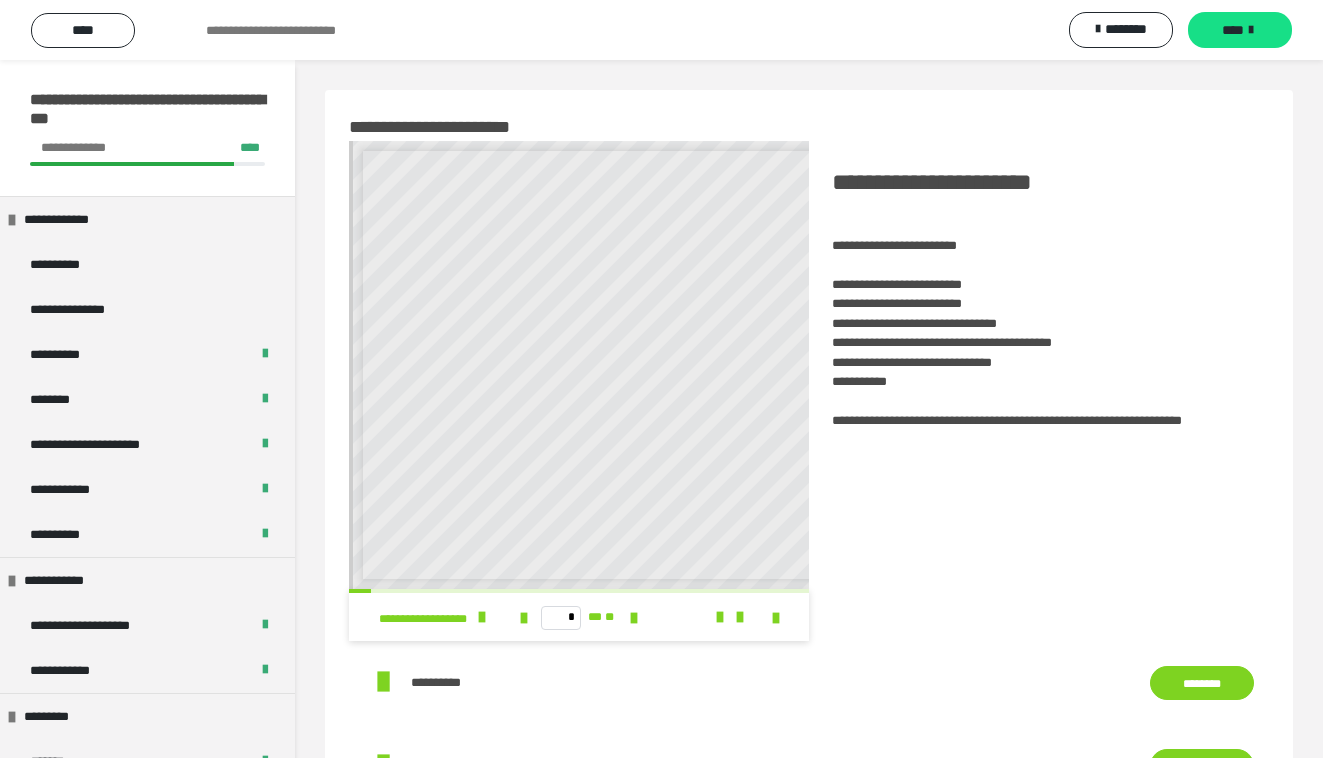 scroll, scrollTop: 1333, scrollLeft: 0, axis: vertical 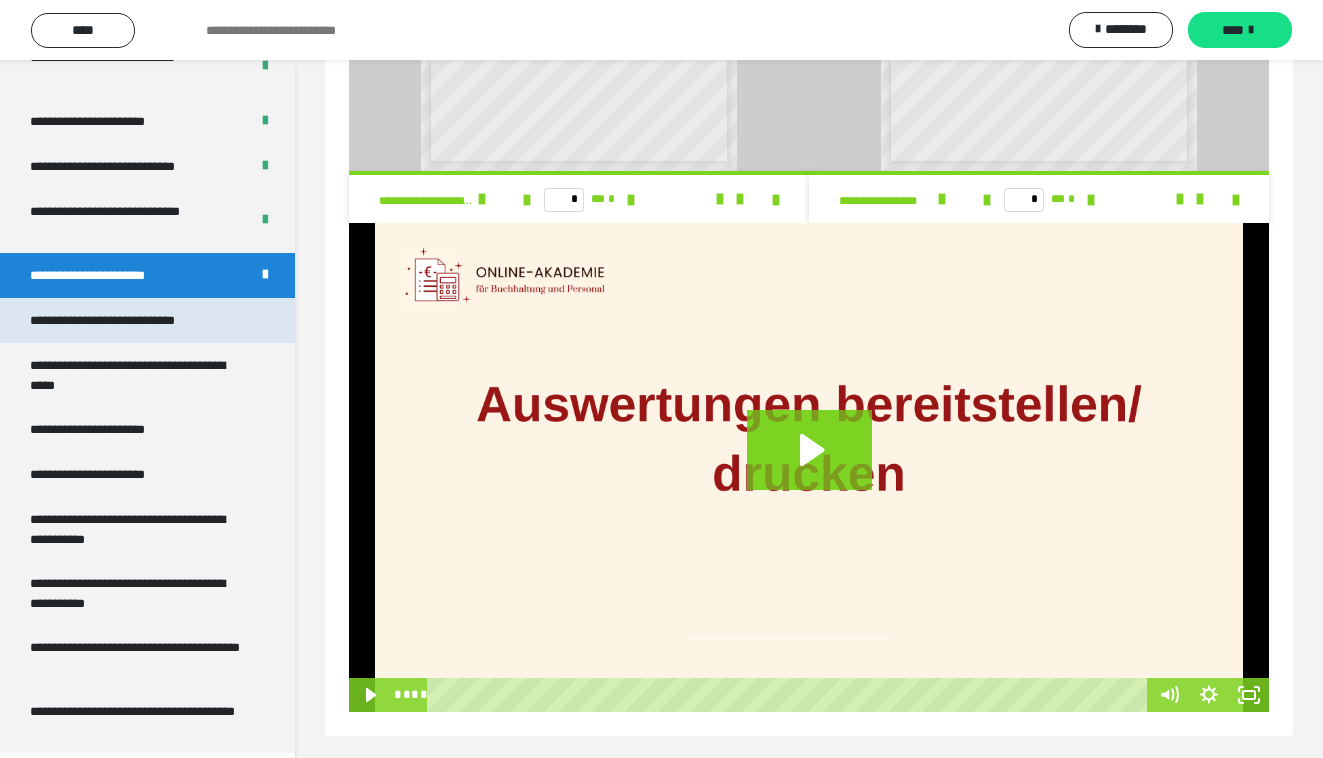 click on "**********" at bounding box center [129, 320] 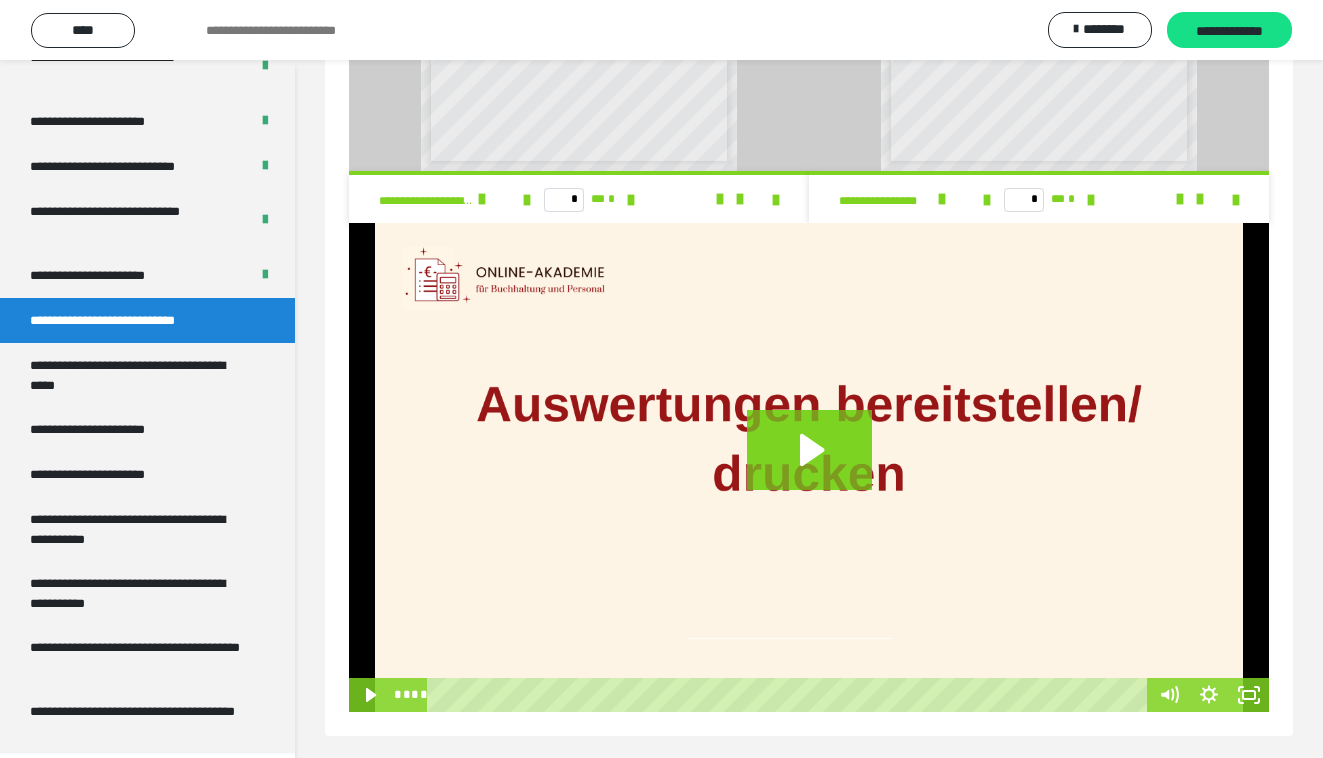 scroll, scrollTop: 60, scrollLeft: 0, axis: vertical 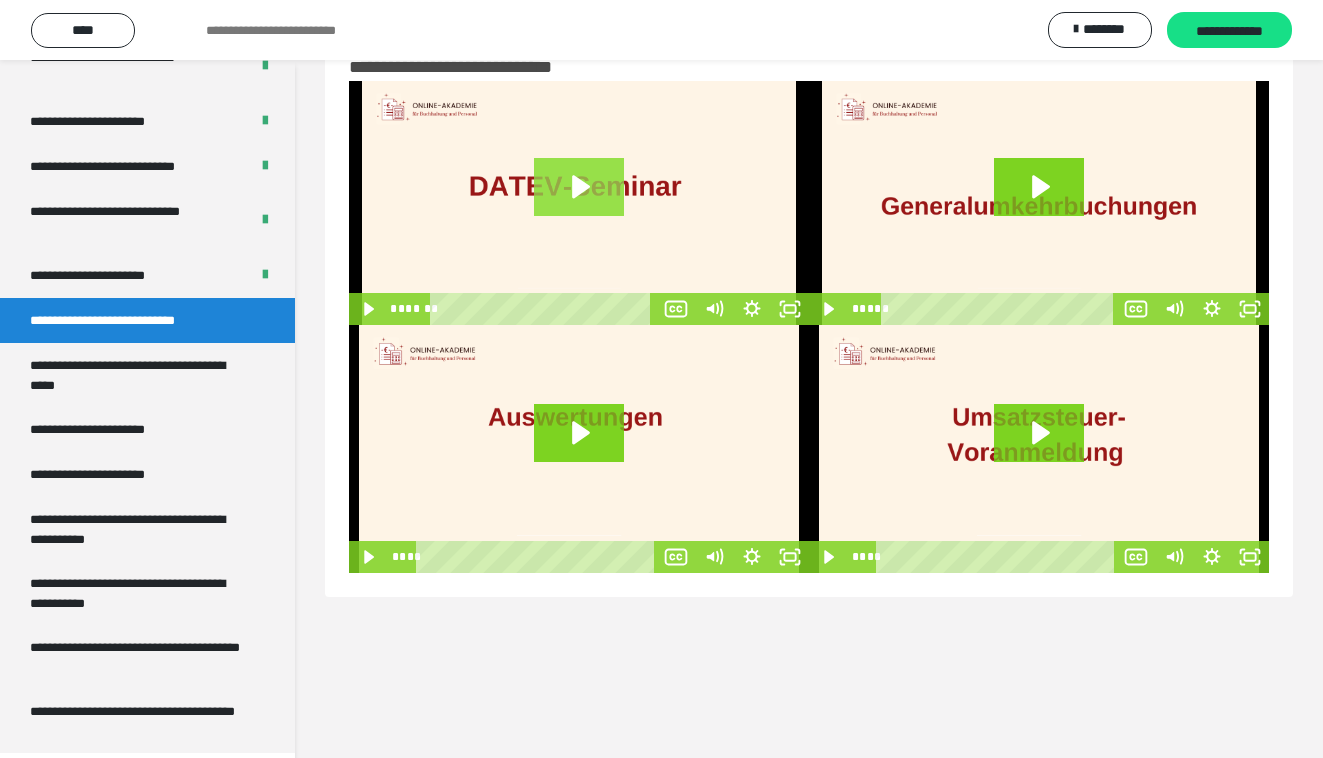 click 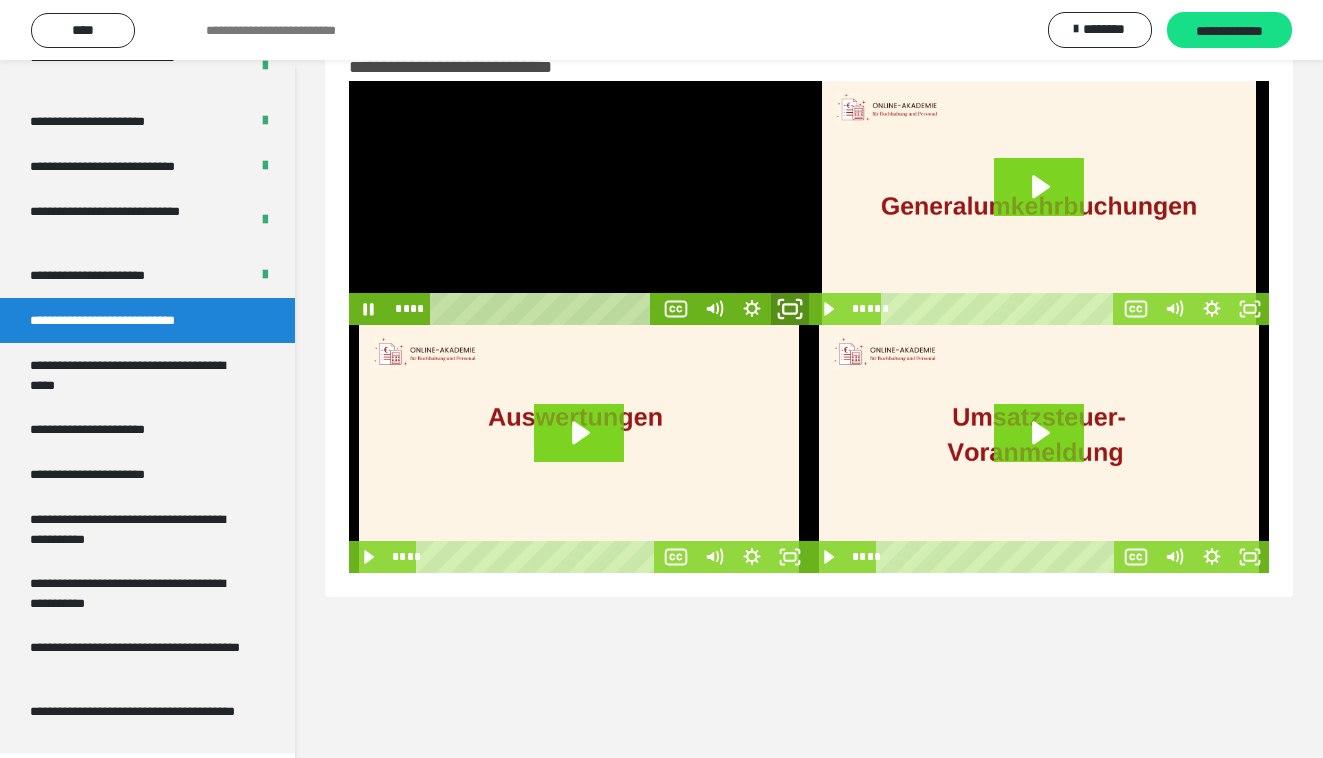 click 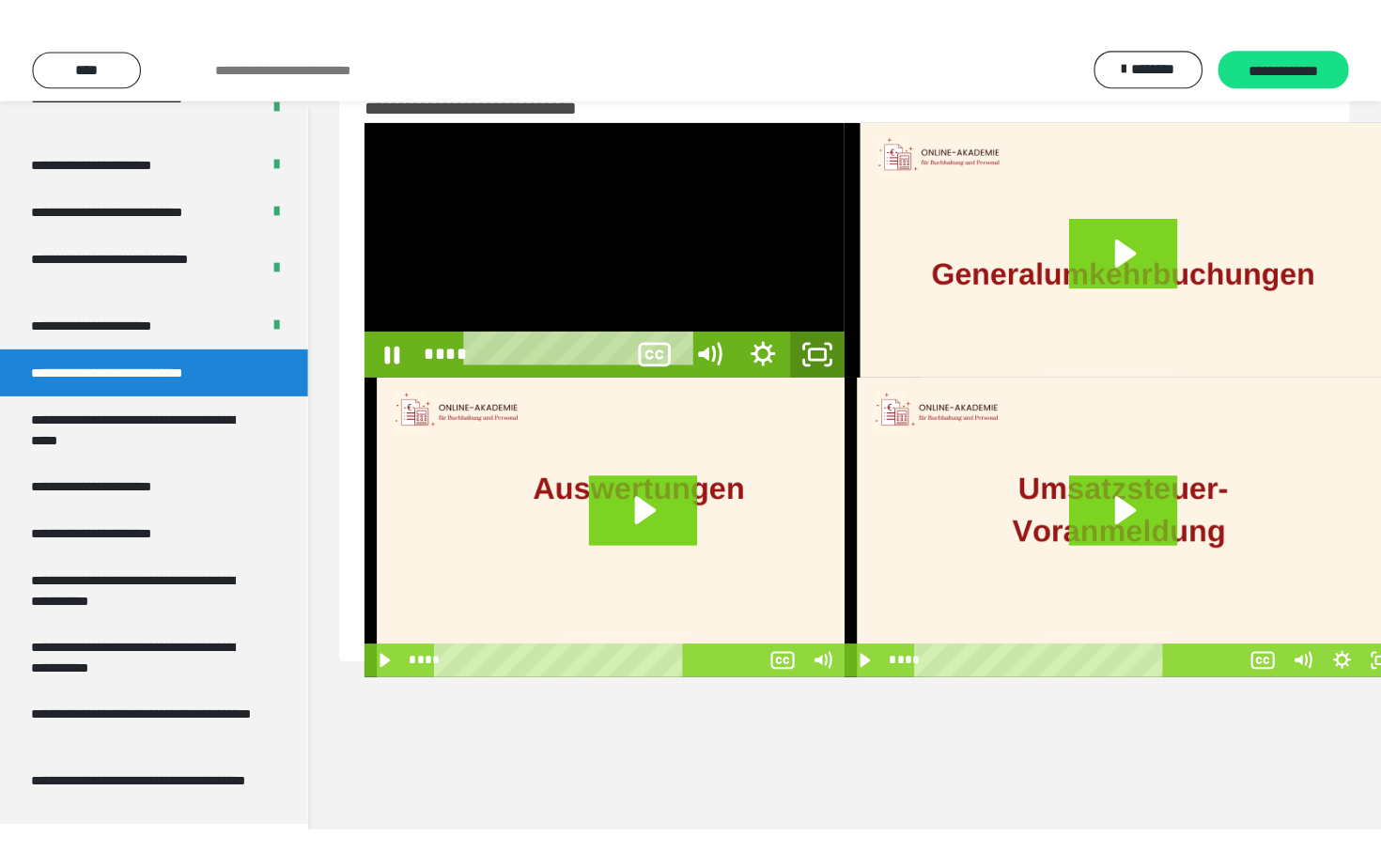 scroll, scrollTop: 0, scrollLeft: 0, axis: both 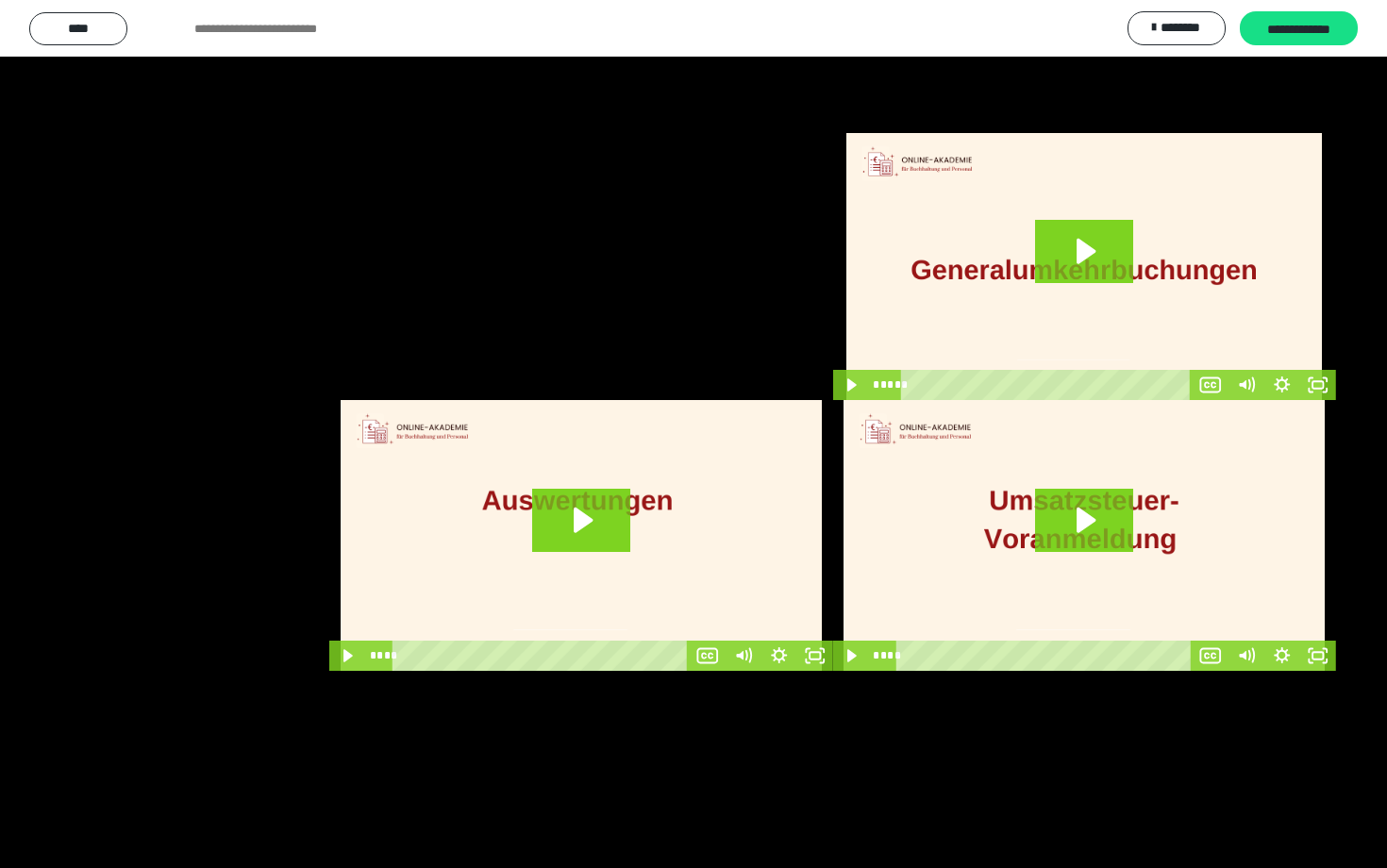 click at bounding box center [694, 434] 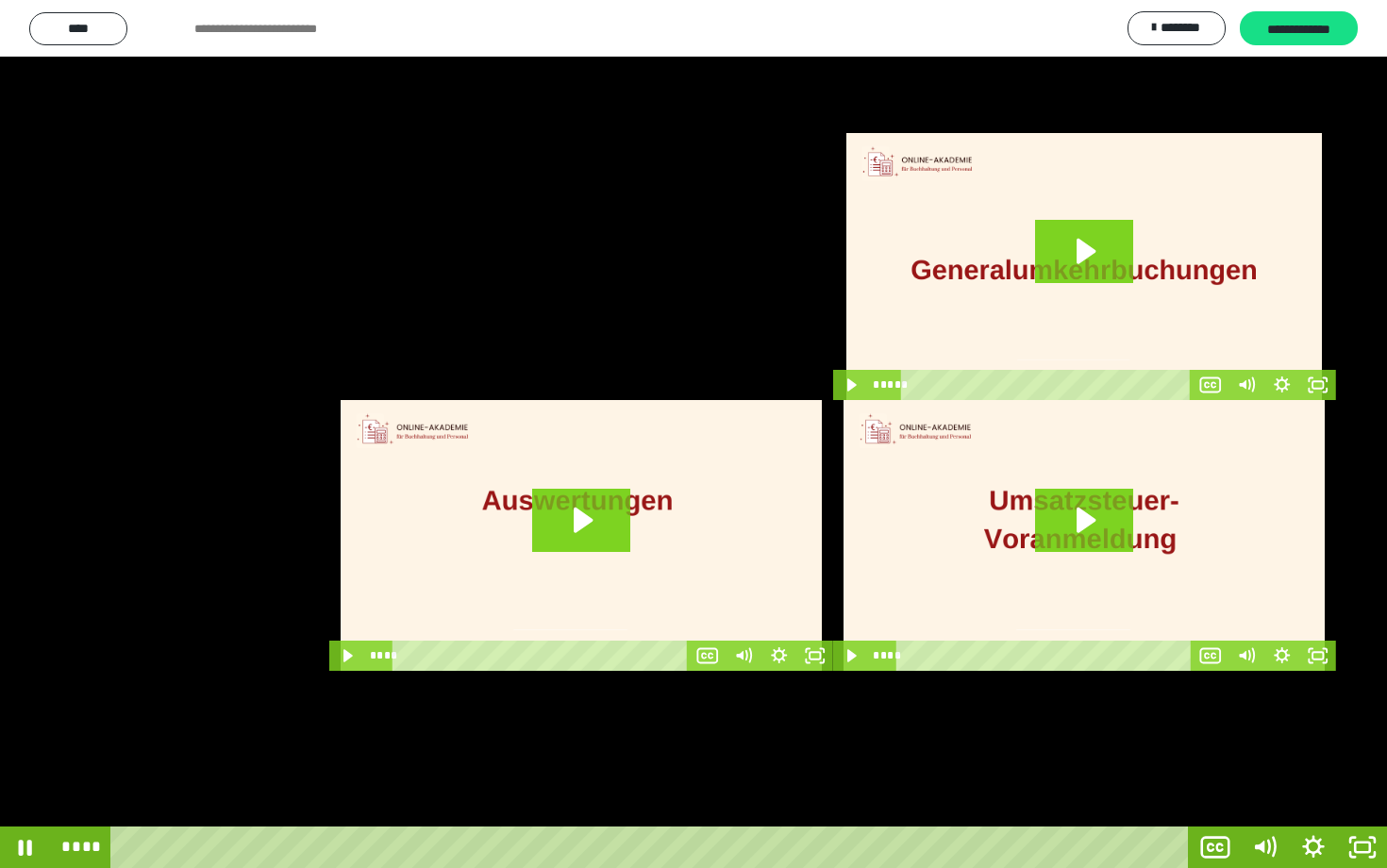 click at bounding box center (694, 434) 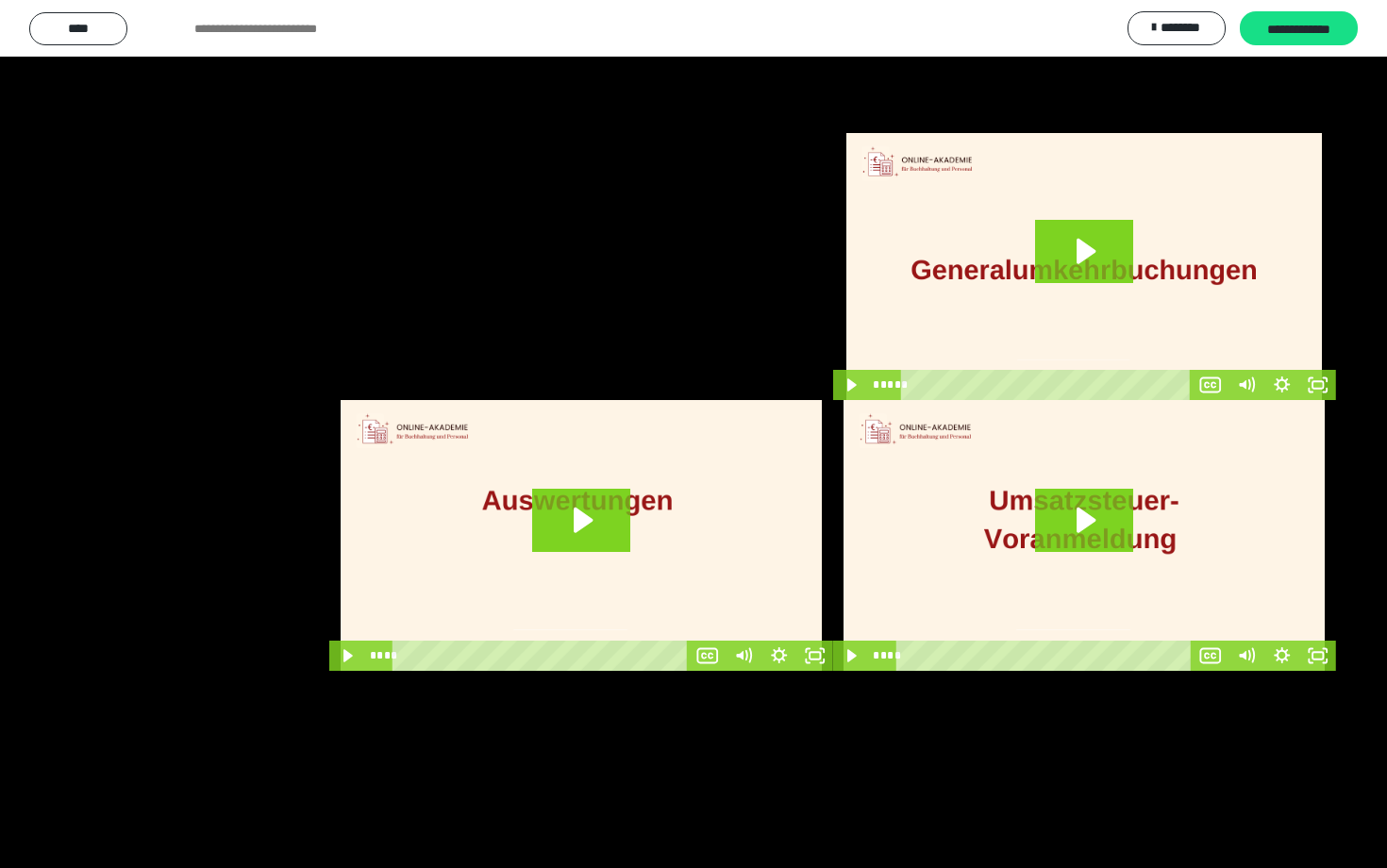click at bounding box center (694, 434) 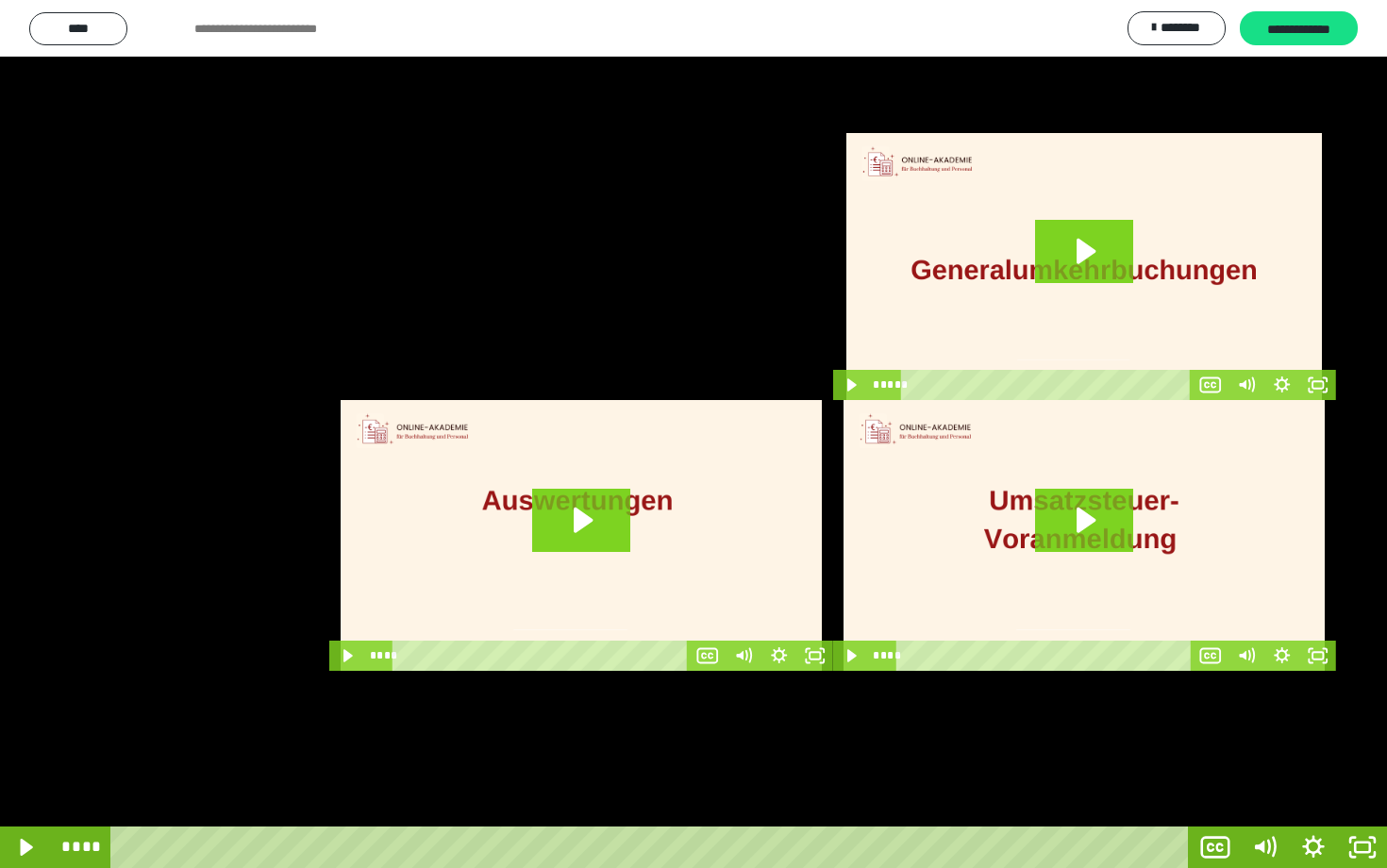 click at bounding box center [694, 434] 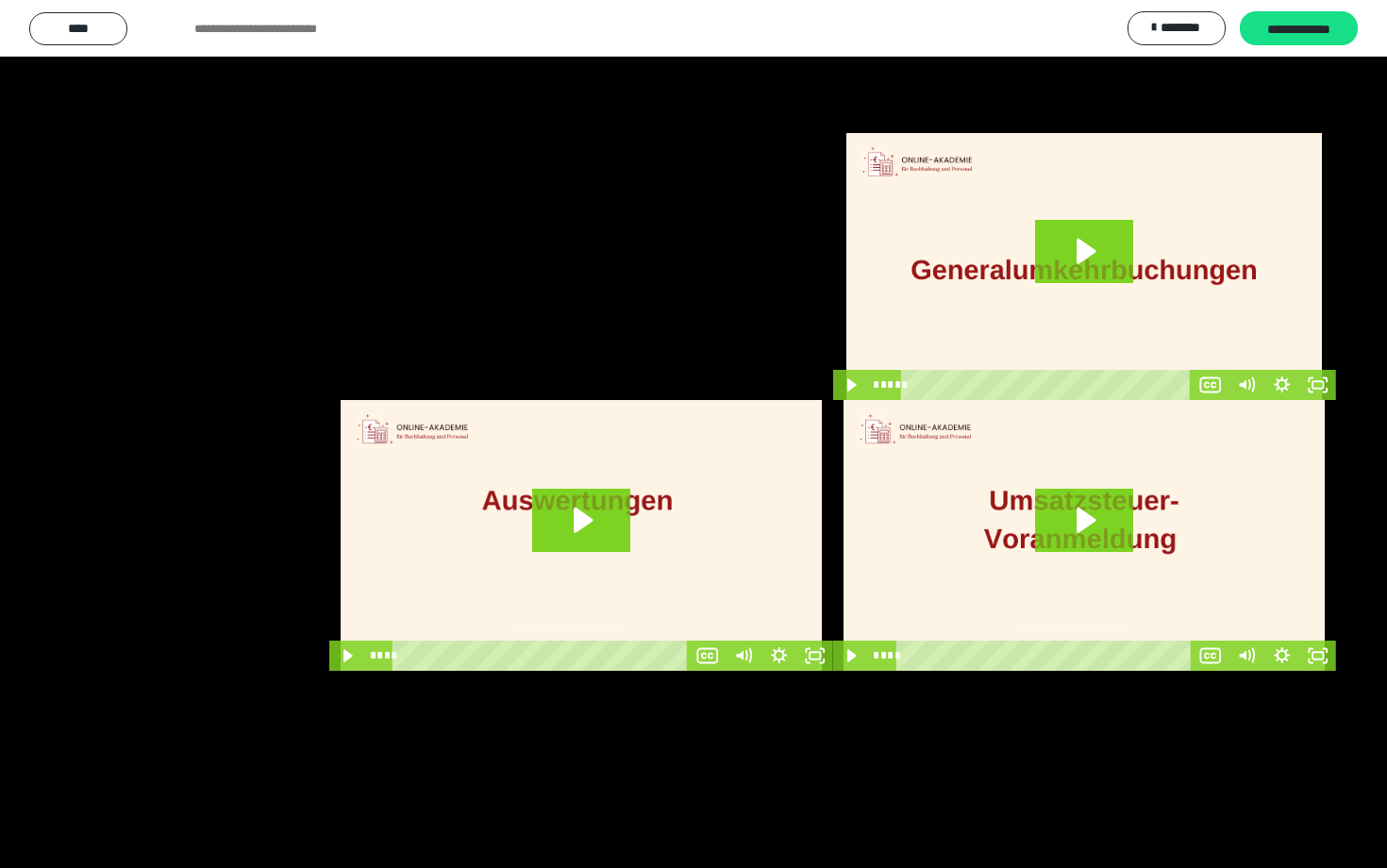 click at bounding box center (694, 434) 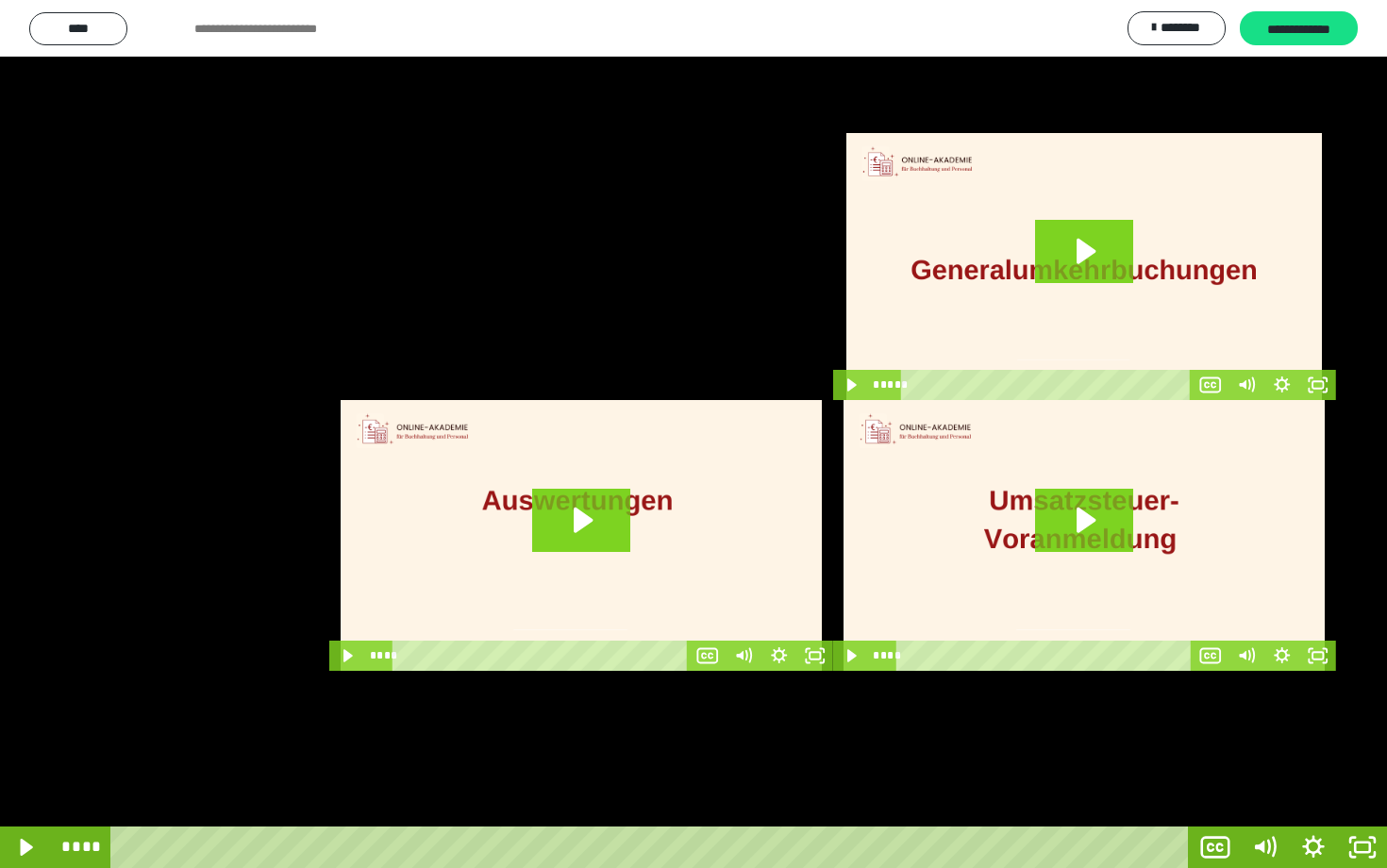 click at bounding box center (694, 434) 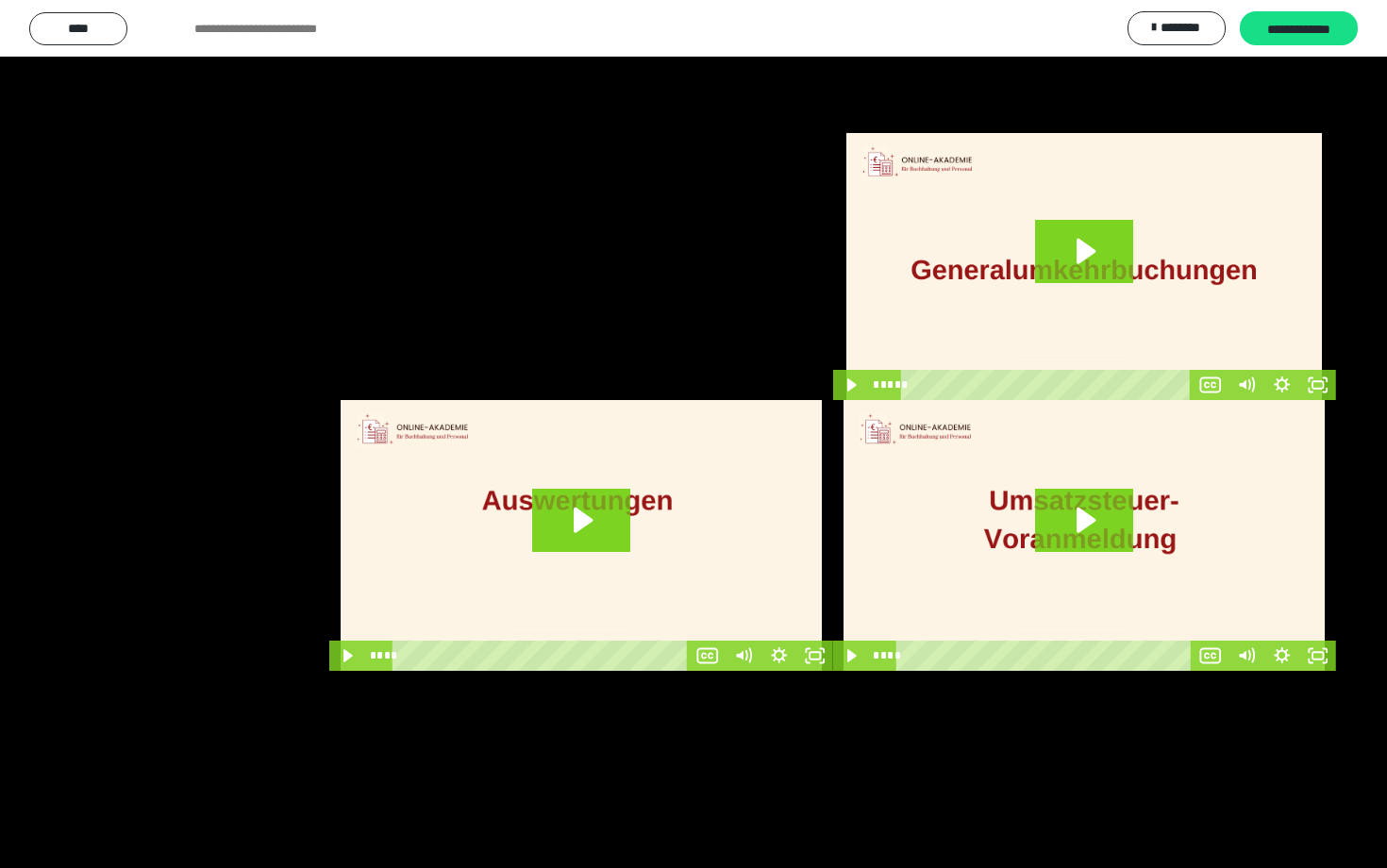click at bounding box center (694, 434) 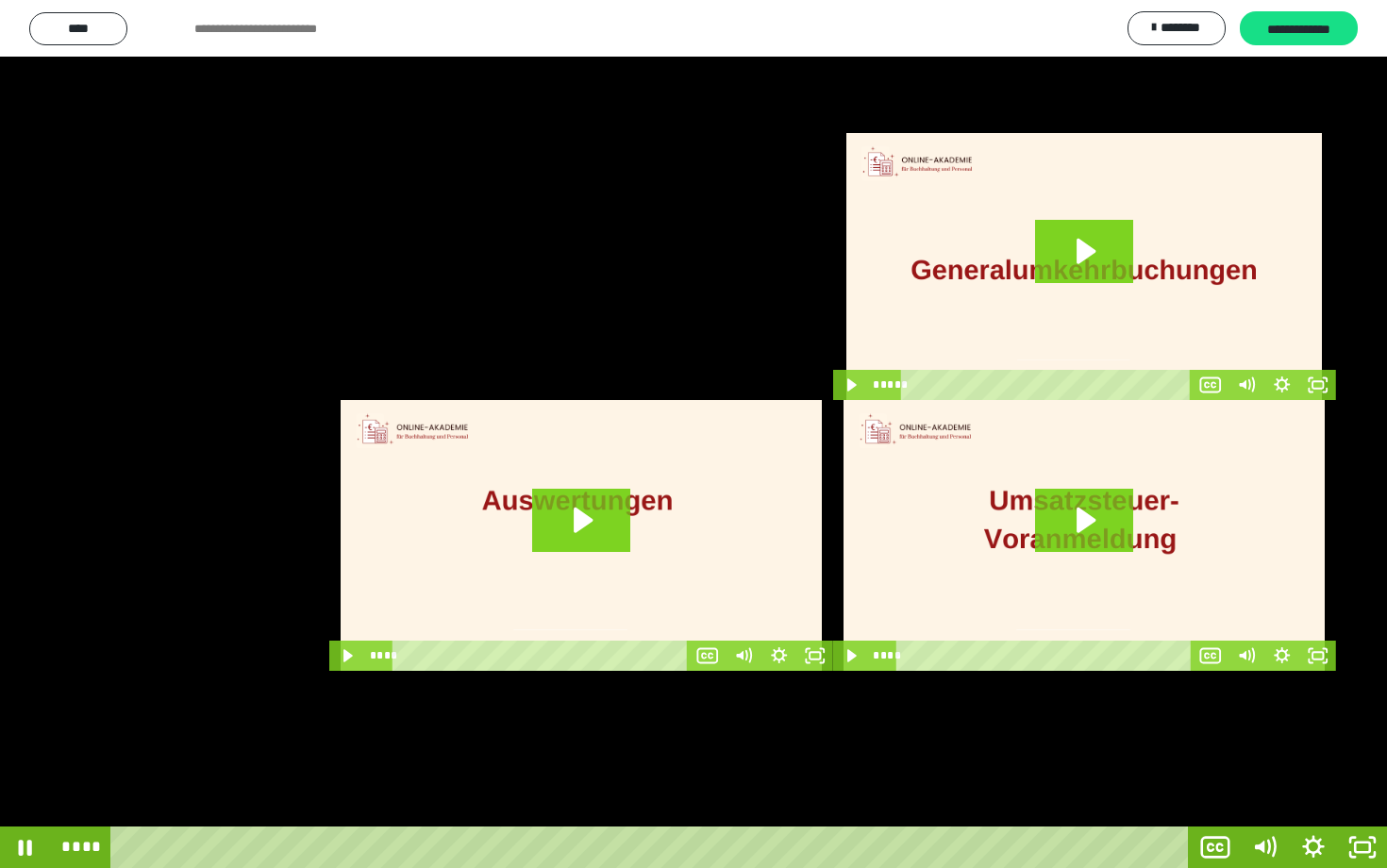 click at bounding box center [694, 434] 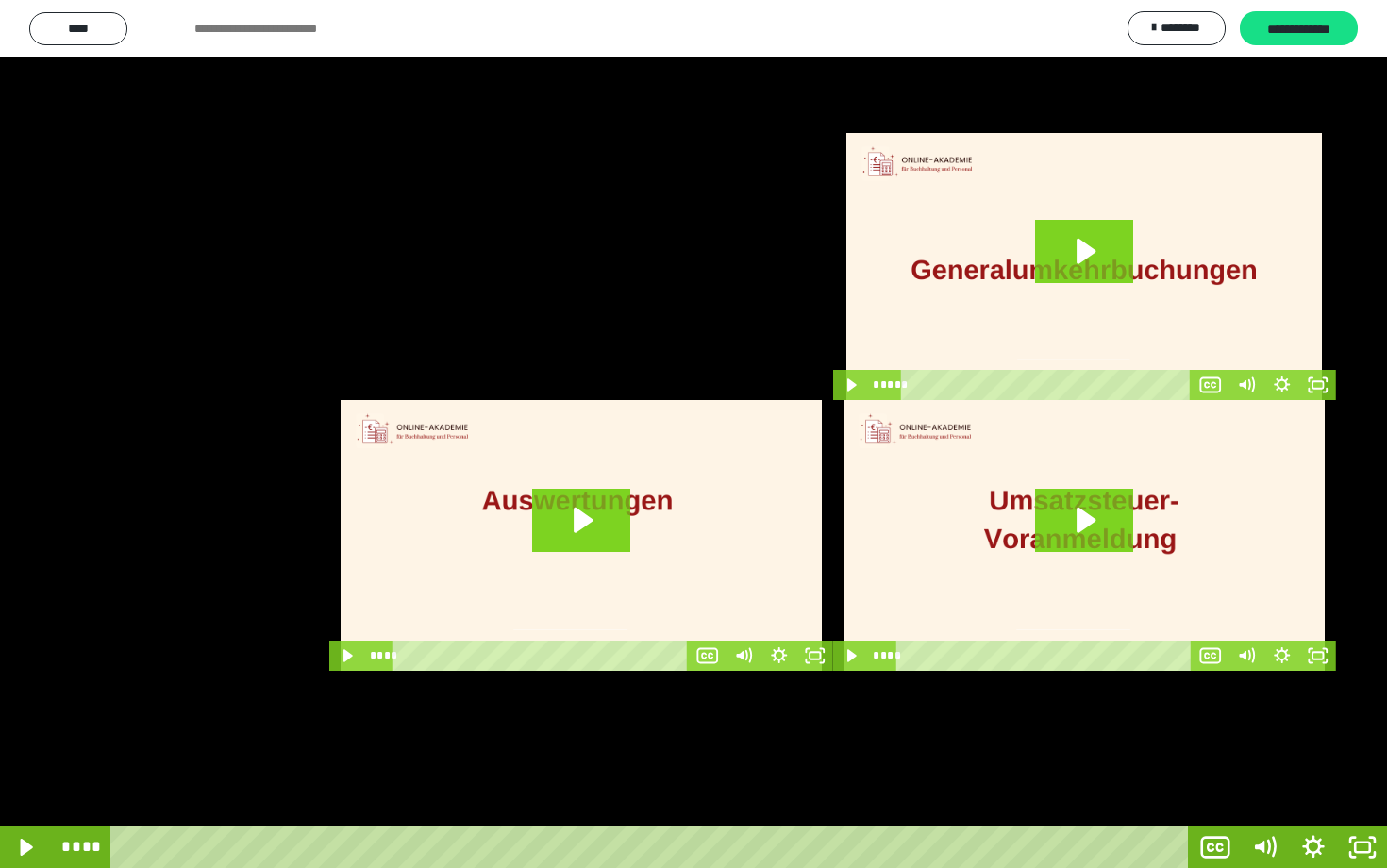 click at bounding box center (694, 434) 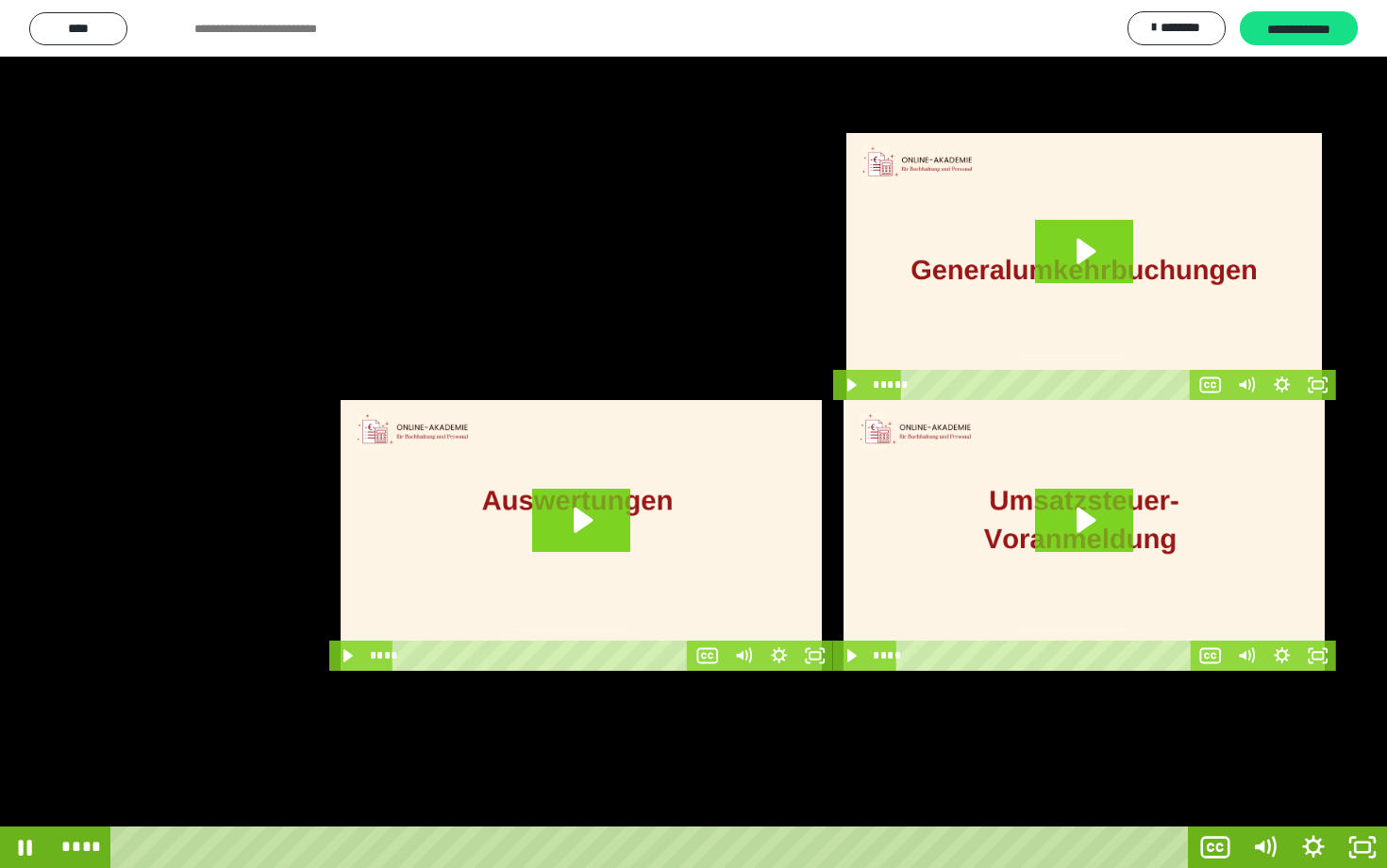 click at bounding box center [694, 434] 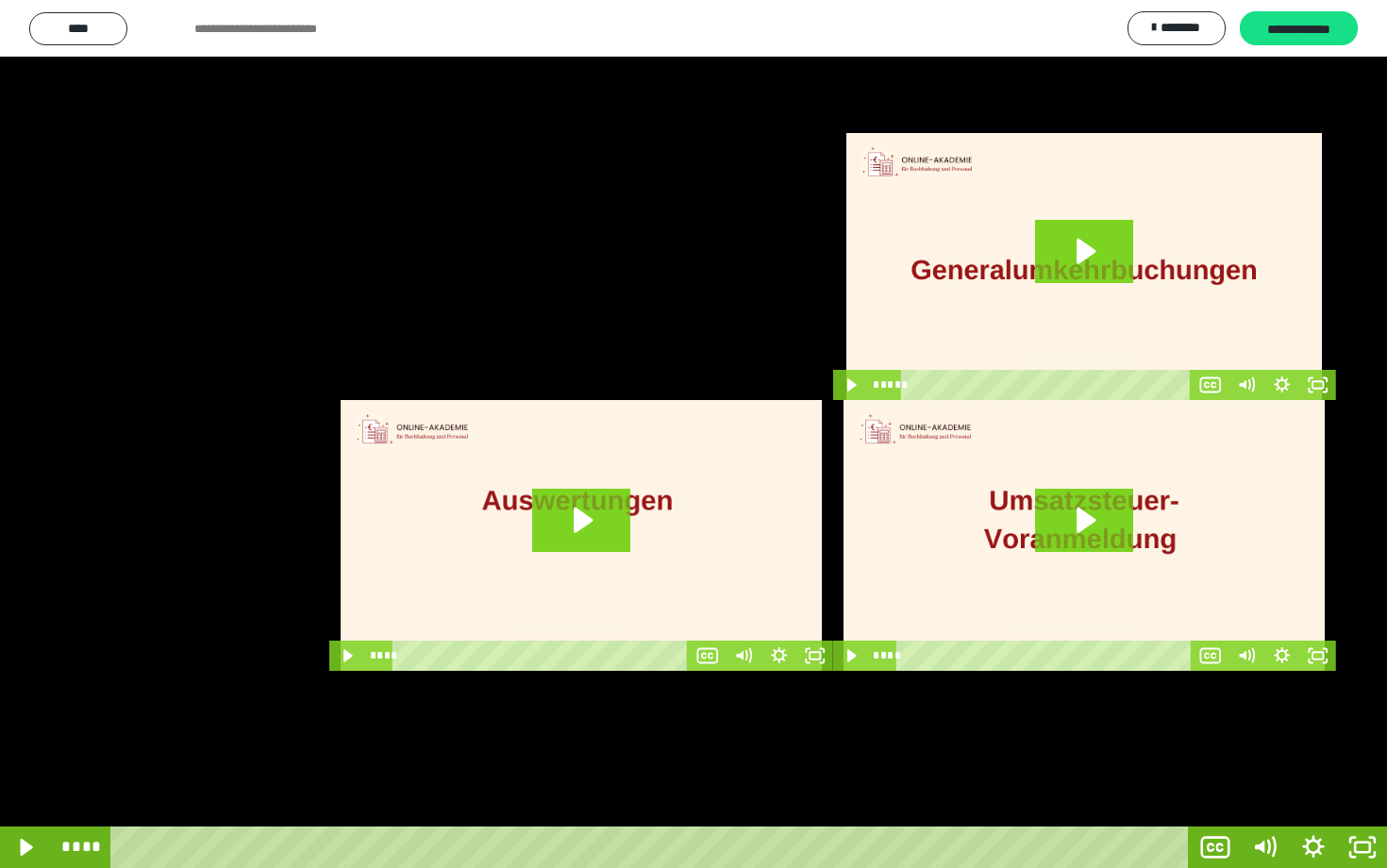 click at bounding box center (694, 434) 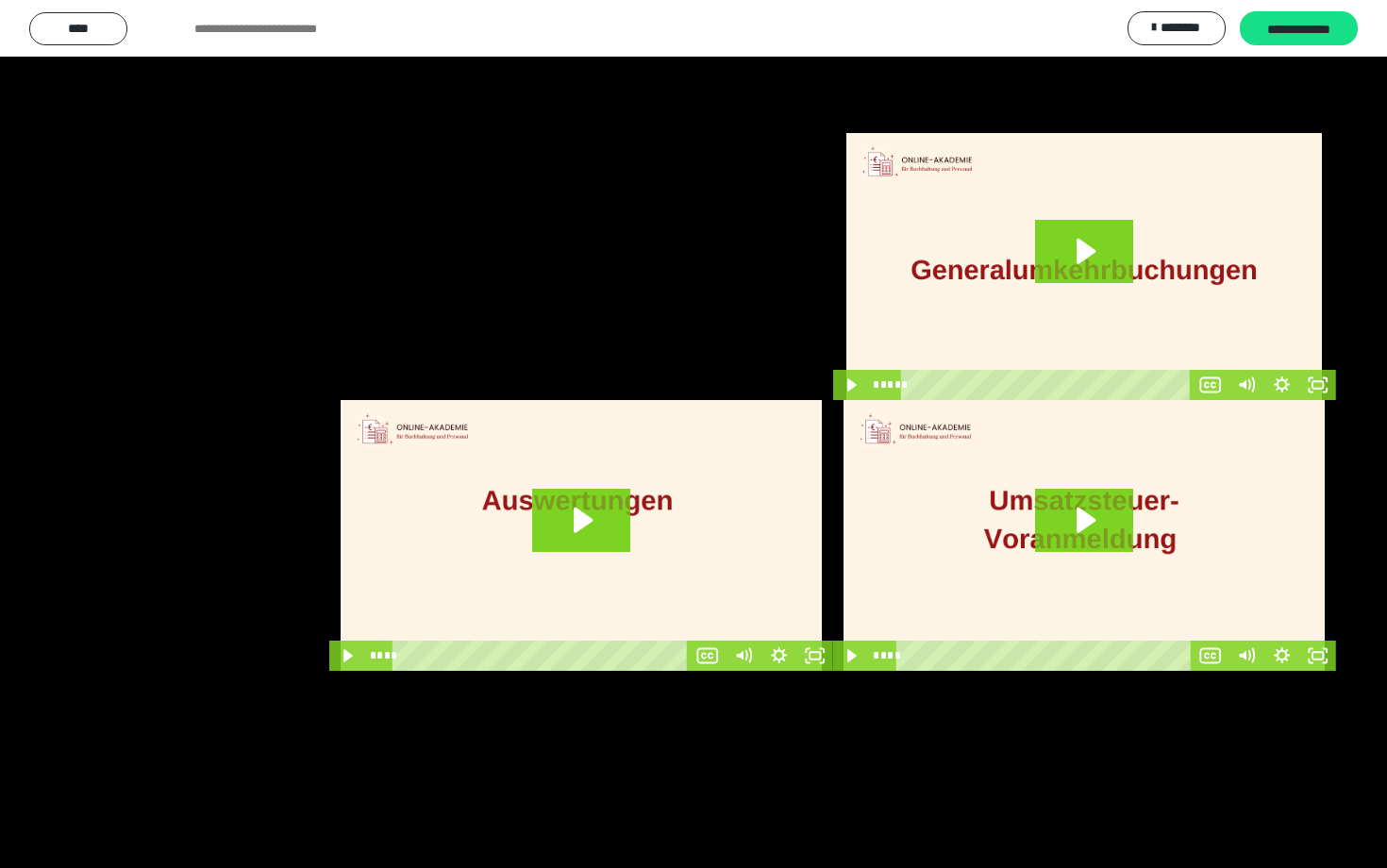 click at bounding box center (694, 434) 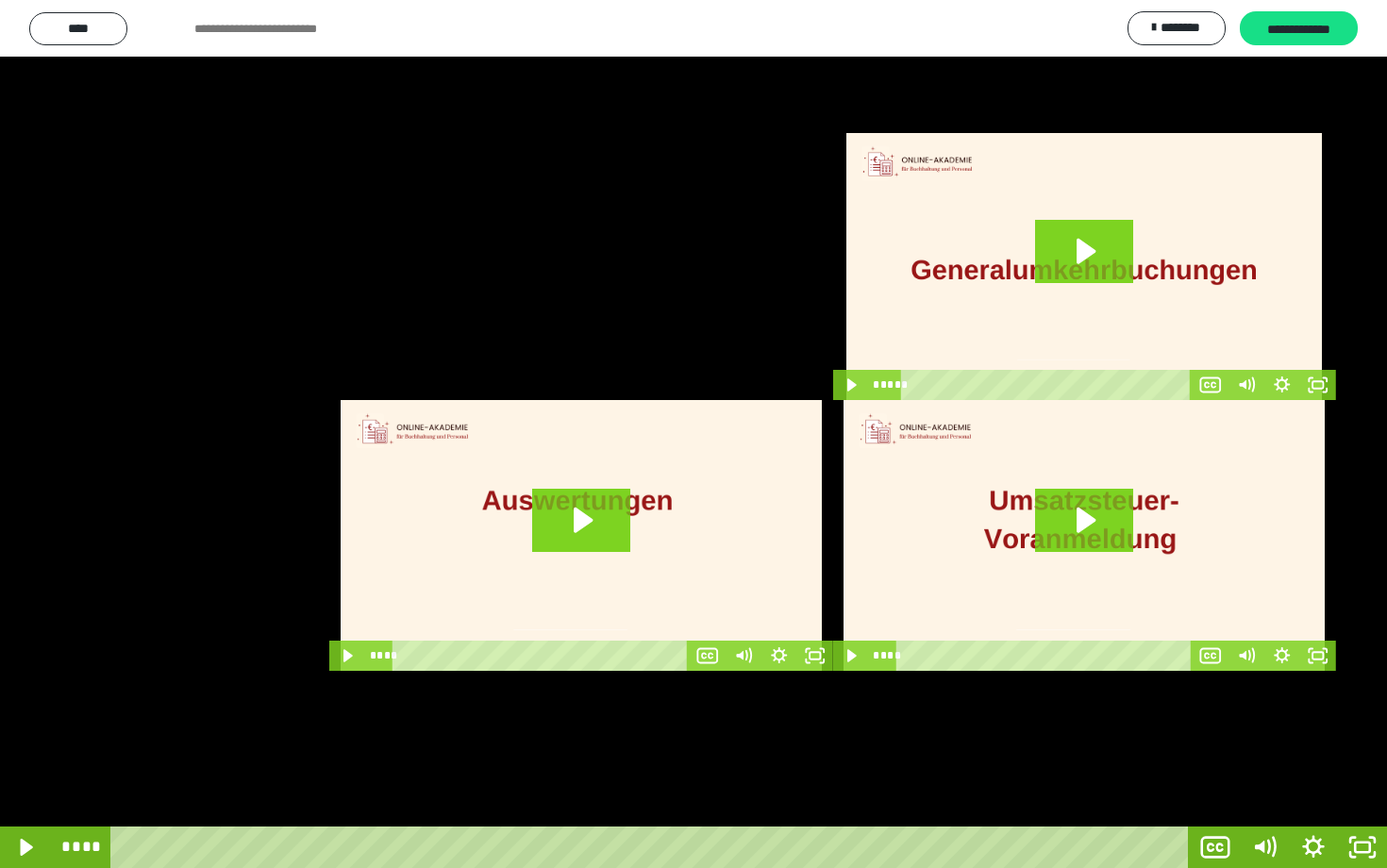 click at bounding box center [694, 434] 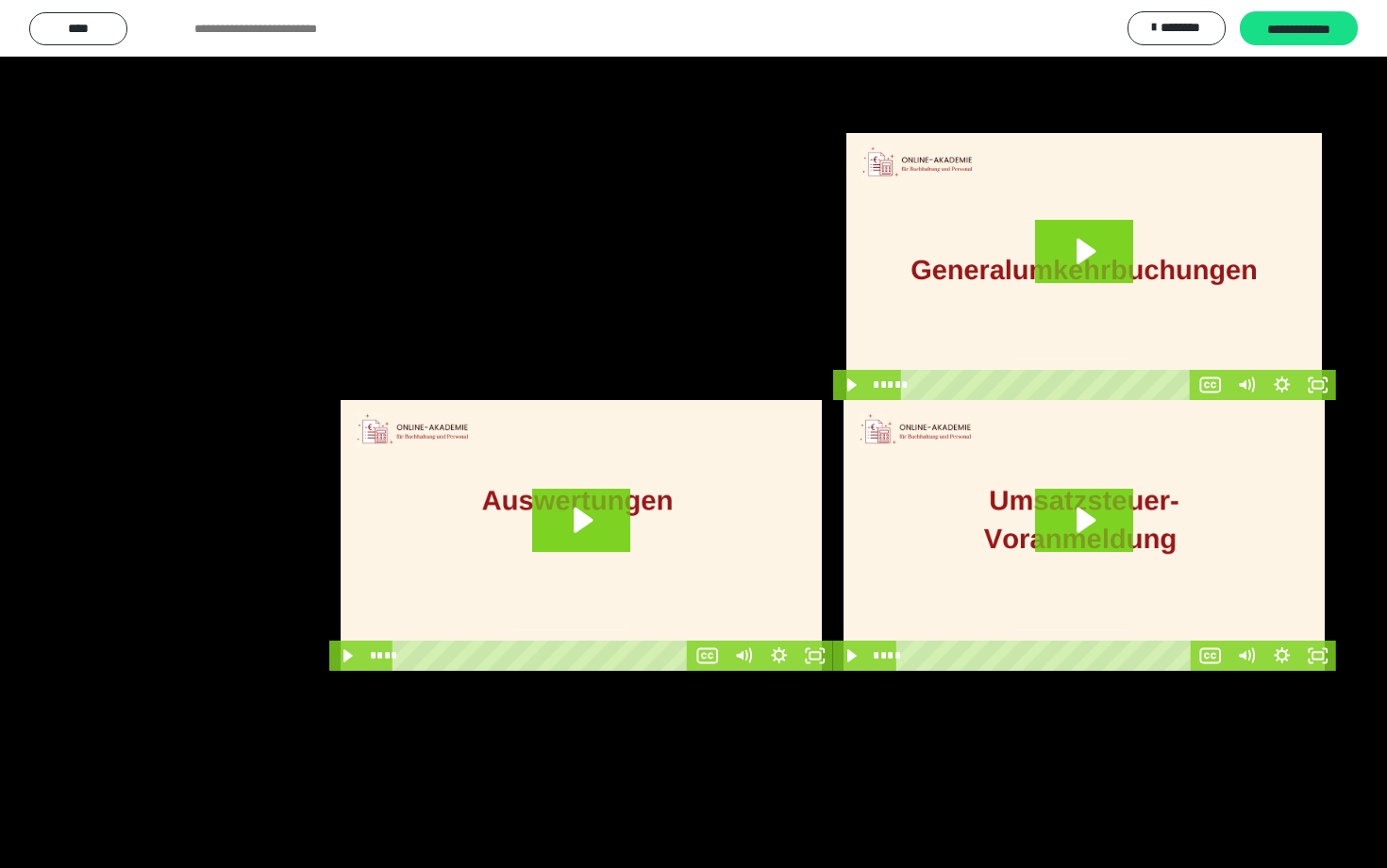 click at bounding box center (694, 434) 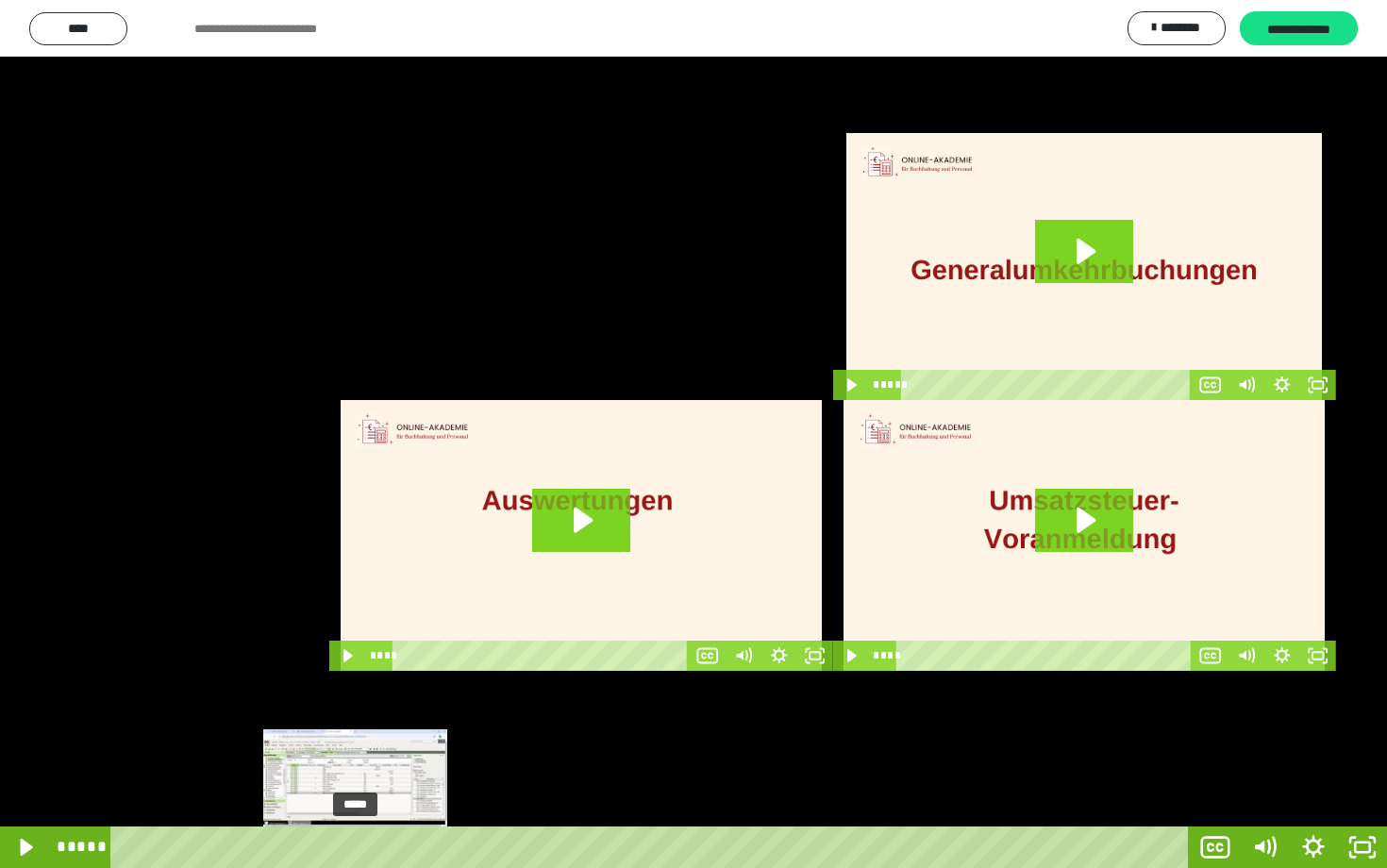 click at bounding box center [355, 847] 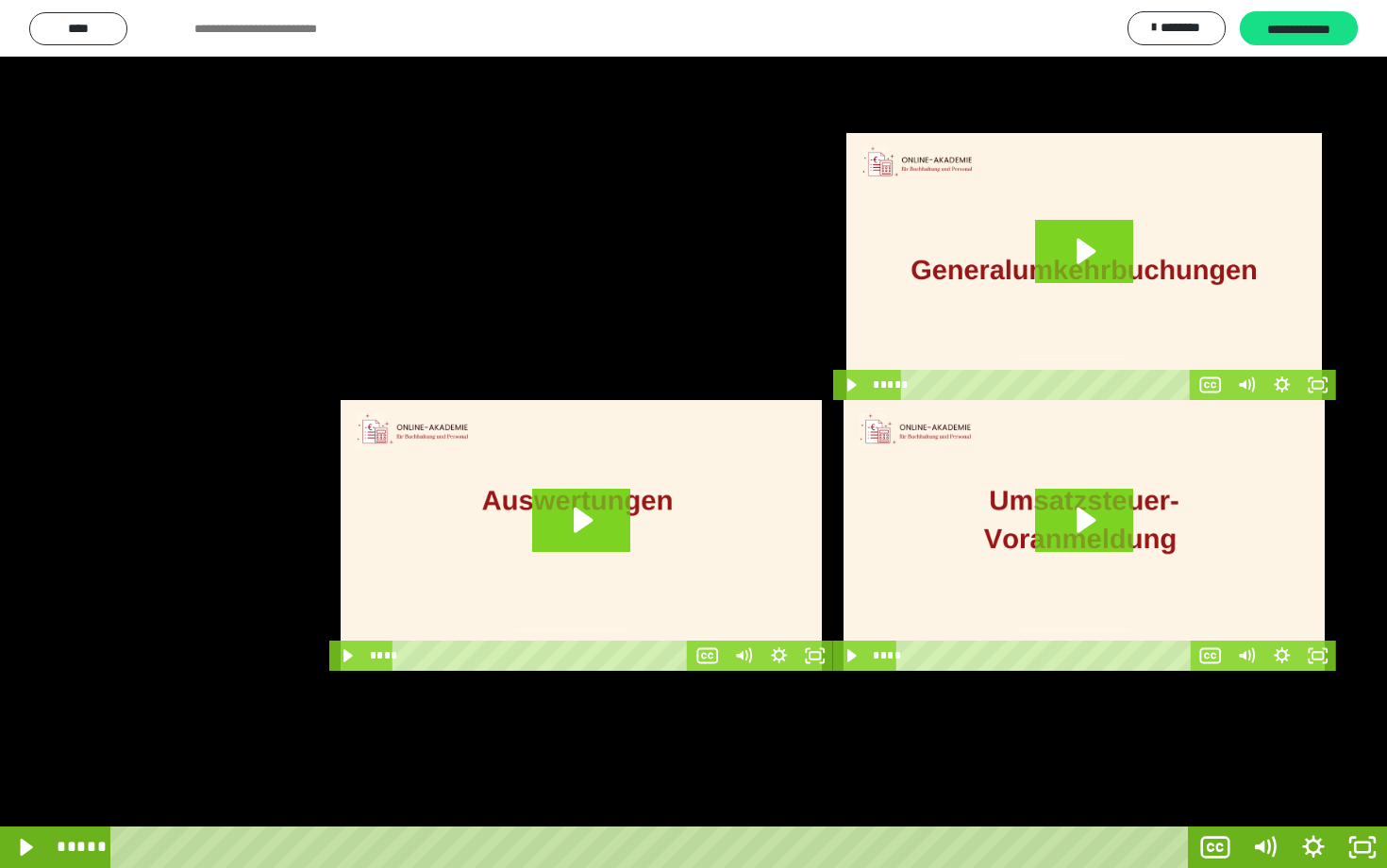 click at bounding box center [694, 434] 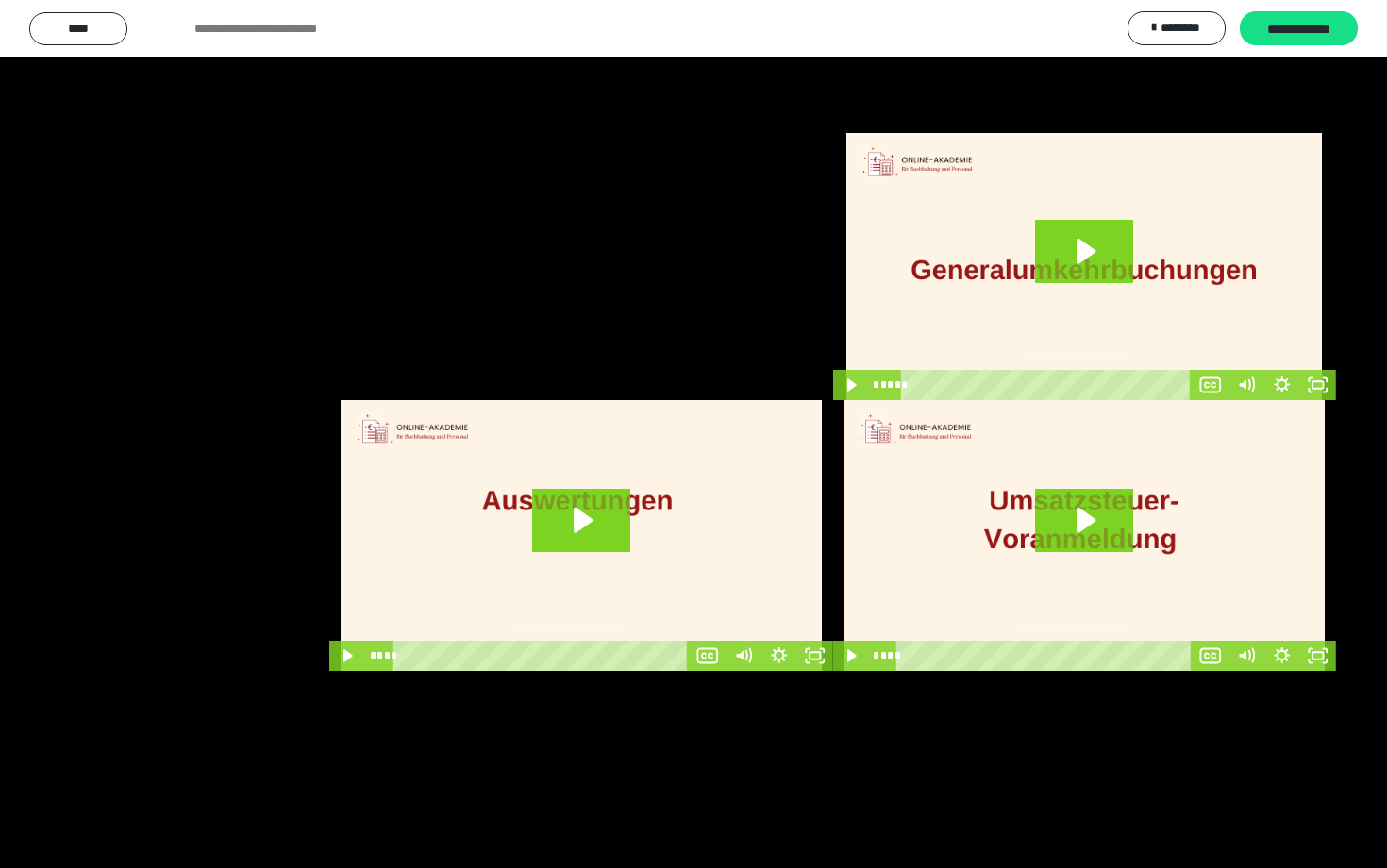 click at bounding box center [694, 434] 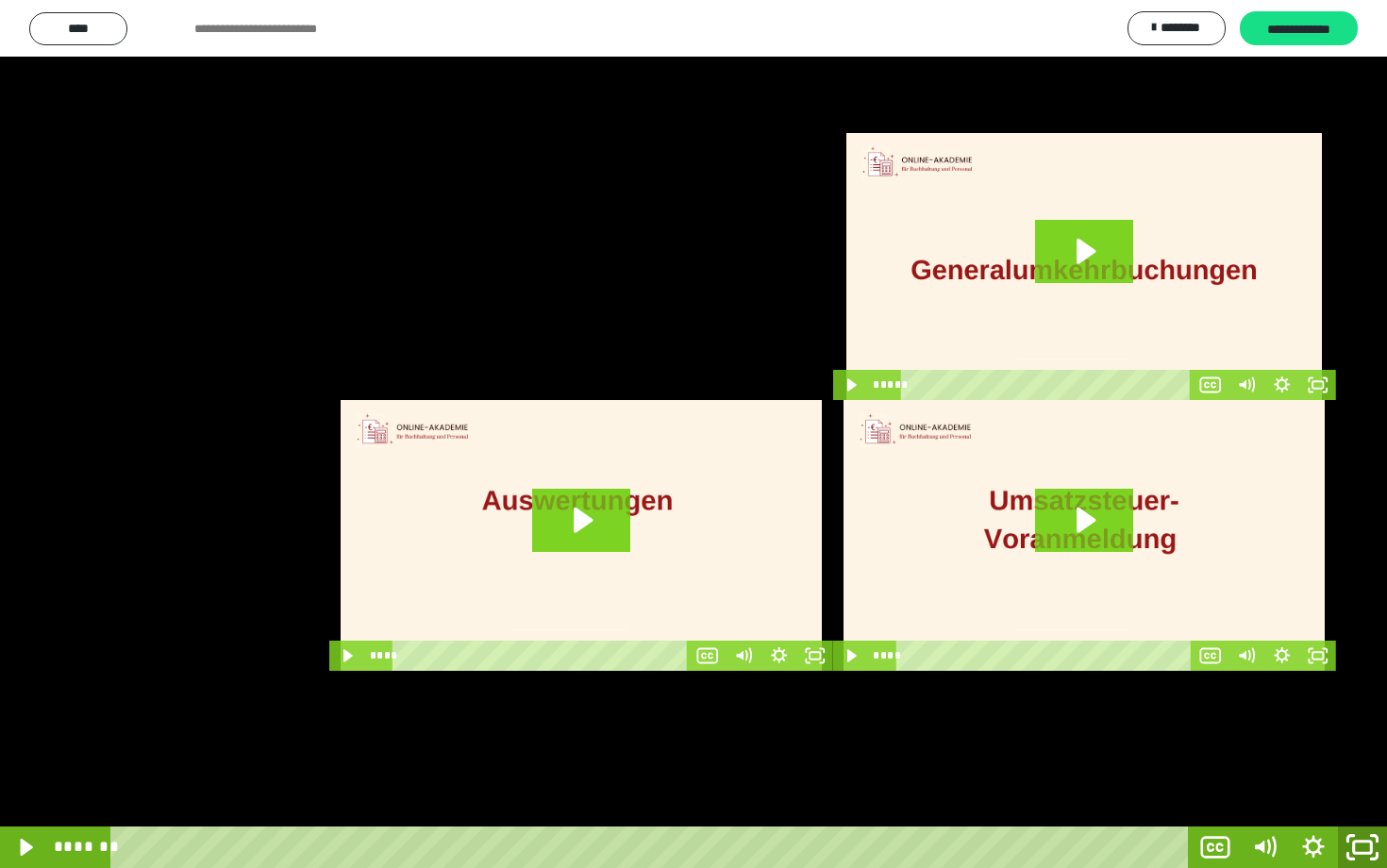 click 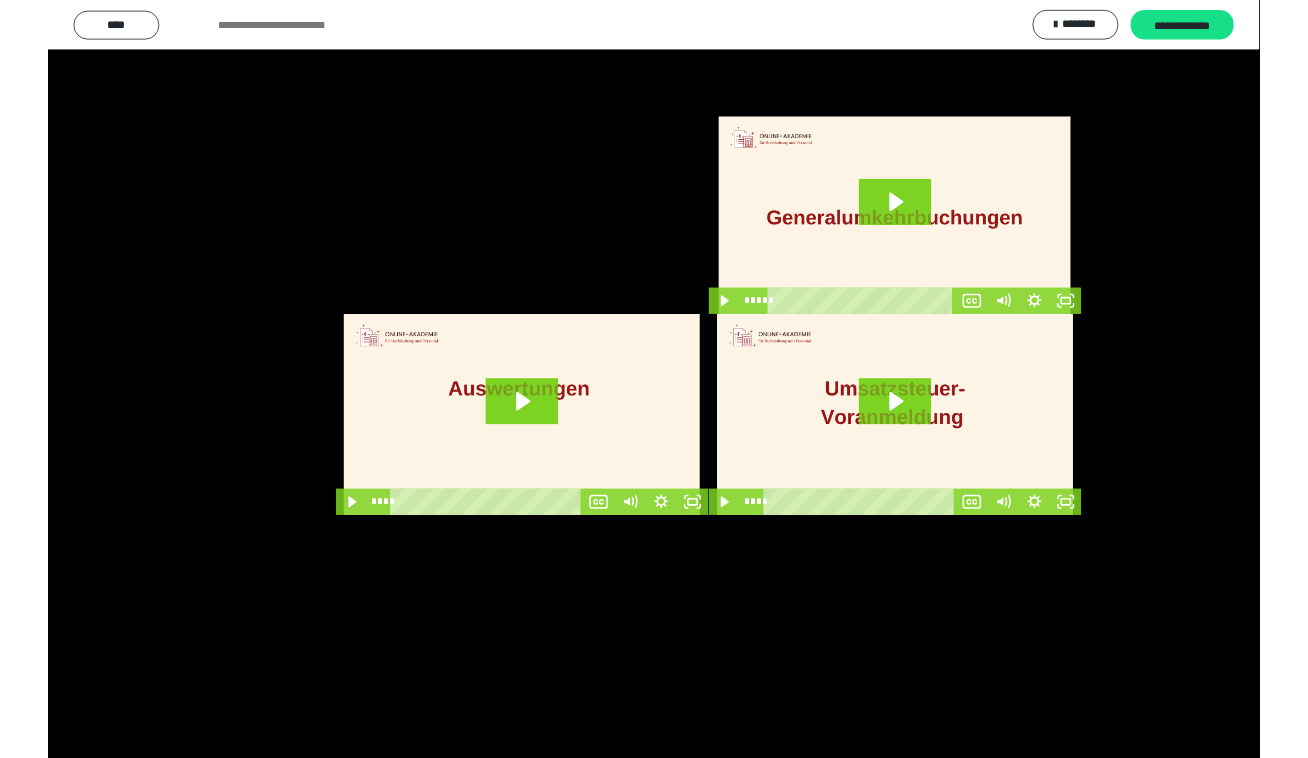 scroll, scrollTop: 60, scrollLeft: 0, axis: vertical 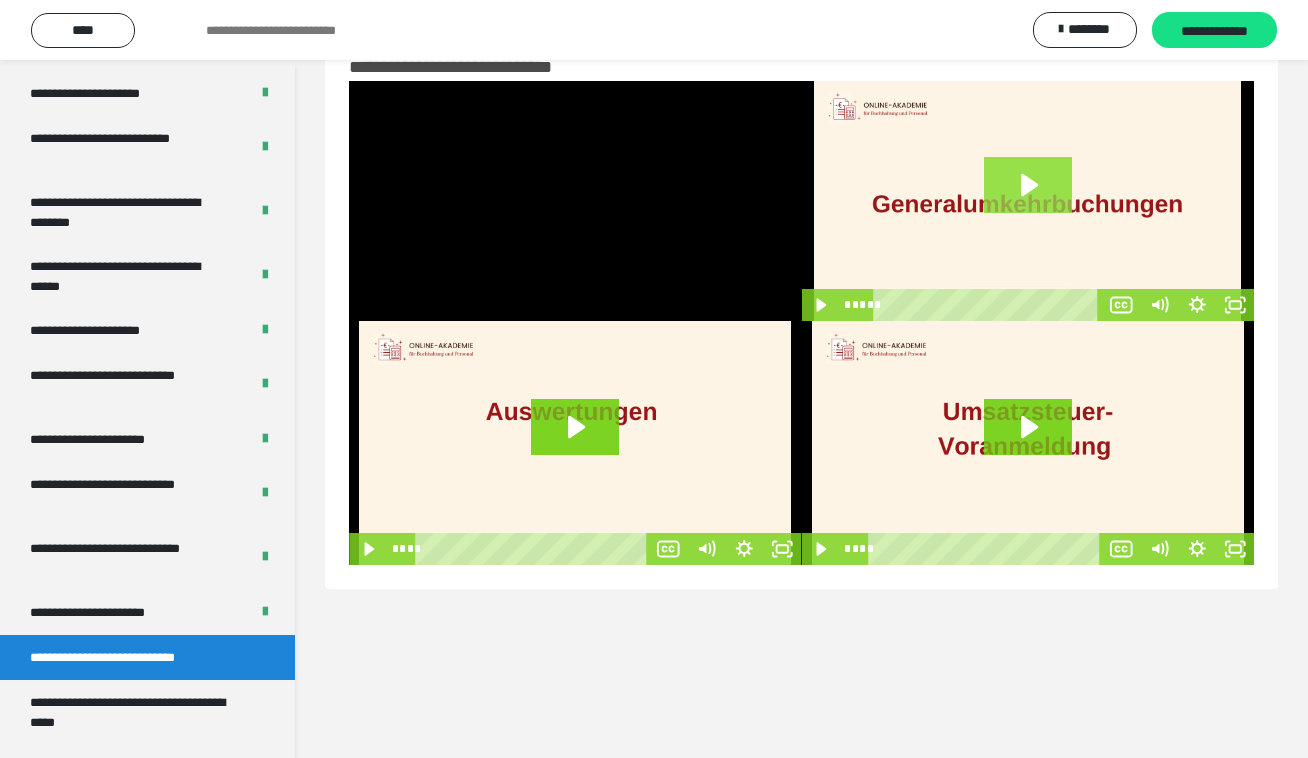 click 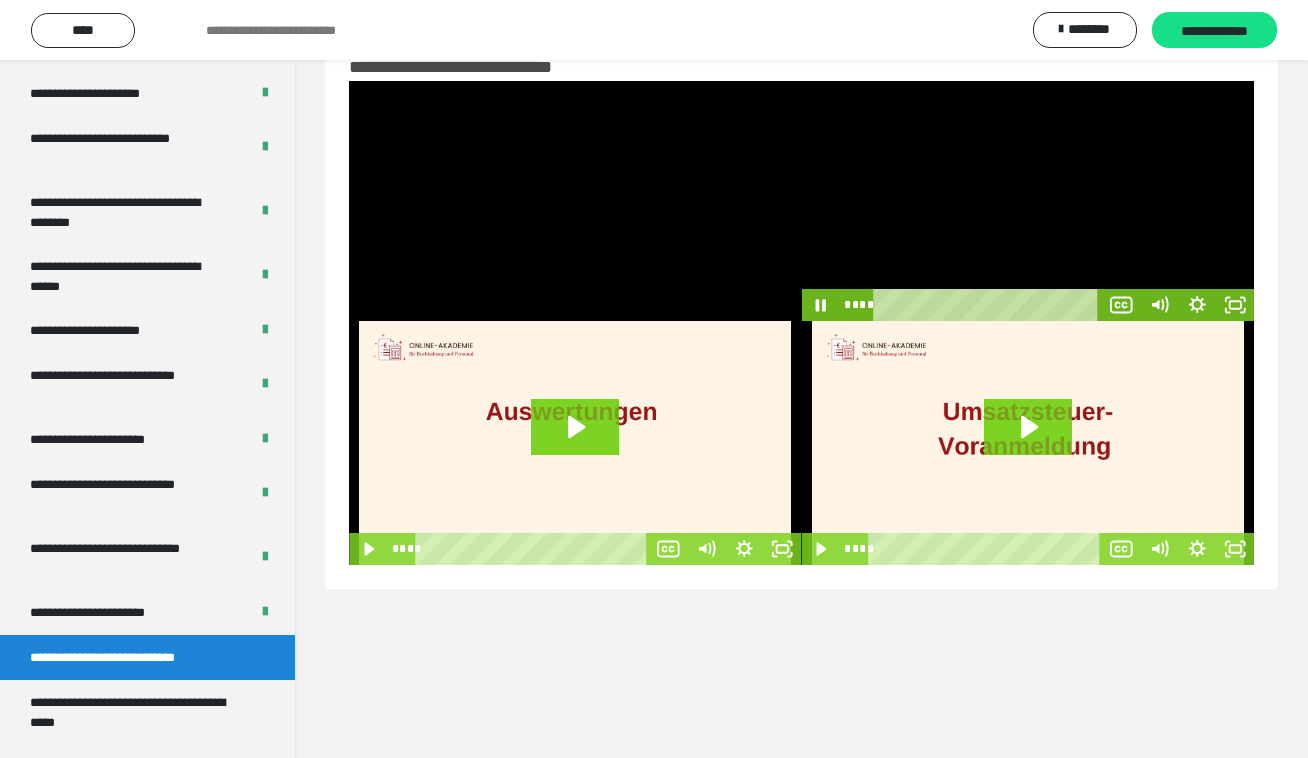 click at bounding box center [1028, 201] 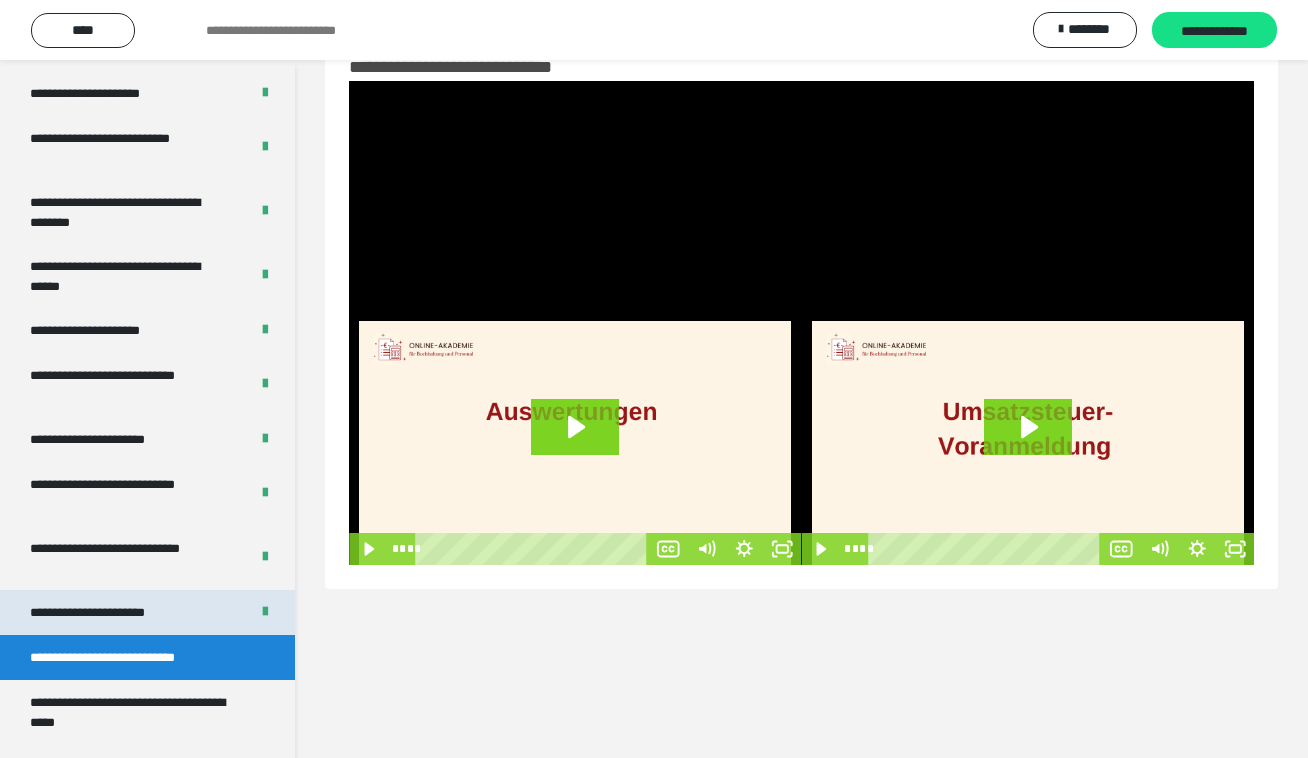 click on "**********" at bounding box center (109, 612) 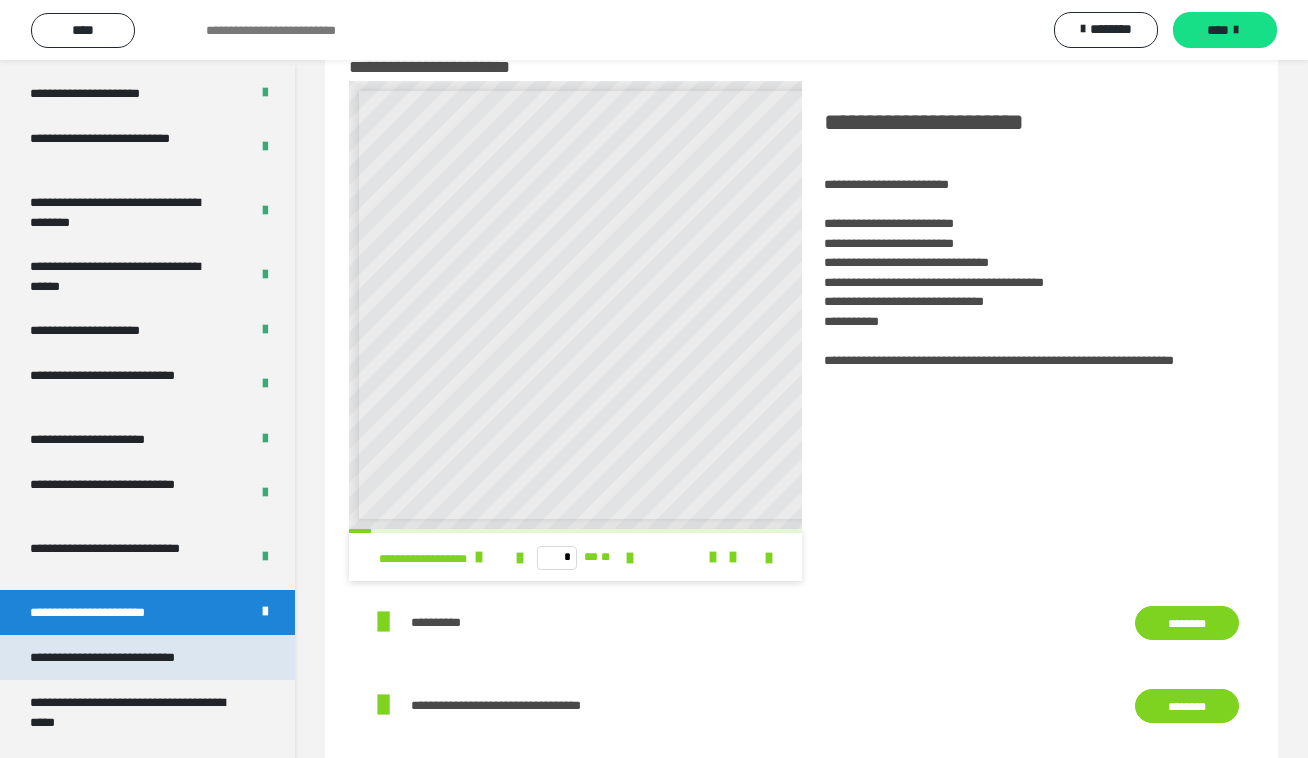 click on "**********" at bounding box center [129, 657] 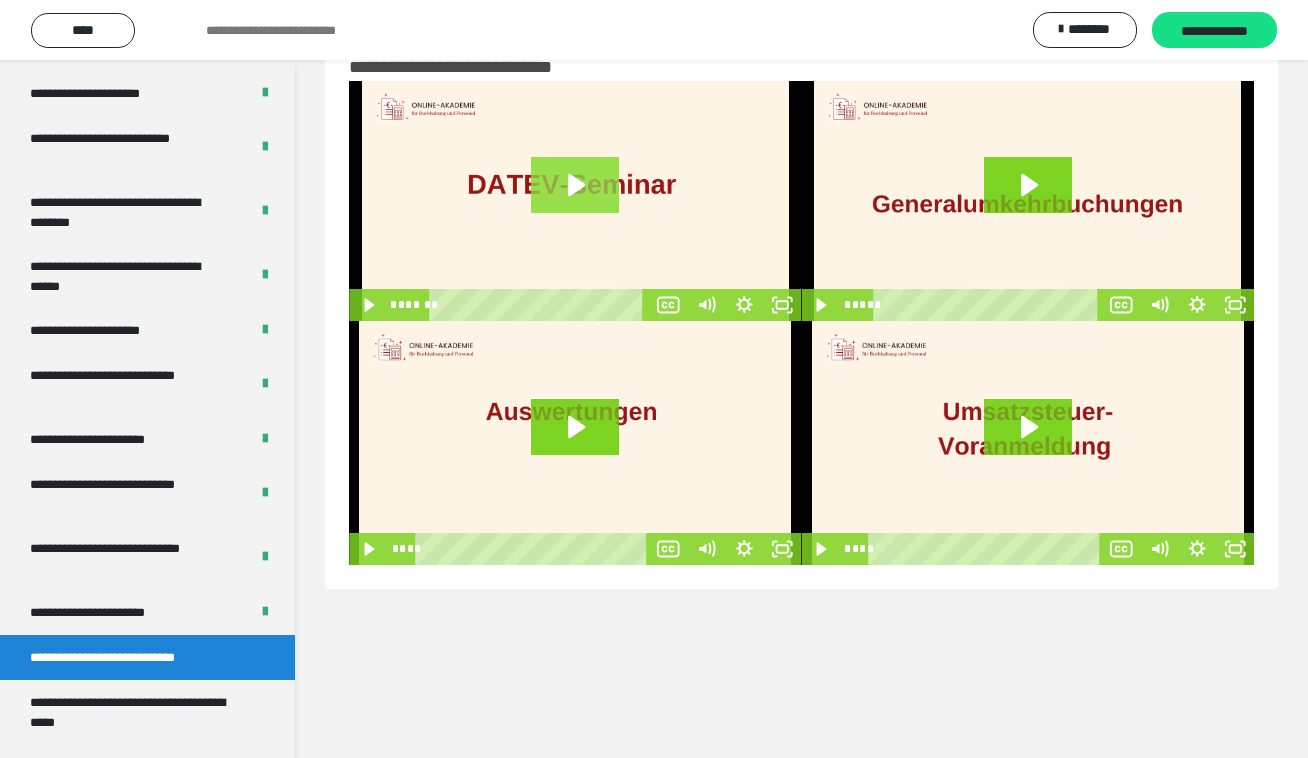 click 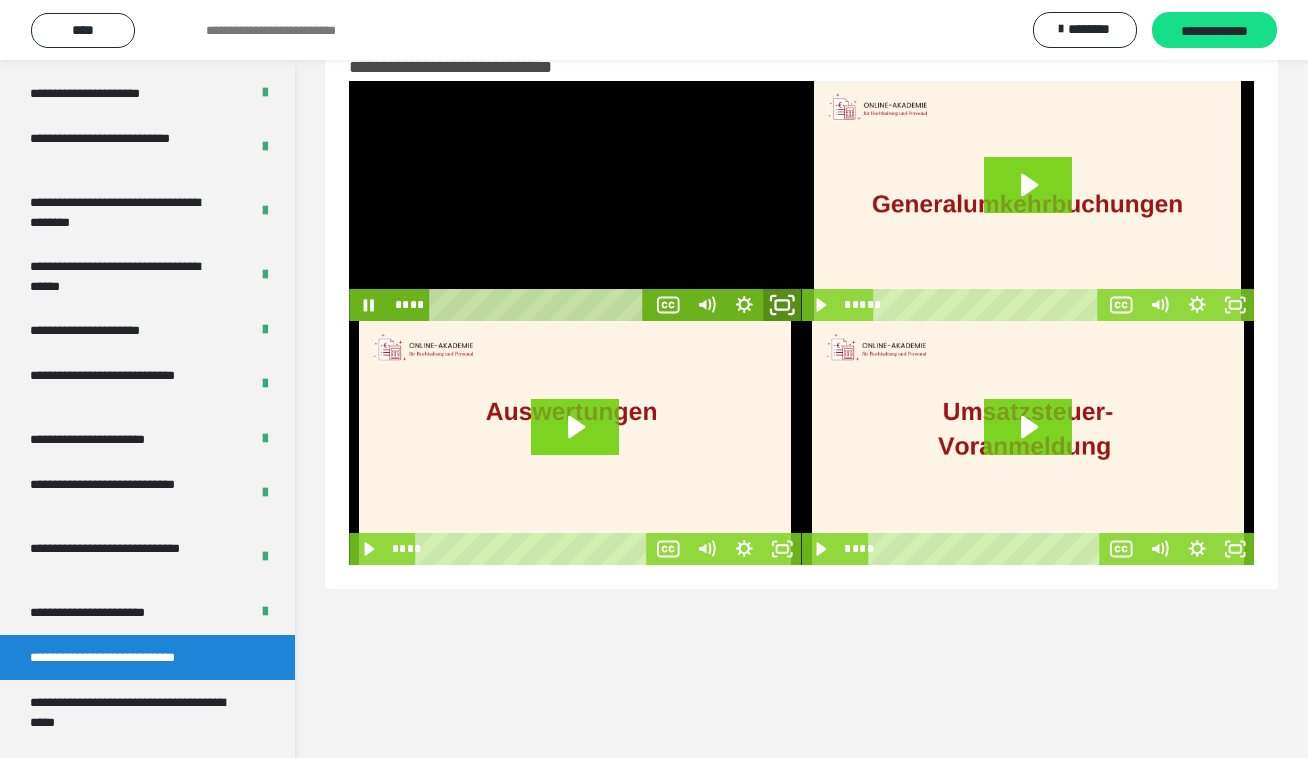click 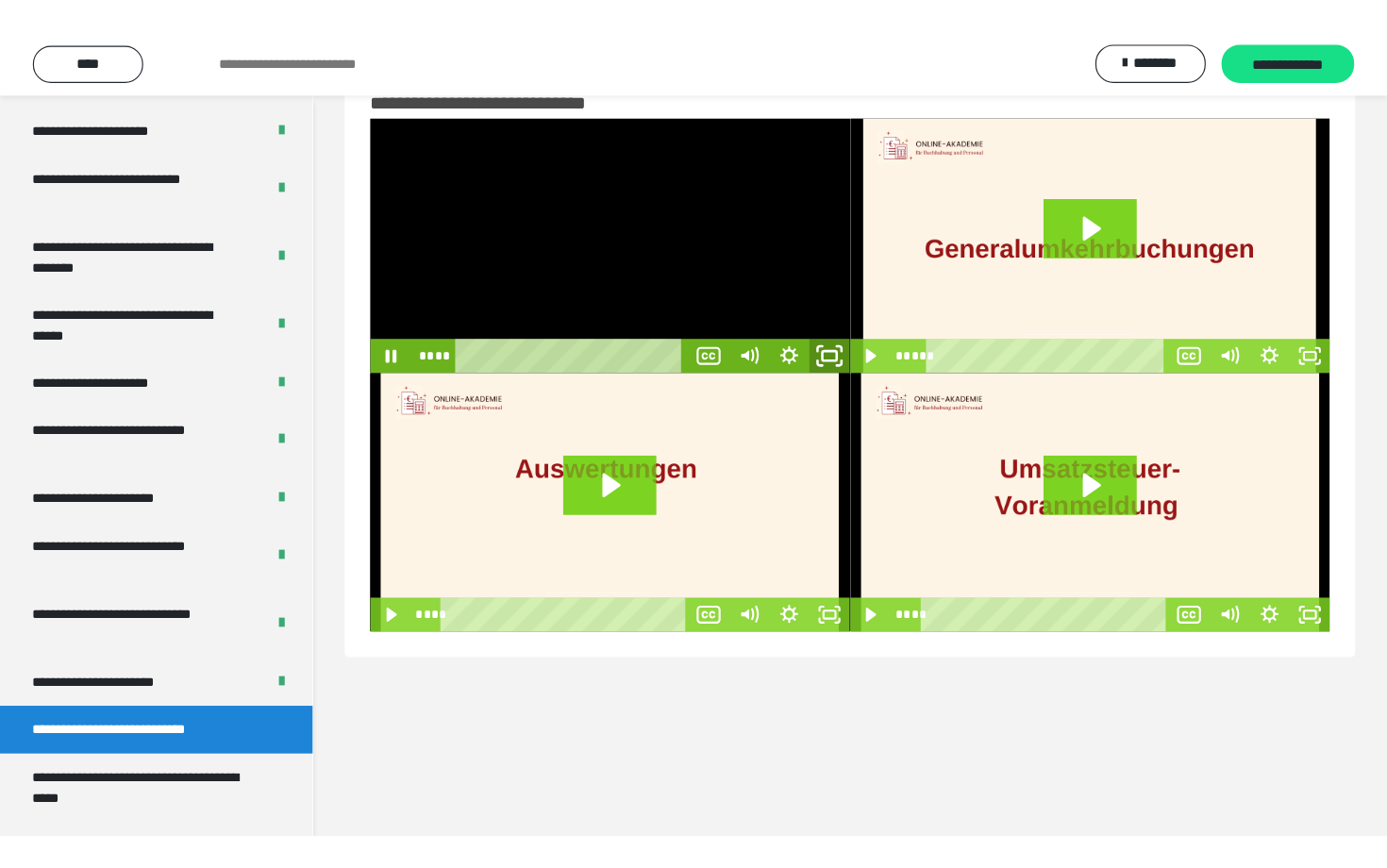 scroll, scrollTop: 0, scrollLeft: 0, axis: both 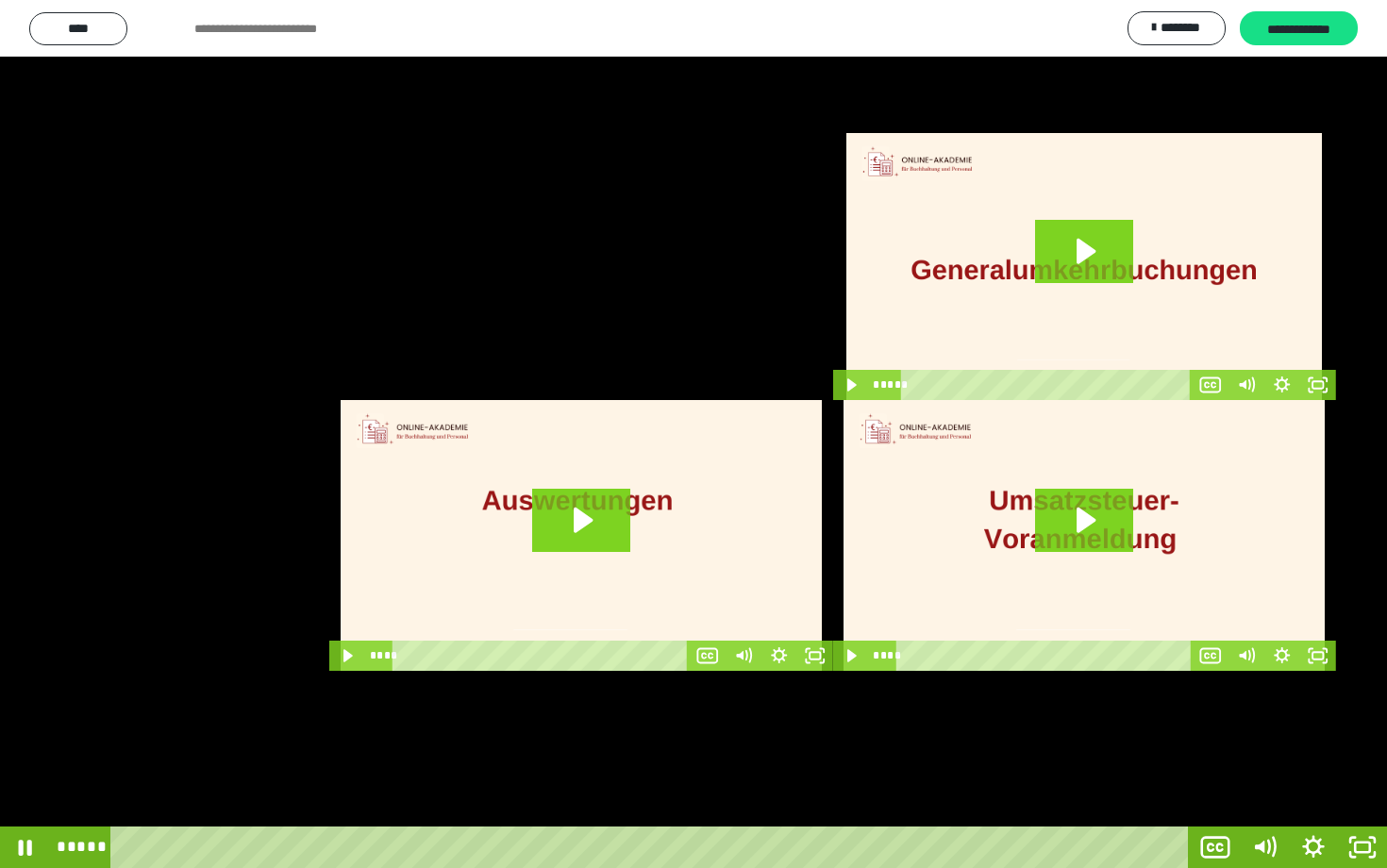 click at bounding box center (694, 434) 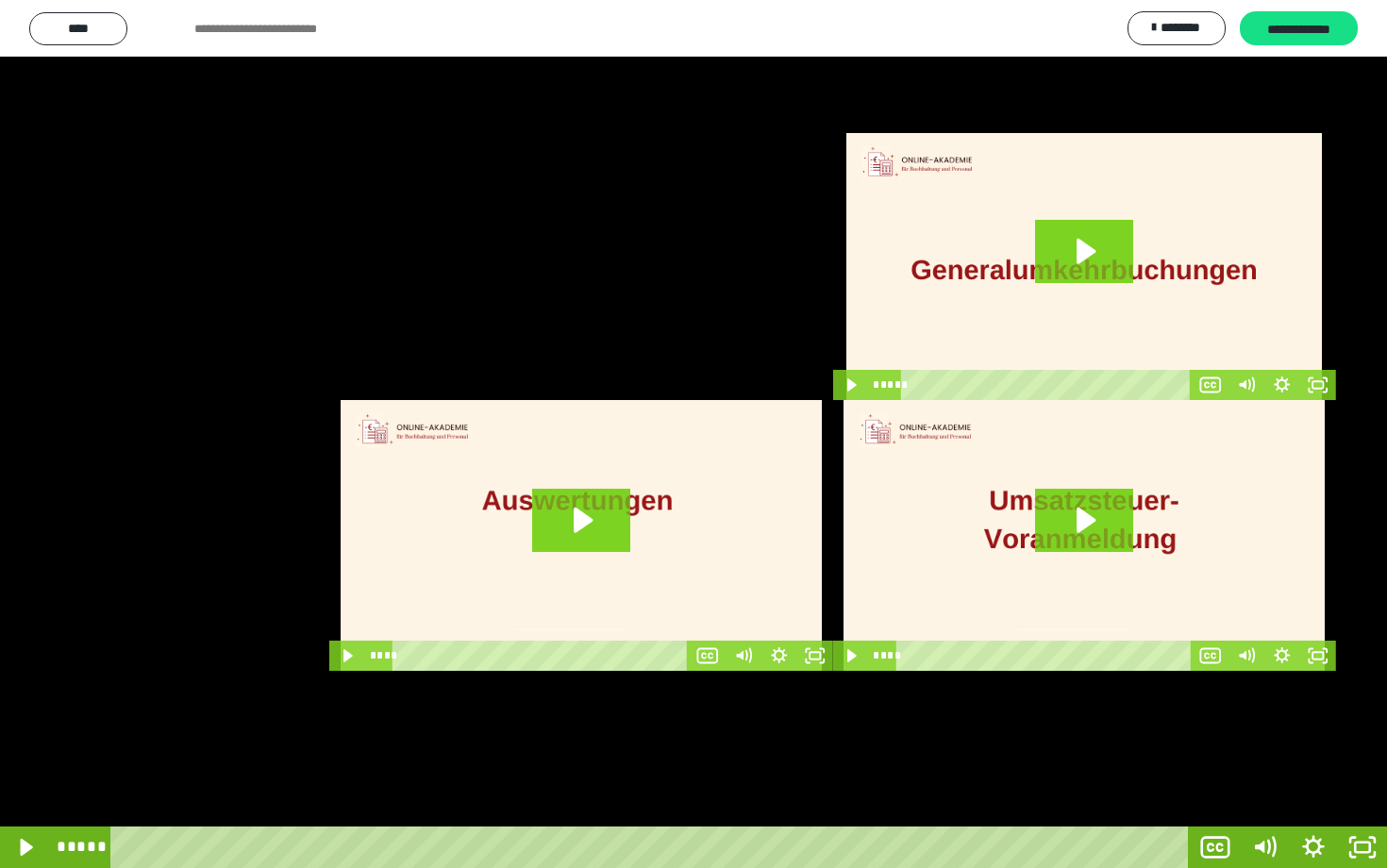 click at bounding box center (694, 434) 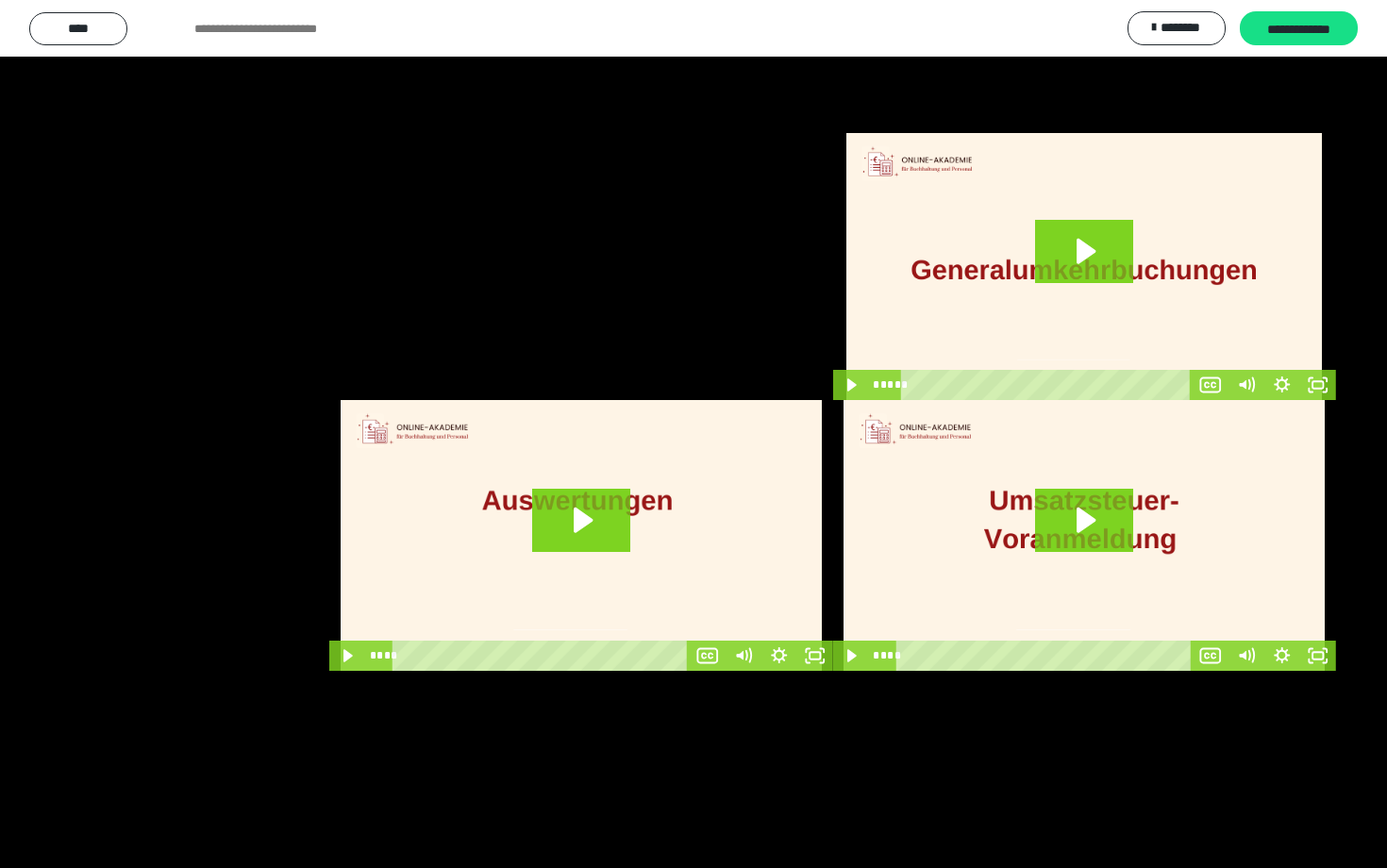 click at bounding box center [694, 434] 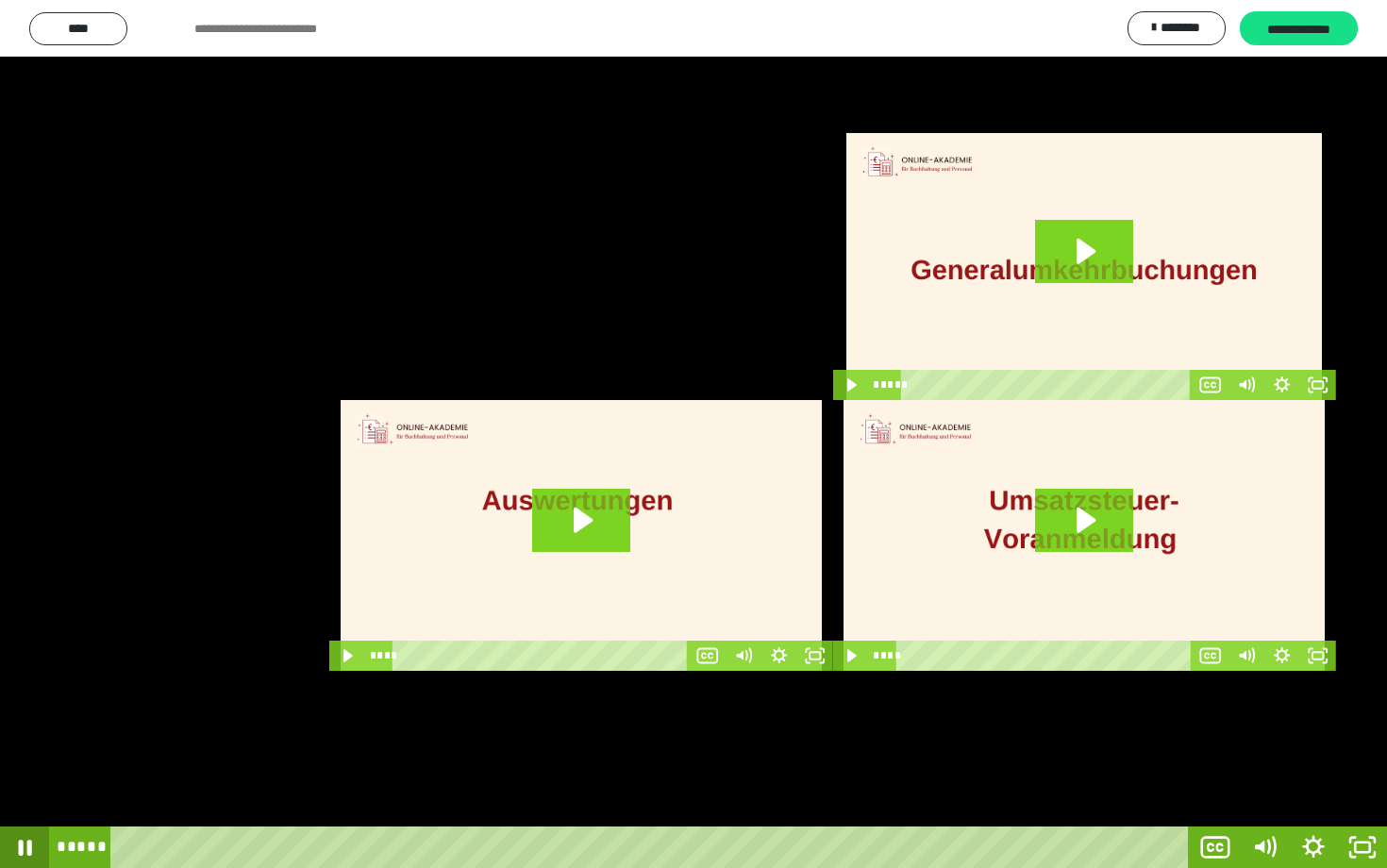 click 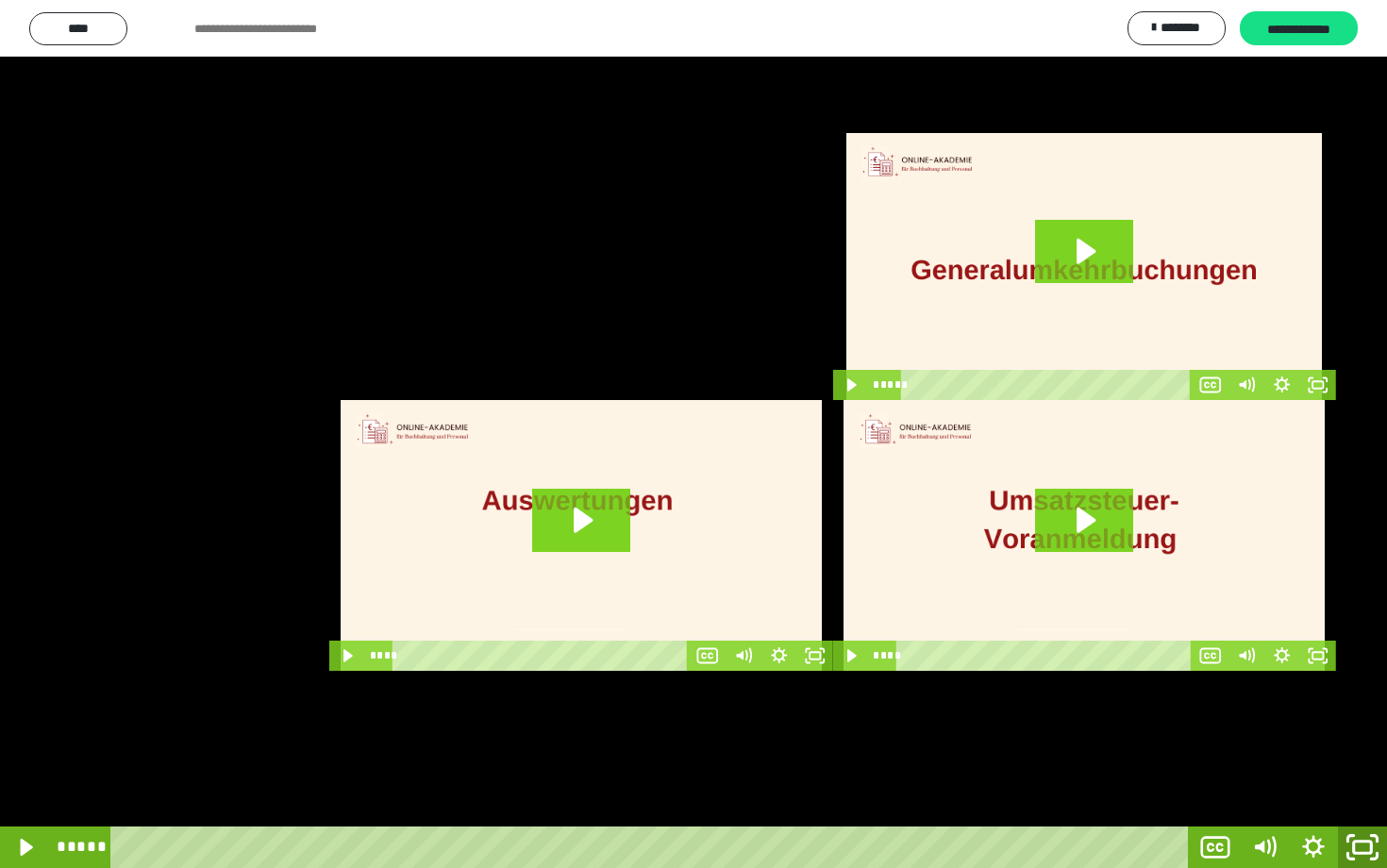 click 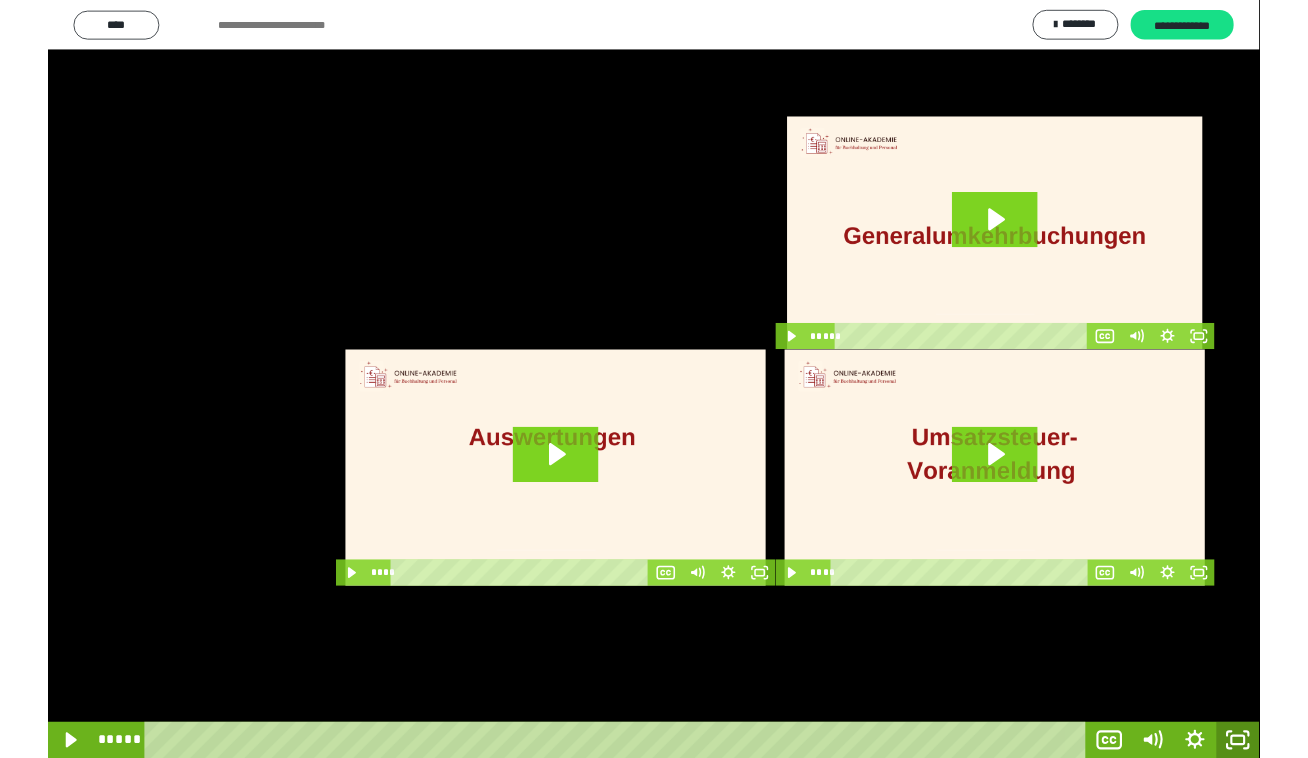 scroll, scrollTop: 60, scrollLeft: 0, axis: vertical 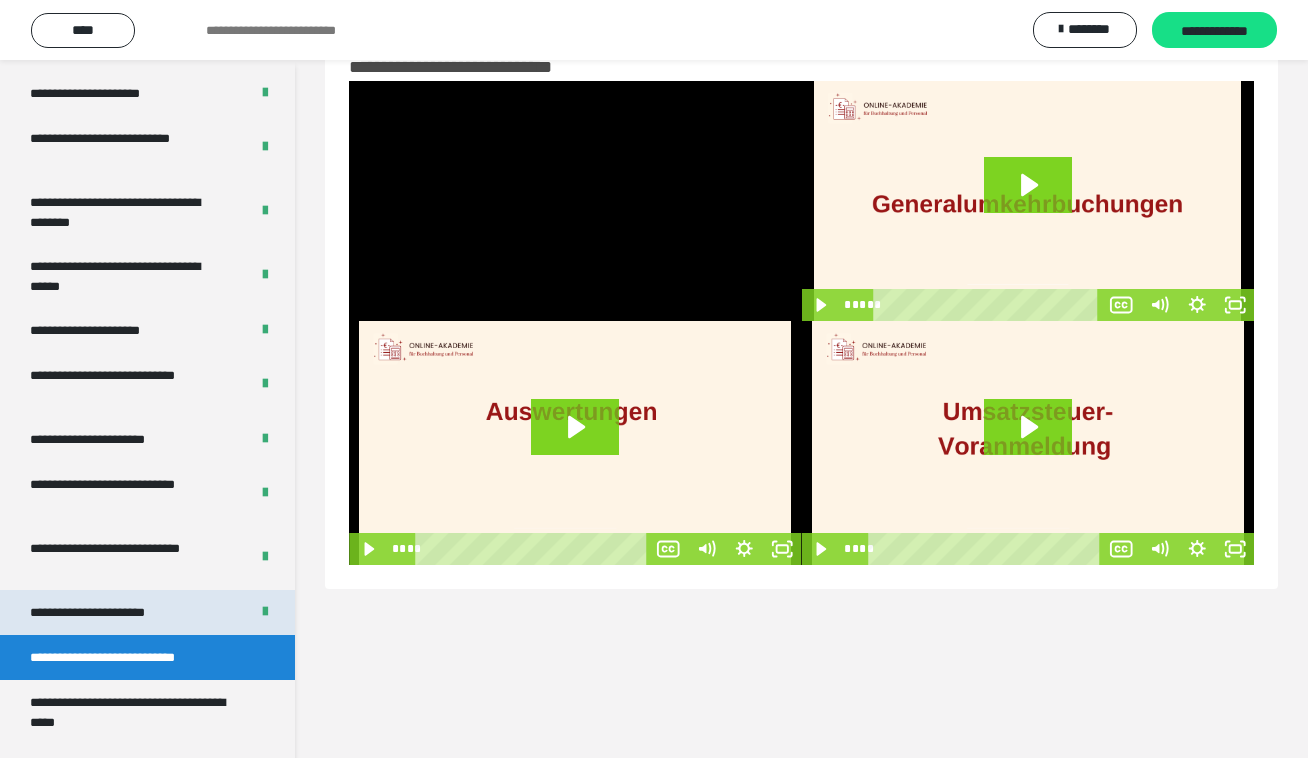 click on "**********" at bounding box center [109, 612] 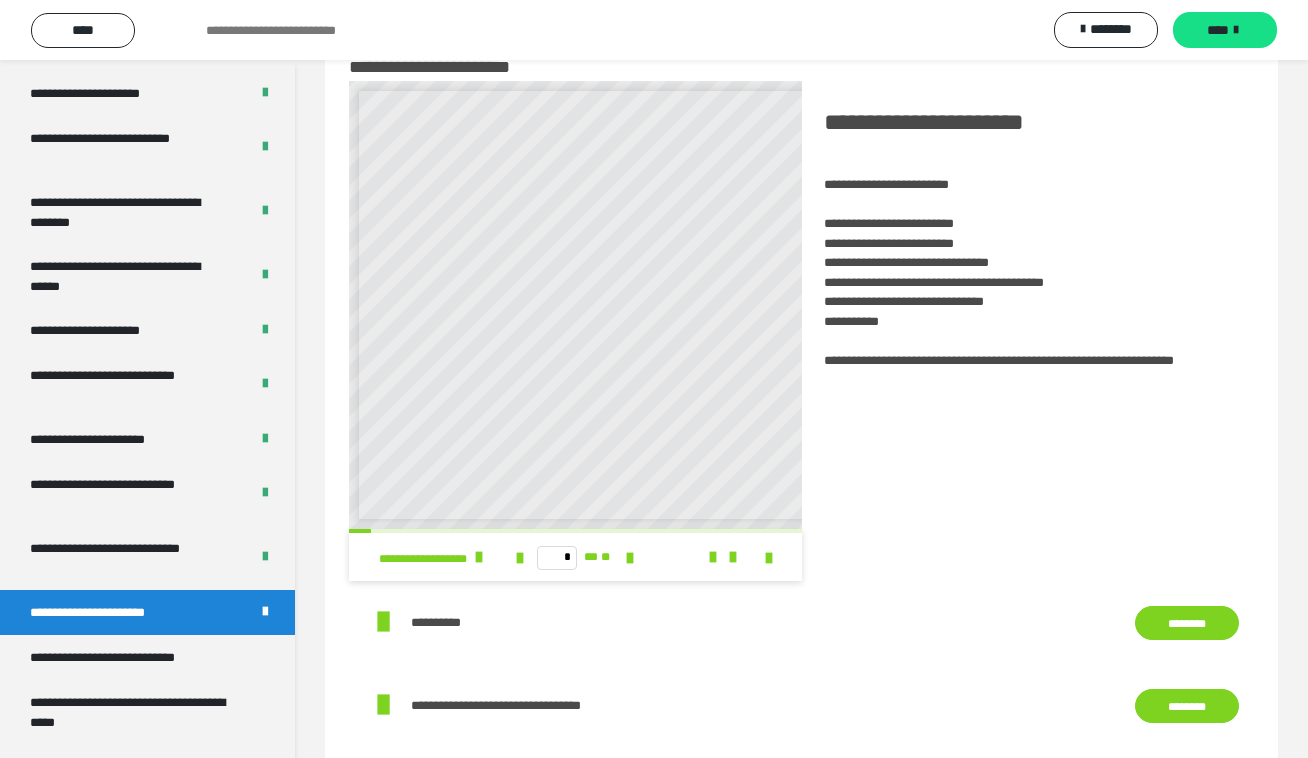 scroll, scrollTop: 8, scrollLeft: 0, axis: vertical 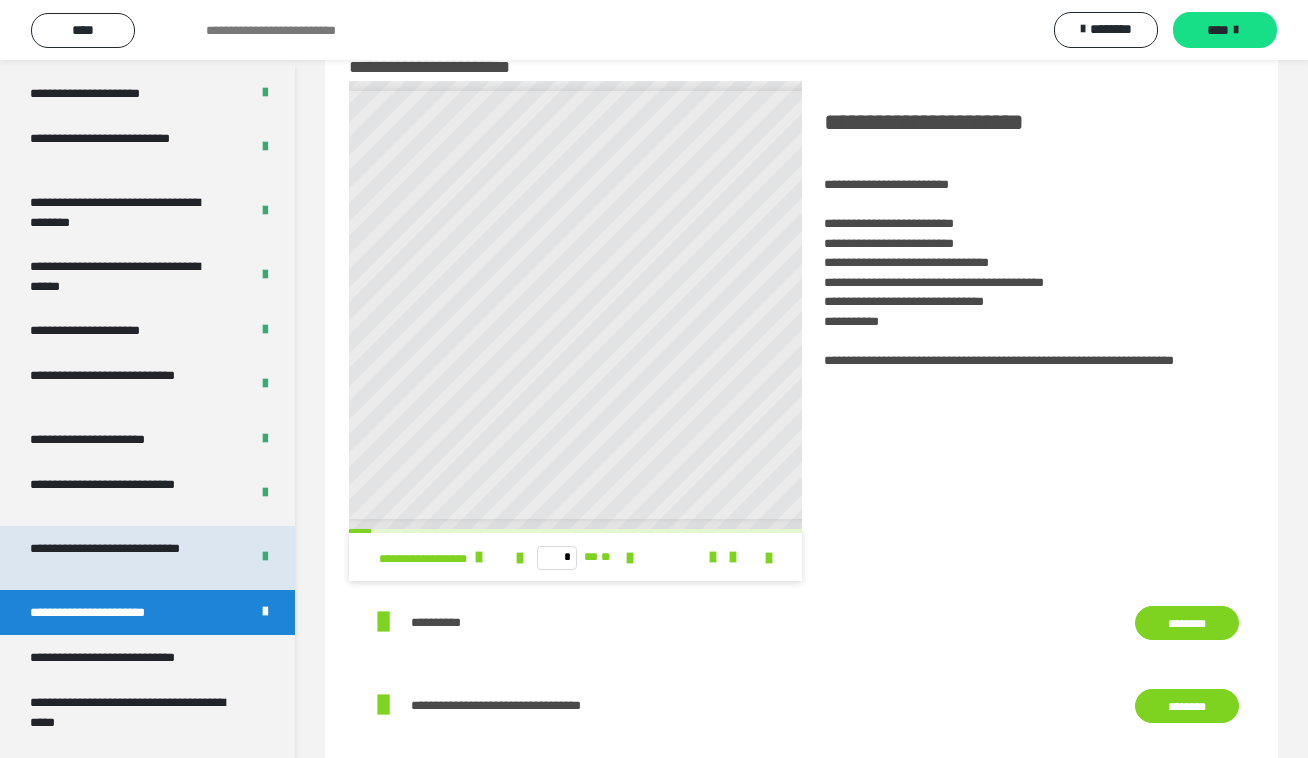 click on "**********" at bounding box center [123, 558] 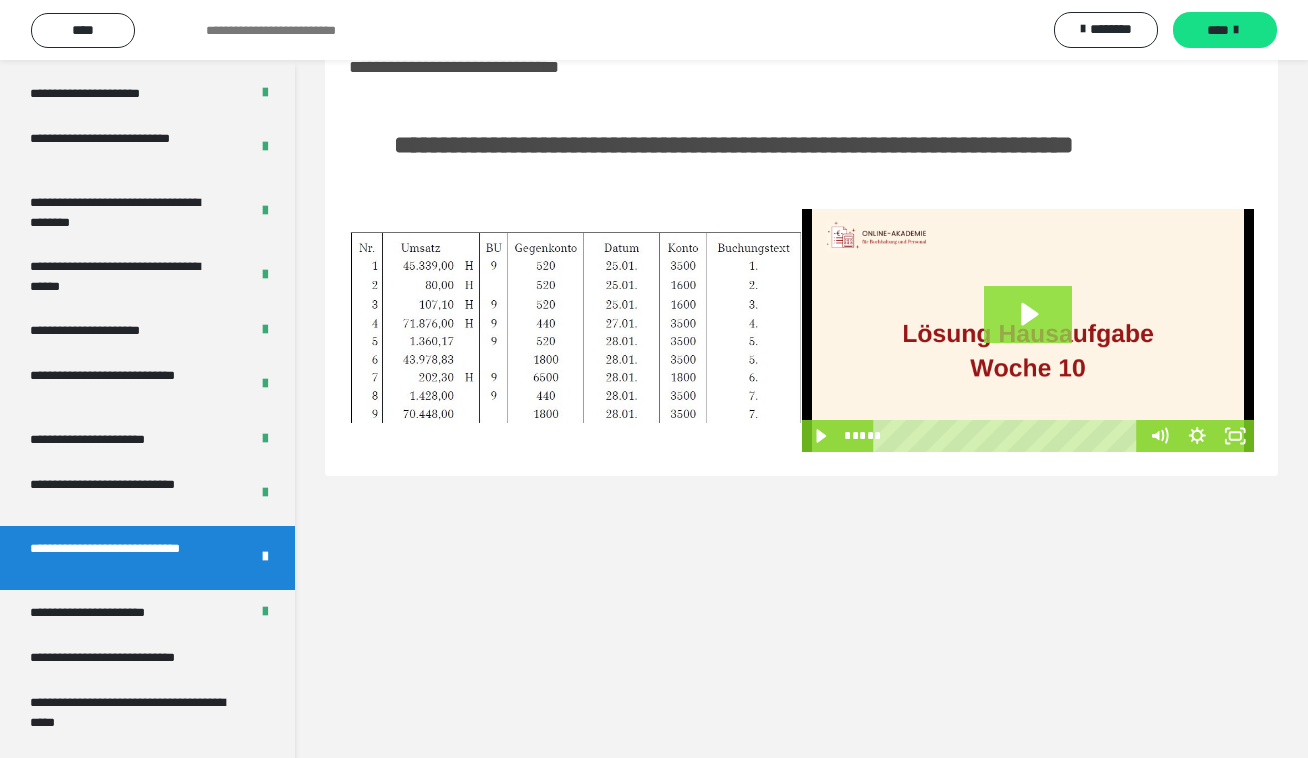 click 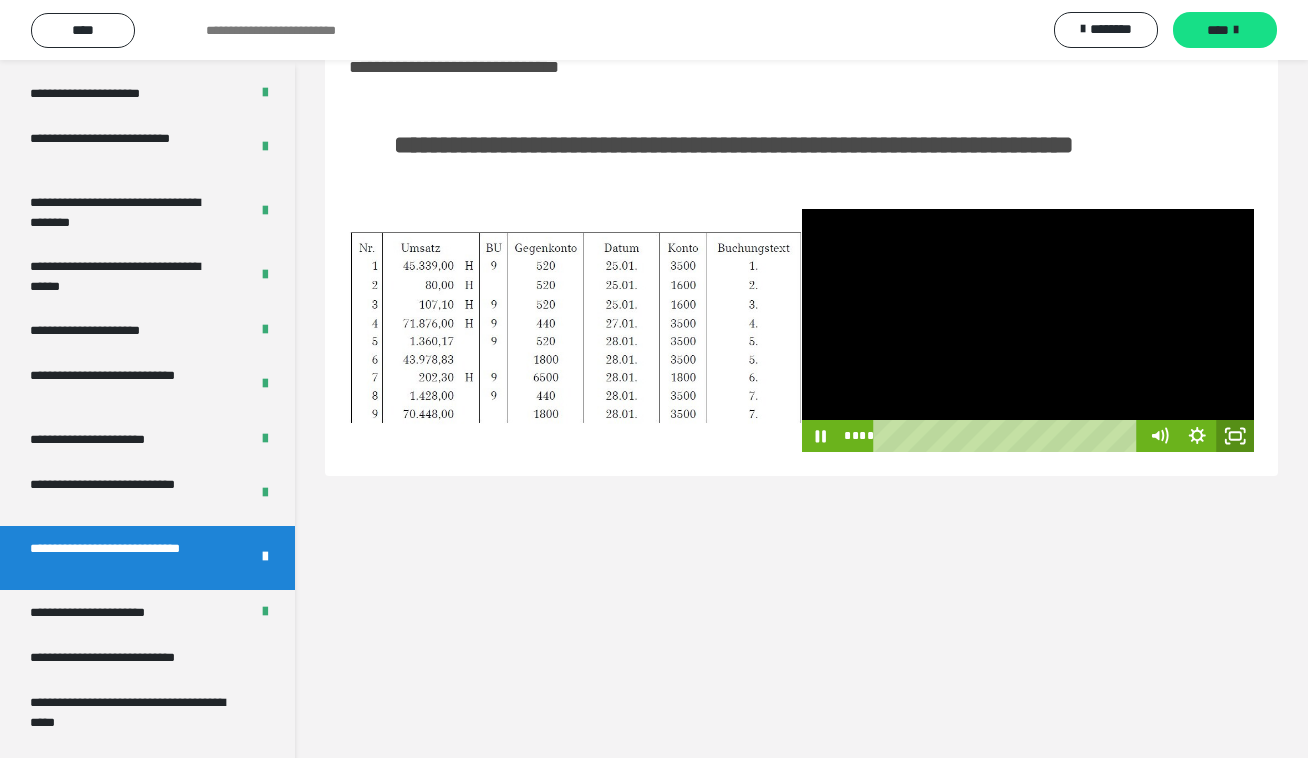 click 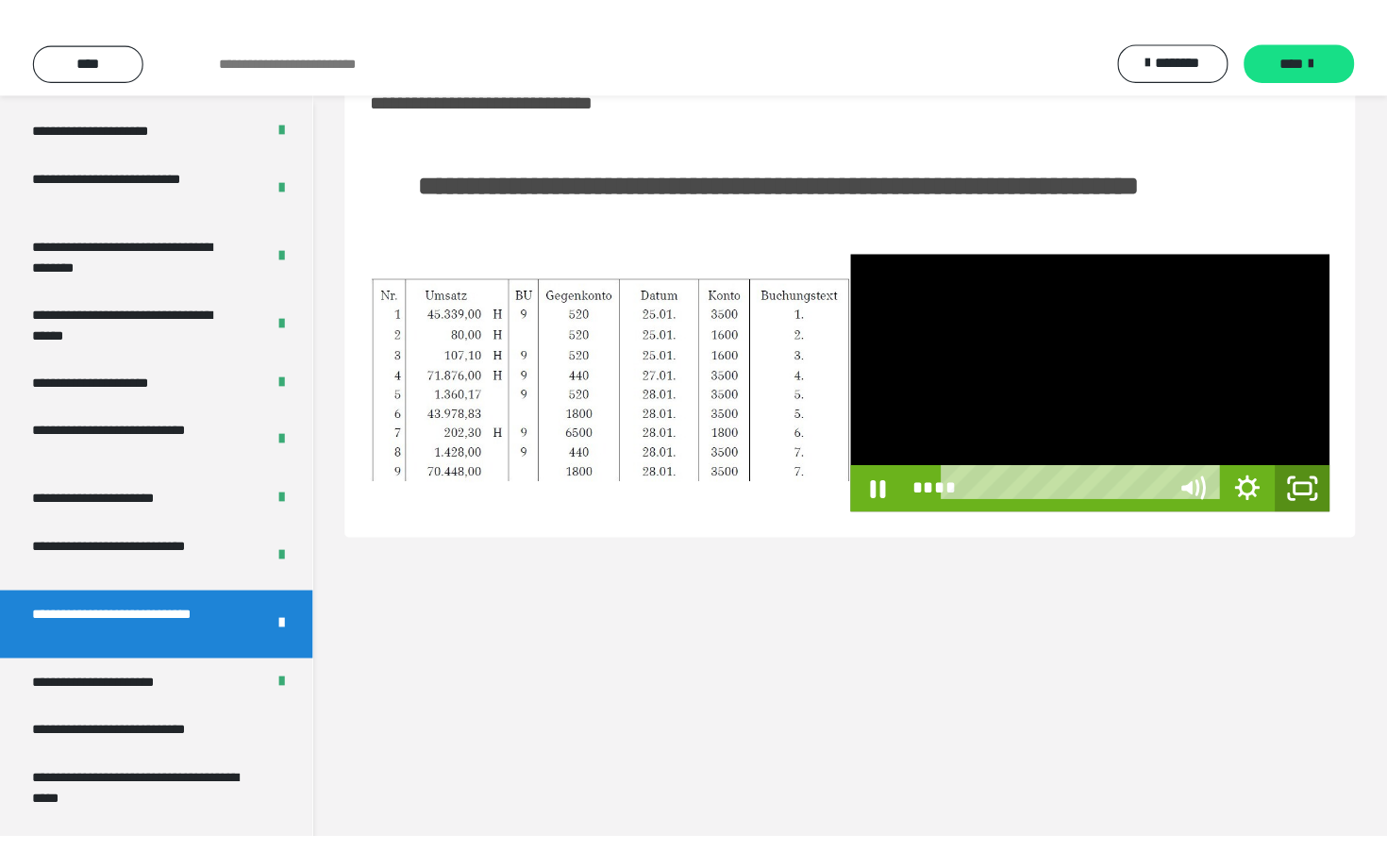 scroll, scrollTop: 0, scrollLeft: 0, axis: both 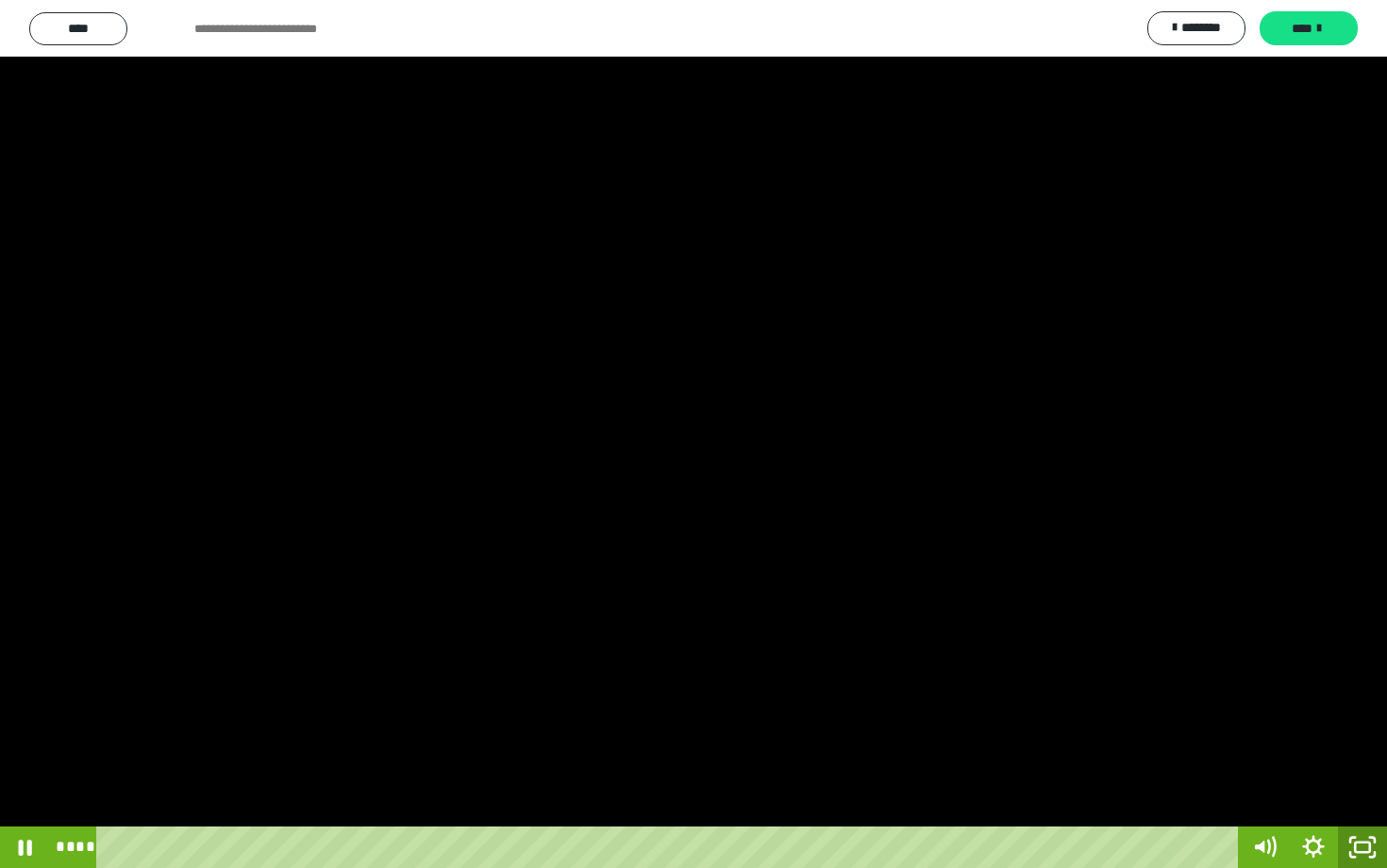 click 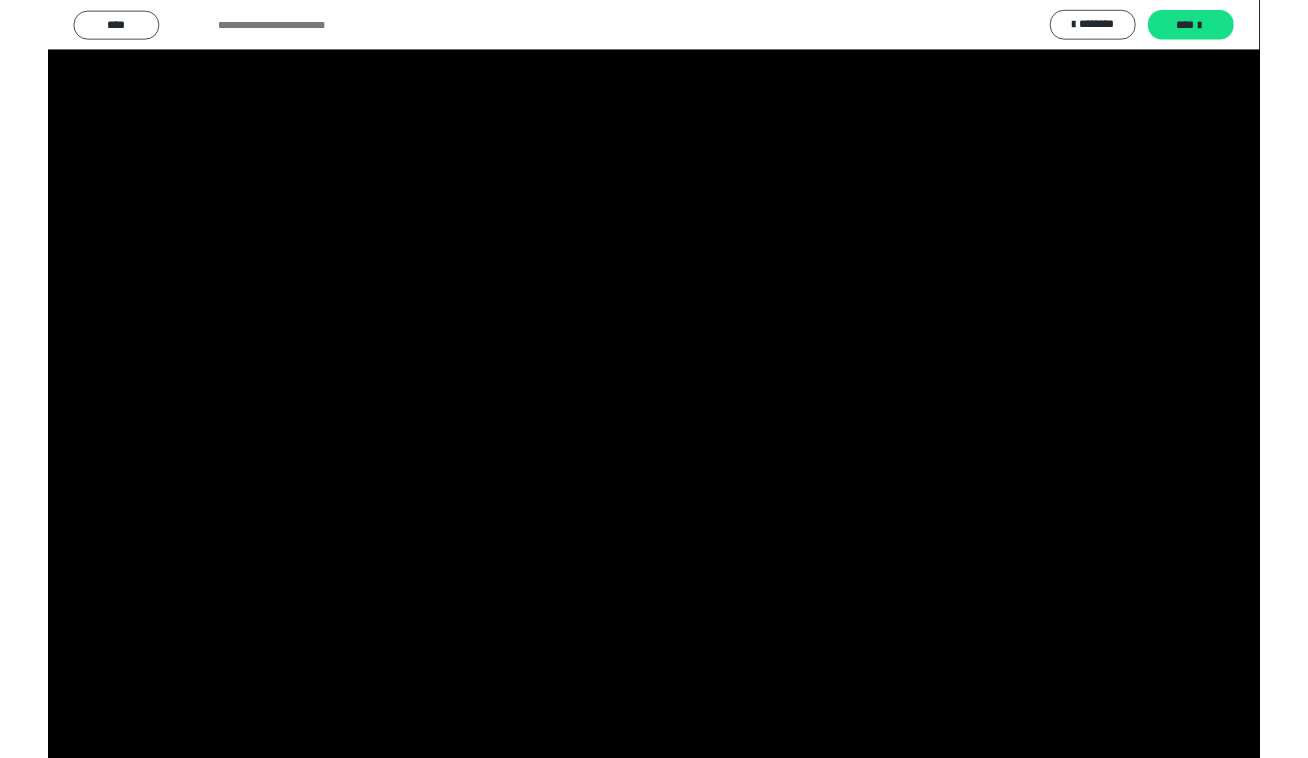 scroll, scrollTop: 60, scrollLeft: 0, axis: vertical 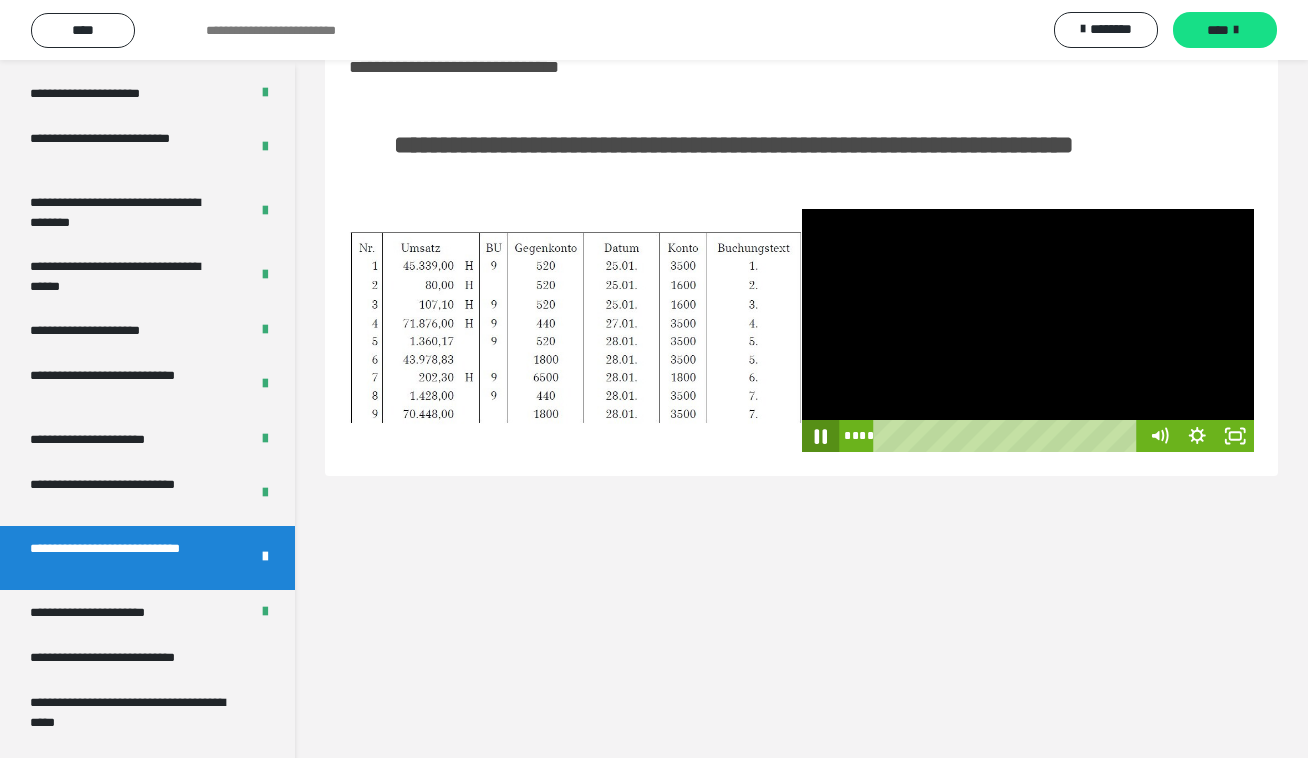 click 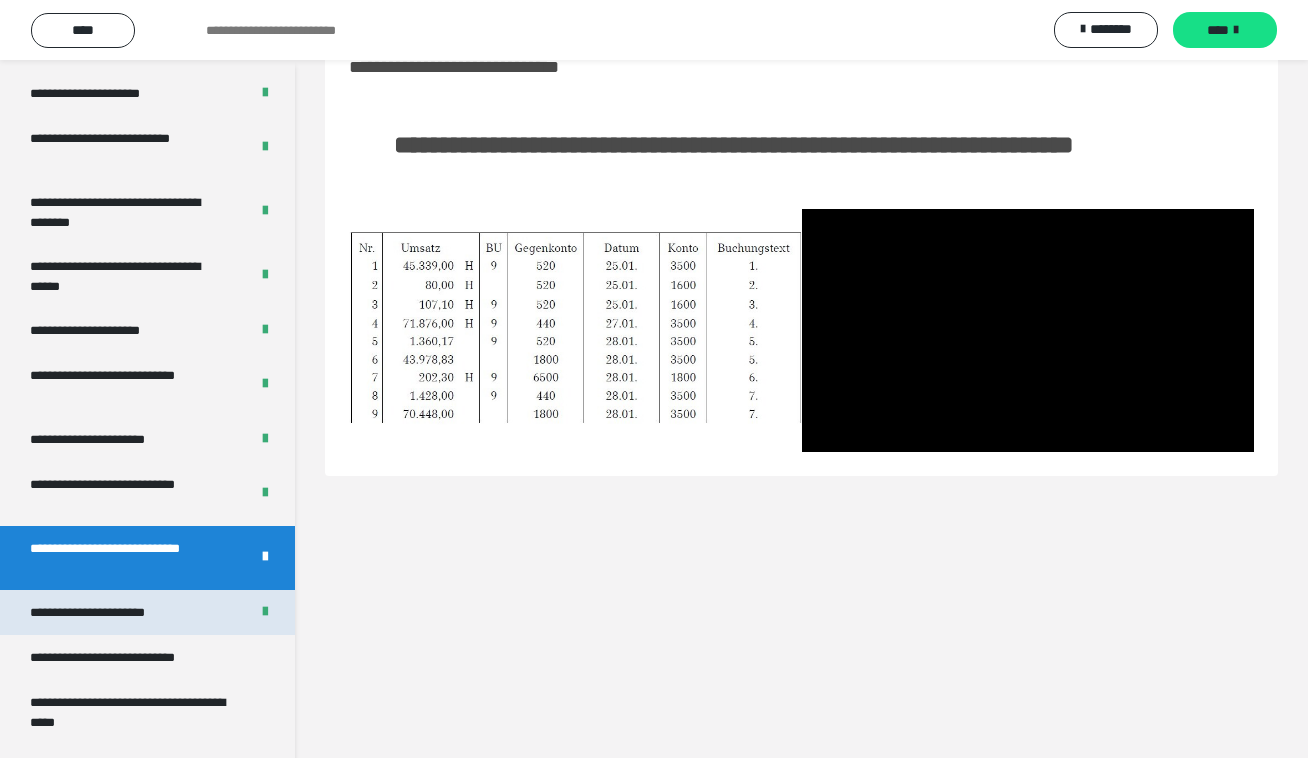 click on "**********" at bounding box center (109, 612) 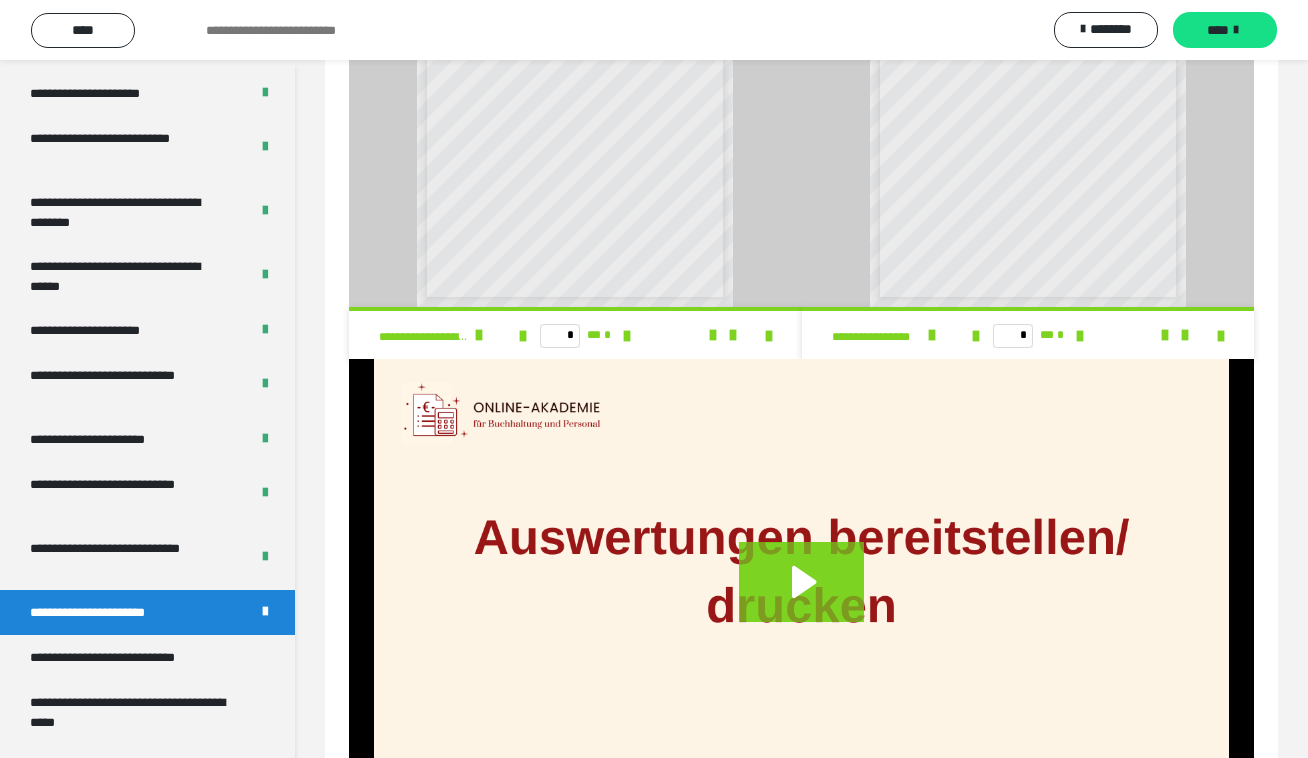 scroll, scrollTop: 1333, scrollLeft: 0, axis: vertical 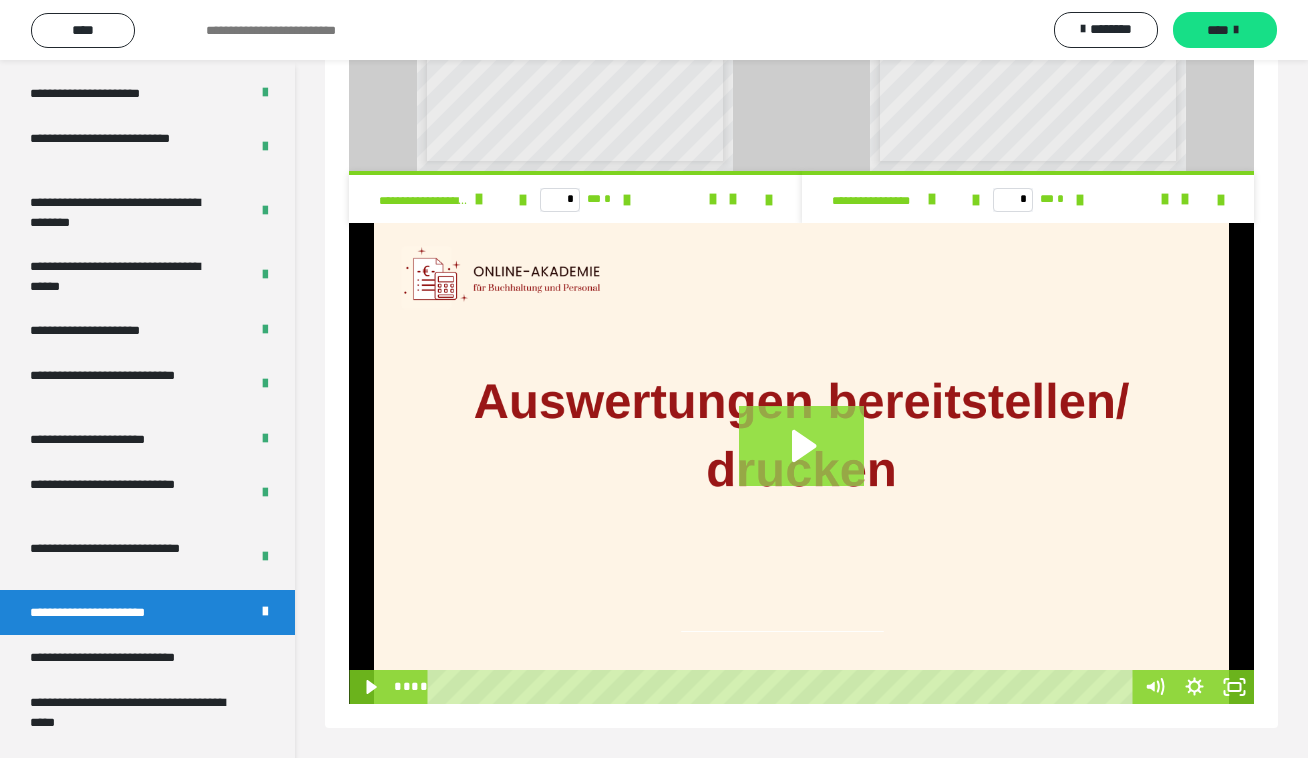 click 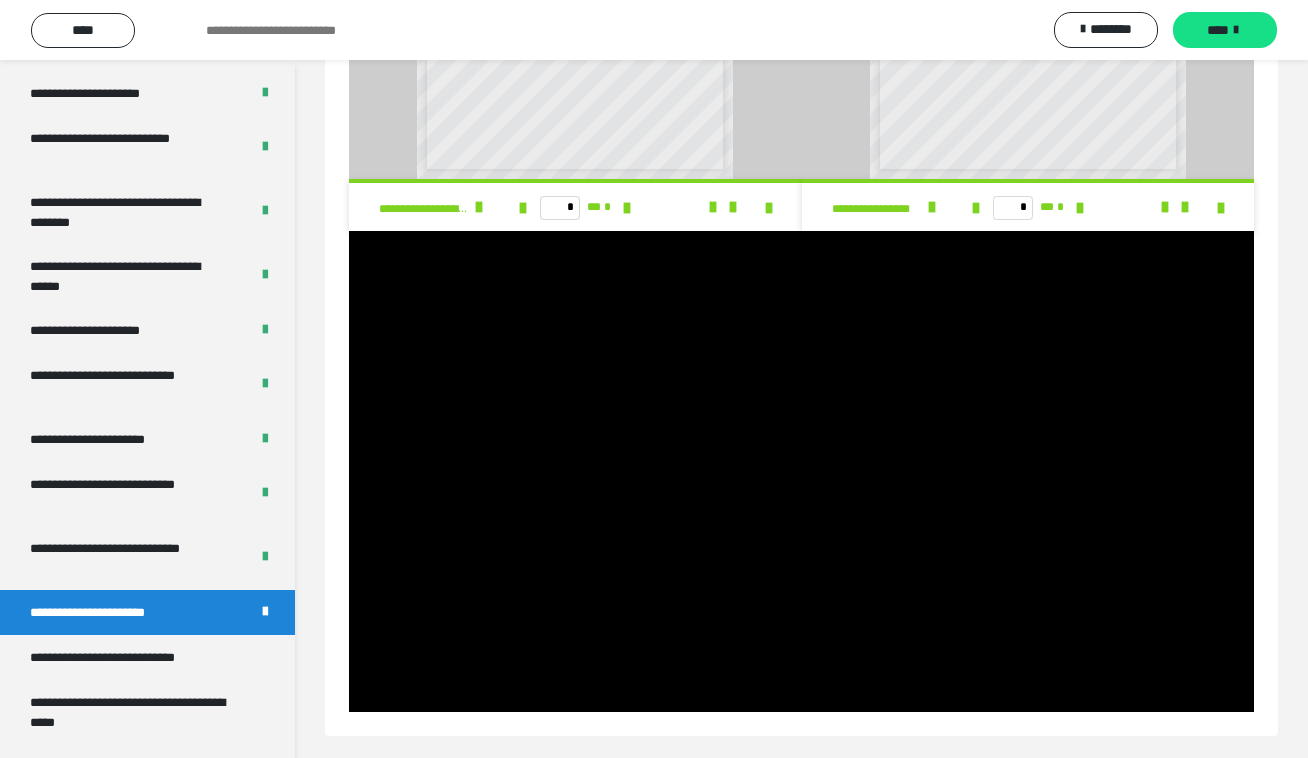 scroll, scrollTop: 1333, scrollLeft: 0, axis: vertical 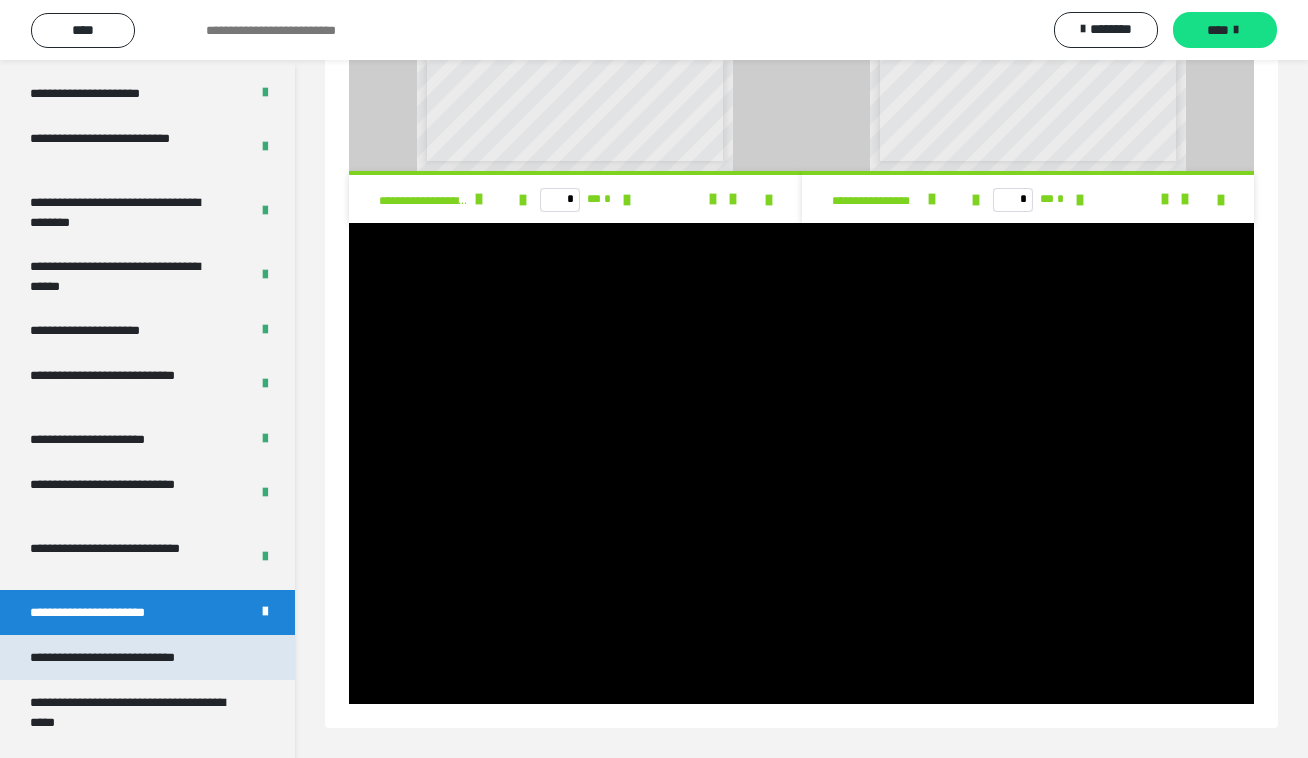 click on "**********" at bounding box center (129, 657) 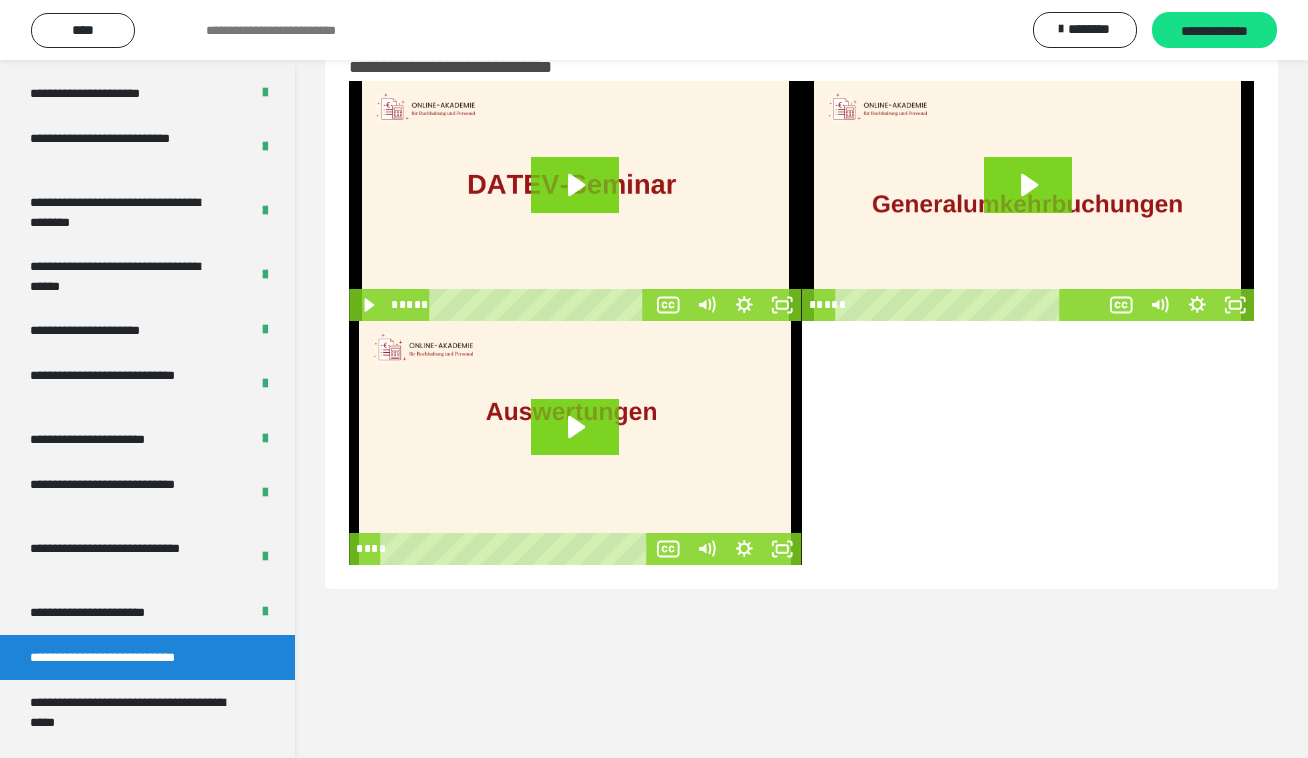 scroll, scrollTop: 60, scrollLeft: 0, axis: vertical 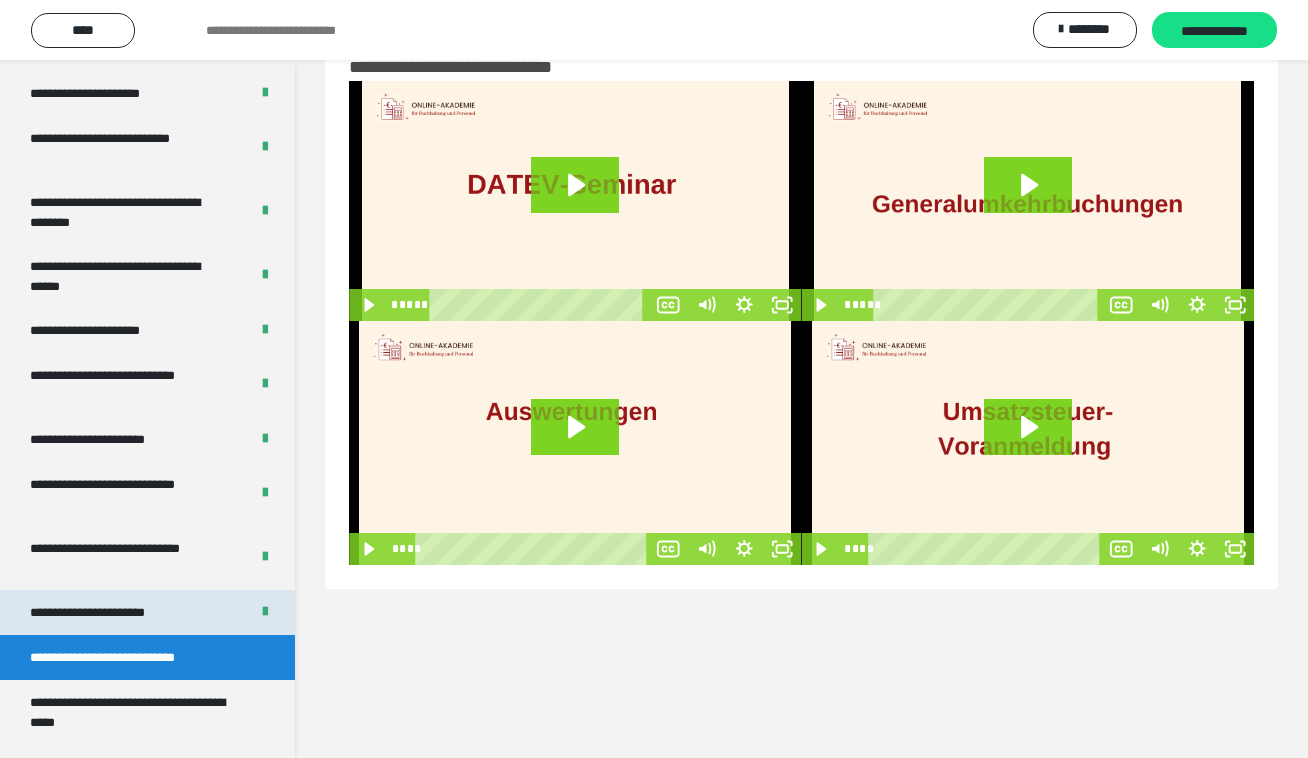 click on "**********" at bounding box center (109, 612) 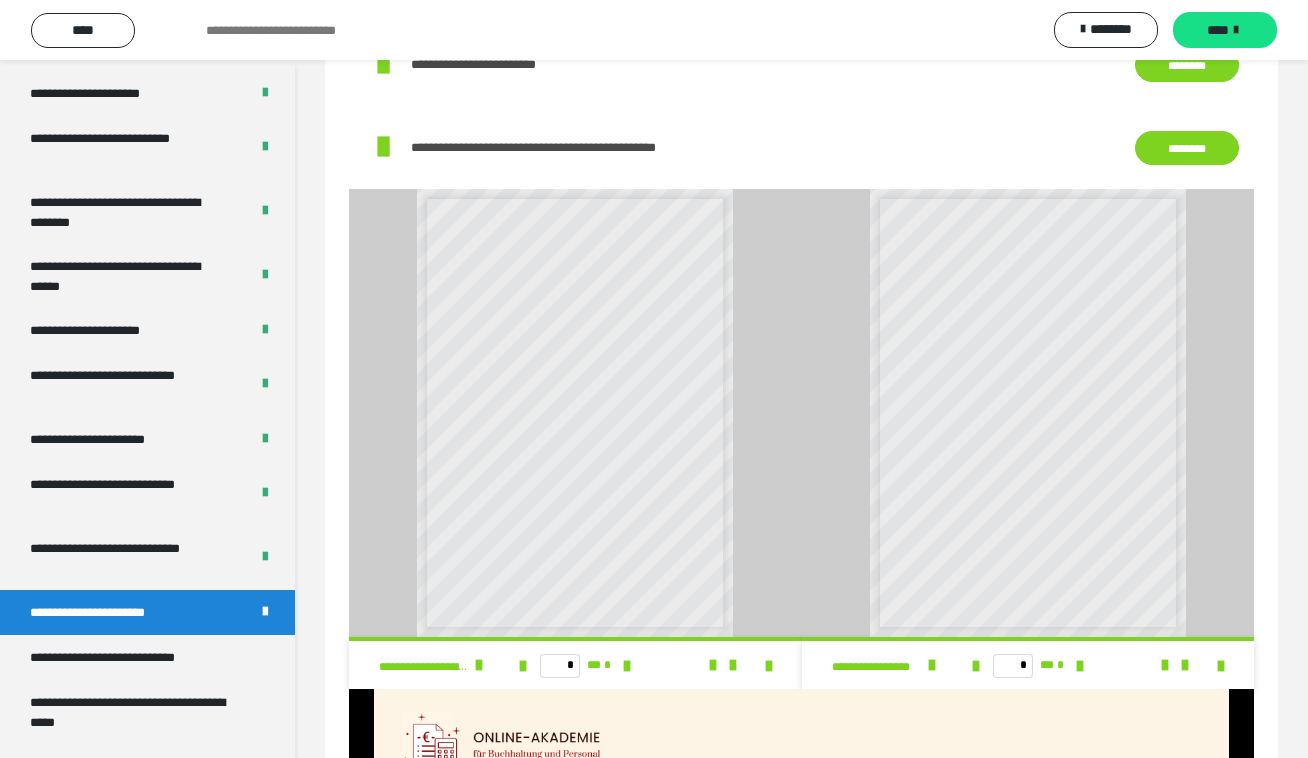 scroll, scrollTop: 869, scrollLeft: 0, axis: vertical 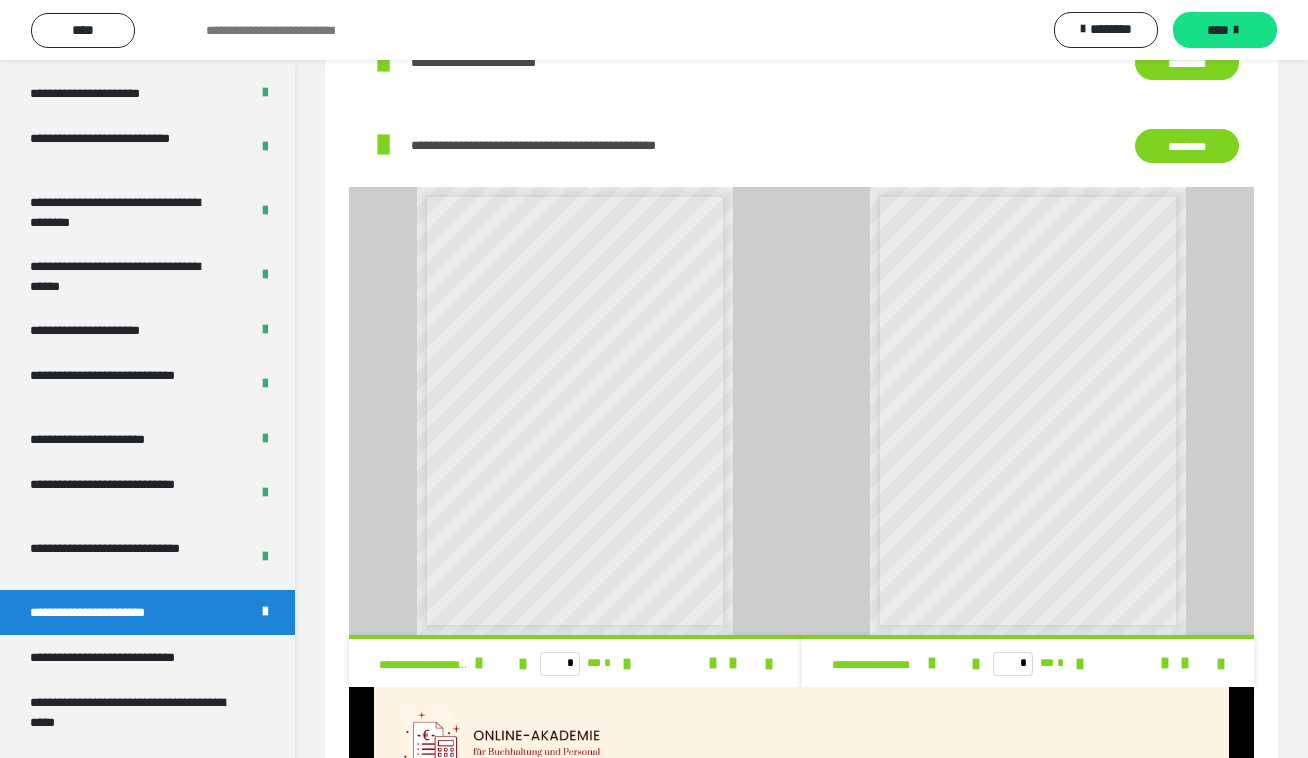 click on "**********" at bounding box center (528, 421) 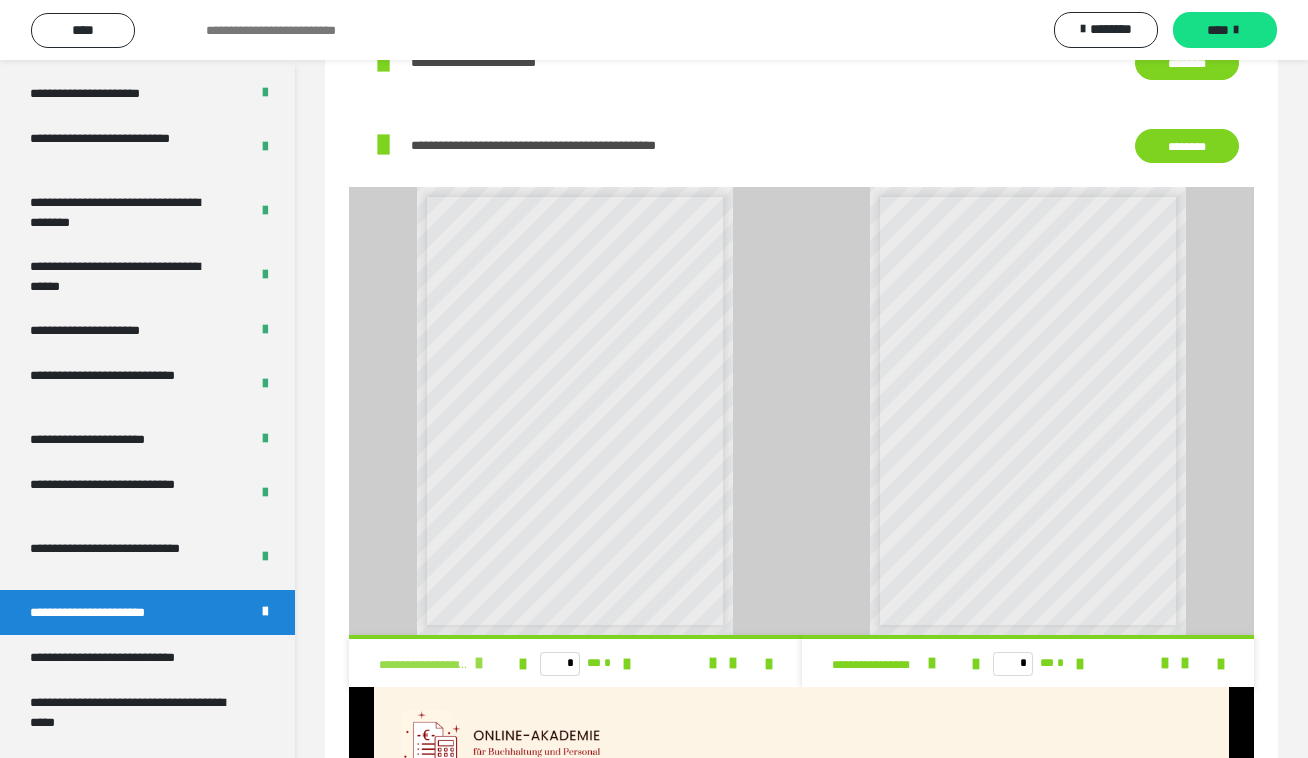 click at bounding box center (479, 663) 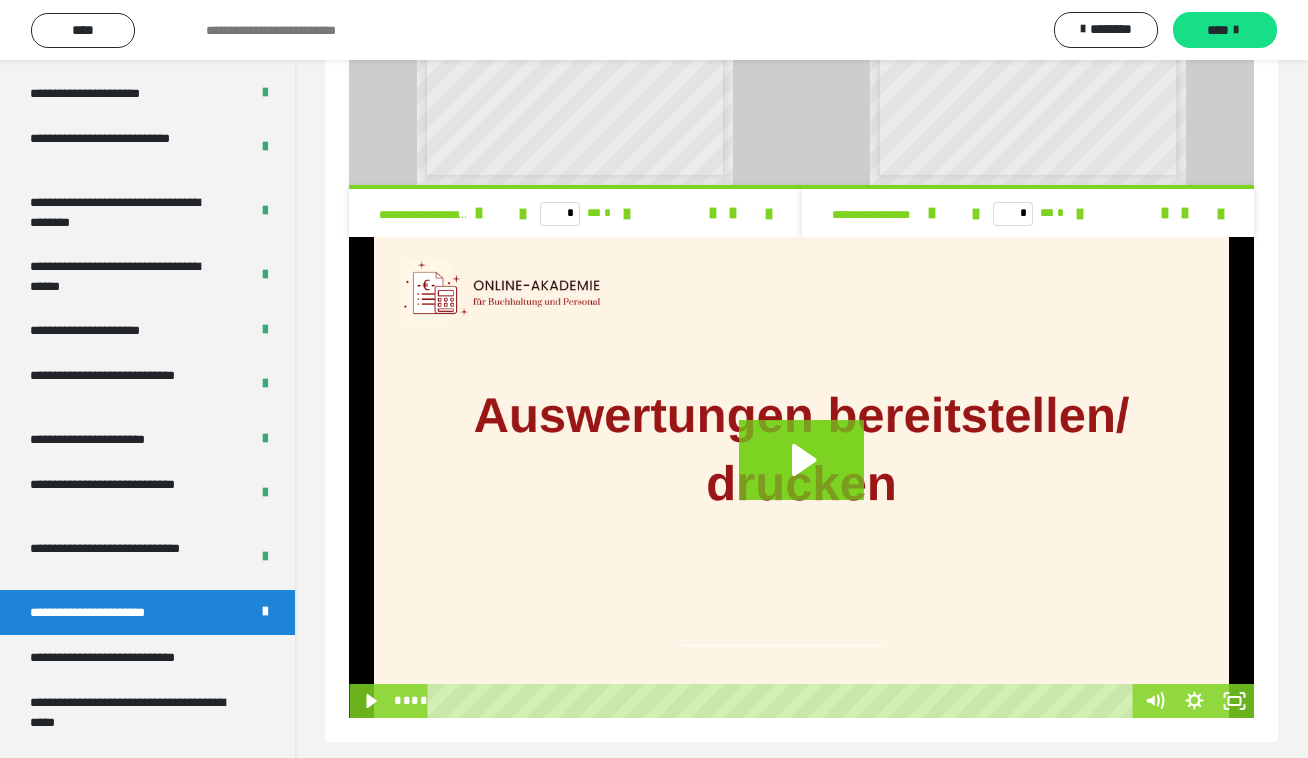 scroll, scrollTop: 1333, scrollLeft: 0, axis: vertical 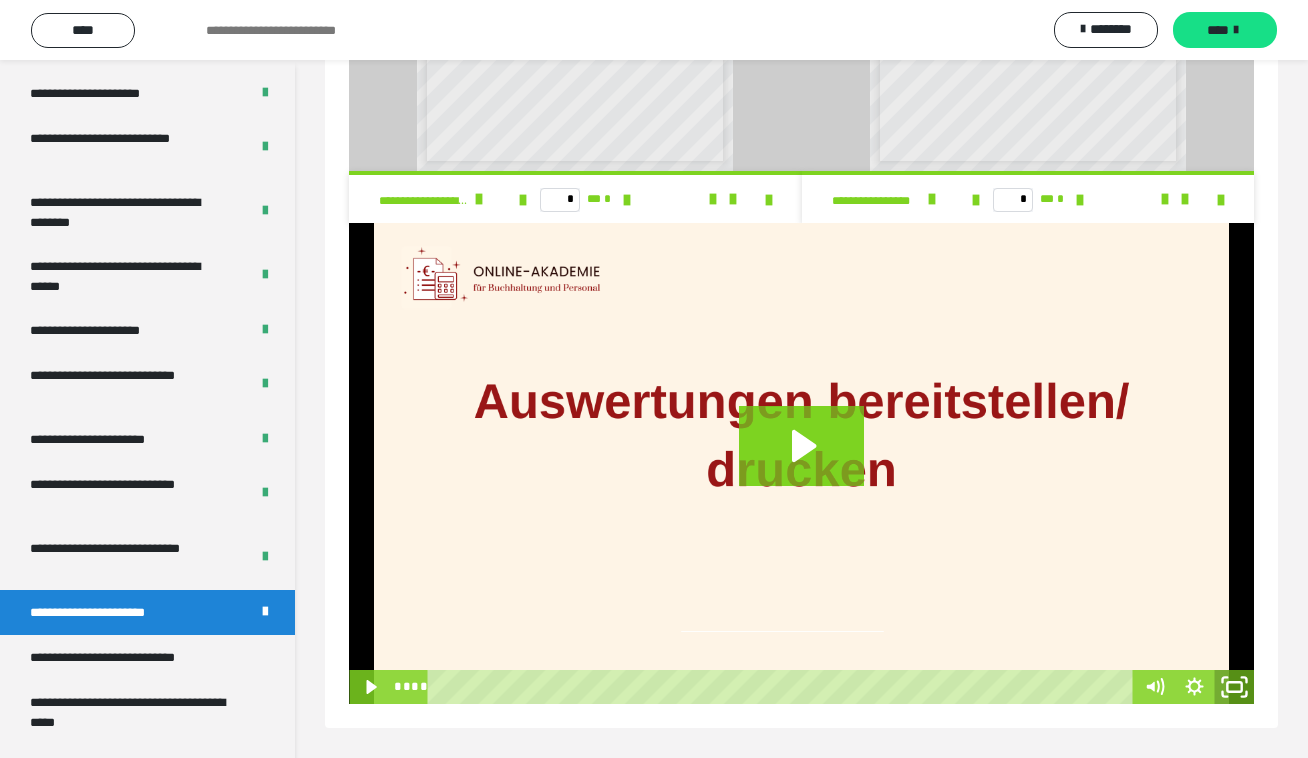click 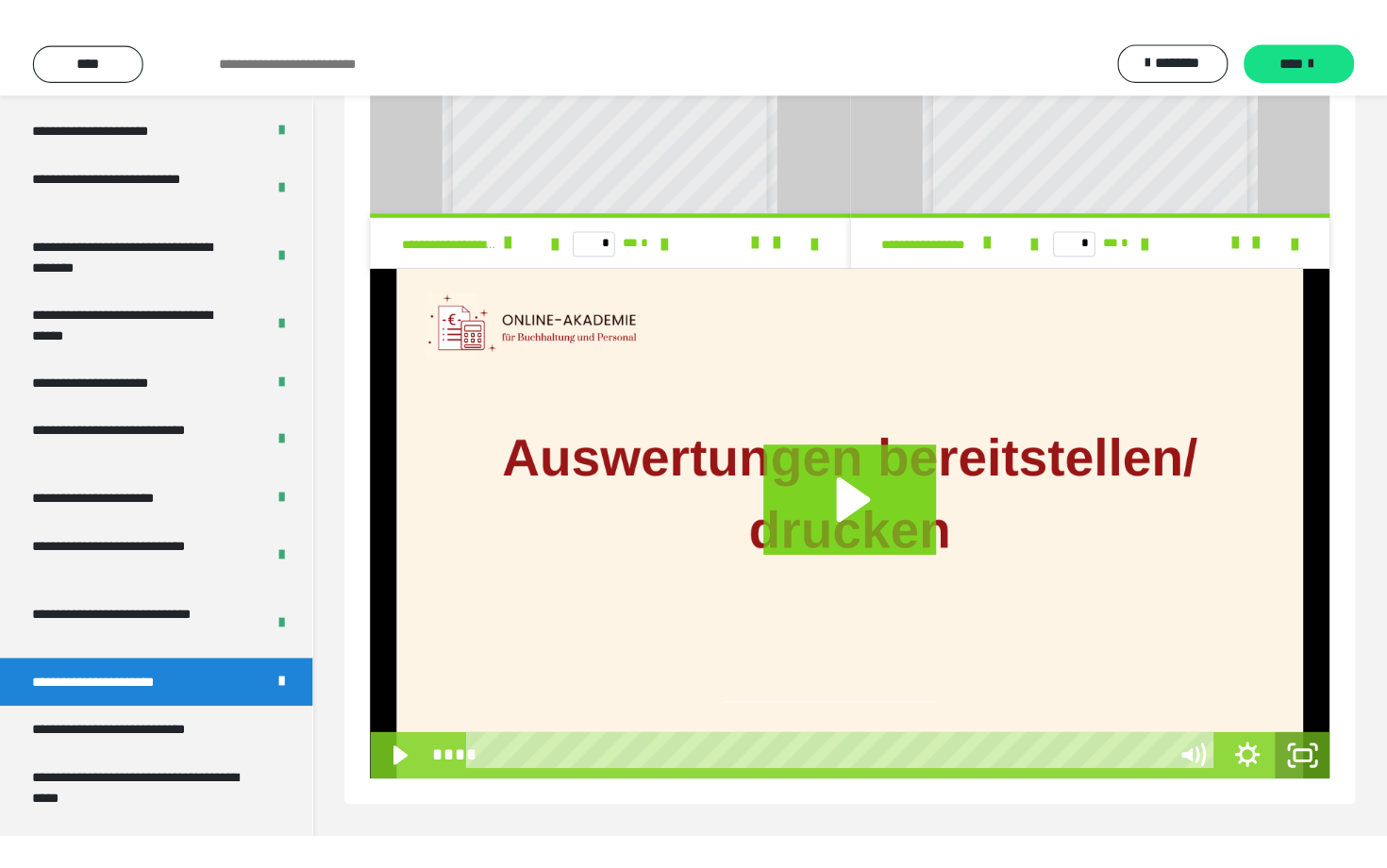 scroll, scrollTop: 0, scrollLeft: 0, axis: both 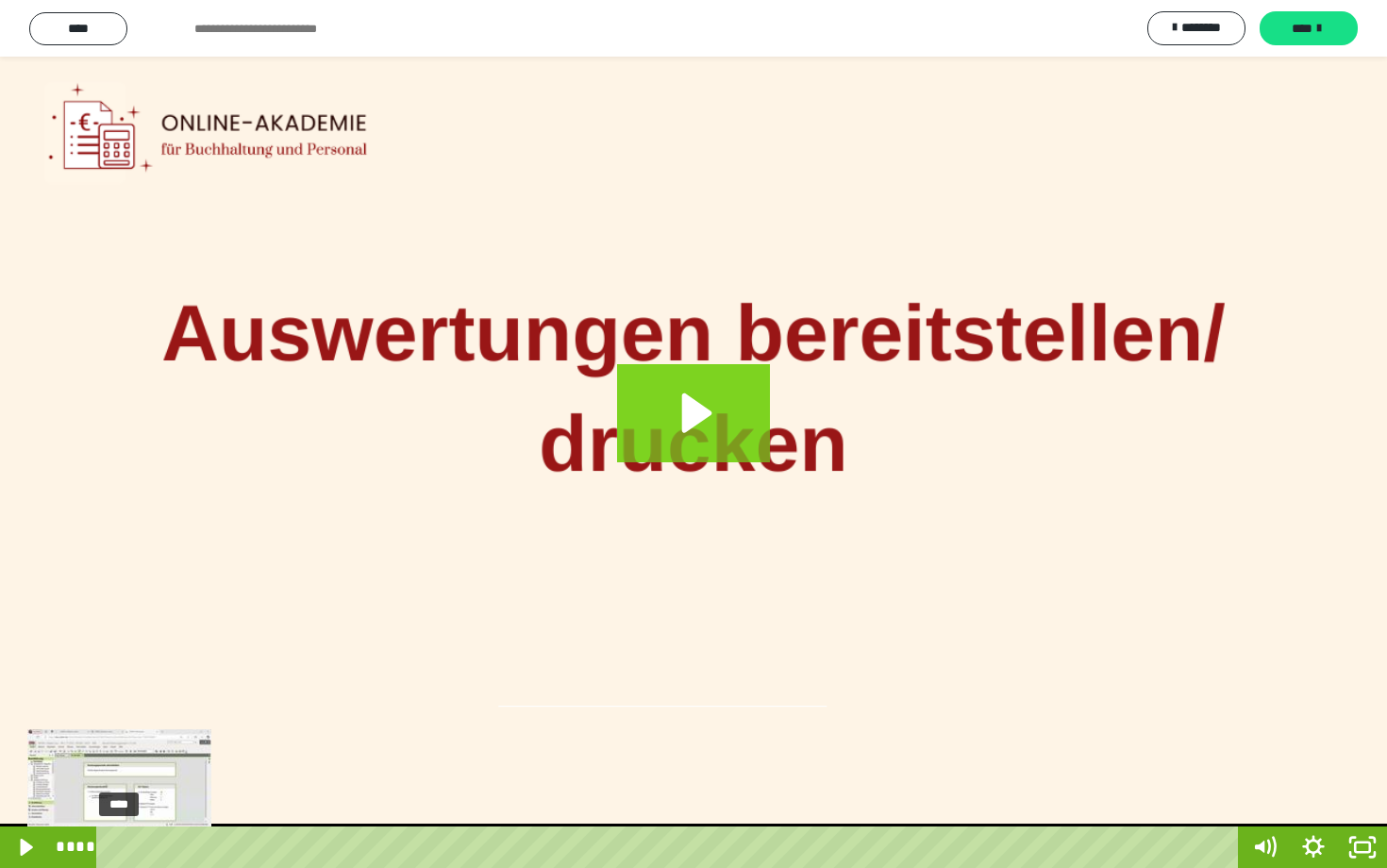 click on "****" at bounding box center [671, 847] 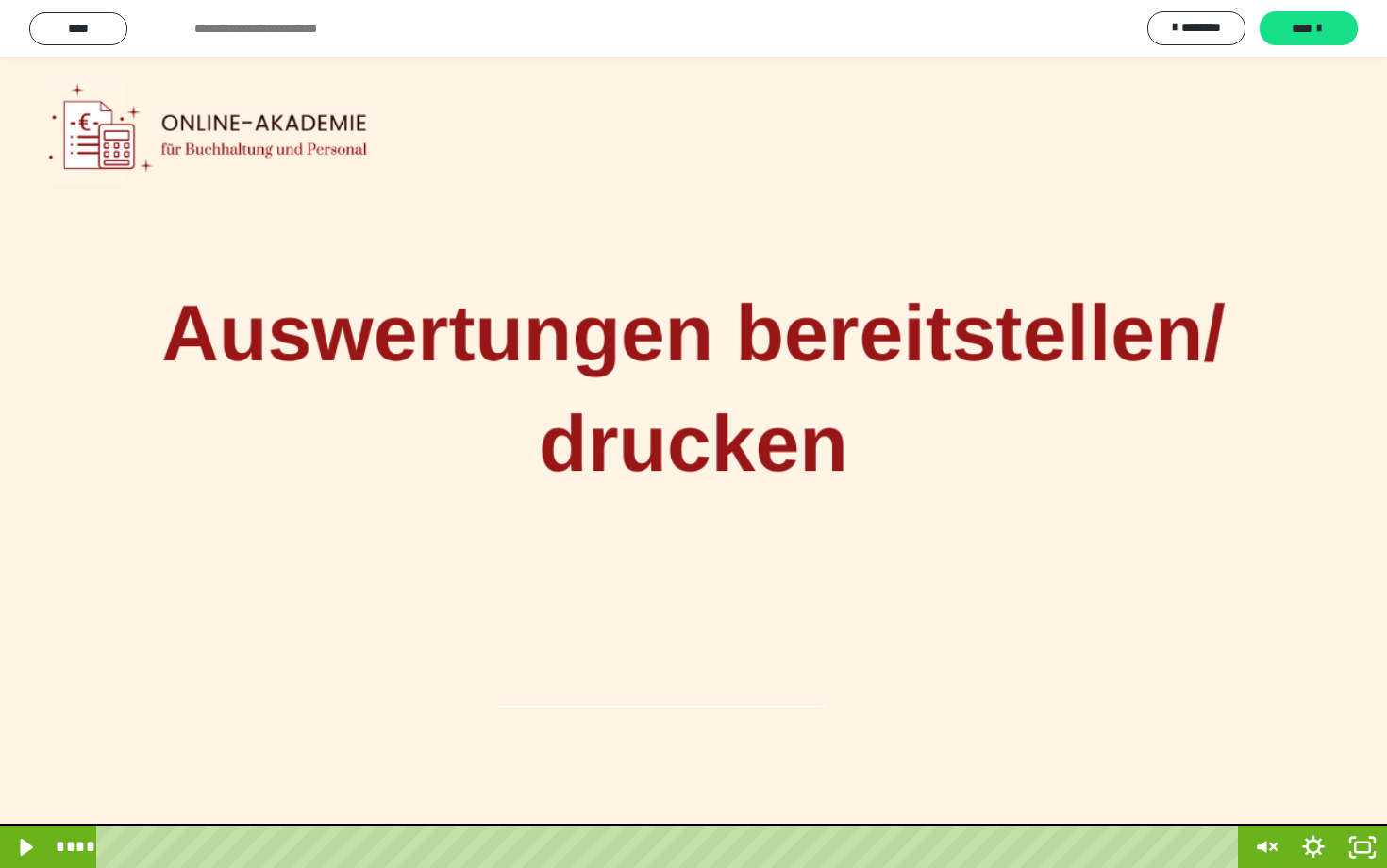 click at bounding box center [694, 434] 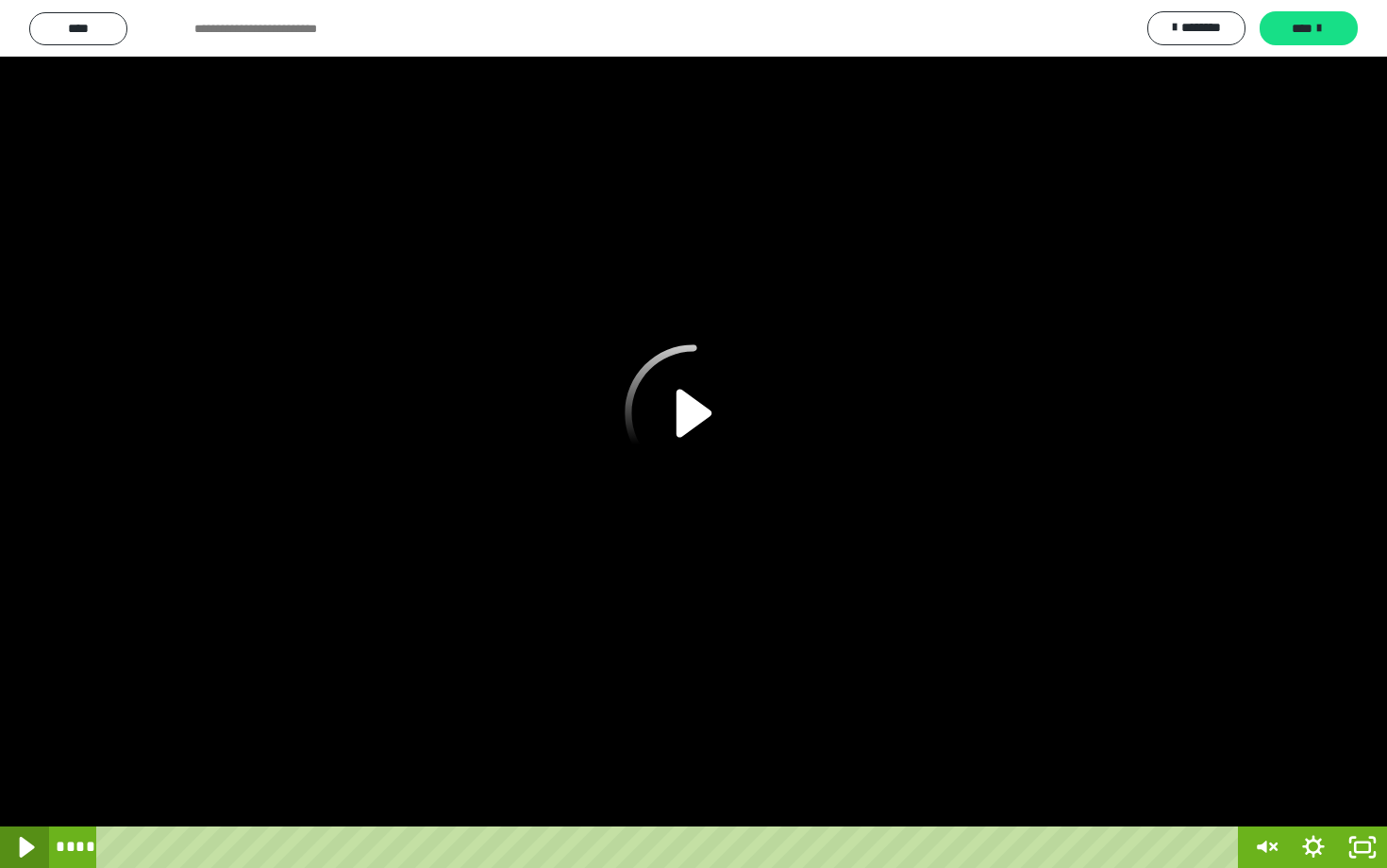 click 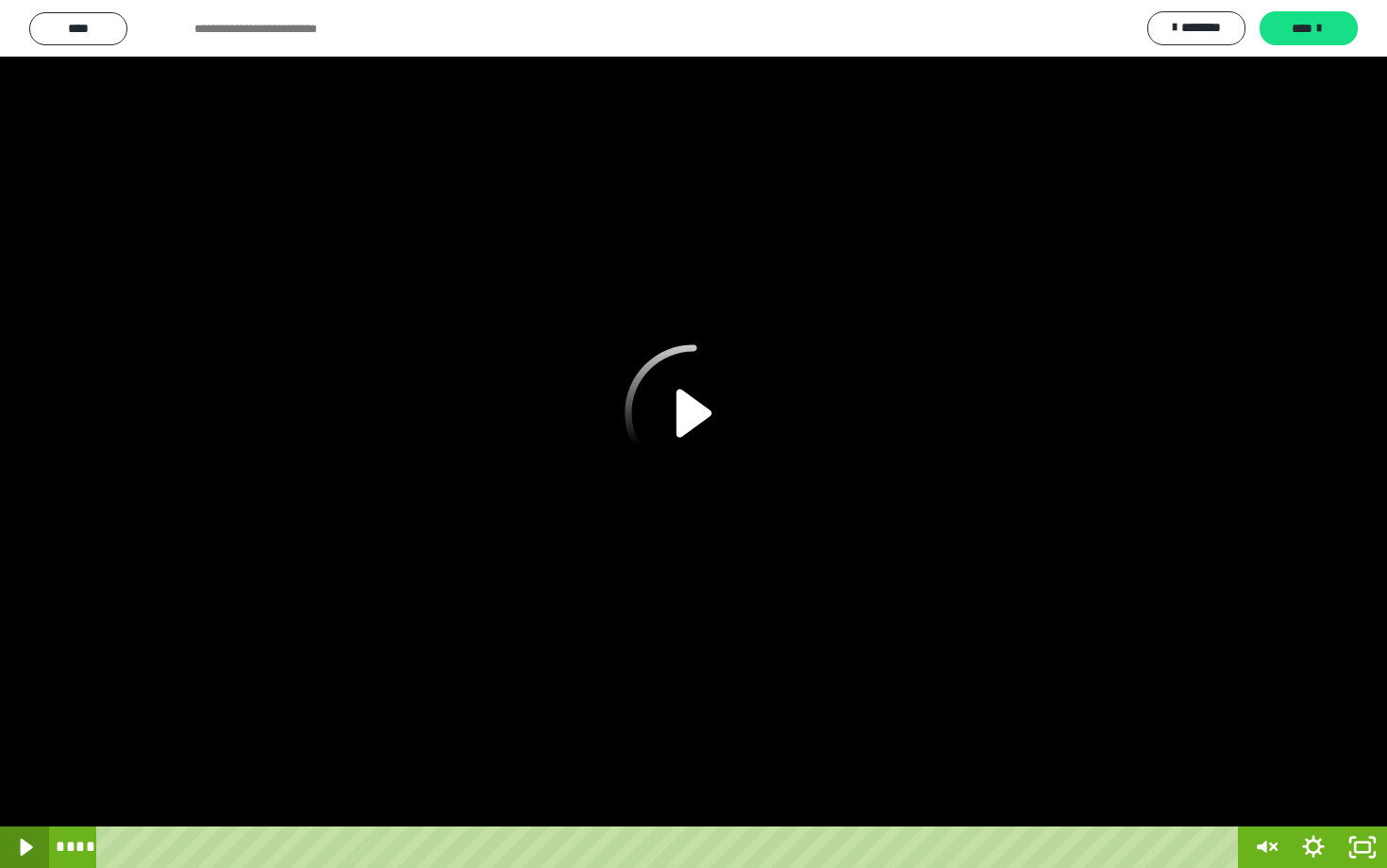 click 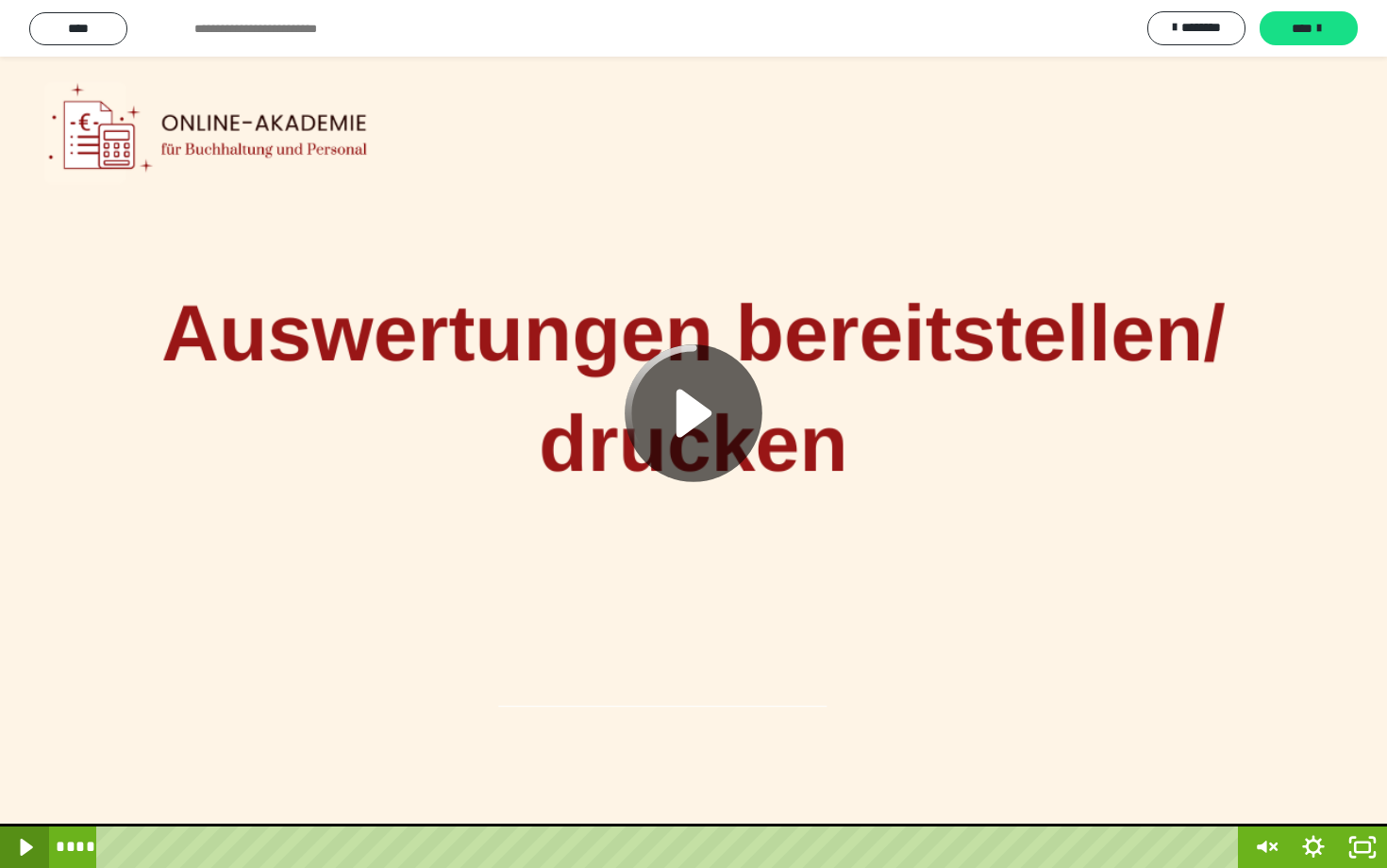 click 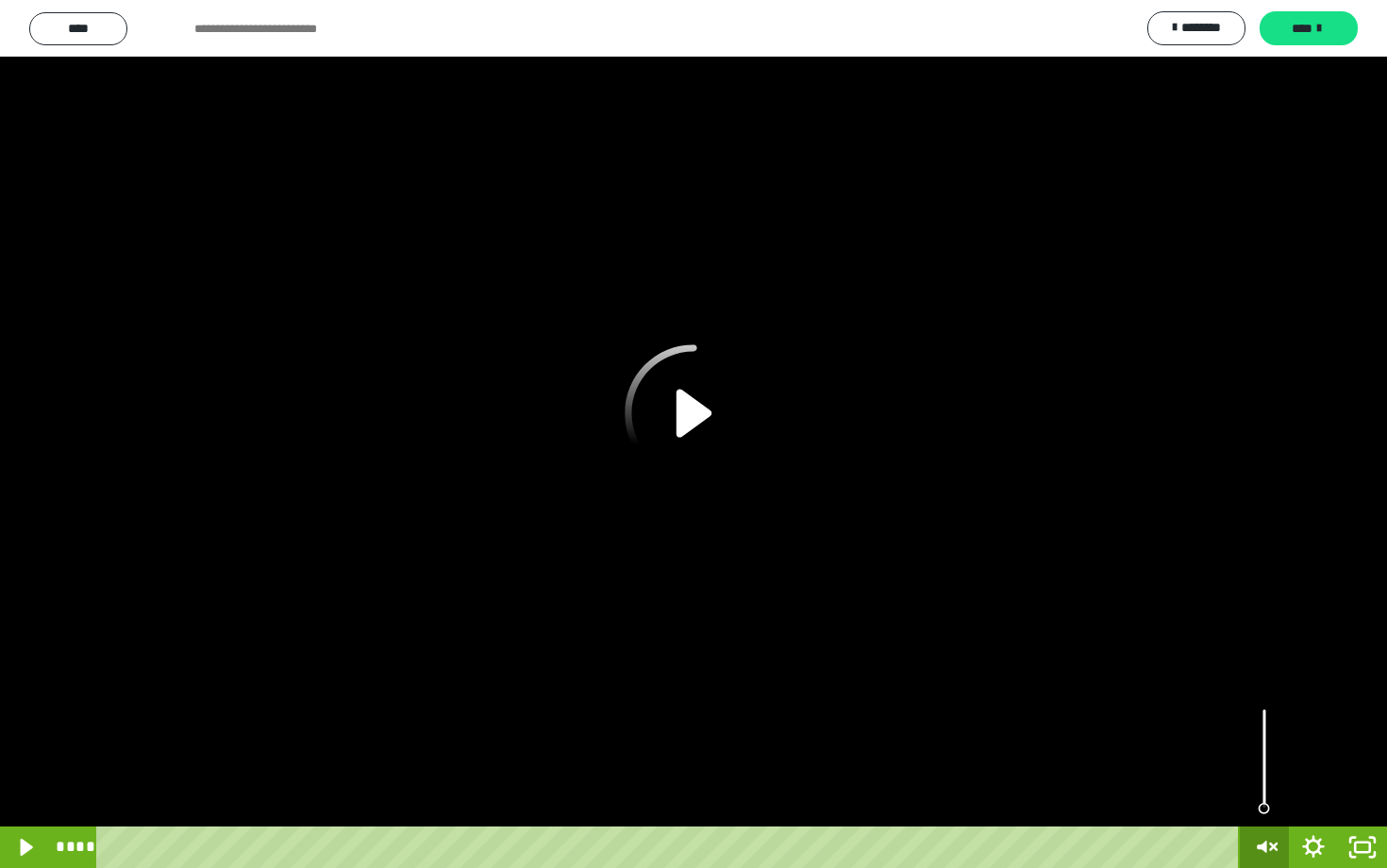 click 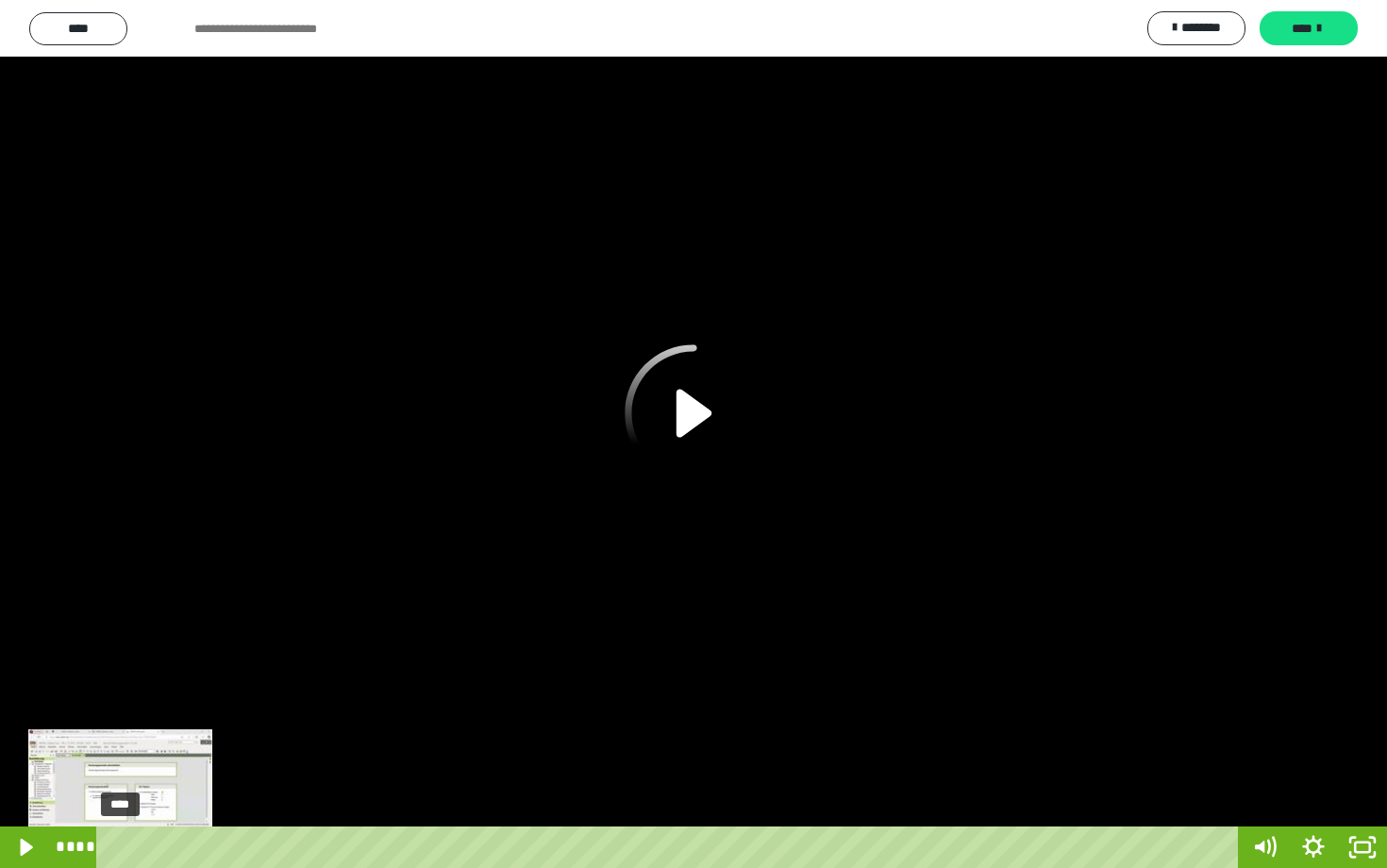 click at bounding box center (120, 847) 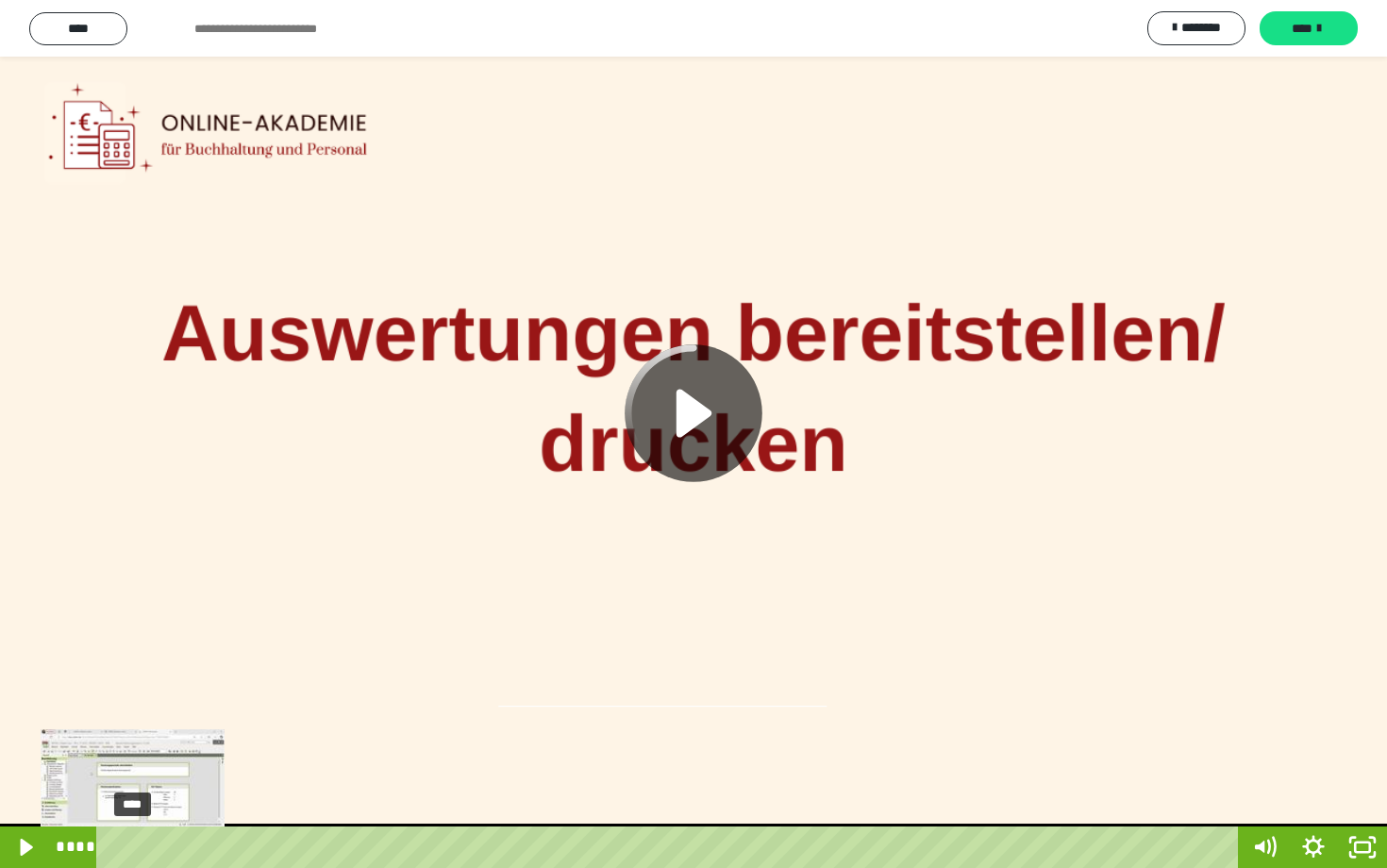 click on "****" at bounding box center [671, 847] 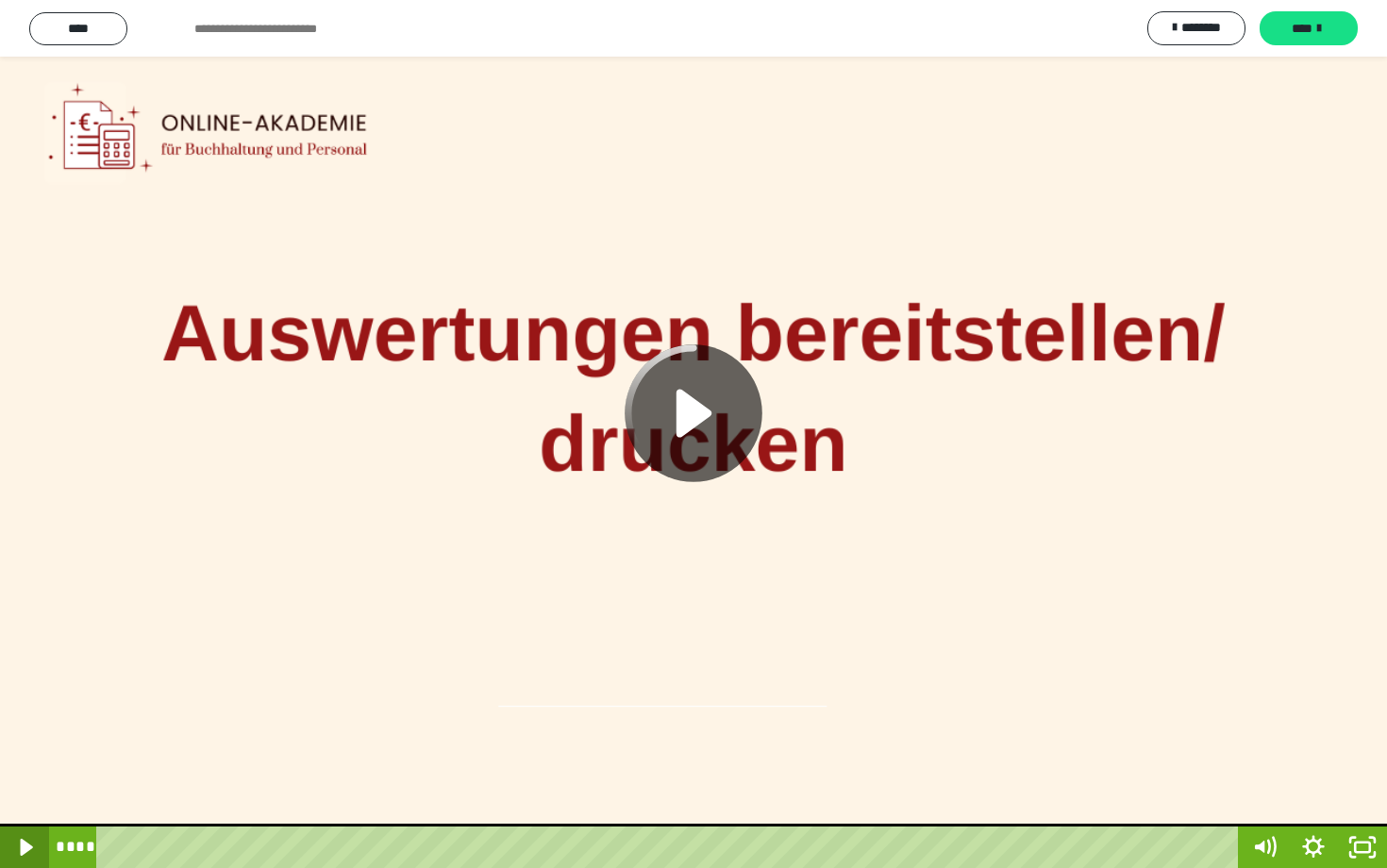 click 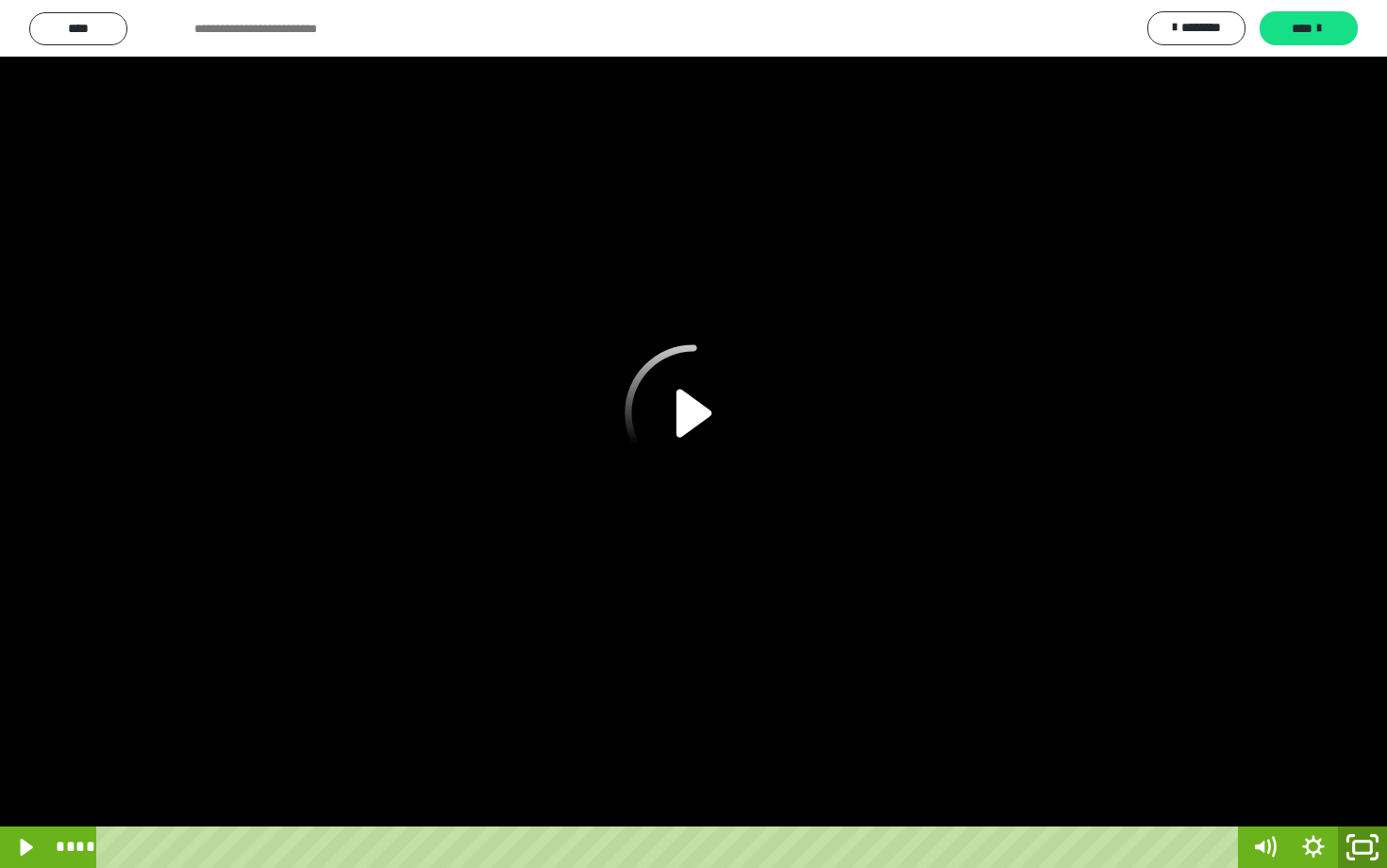 click 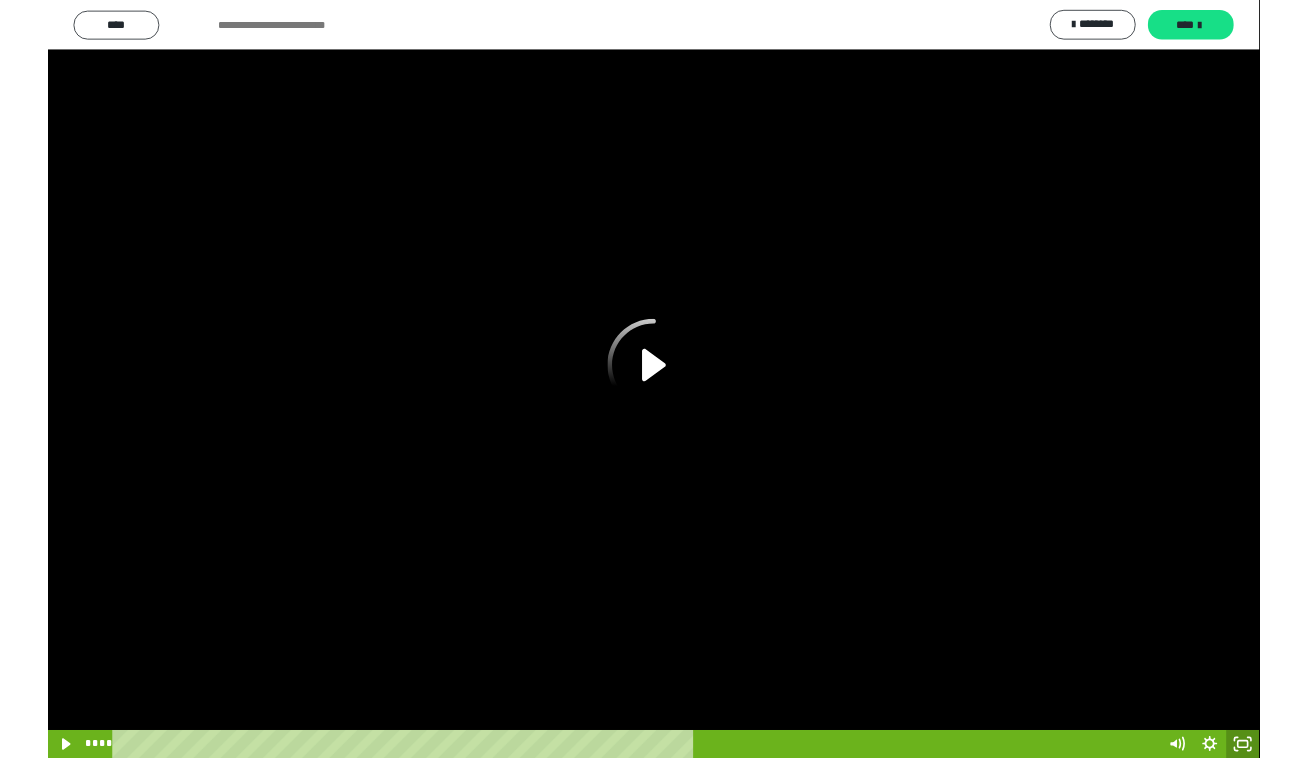 scroll, scrollTop: 1300, scrollLeft: 0, axis: vertical 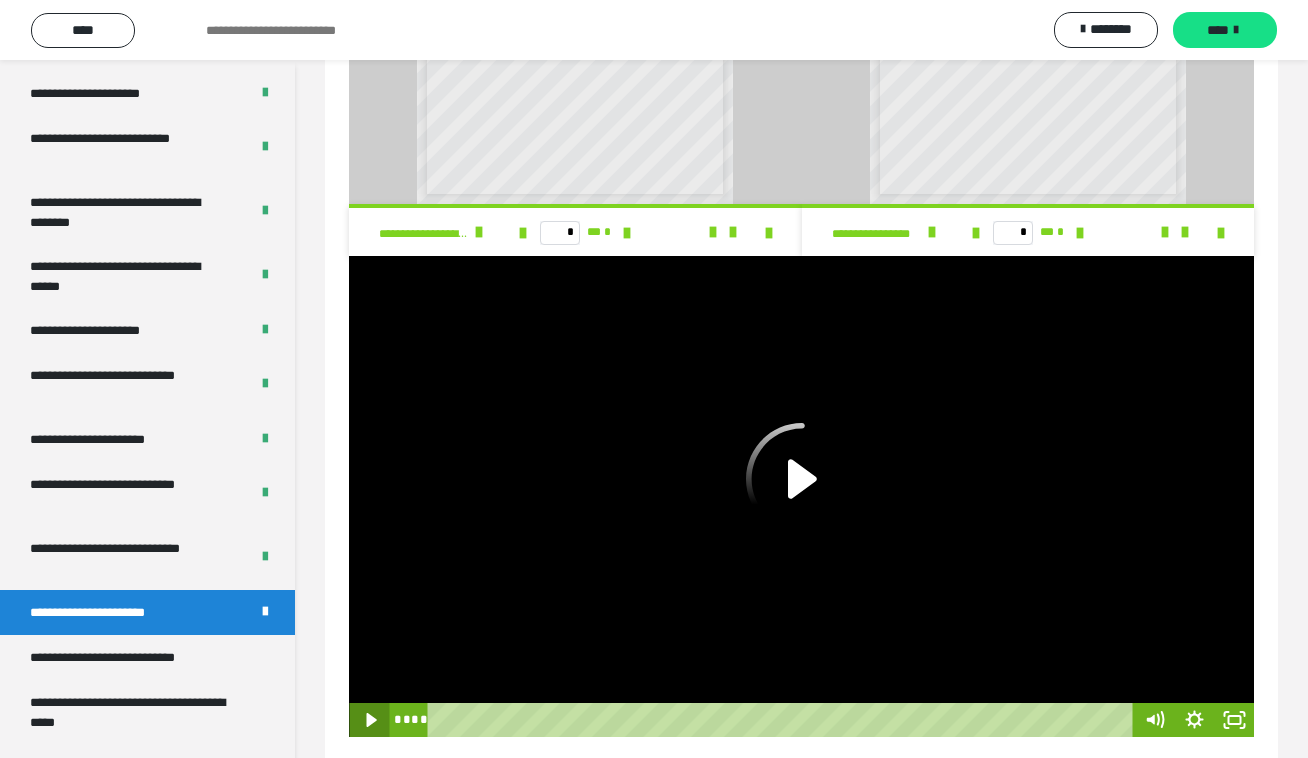 click 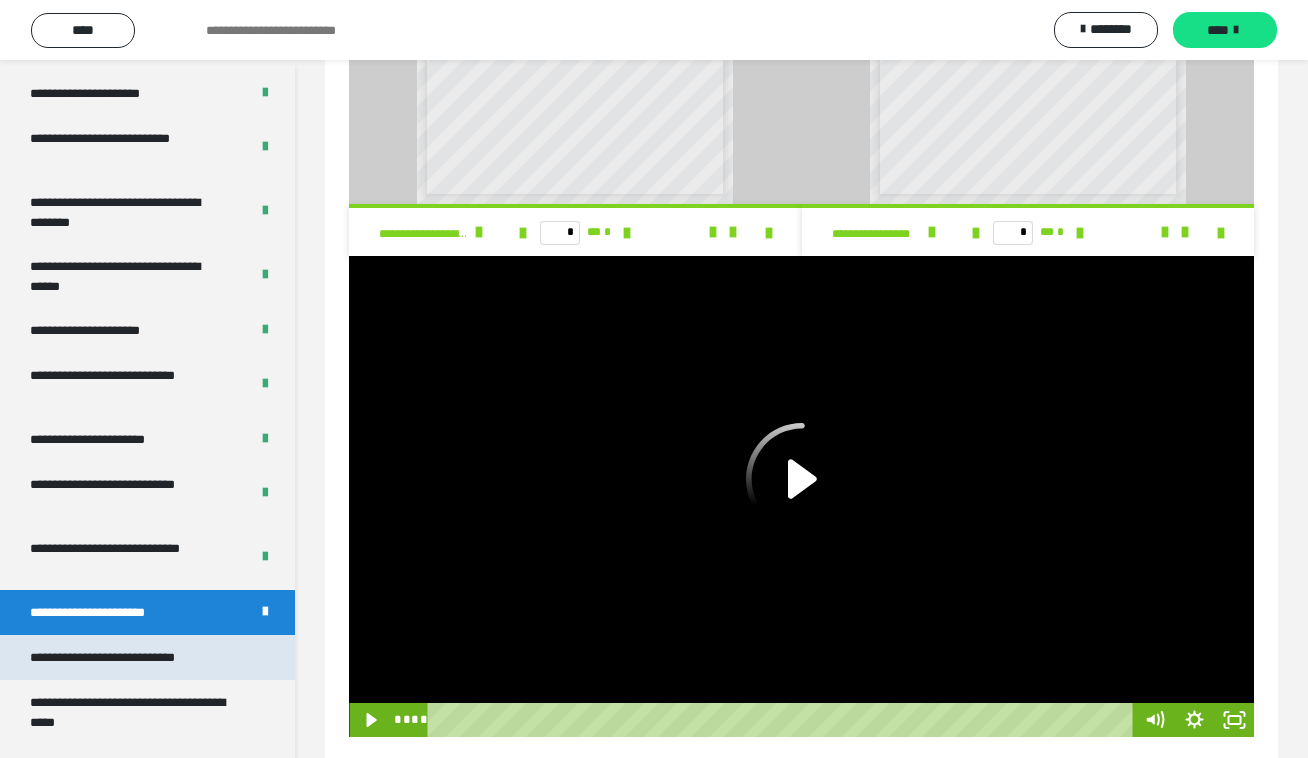 click on "**********" at bounding box center (129, 657) 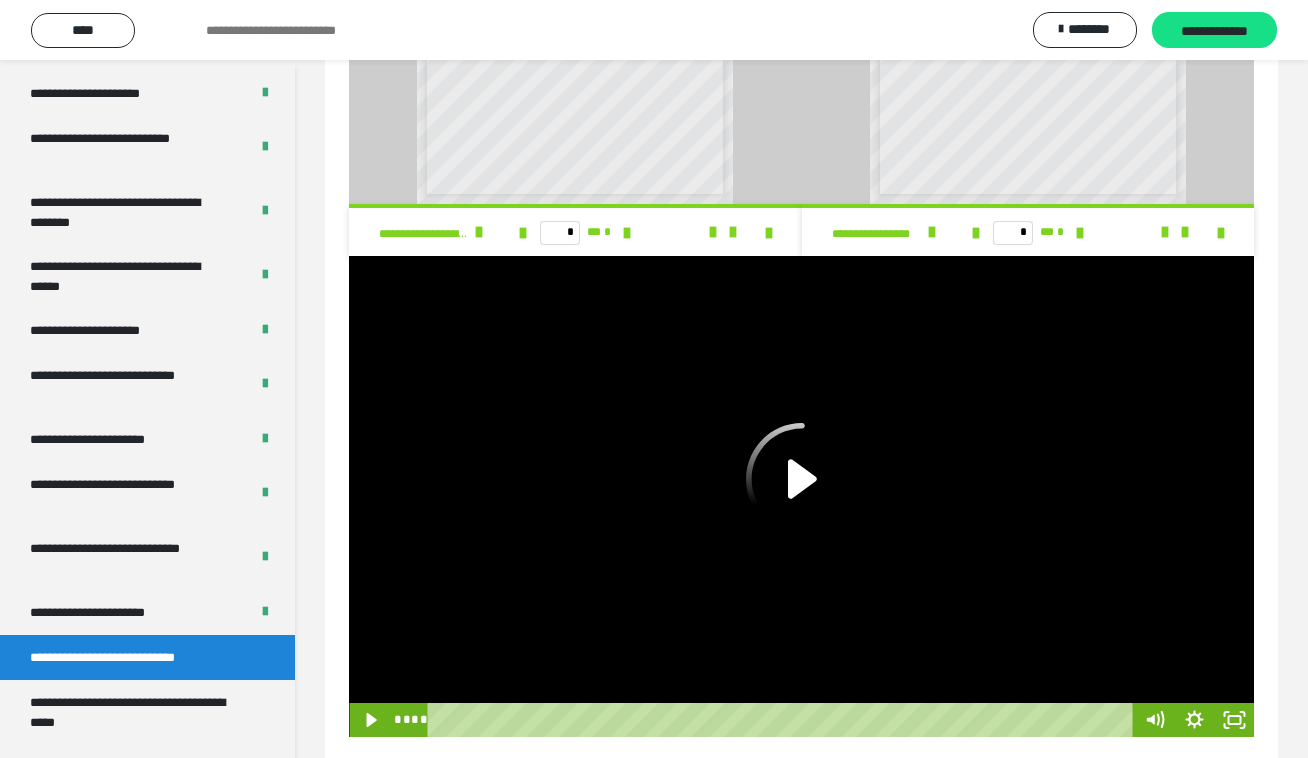 scroll, scrollTop: 60, scrollLeft: 0, axis: vertical 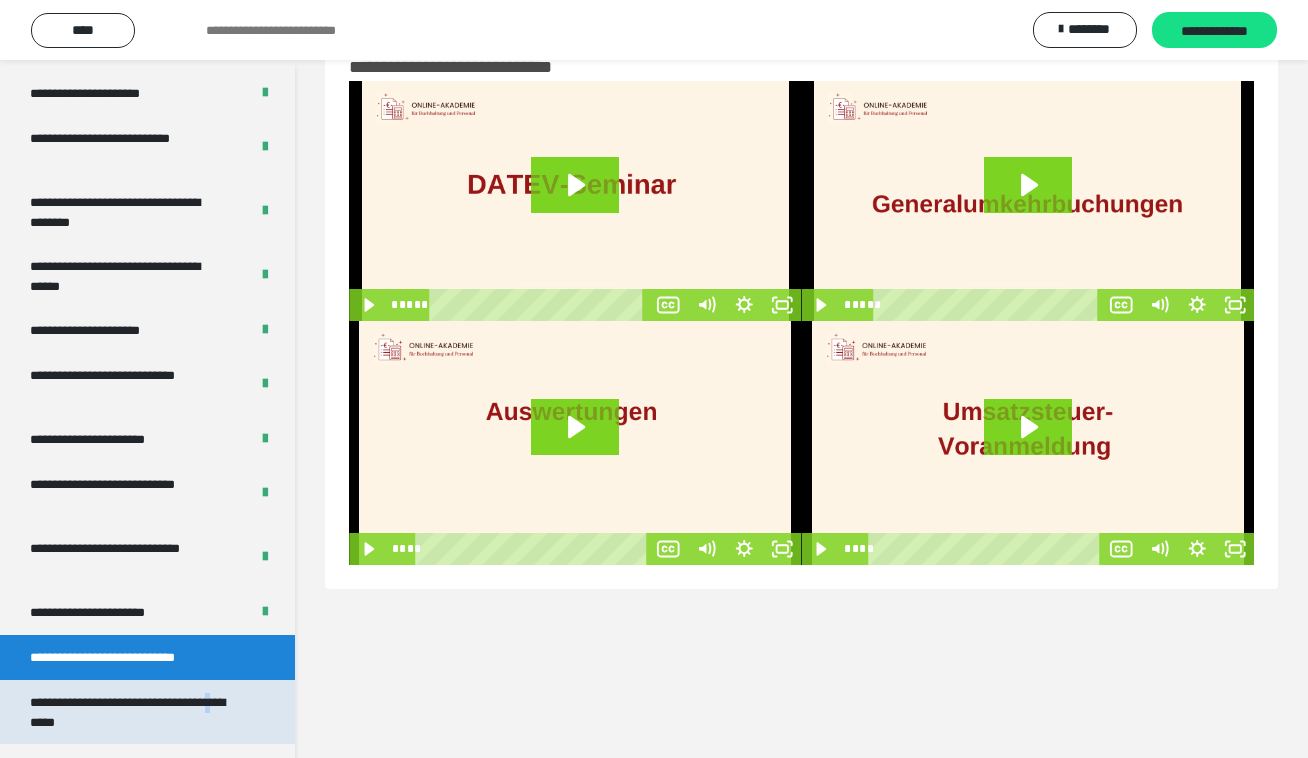 click on "**********" at bounding box center [131, 712] 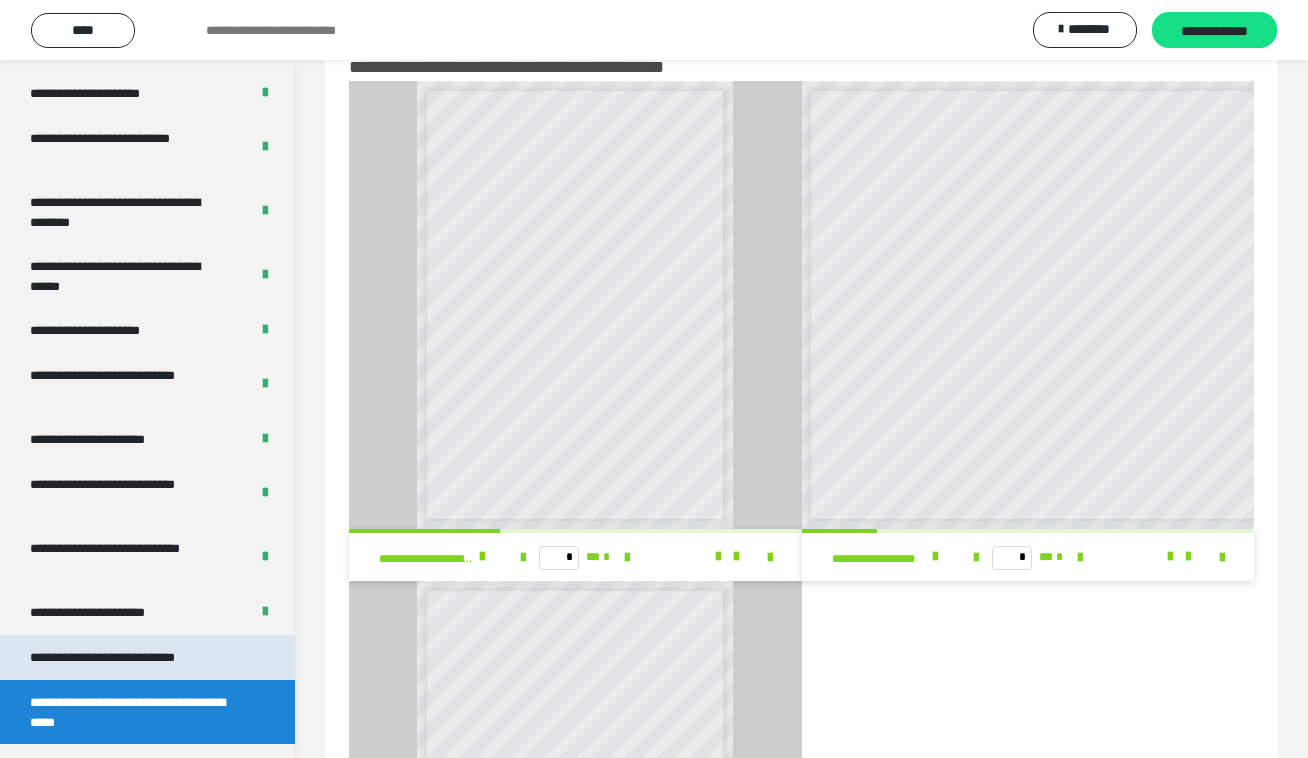 click on "**********" at bounding box center [129, 657] 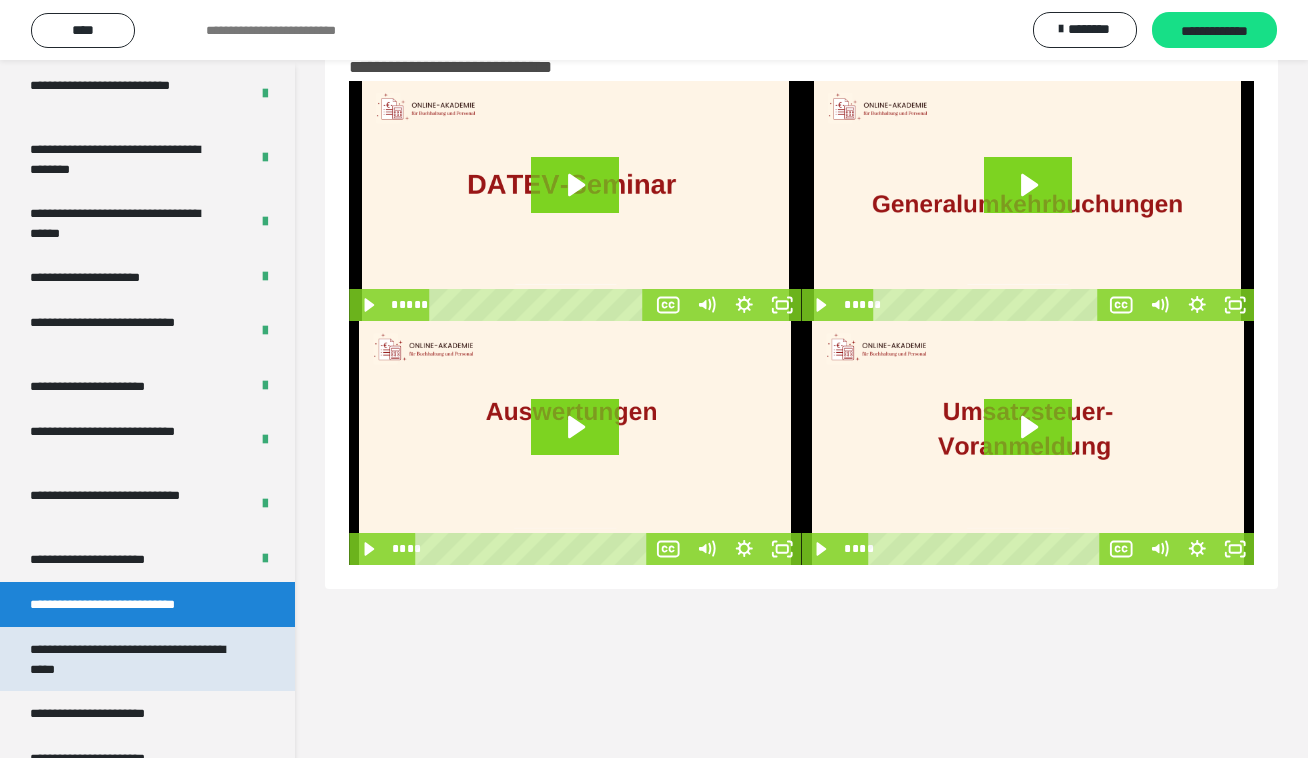 scroll, scrollTop: 3451, scrollLeft: 0, axis: vertical 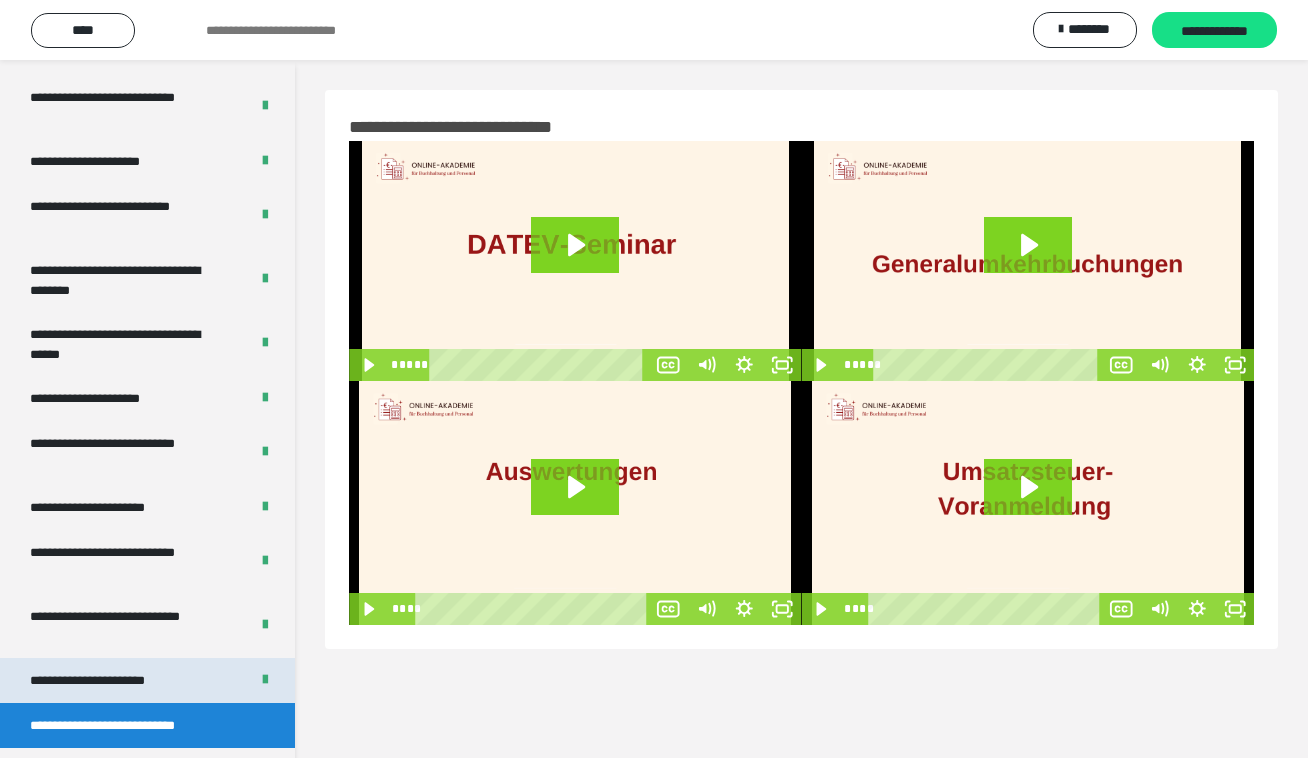 click on "**********" at bounding box center [109, 680] 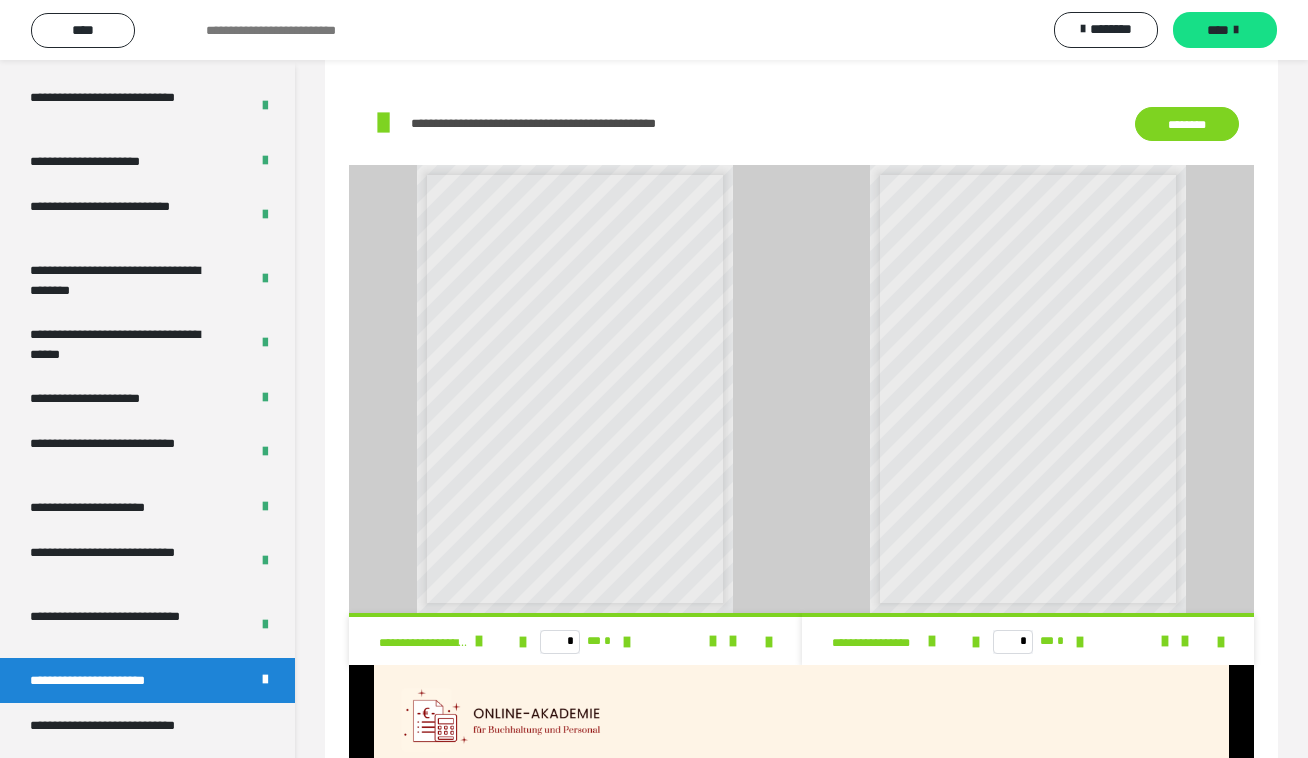 scroll, scrollTop: 894, scrollLeft: 0, axis: vertical 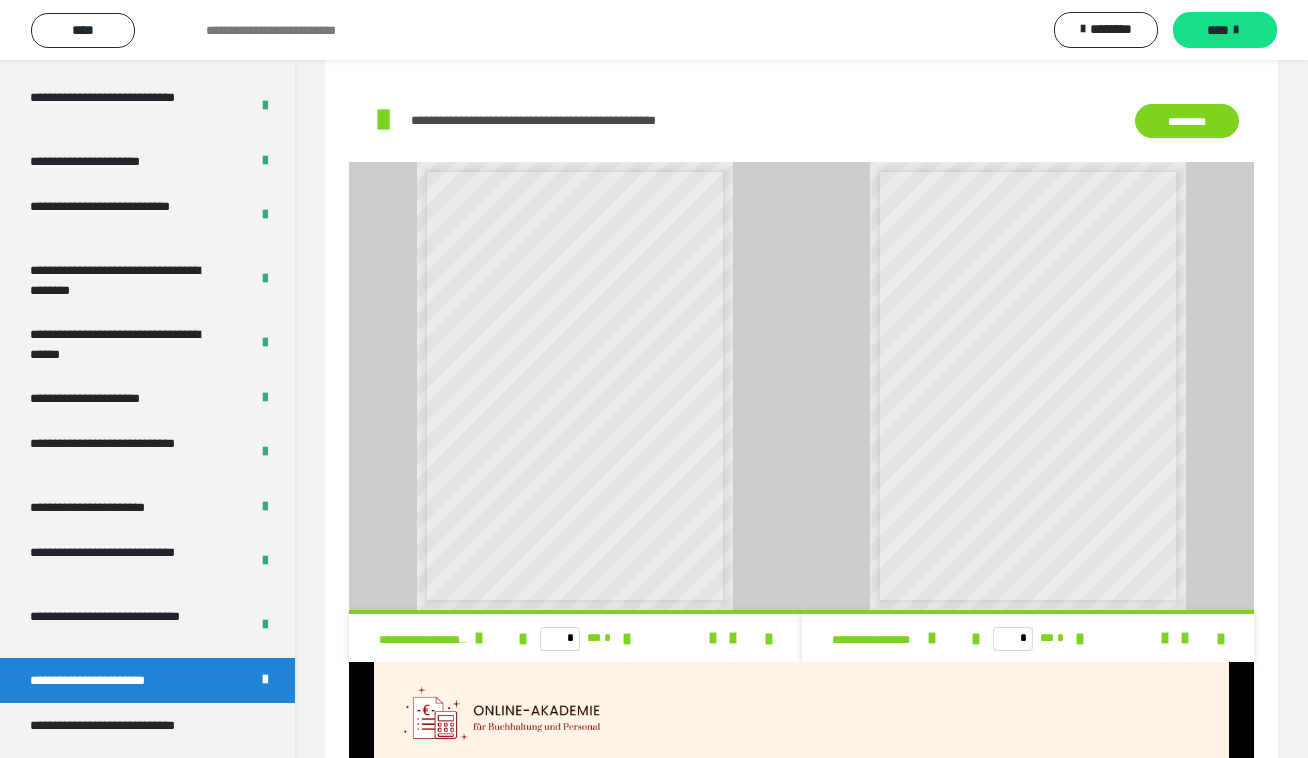 drag, startPoint x: 1307, startPoint y: 516, endPoint x: 1300, endPoint y: 576, distance: 60.40695 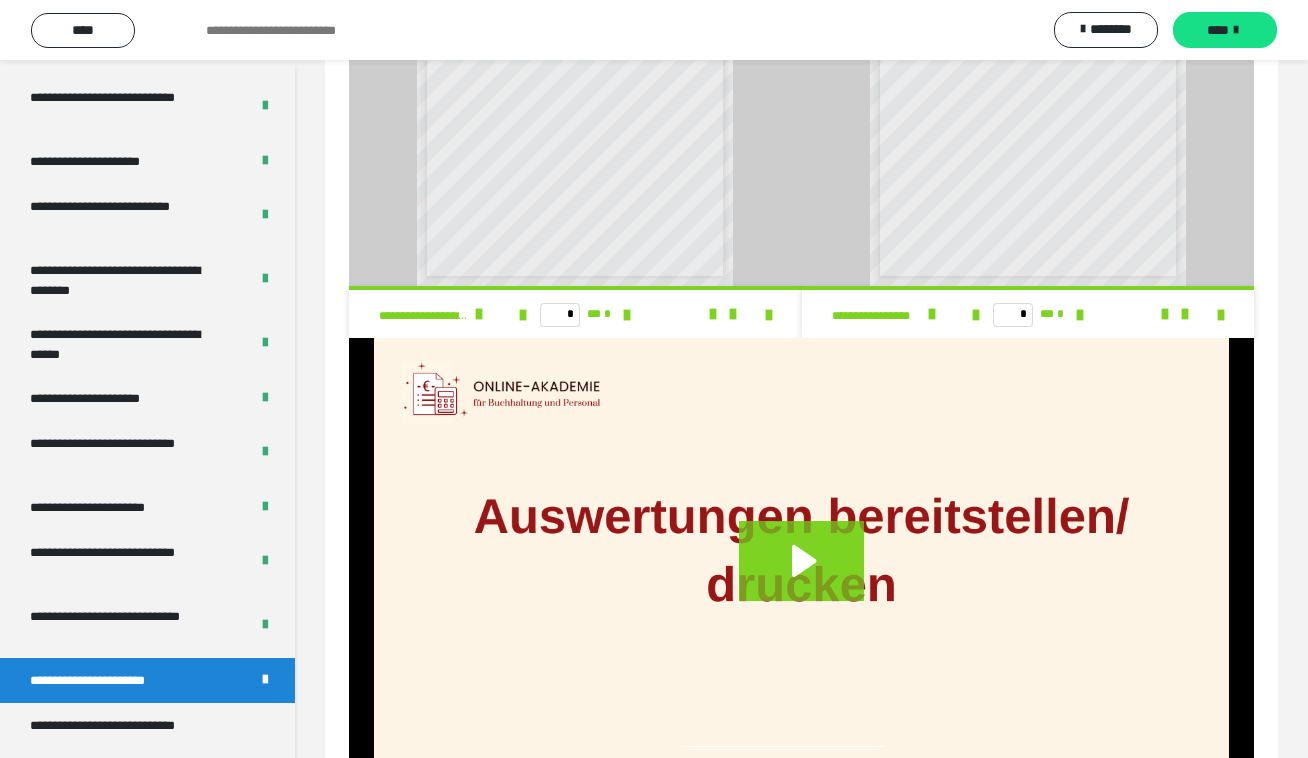 scroll, scrollTop: 1333, scrollLeft: 0, axis: vertical 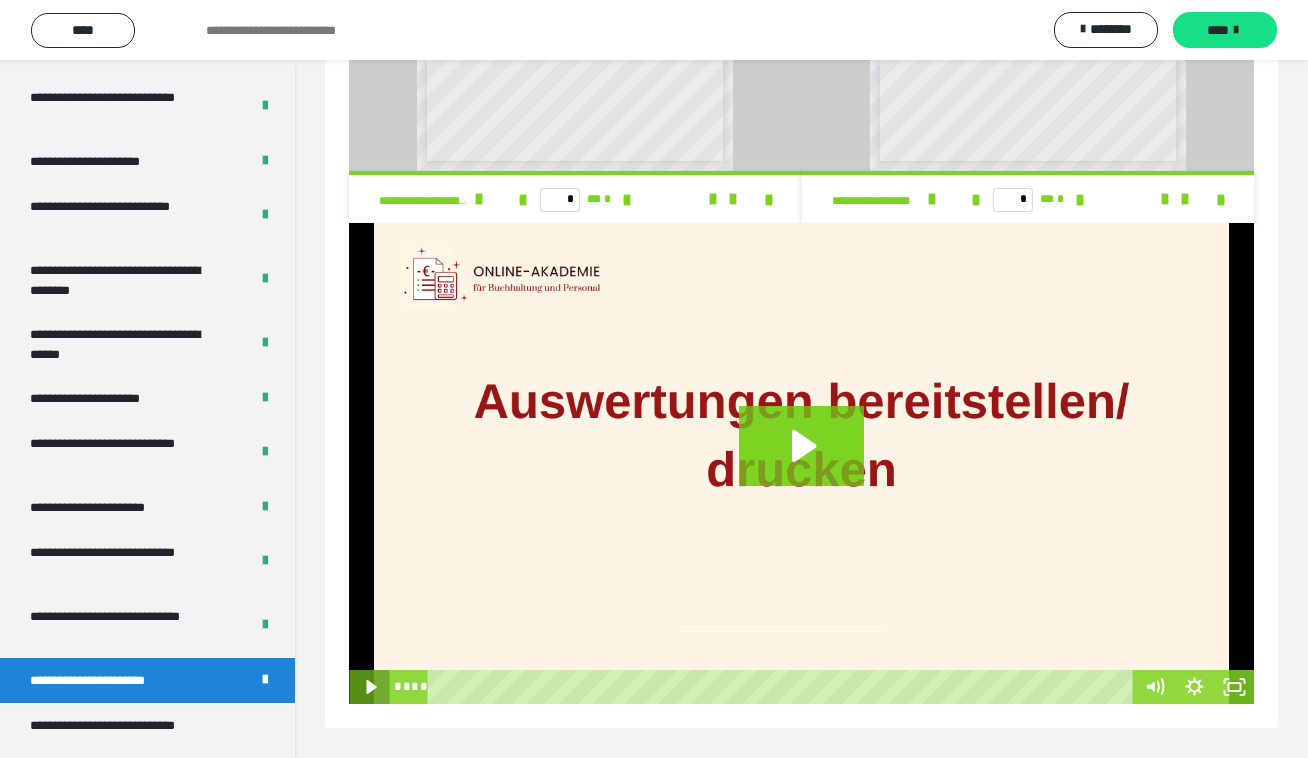 click 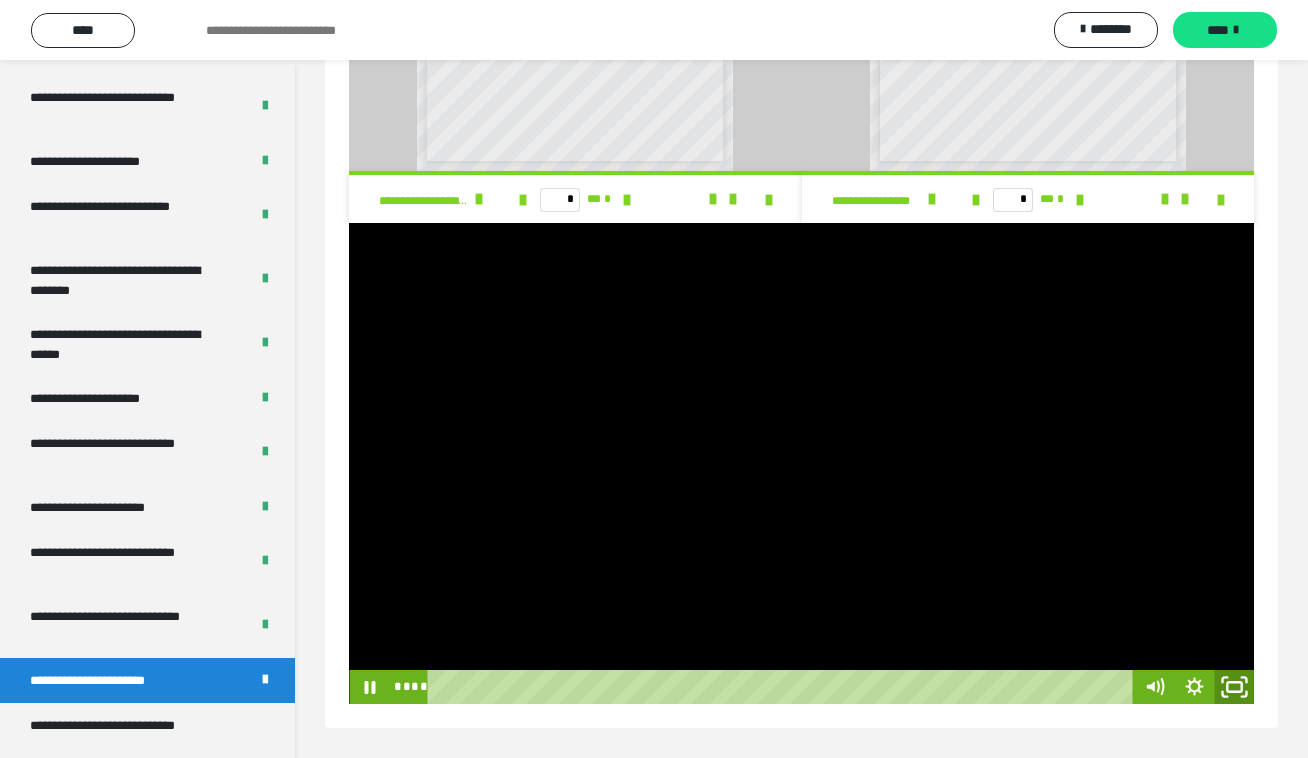 click 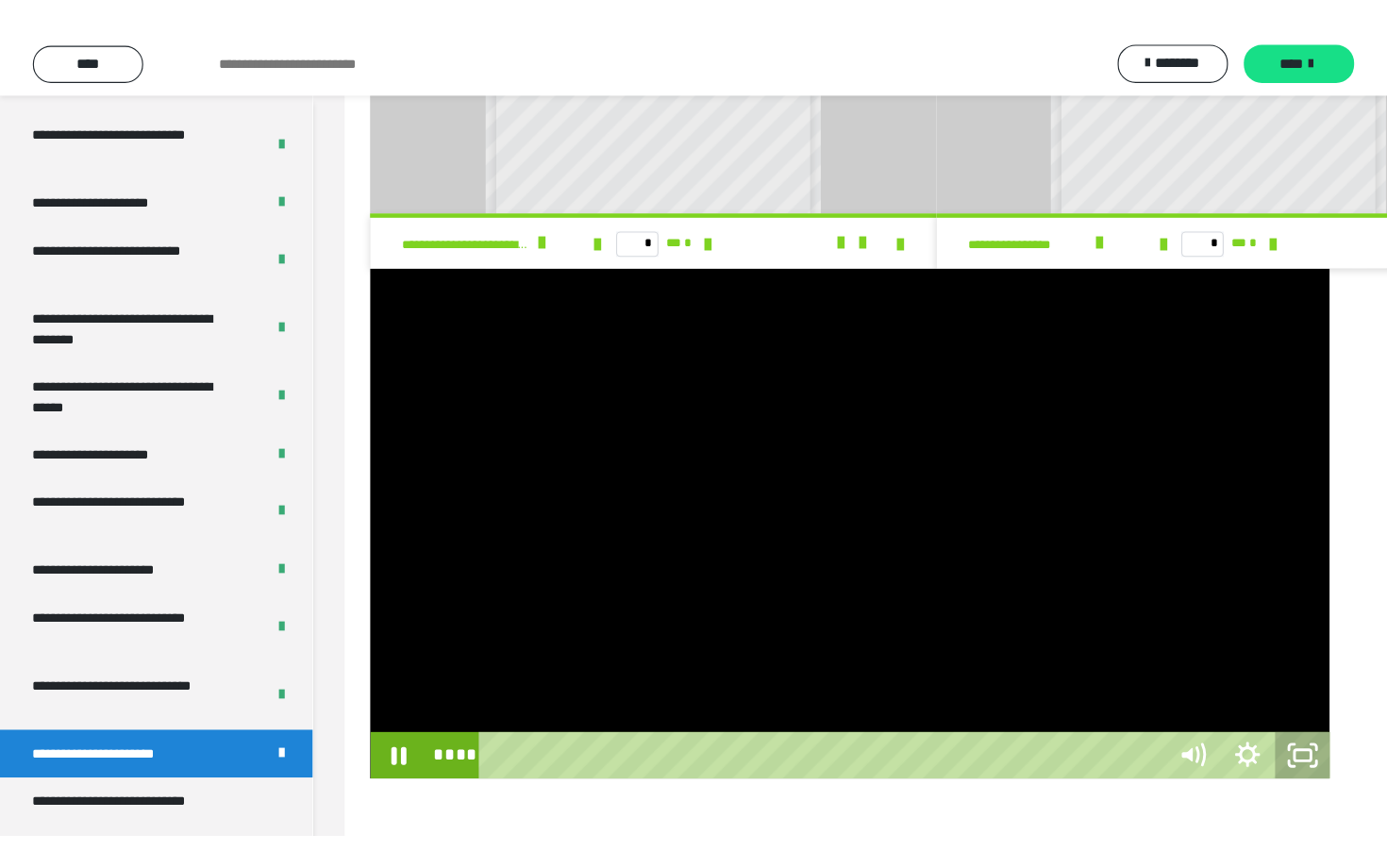 scroll, scrollTop: 0, scrollLeft: 0, axis: both 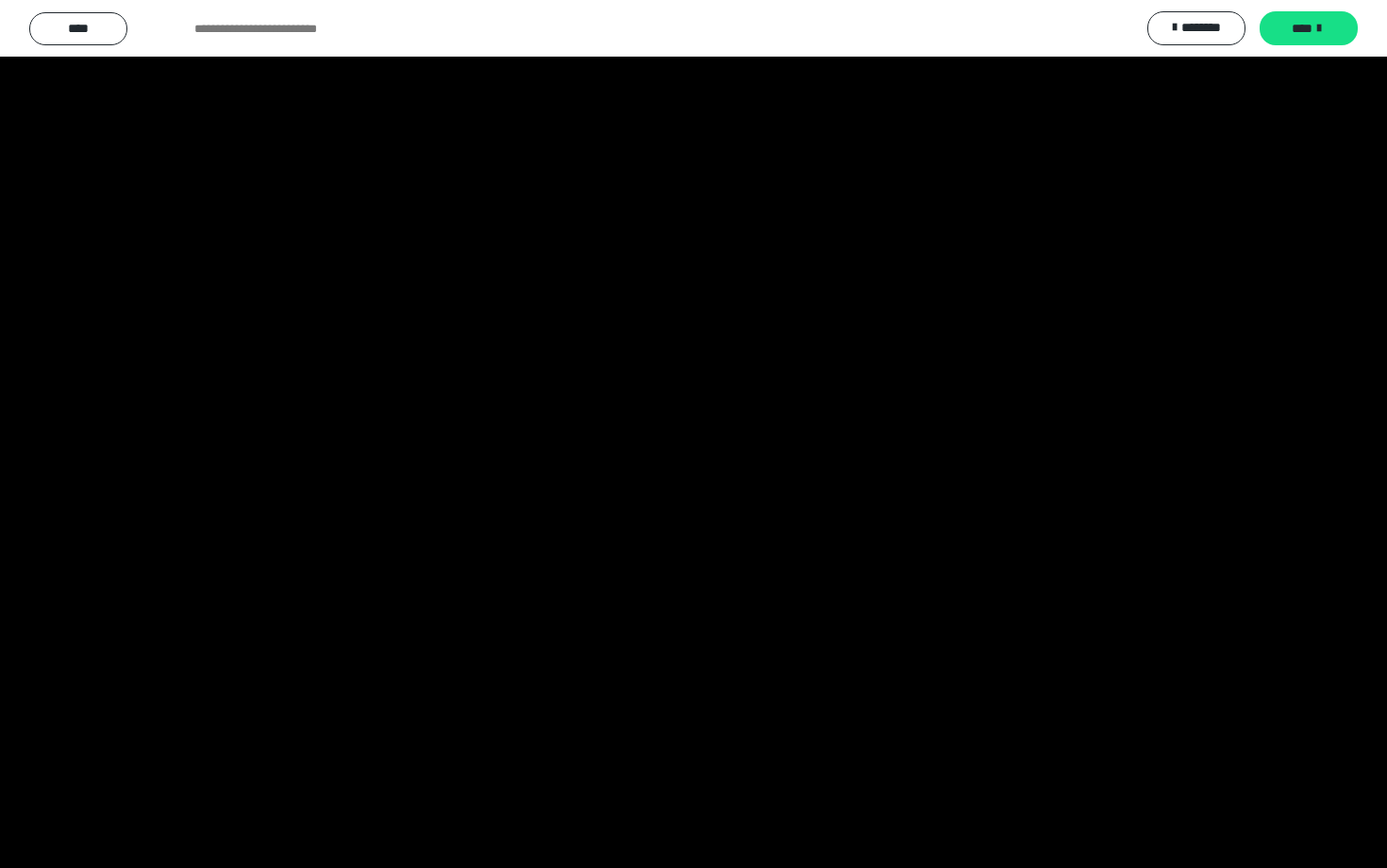 click at bounding box center (694, 434) 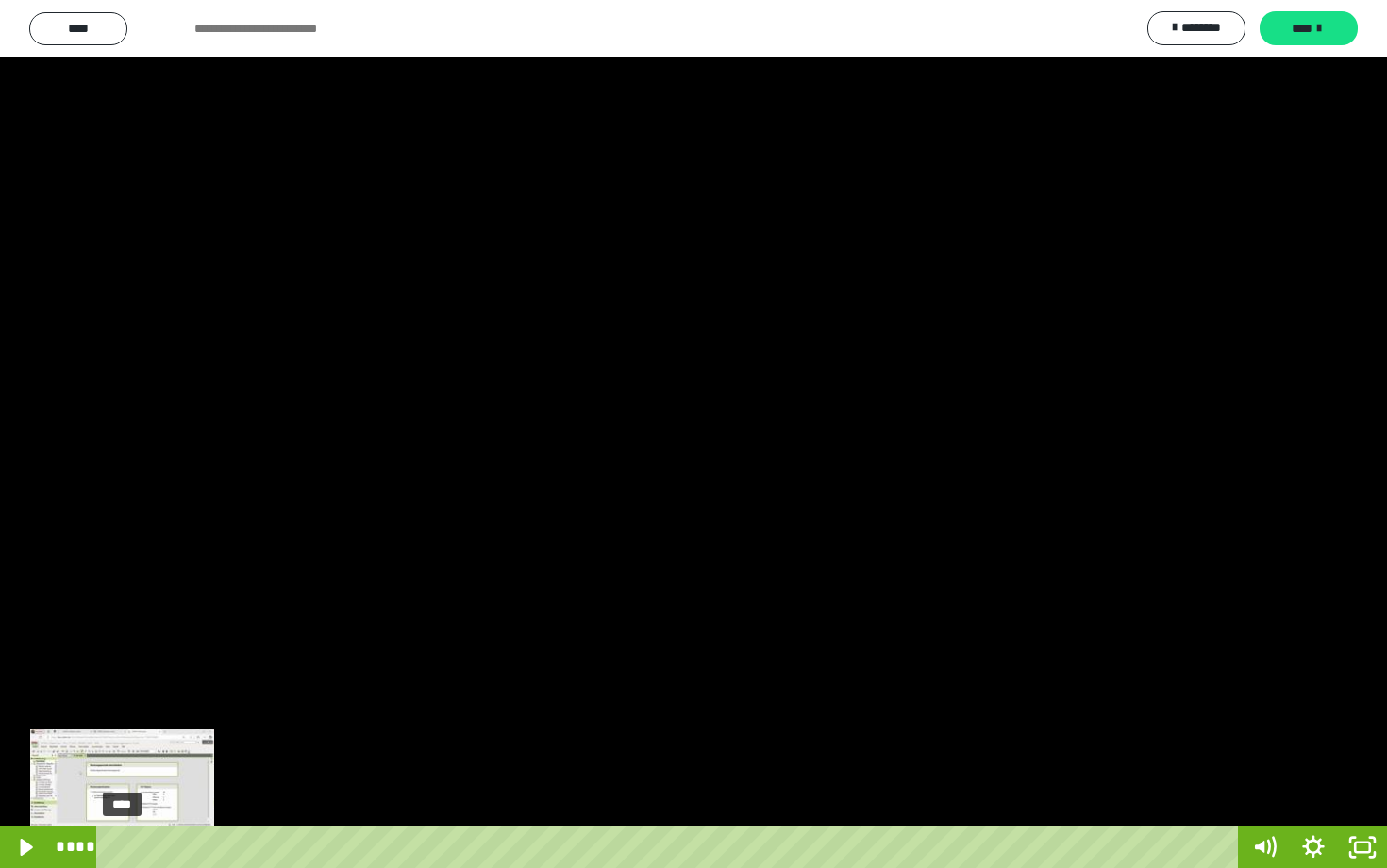 click at bounding box center (122, 847) 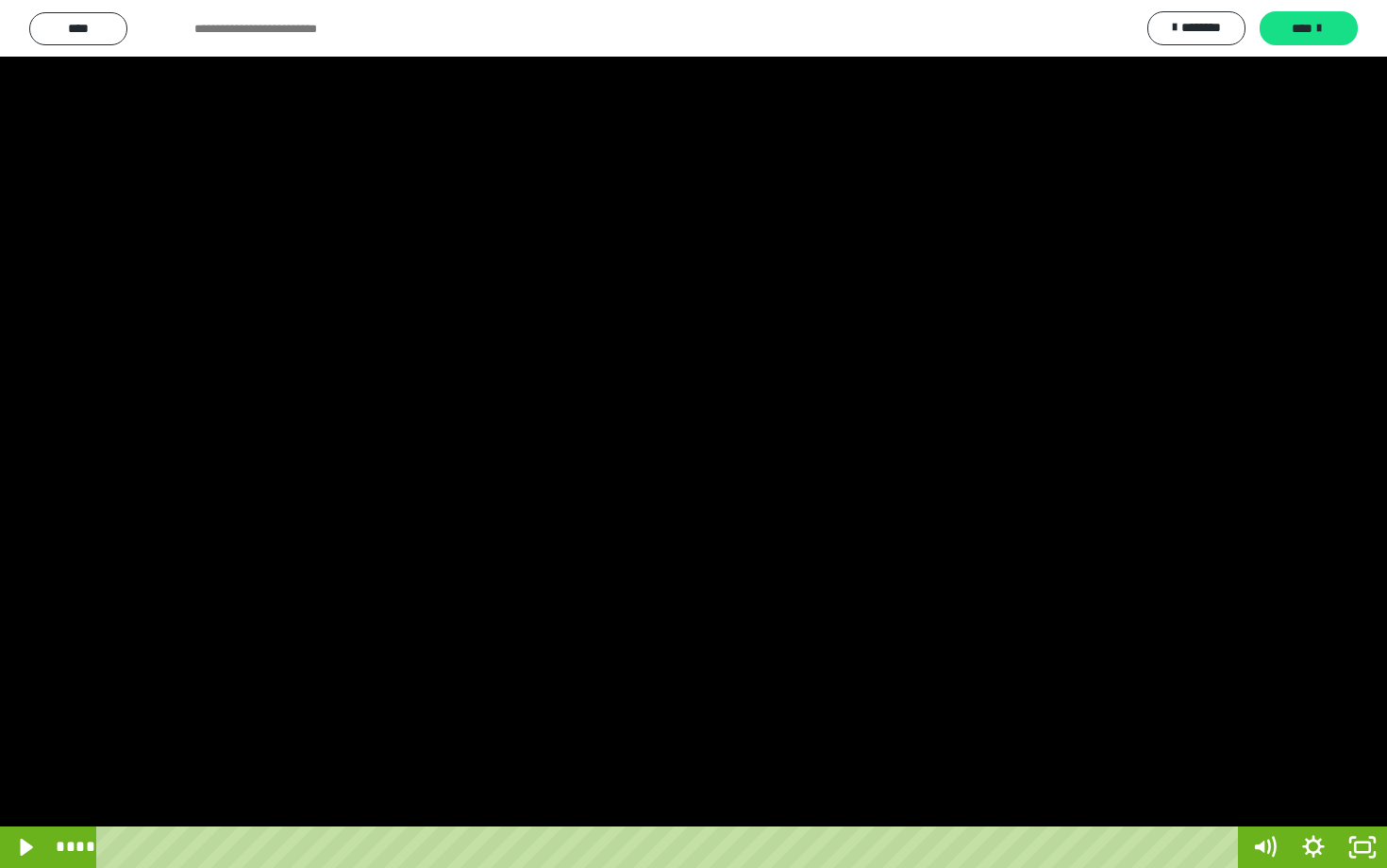 click at bounding box center (694, 434) 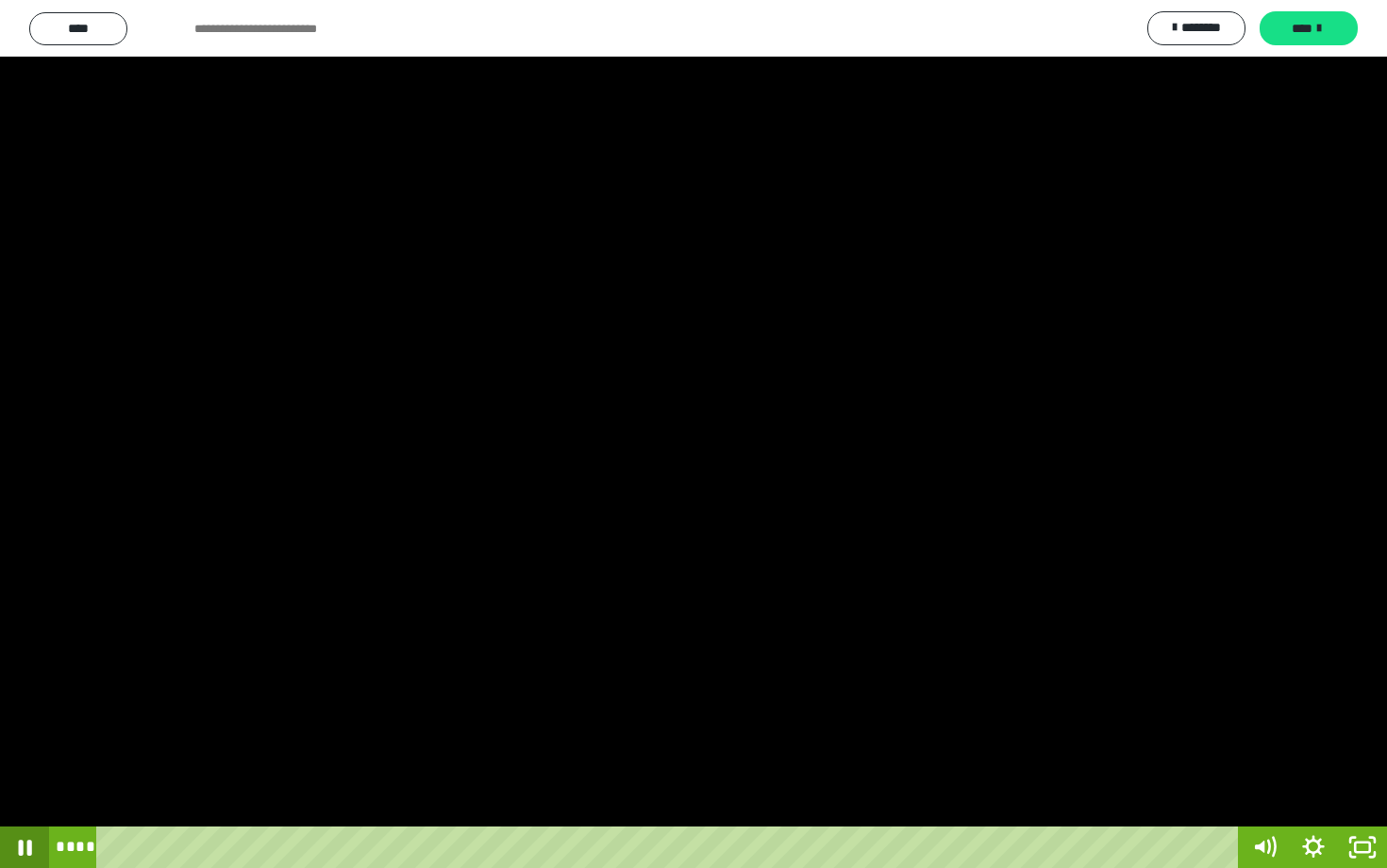 click 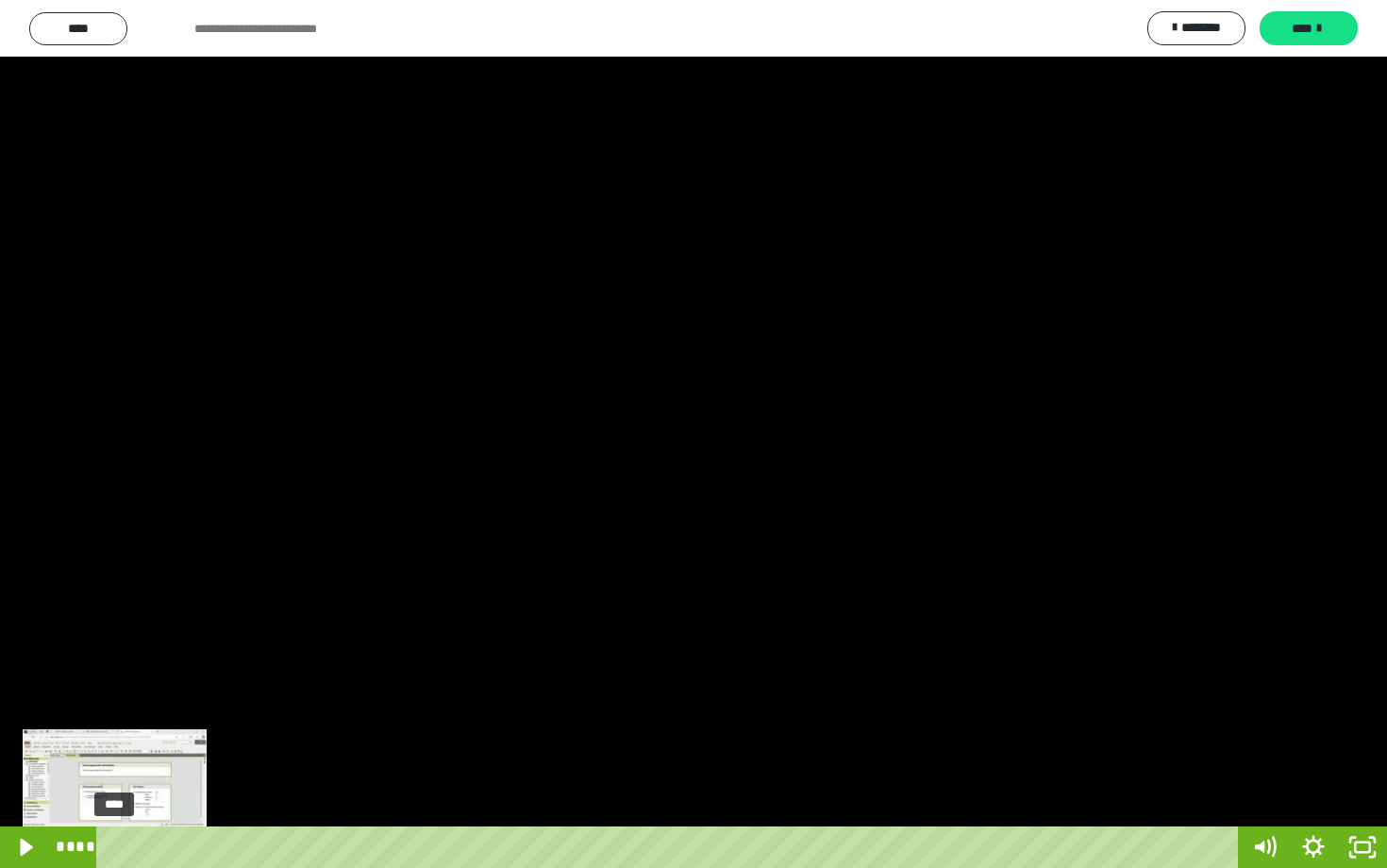 click at bounding box center [114, 847] 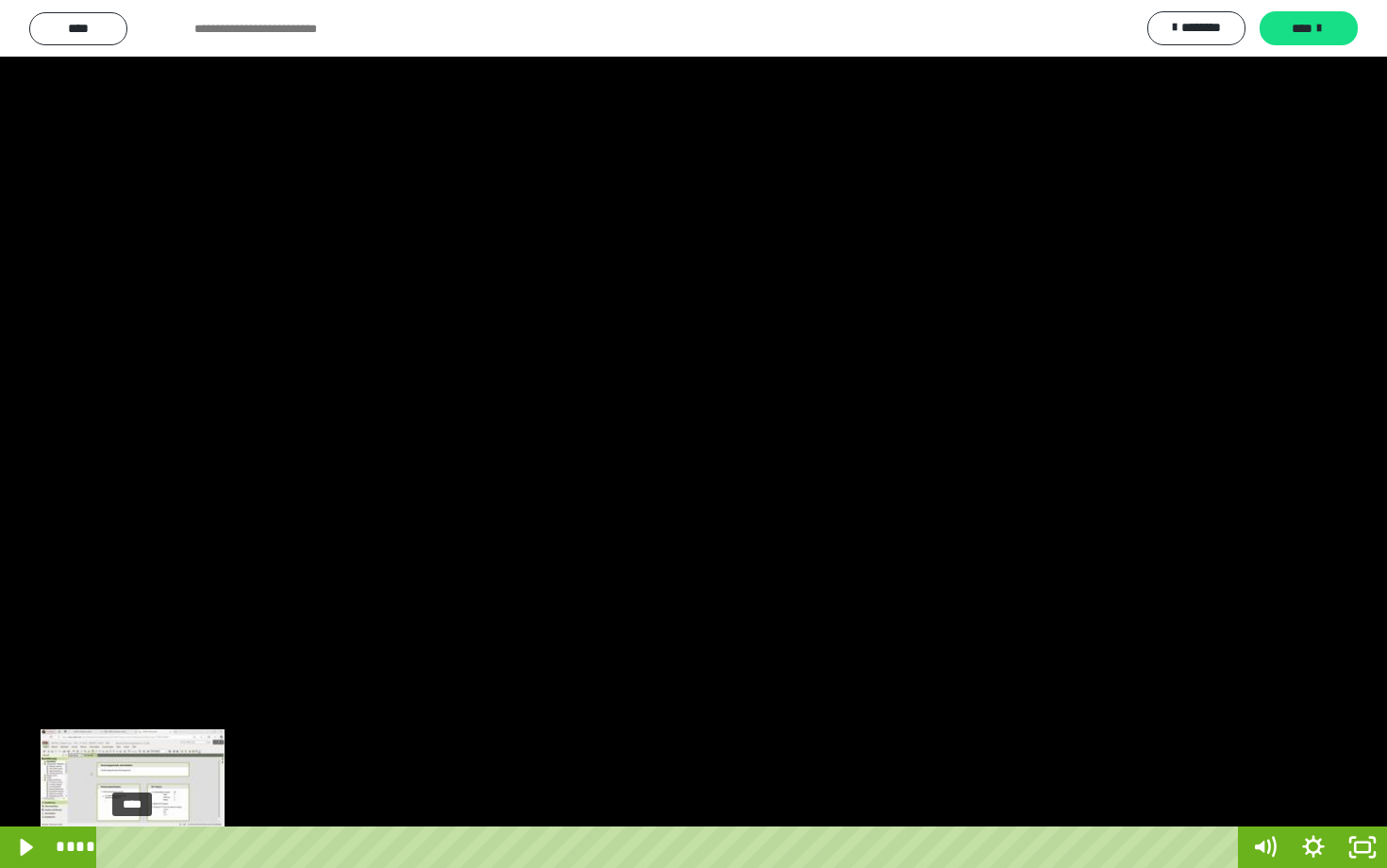 drag, startPoint x: 116, startPoint y: 843, endPoint x: 158, endPoint y: 805, distance: 56.639209 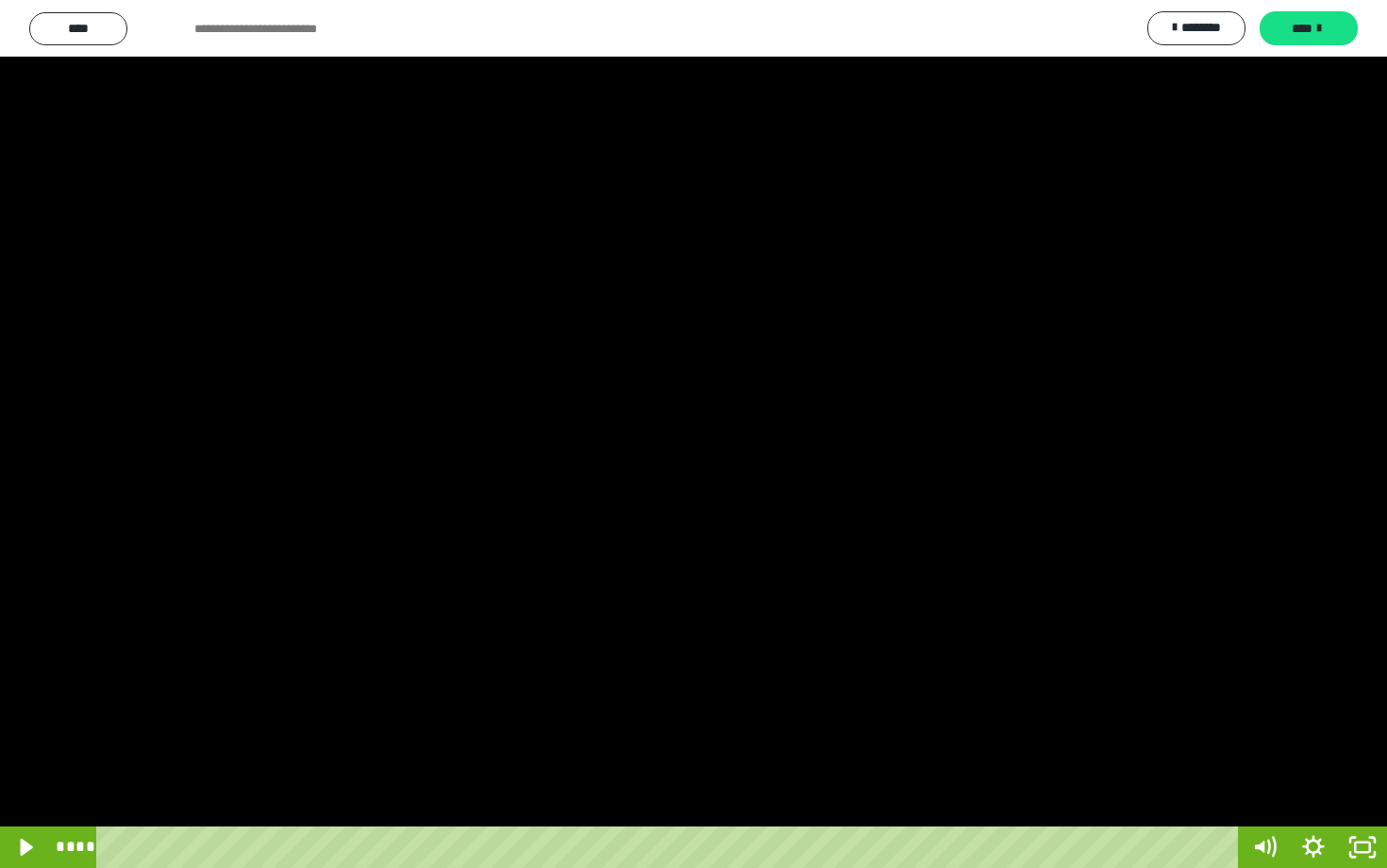 click at bounding box center [694, 434] 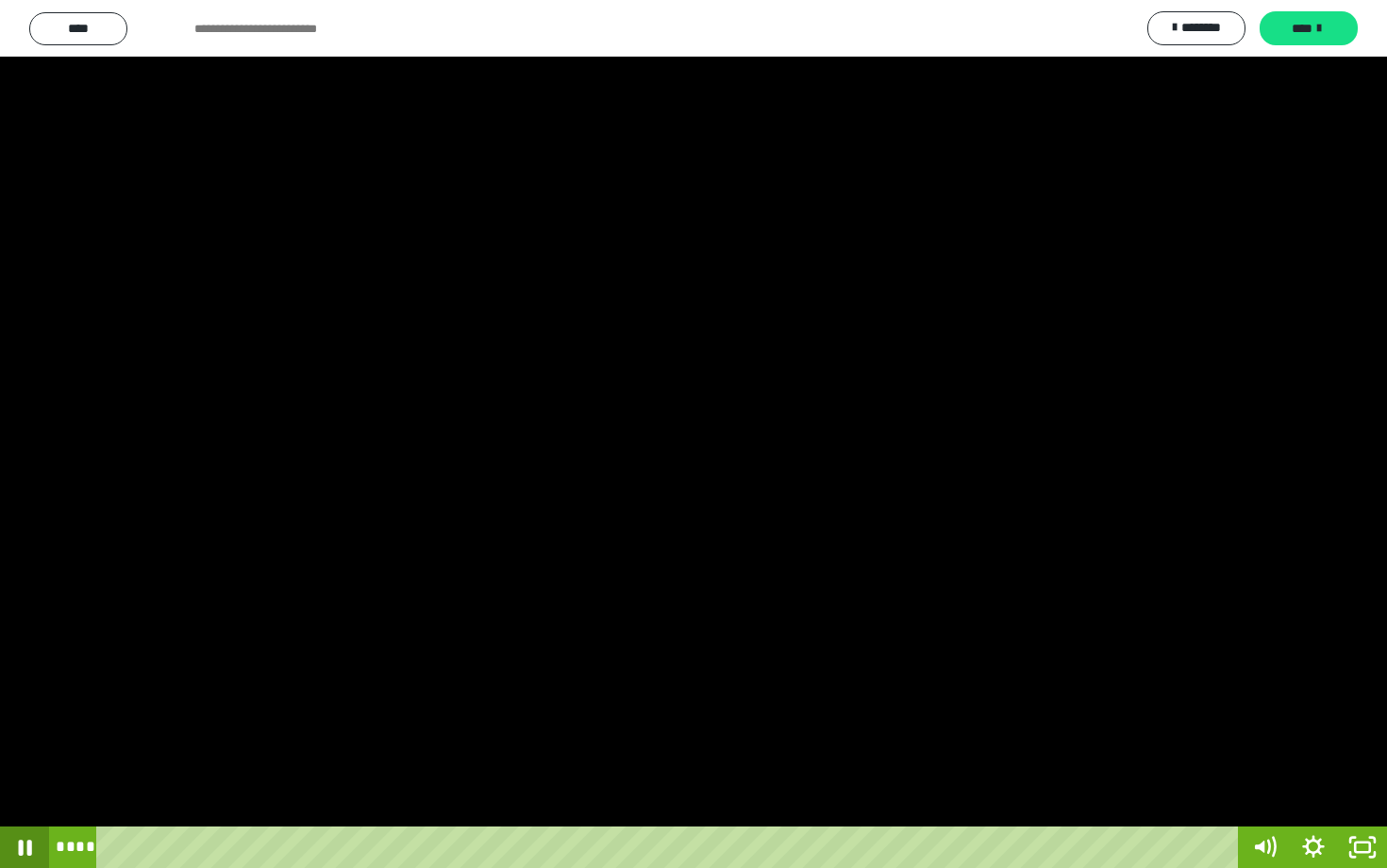 click 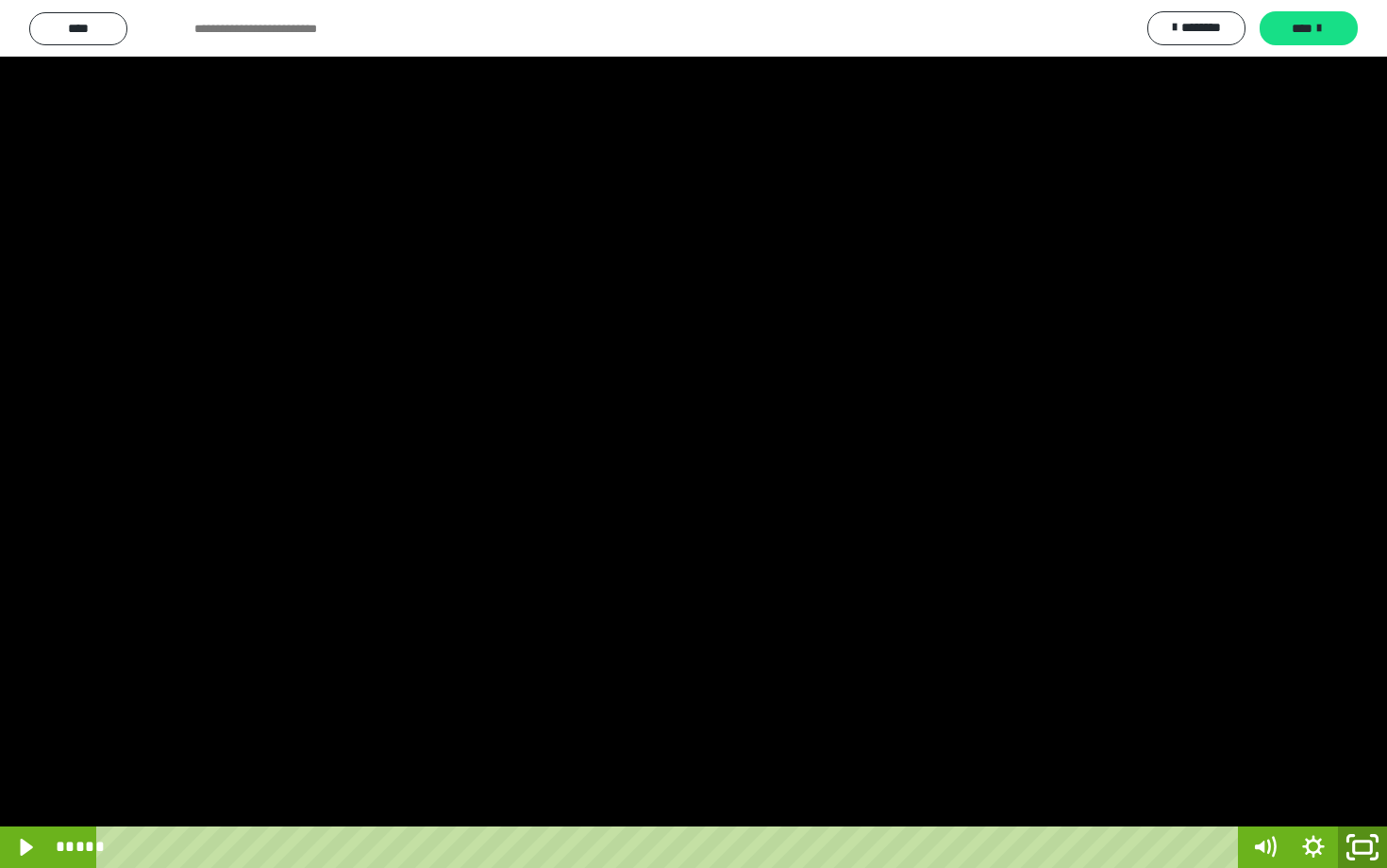 click 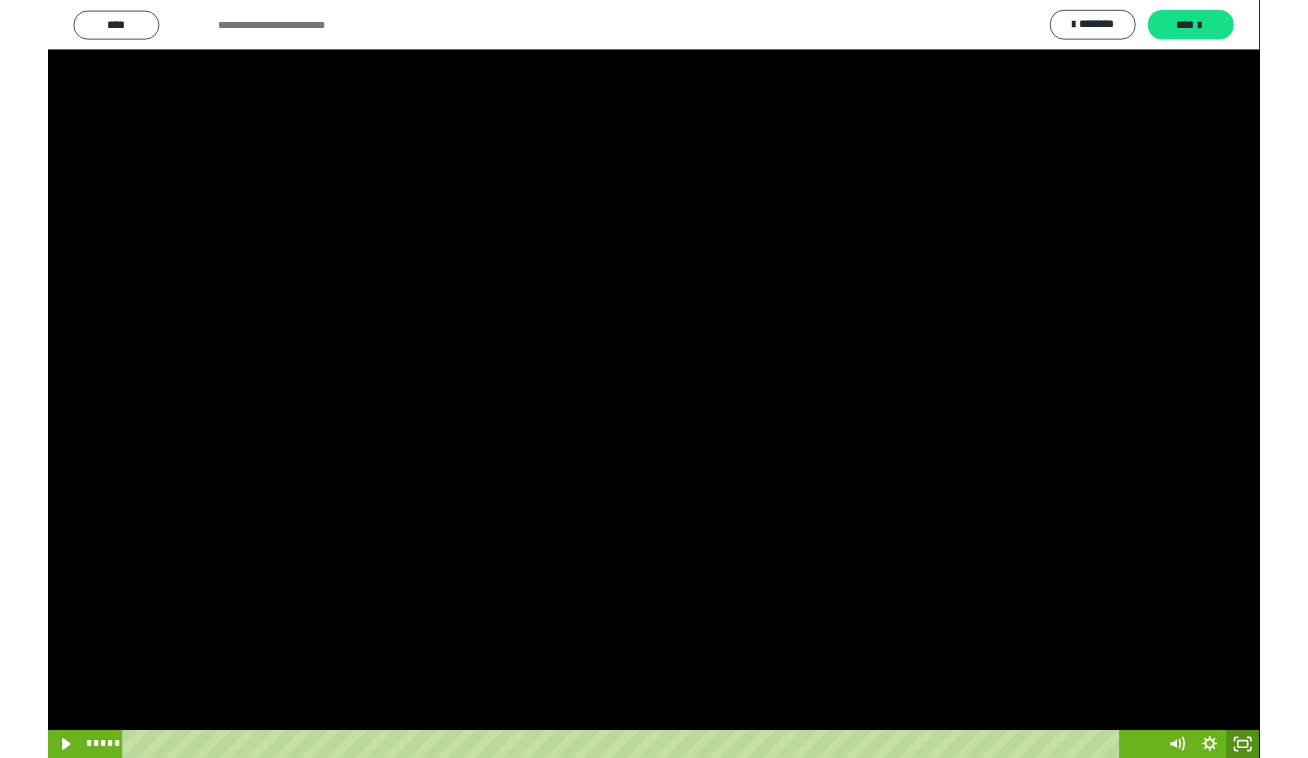 scroll, scrollTop: 1300, scrollLeft: 0, axis: vertical 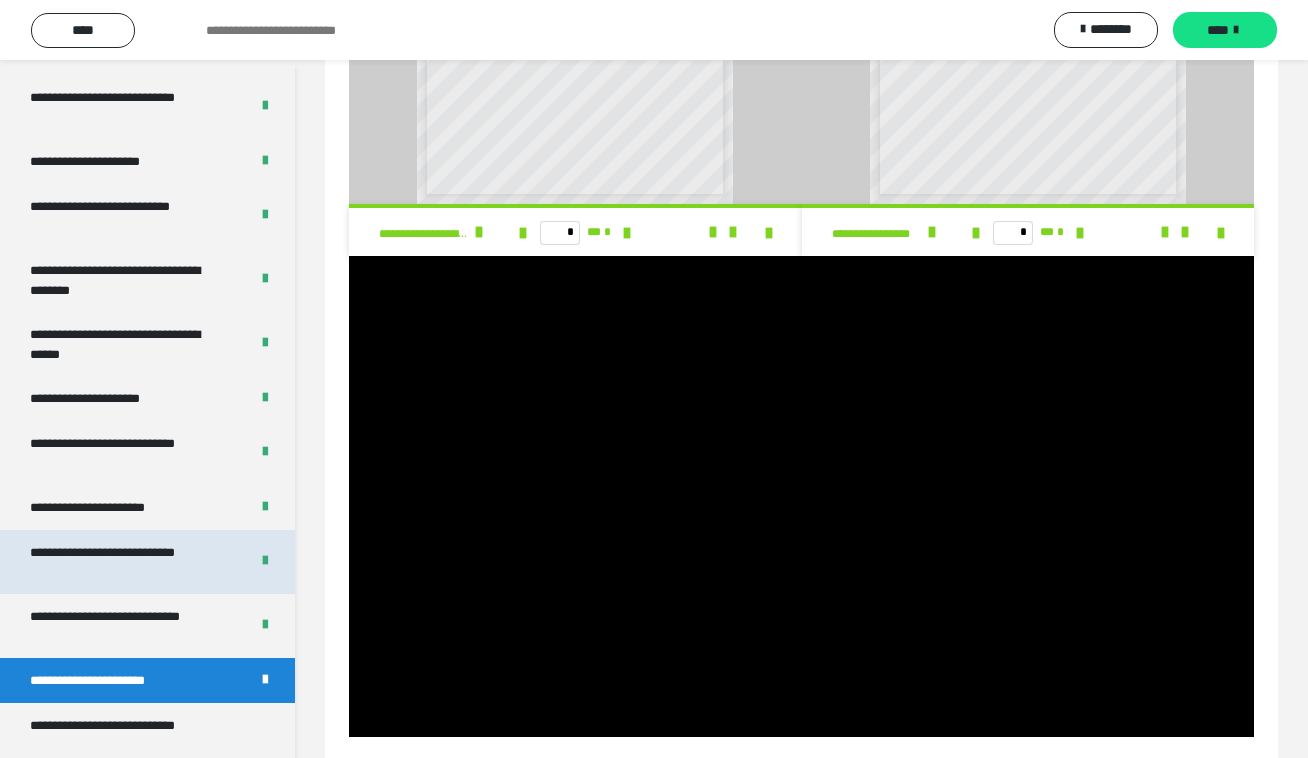 click on "**********" at bounding box center (123, 562) 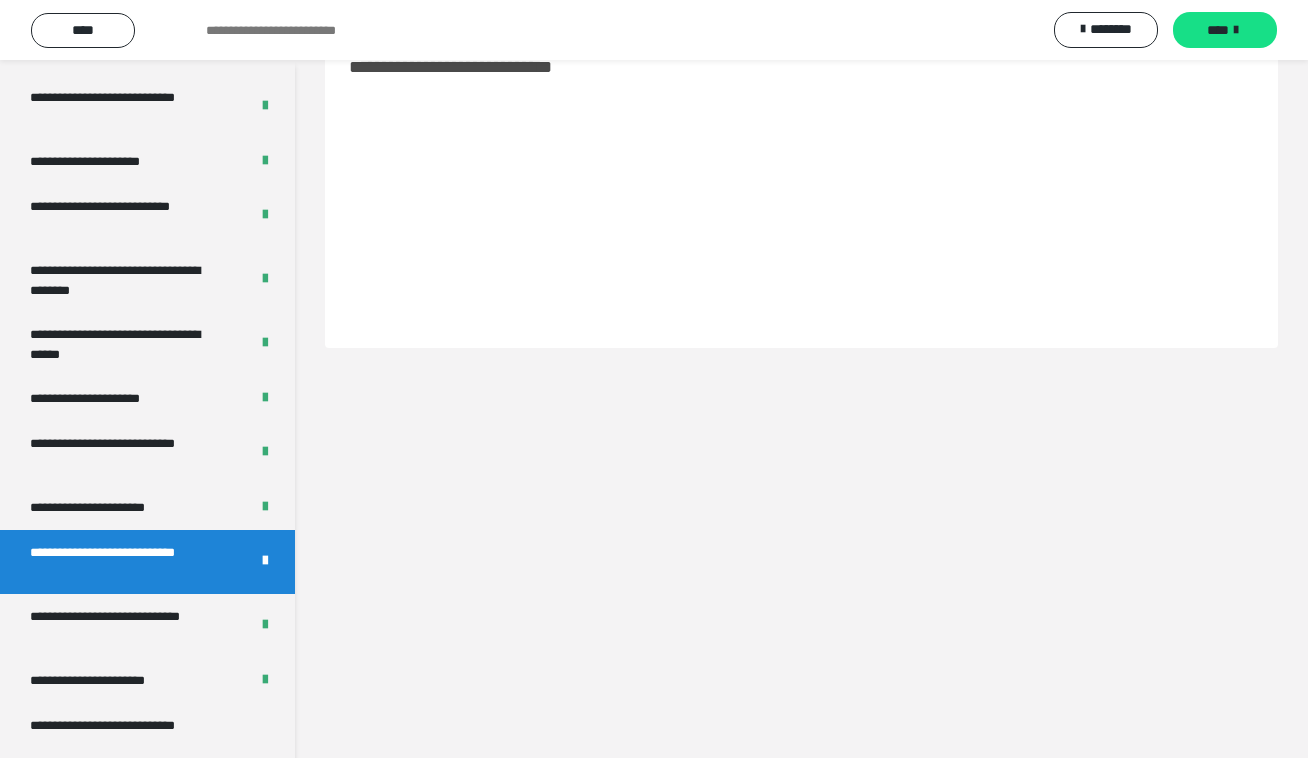 scroll, scrollTop: 60, scrollLeft: 0, axis: vertical 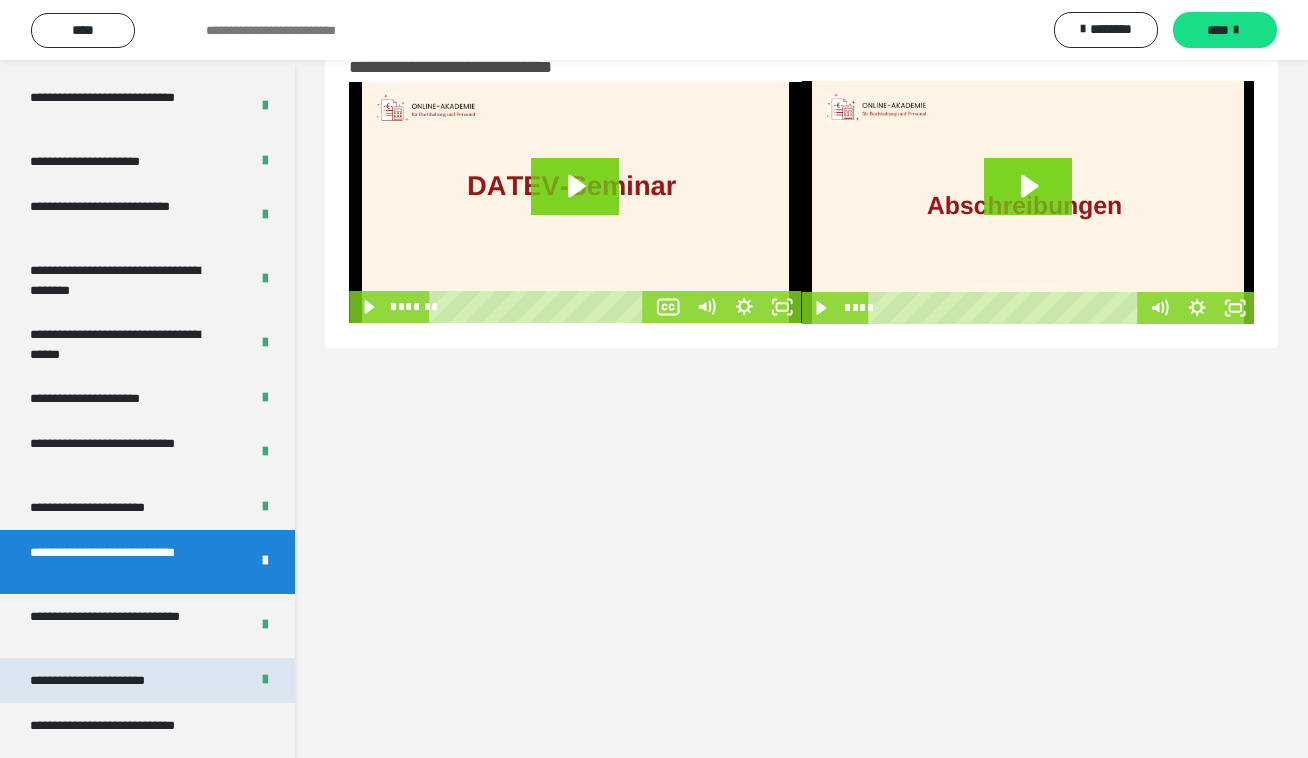 click on "**********" at bounding box center (109, 680) 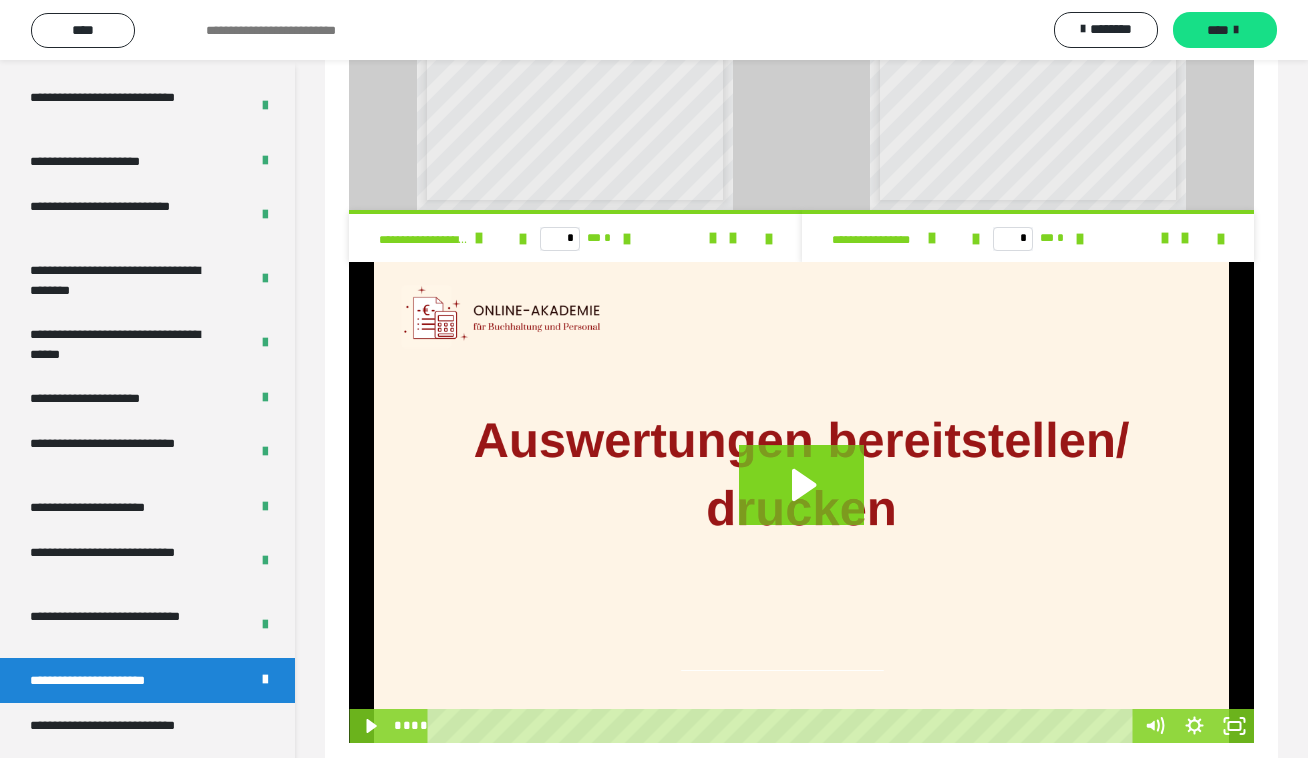 scroll, scrollTop: 1333, scrollLeft: 0, axis: vertical 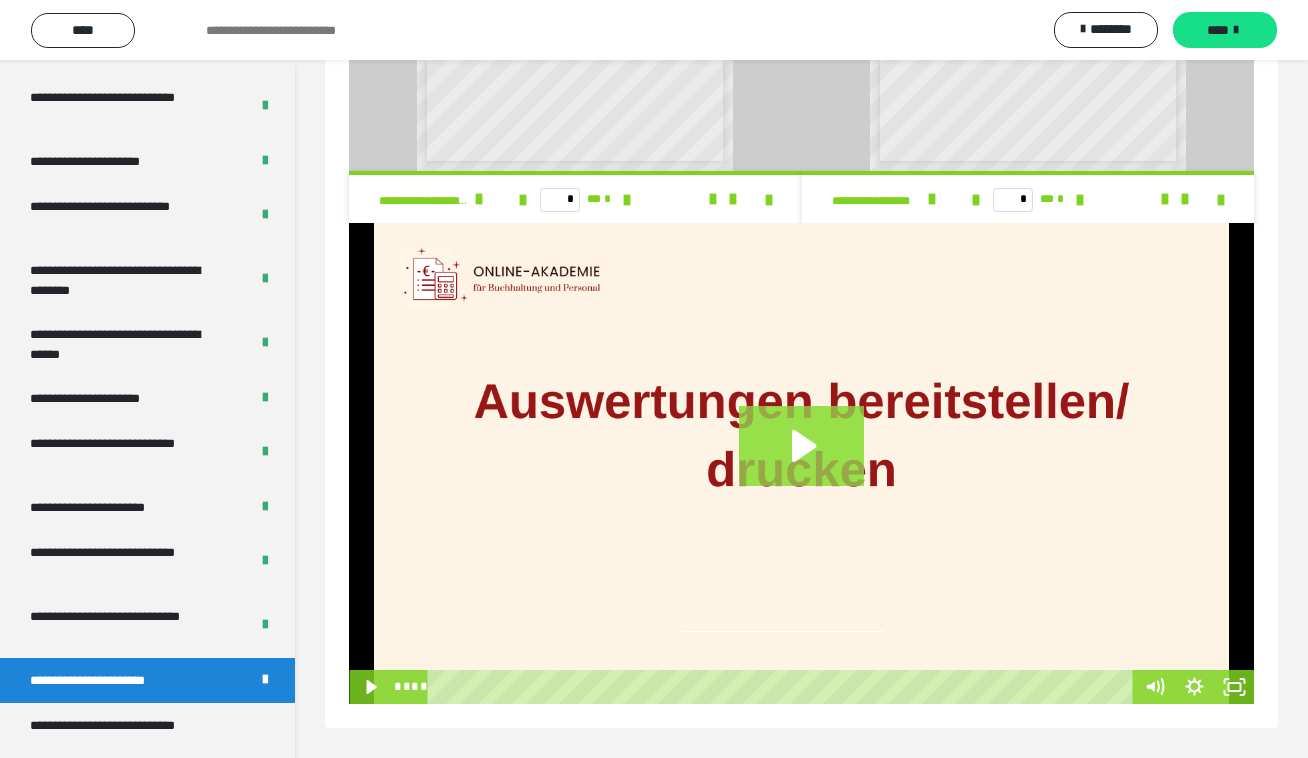 click 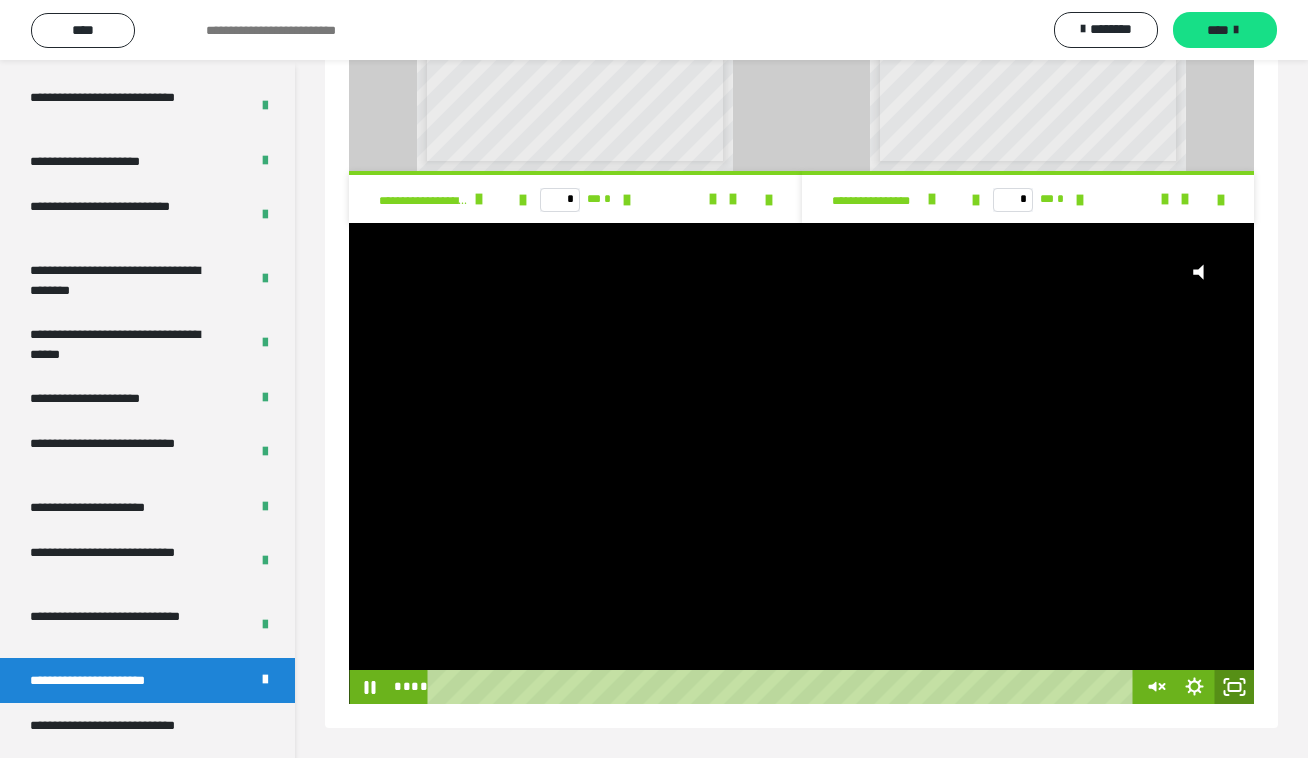 click 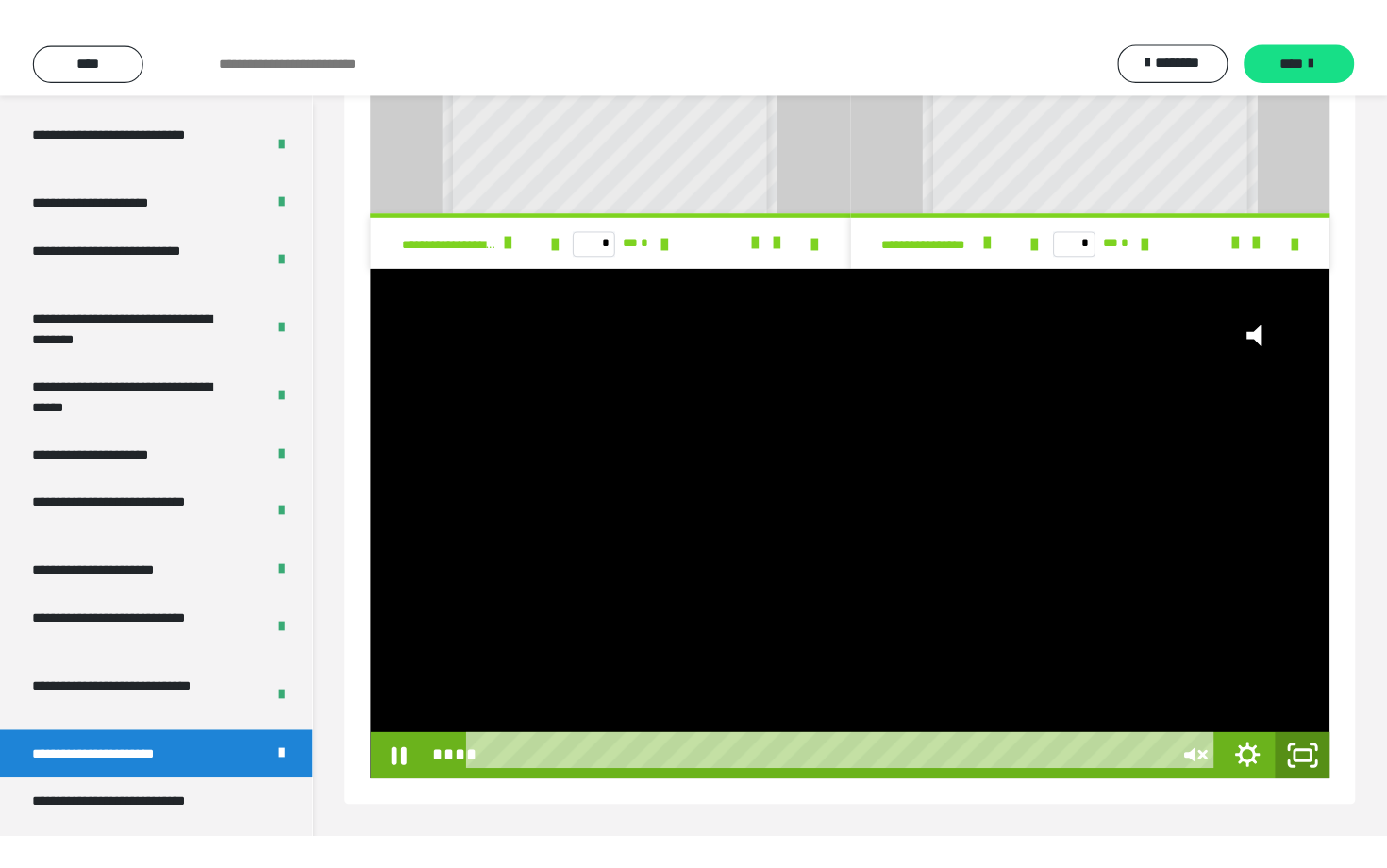 scroll, scrollTop: 0, scrollLeft: 0, axis: both 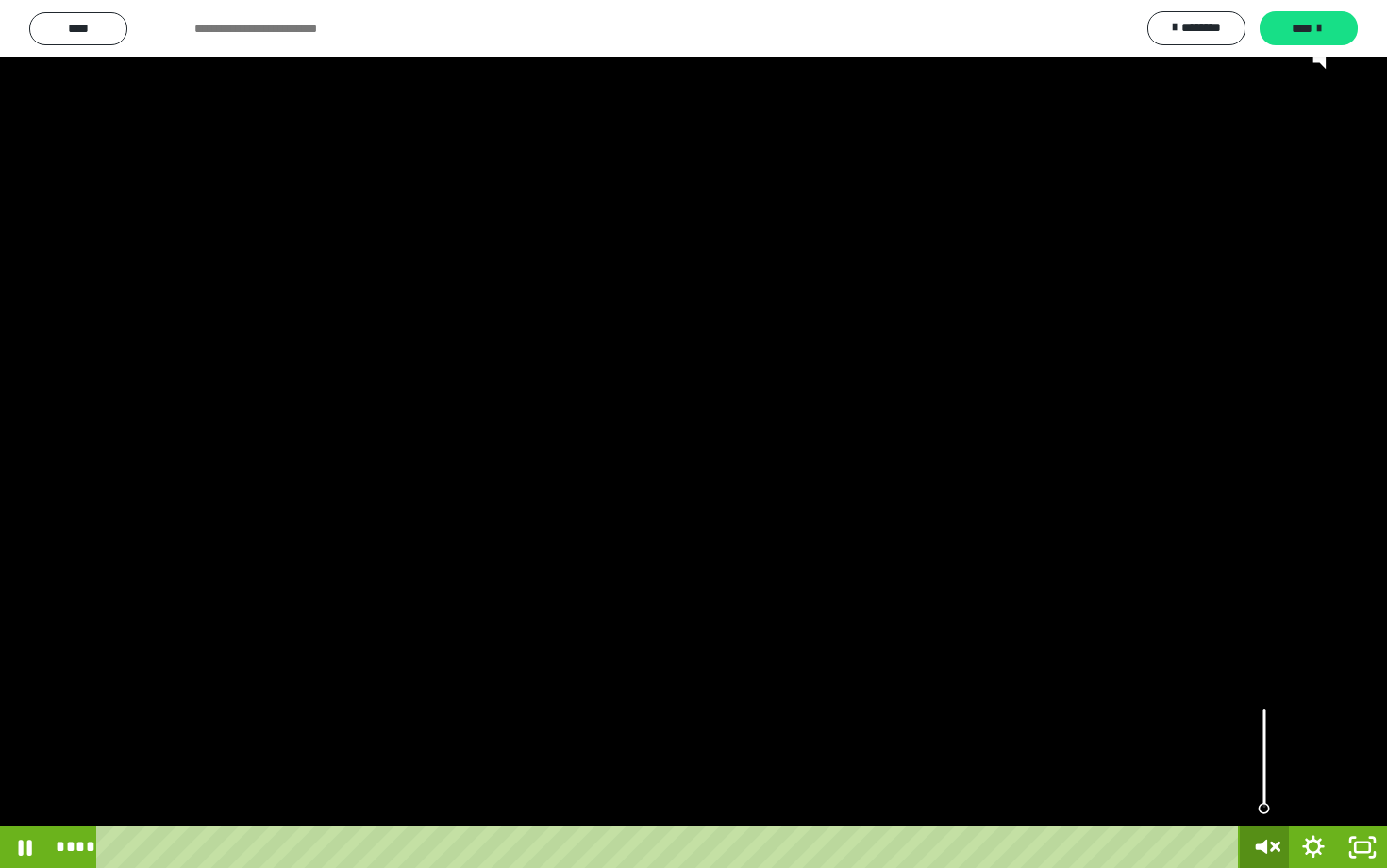 click 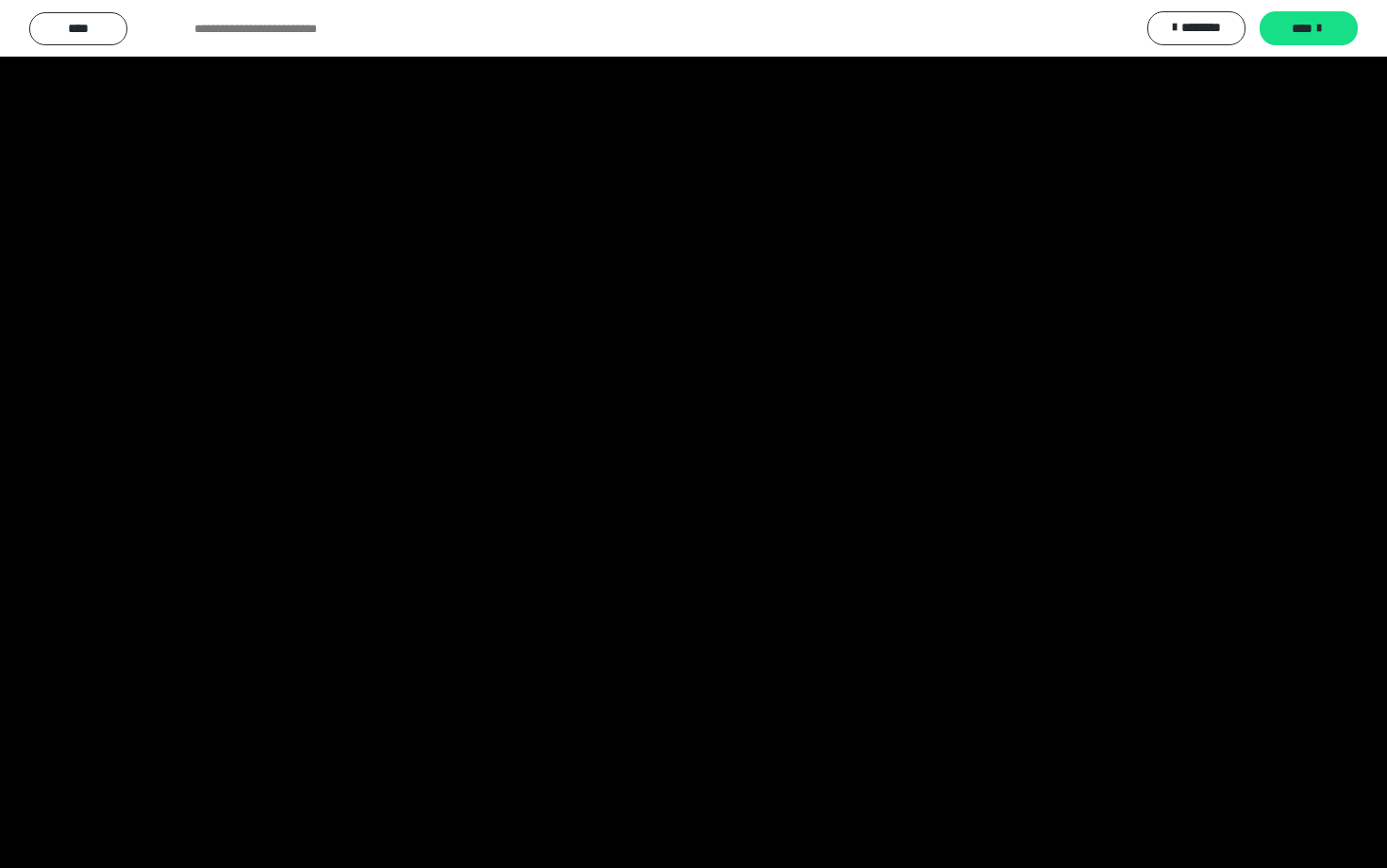 click at bounding box center [694, 434] 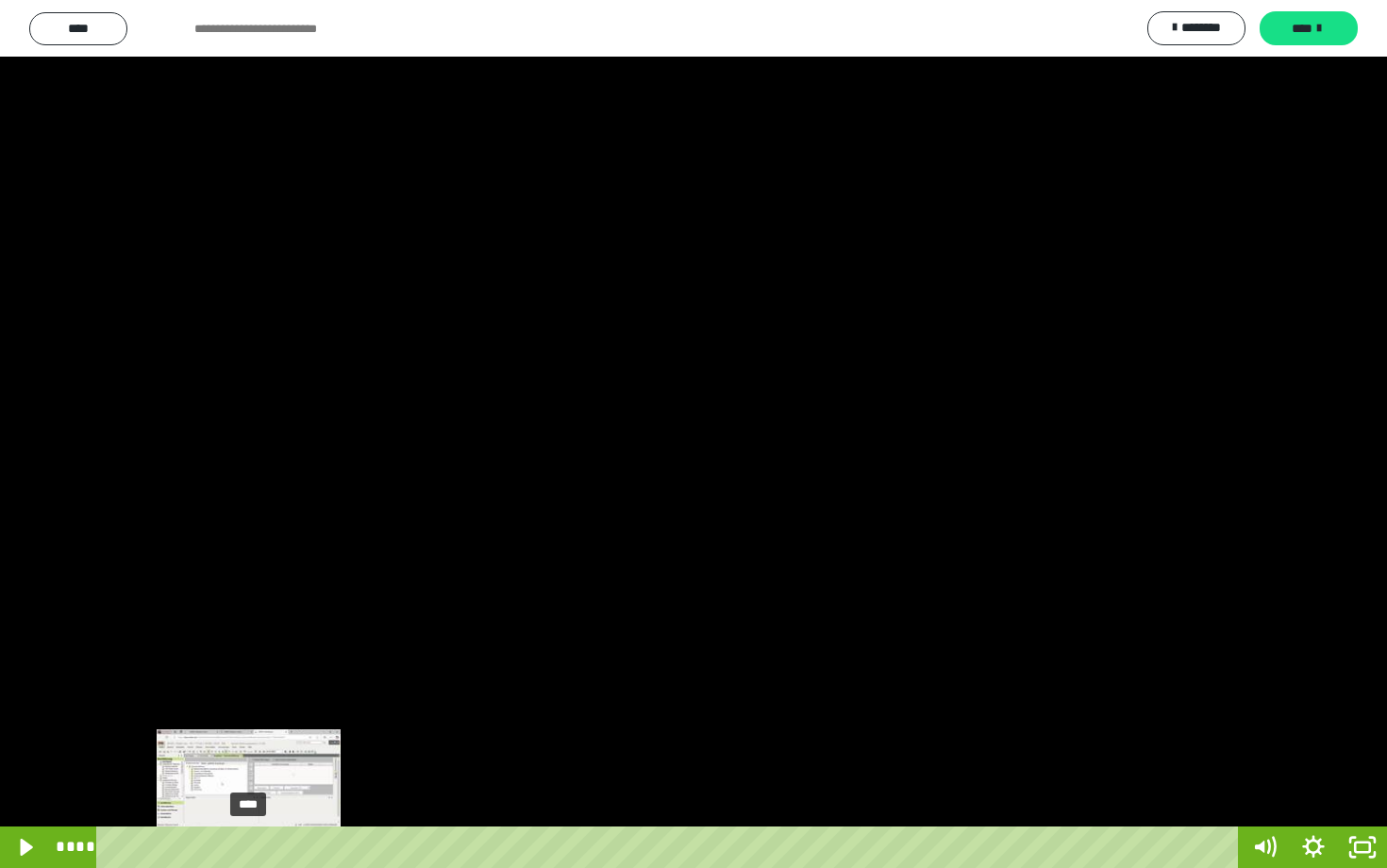 click at bounding box center (249, 847) 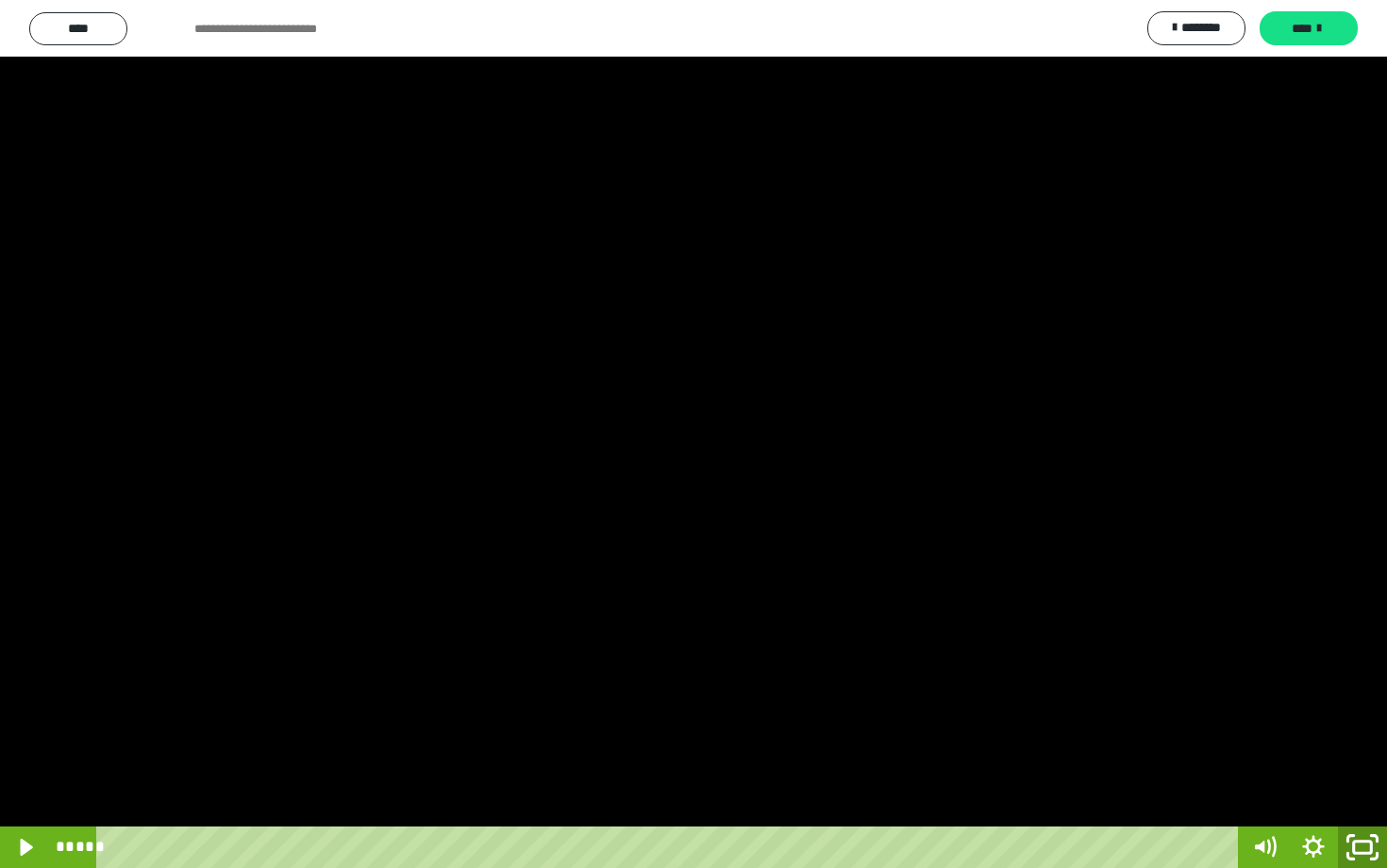 click 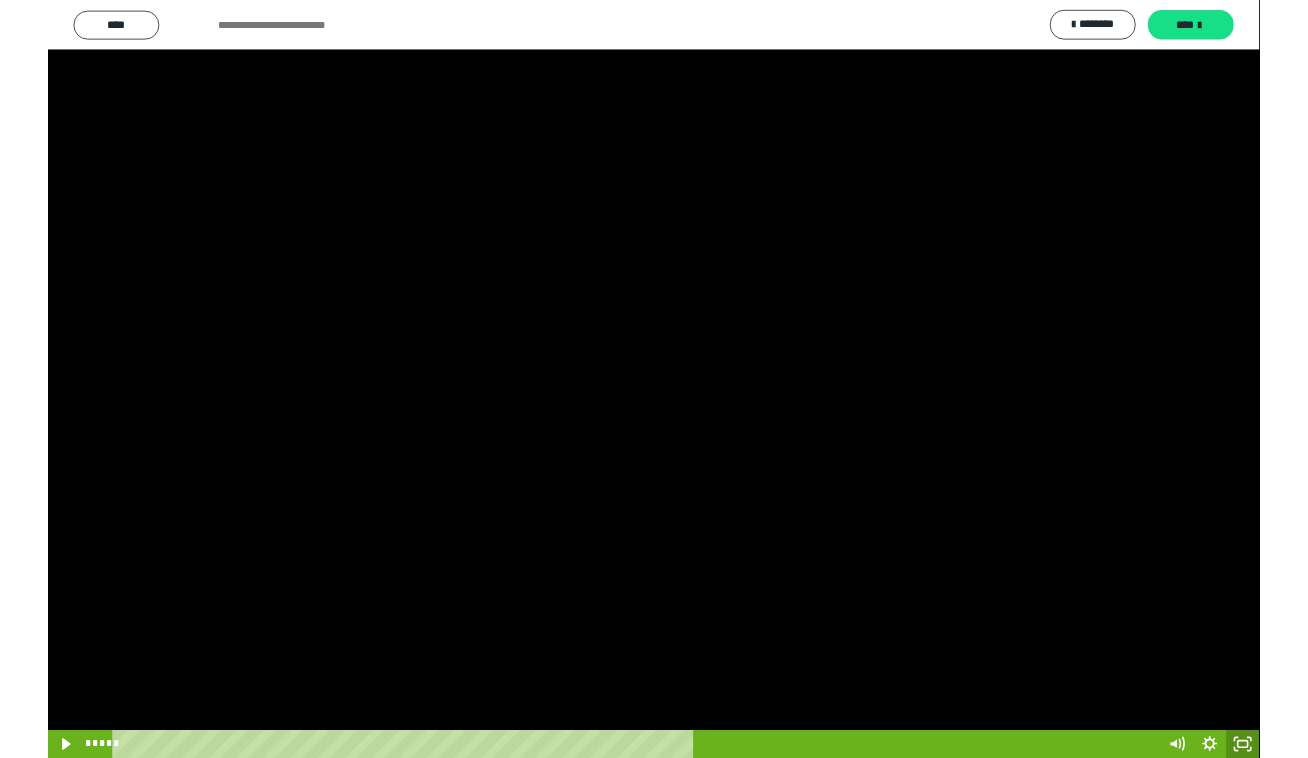 scroll, scrollTop: 1300, scrollLeft: 0, axis: vertical 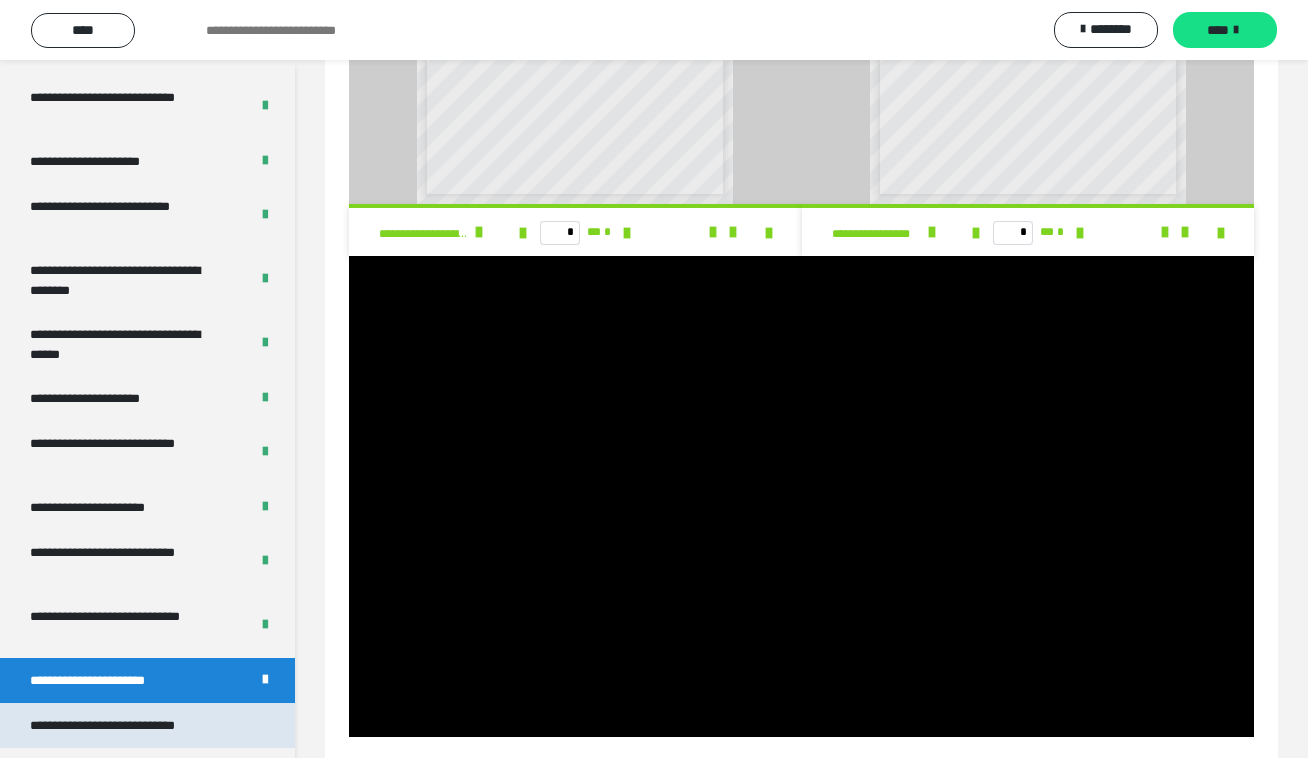 click on "**********" at bounding box center [129, 725] 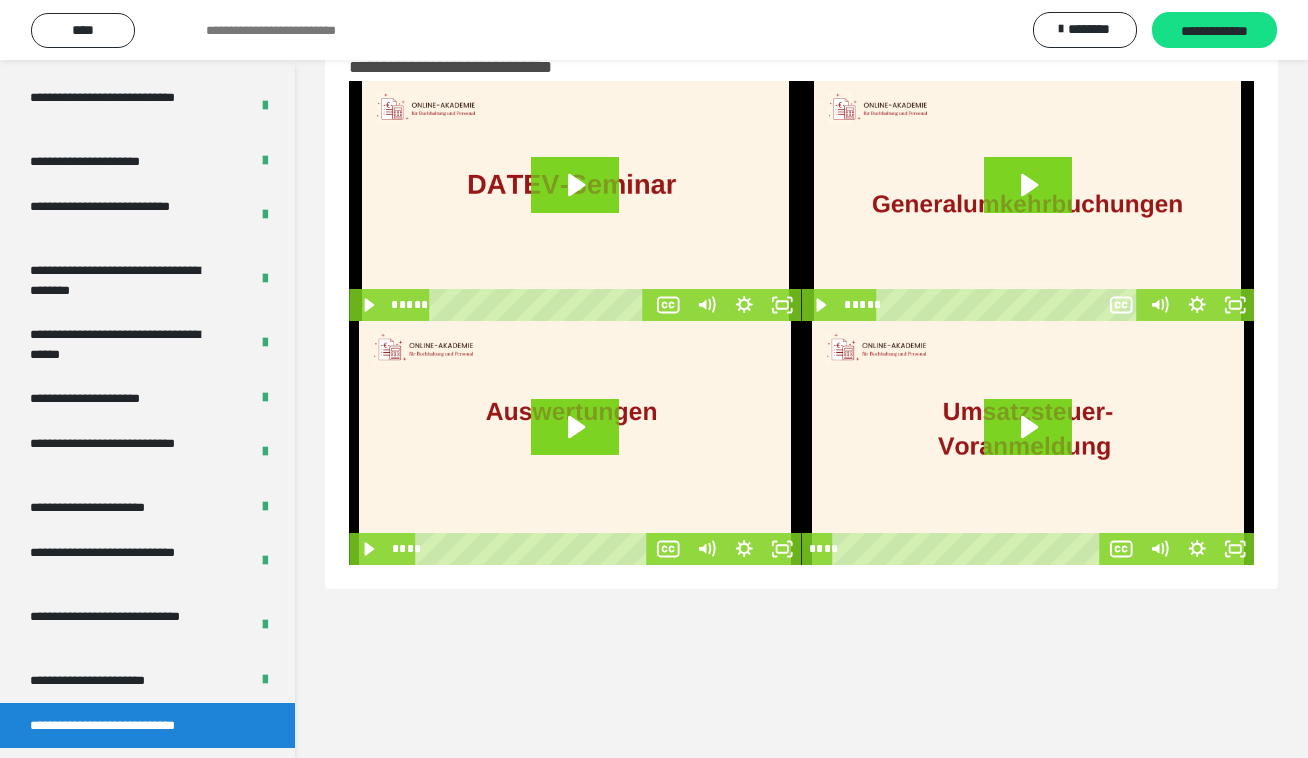 scroll, scrollTop: 60, scrollLeft: 0, axis: vertical 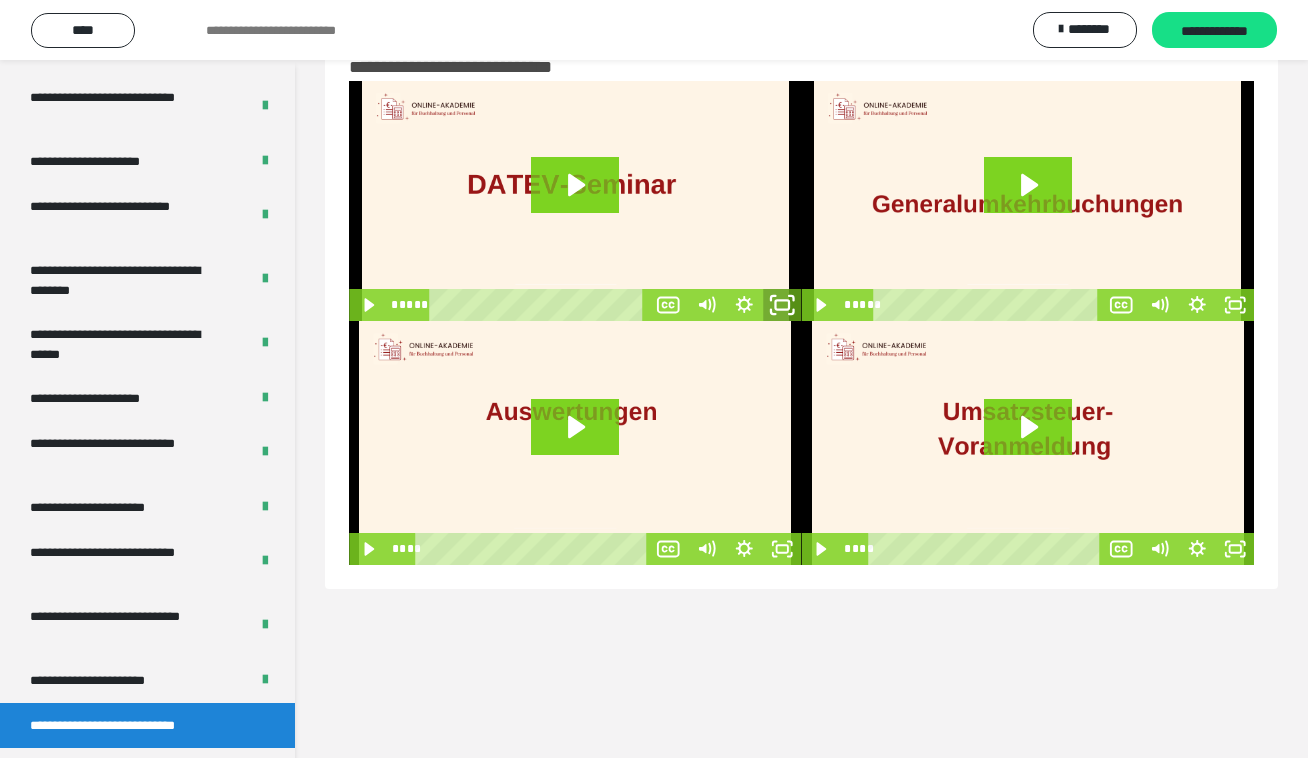 click 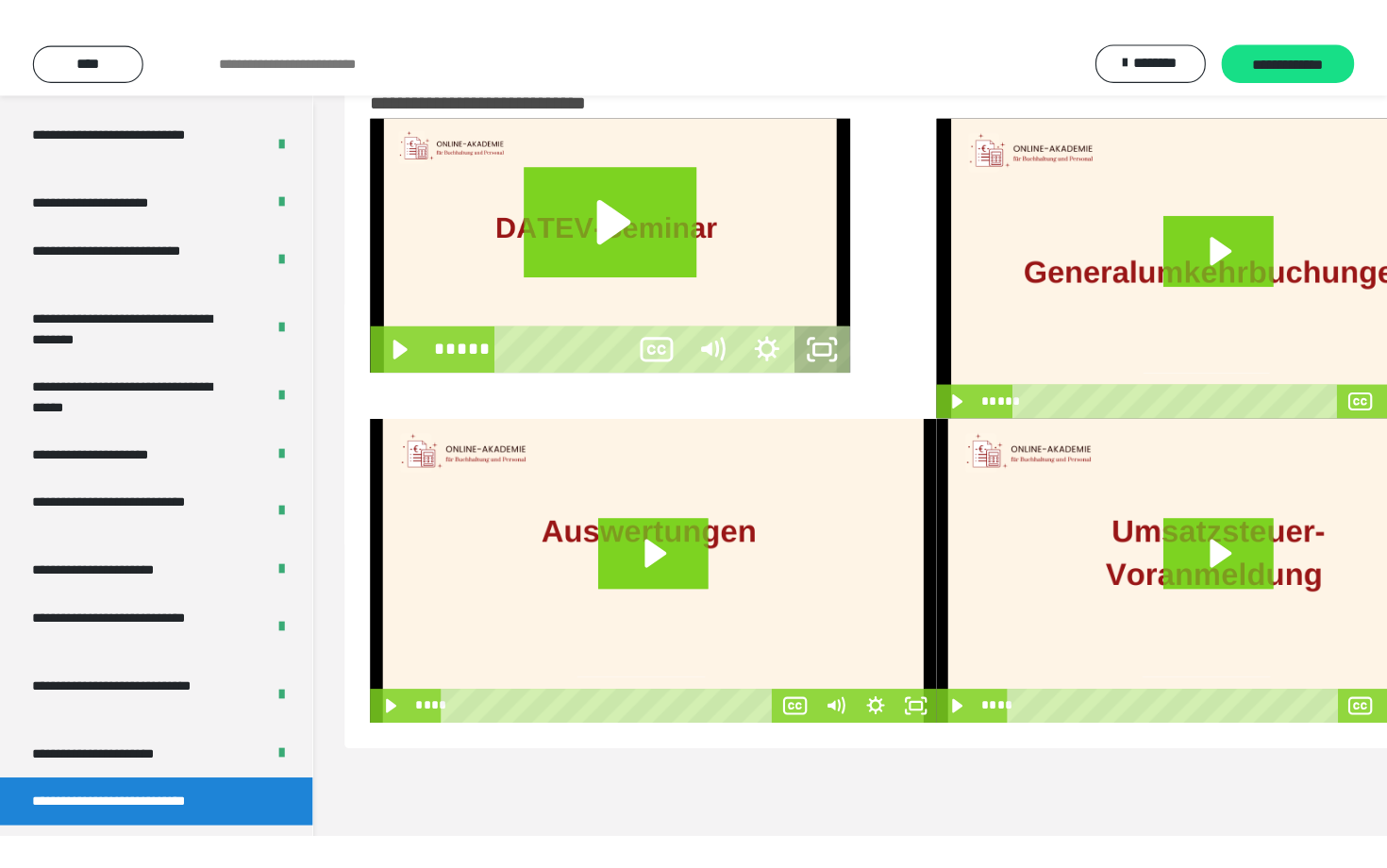 scroll, scrollTop: 0, scrollLeft: 0, axis: both 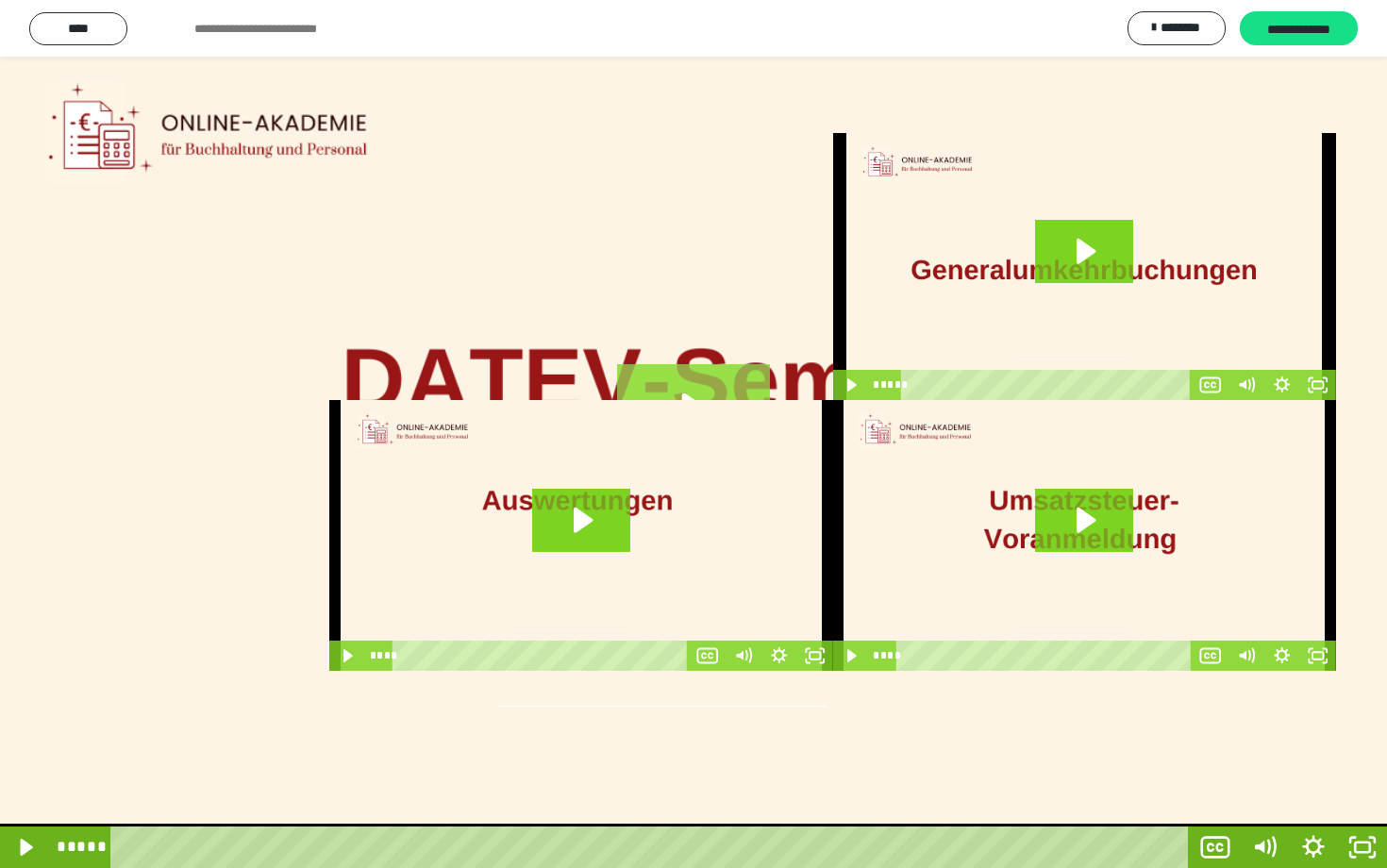 click 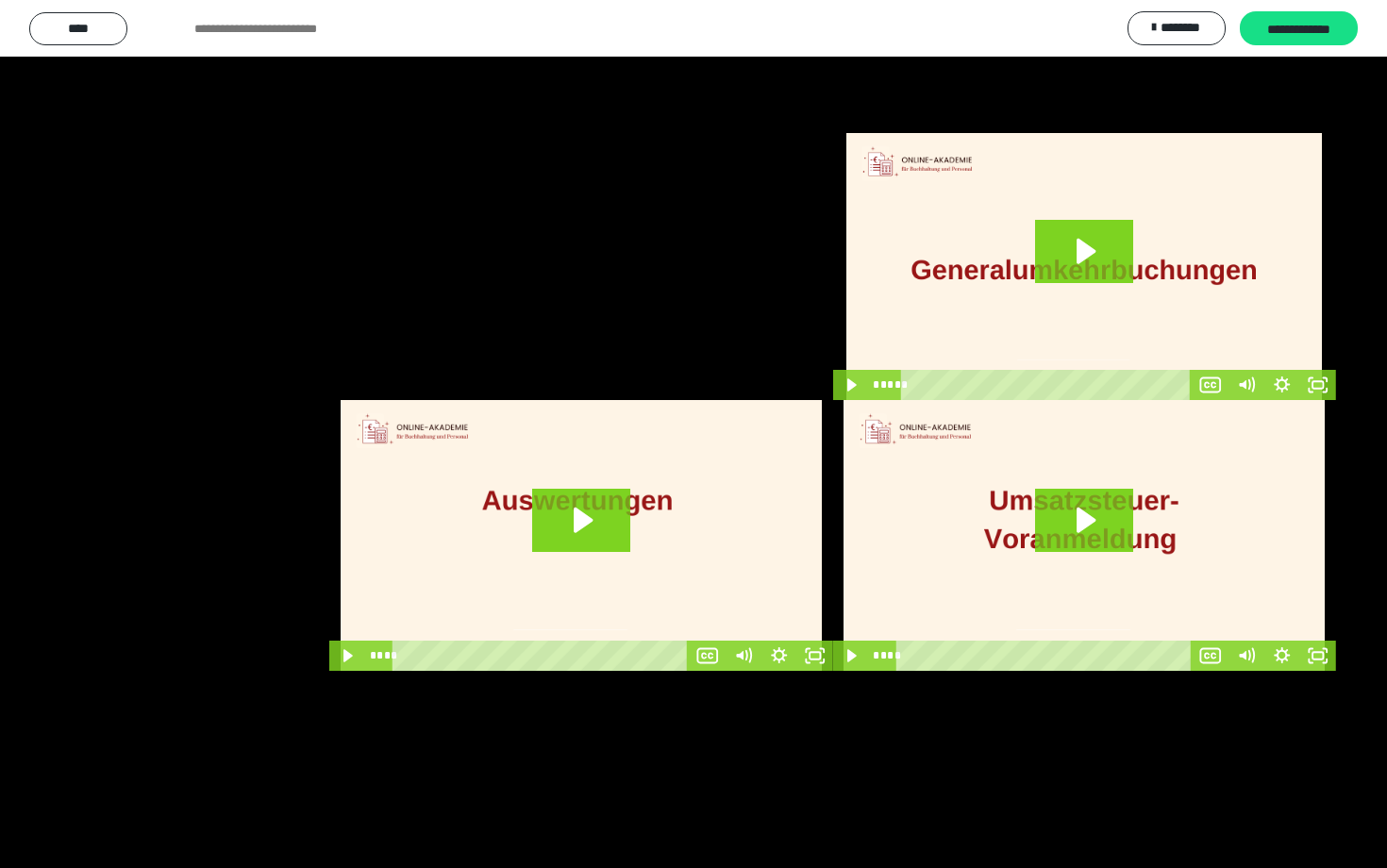 click at bounding box center (694, 434) 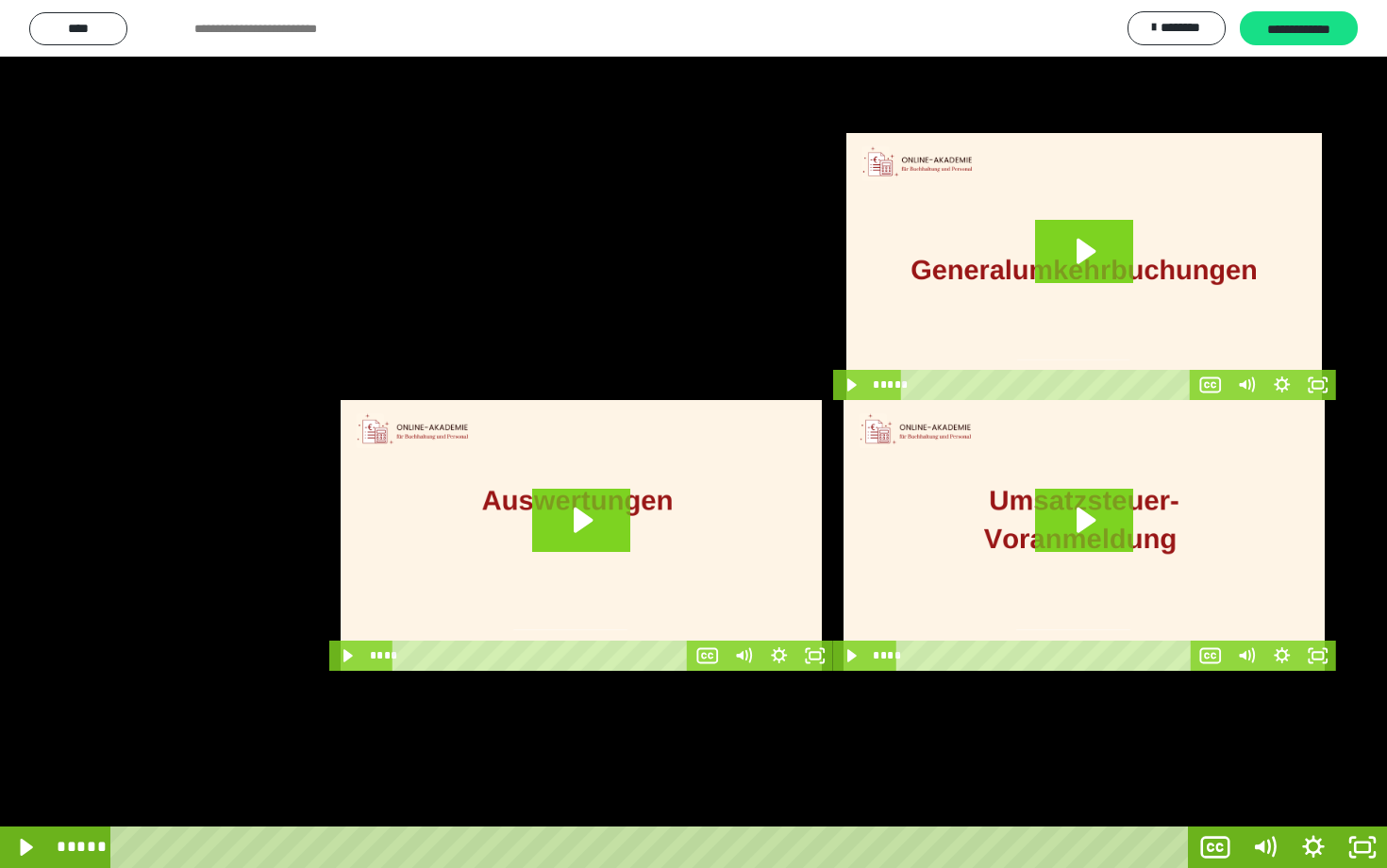 click at bounding box center (694, 434) 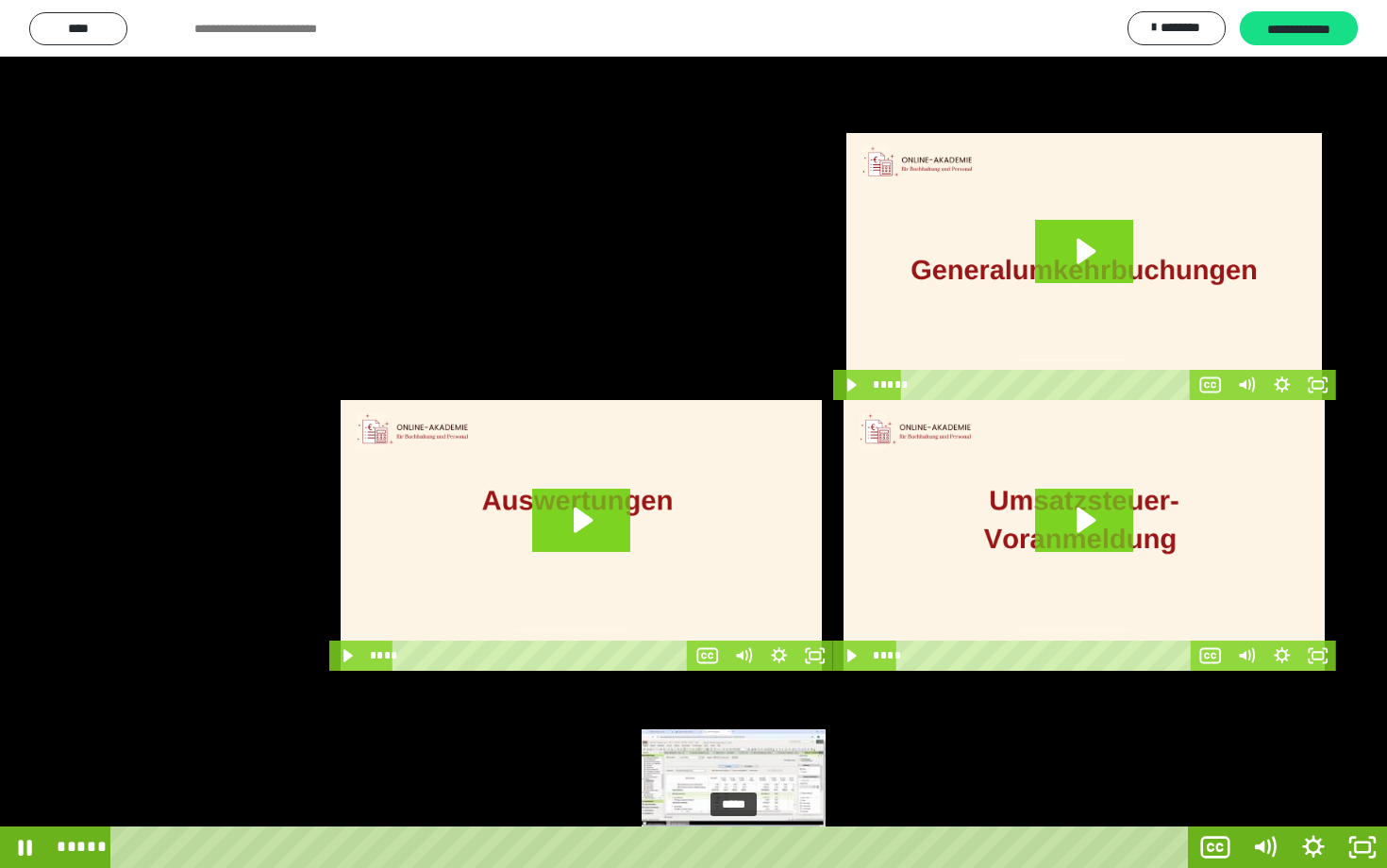click on "*****" at bounding box center (653, 847) 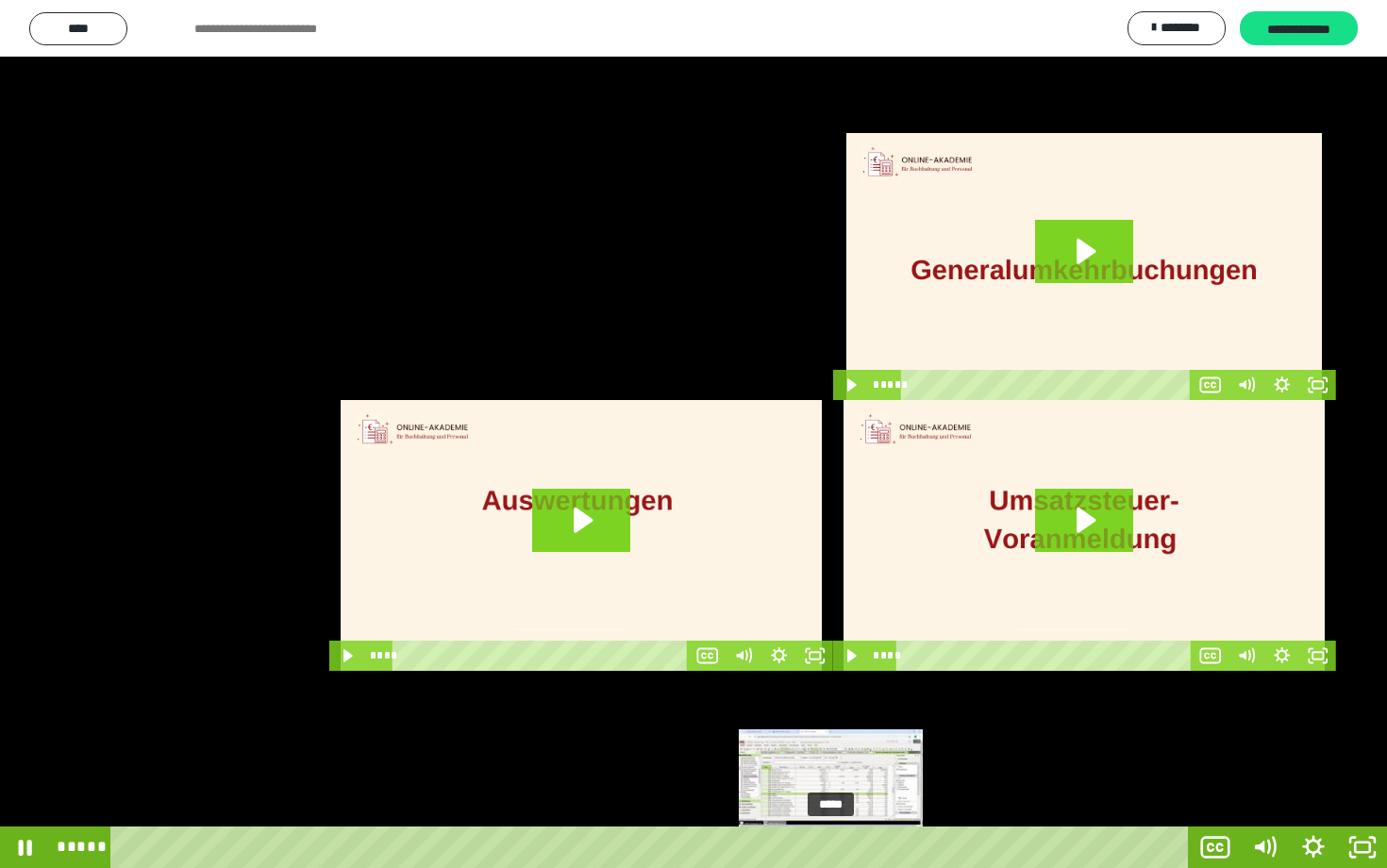 click on "*****" at bounding box center [653, 847] 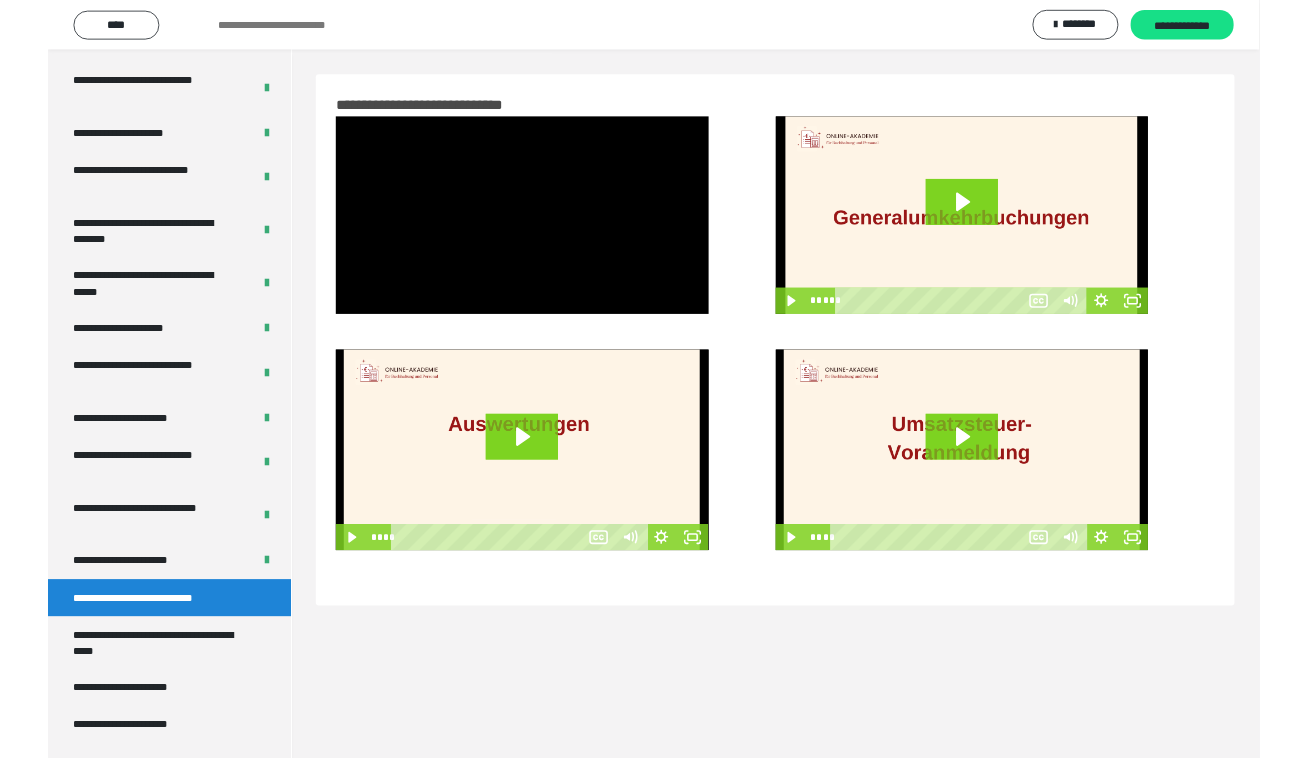 scroll, scrollTop: 60, scrollLeft: 0, axis: vertical 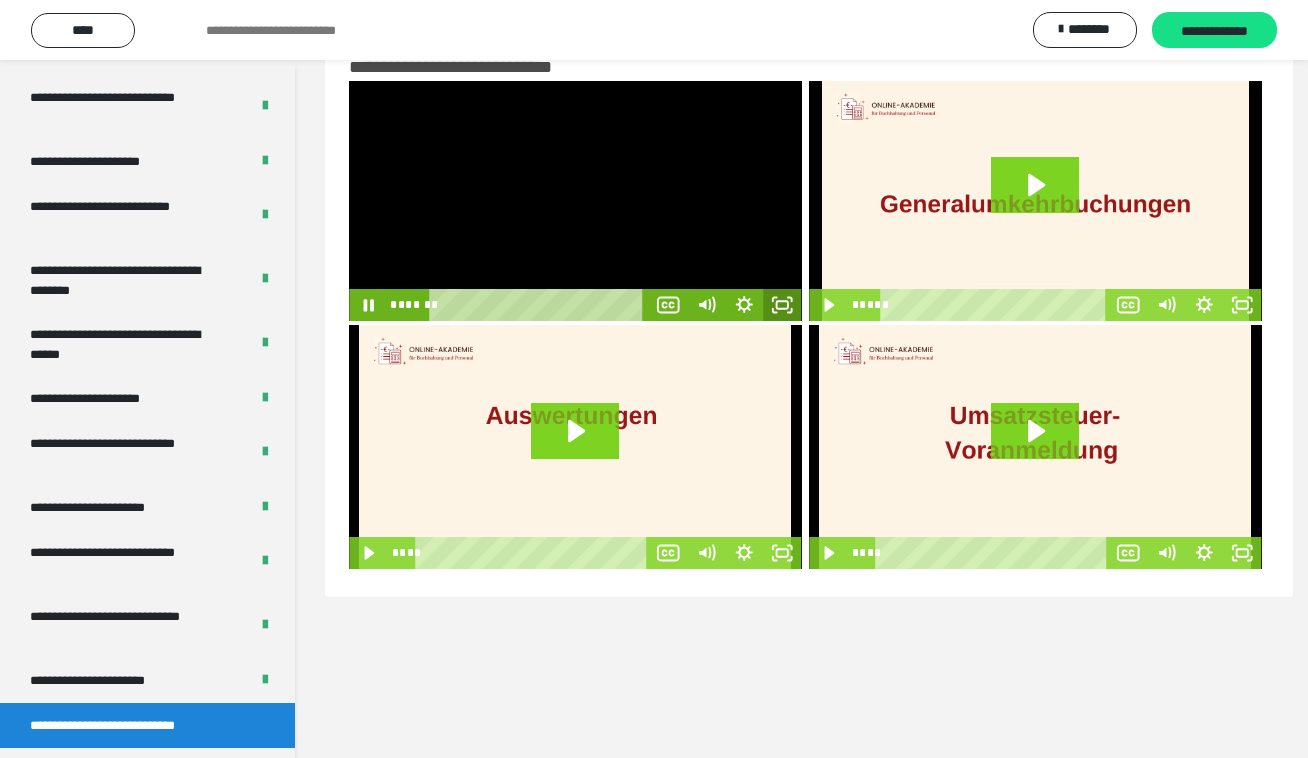 click 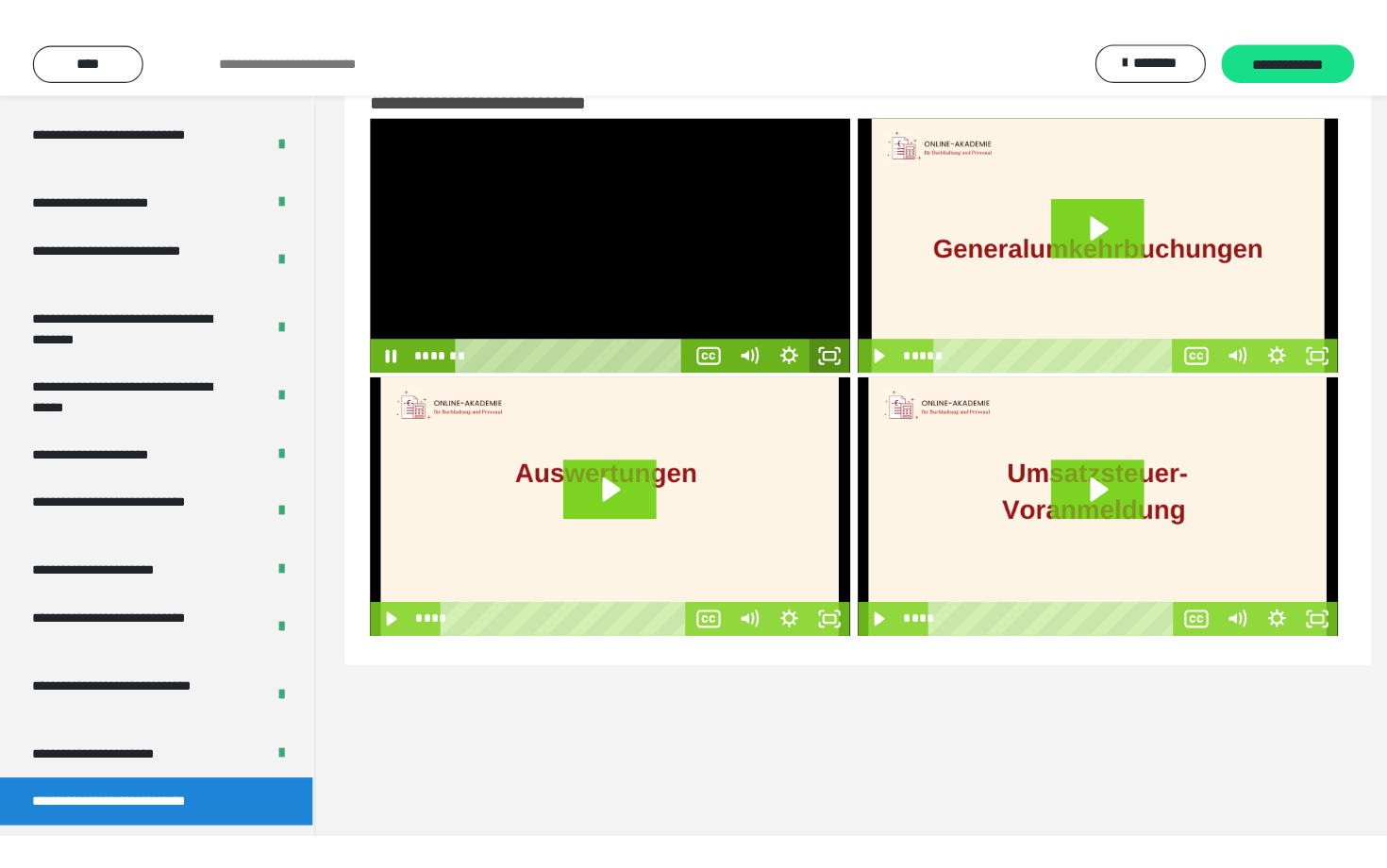 scroll, scrollTop: 0, scrollLeft: 0, axis: both 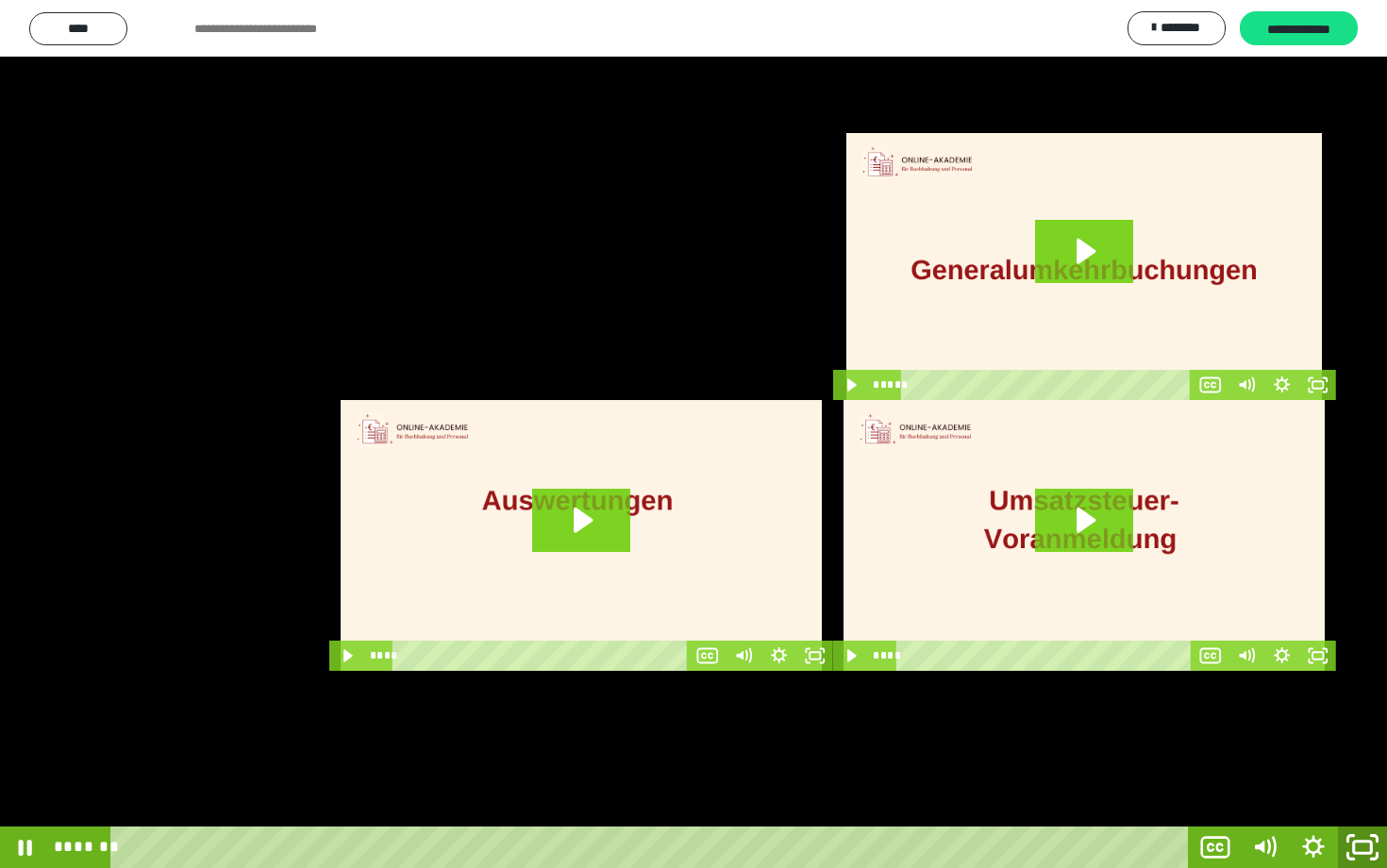 click 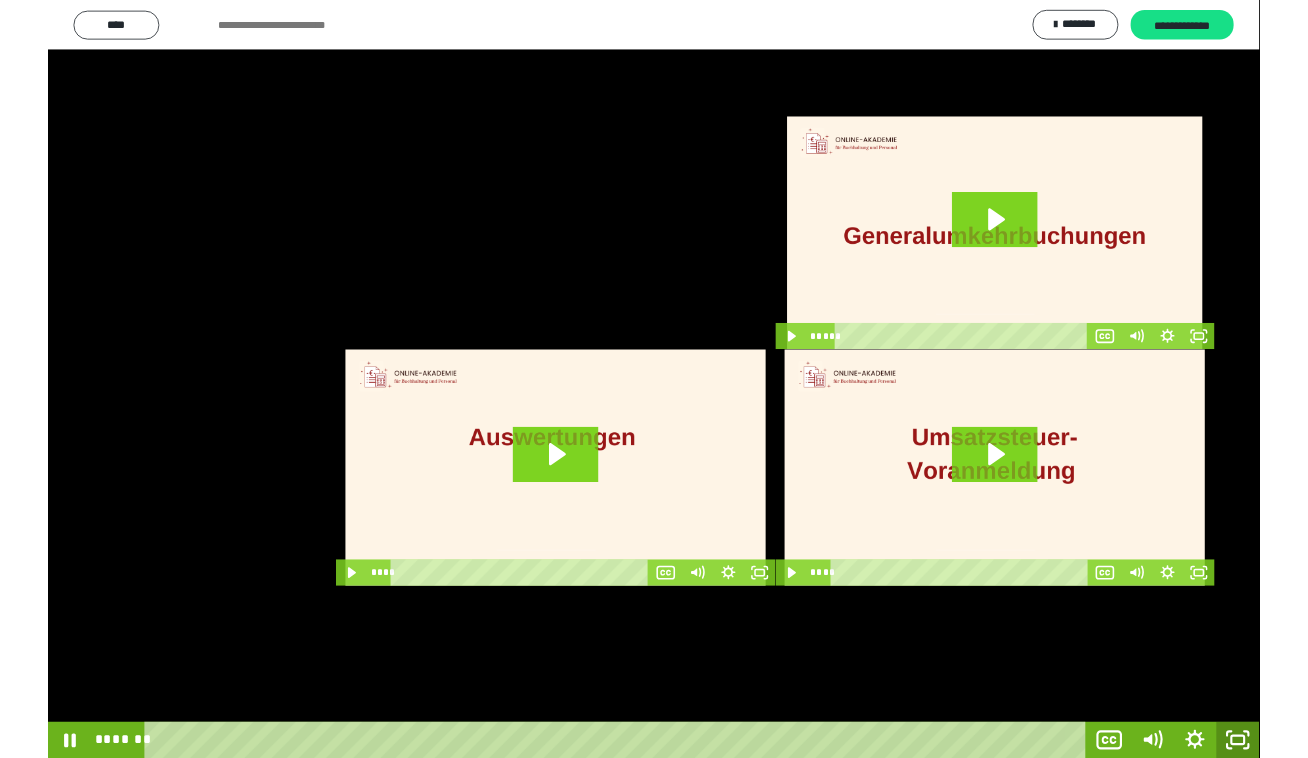 scroll, scrollTop: 60, scrollLeft: 0, axis: vertical 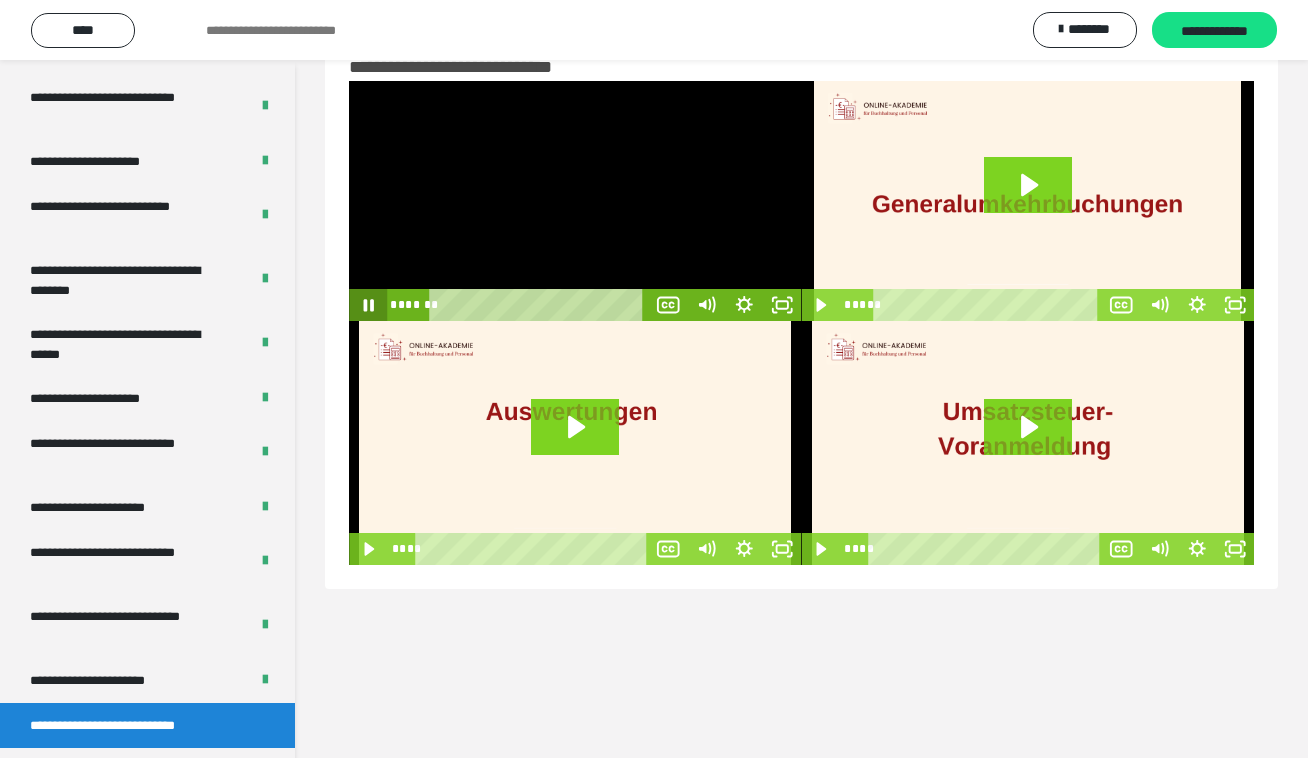 click 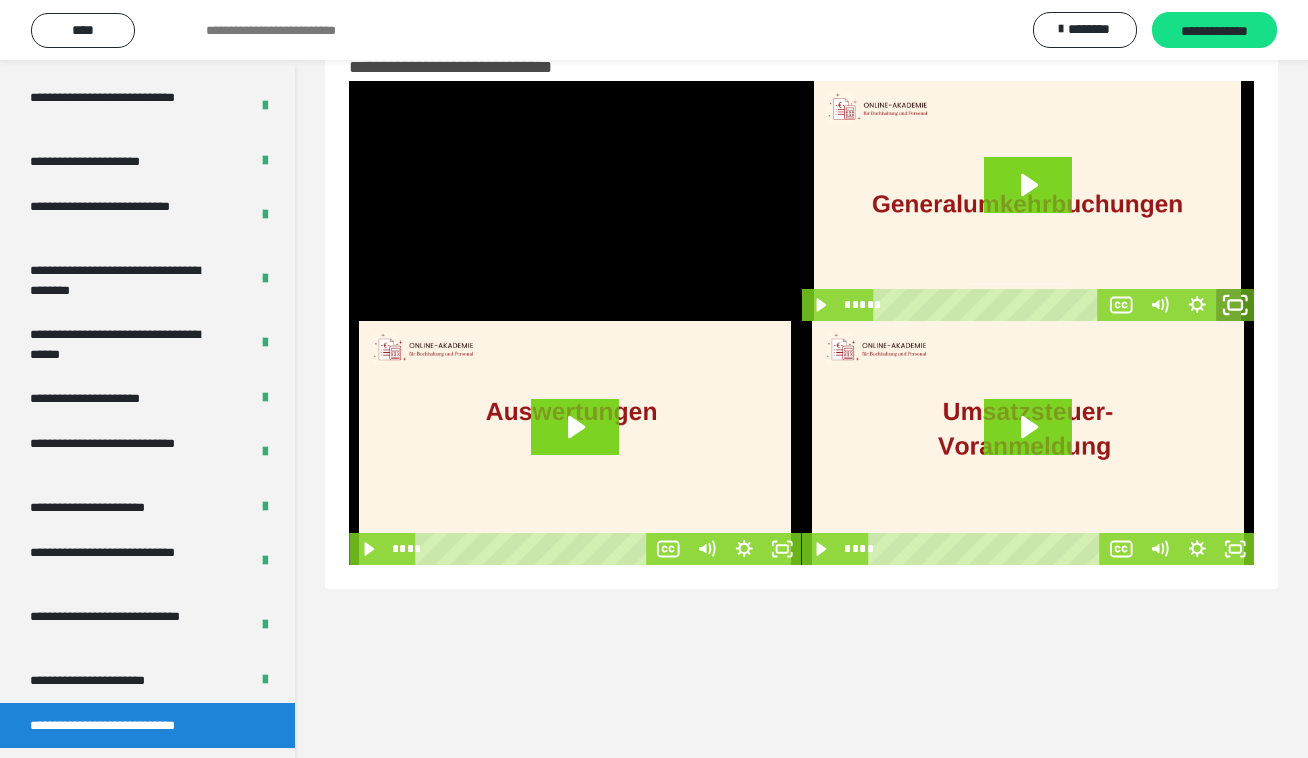 click 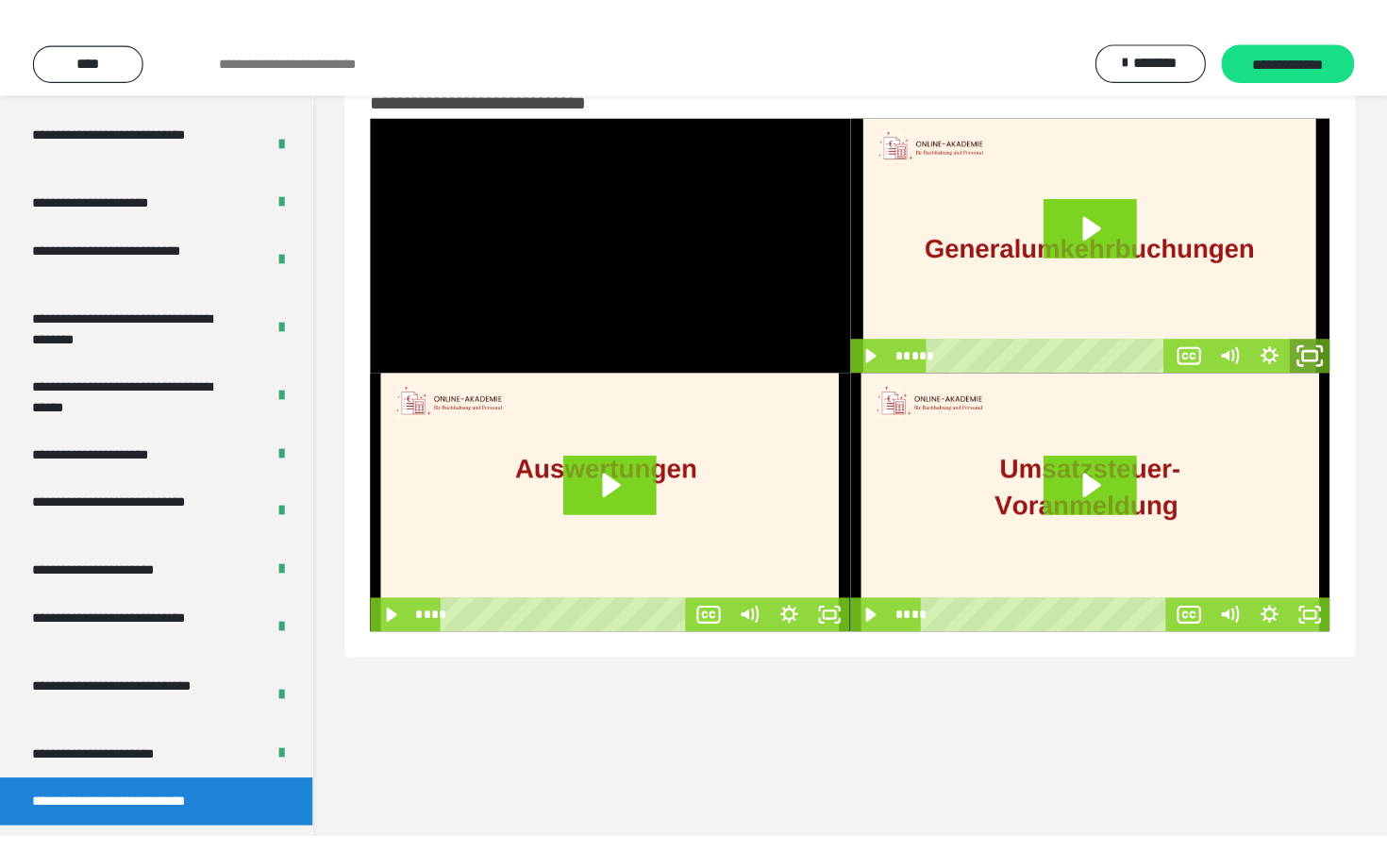 scroll, scrollTop: 0, scrollLeft: 0, axis: both 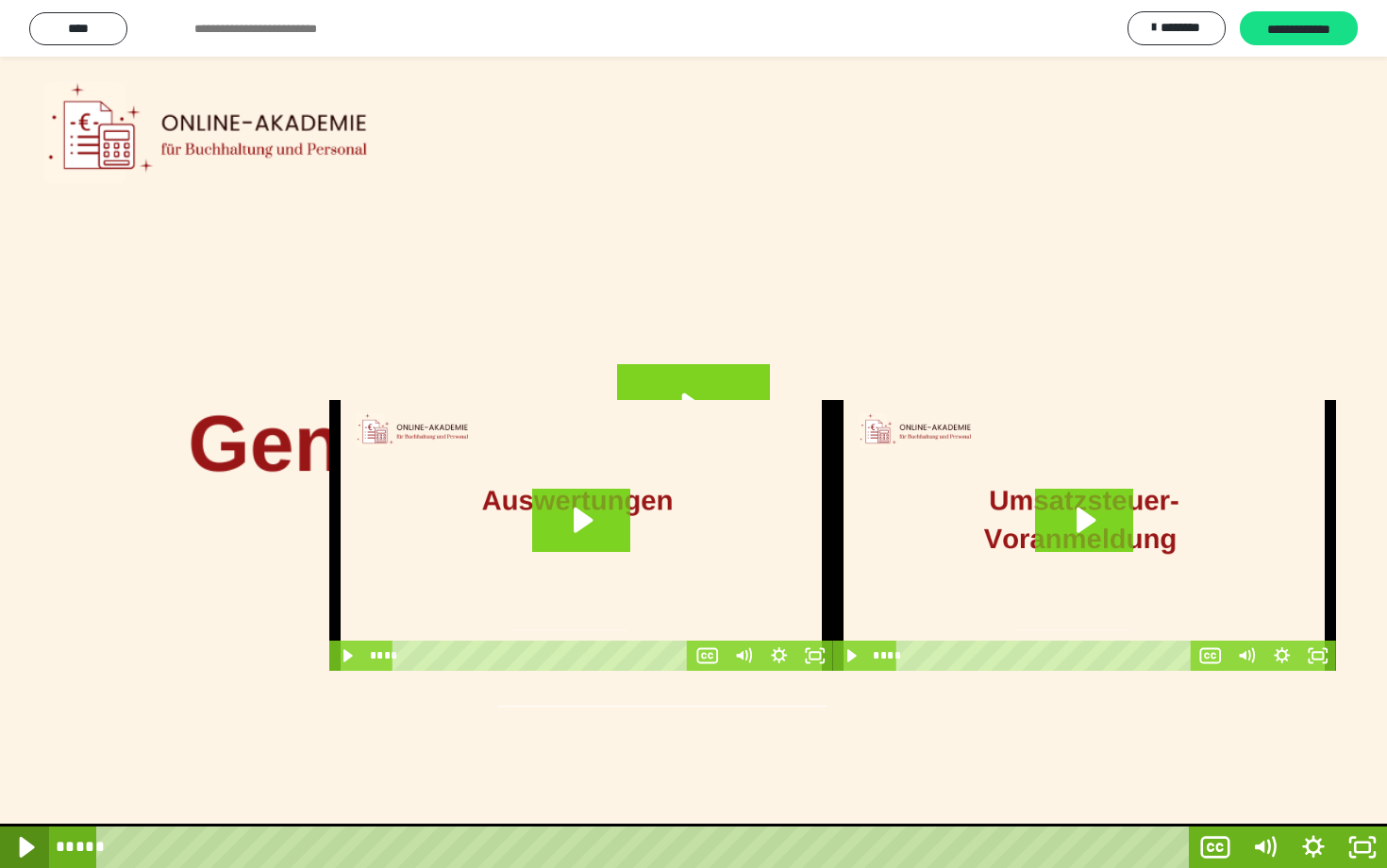 click 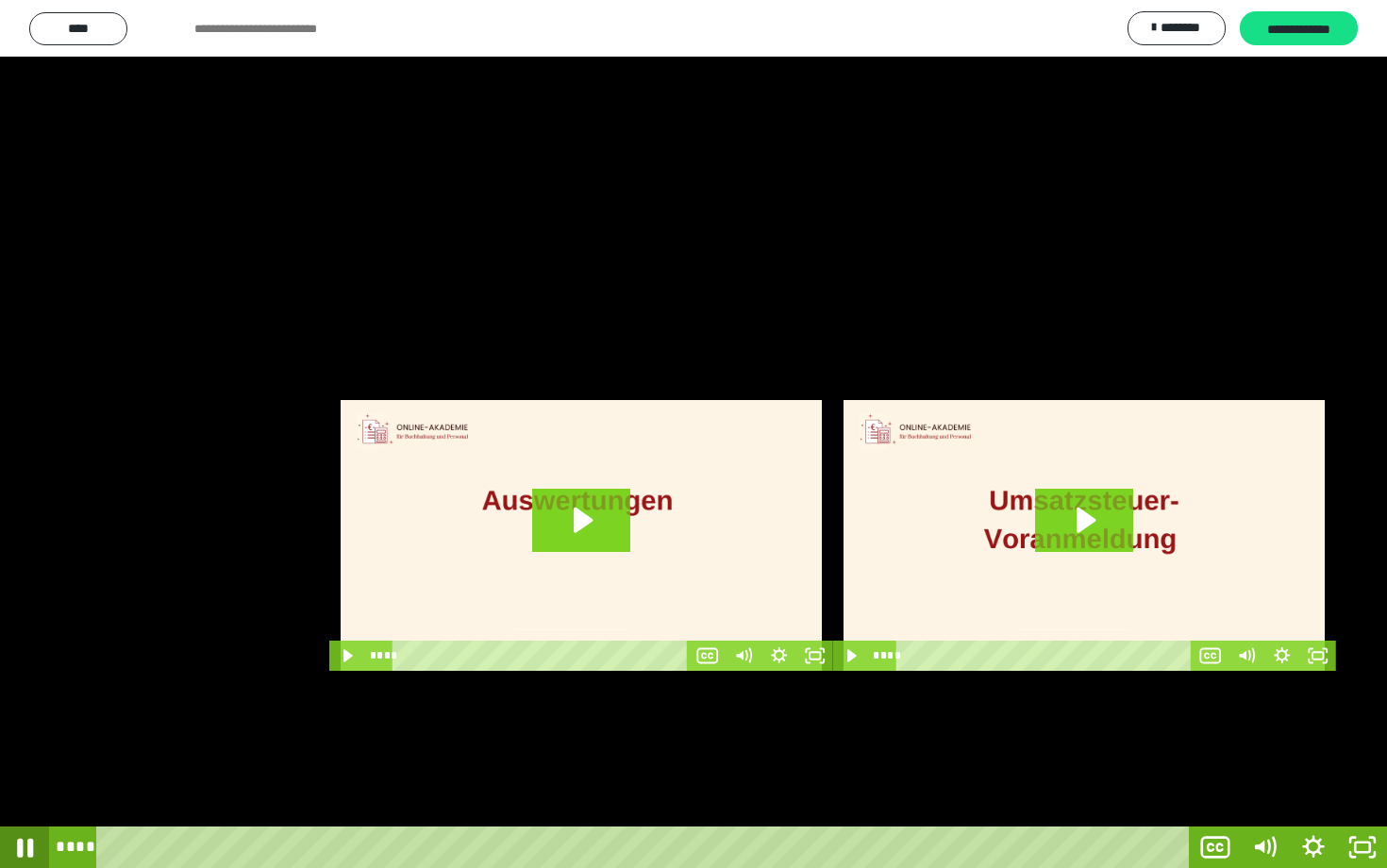 click 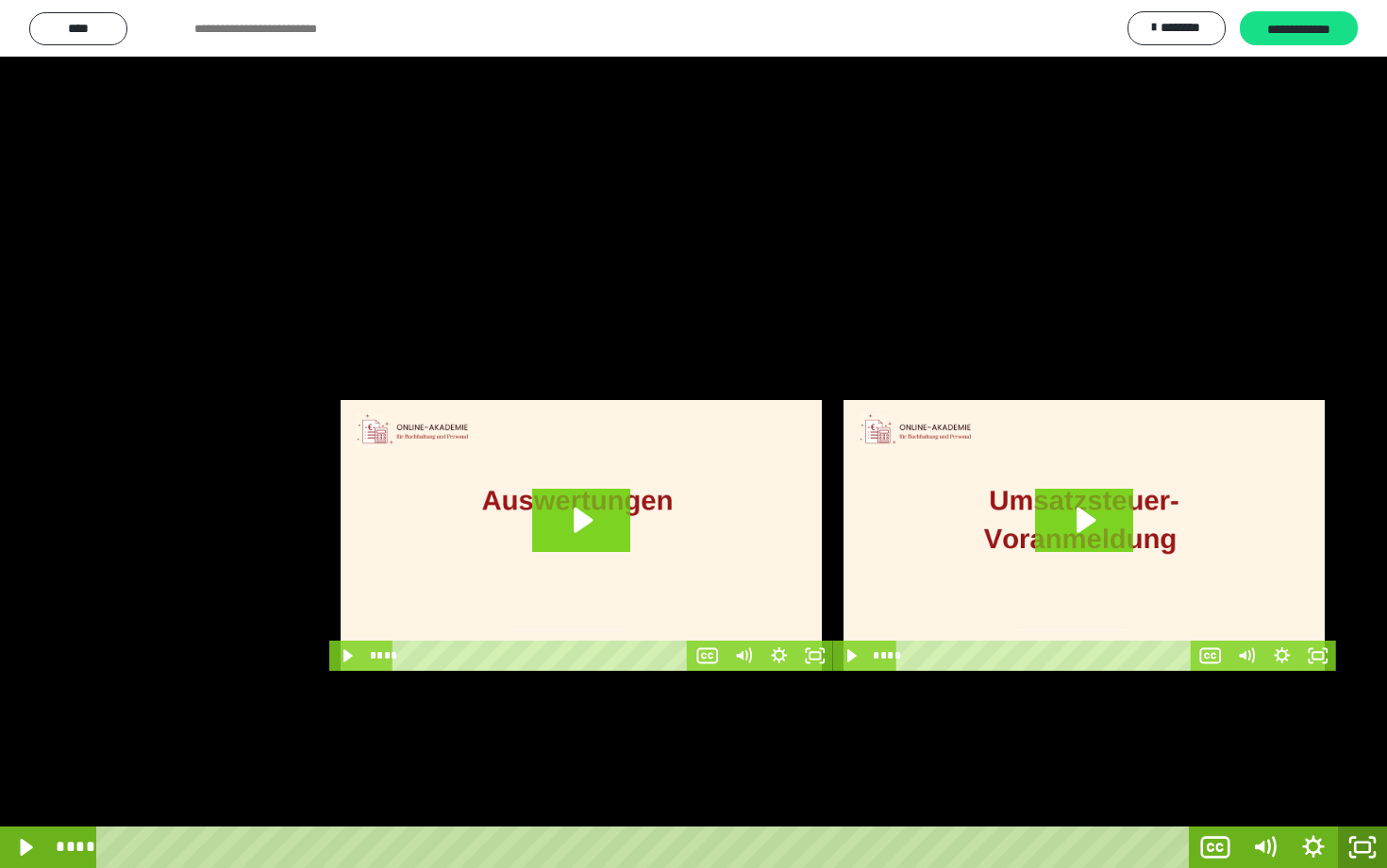 click 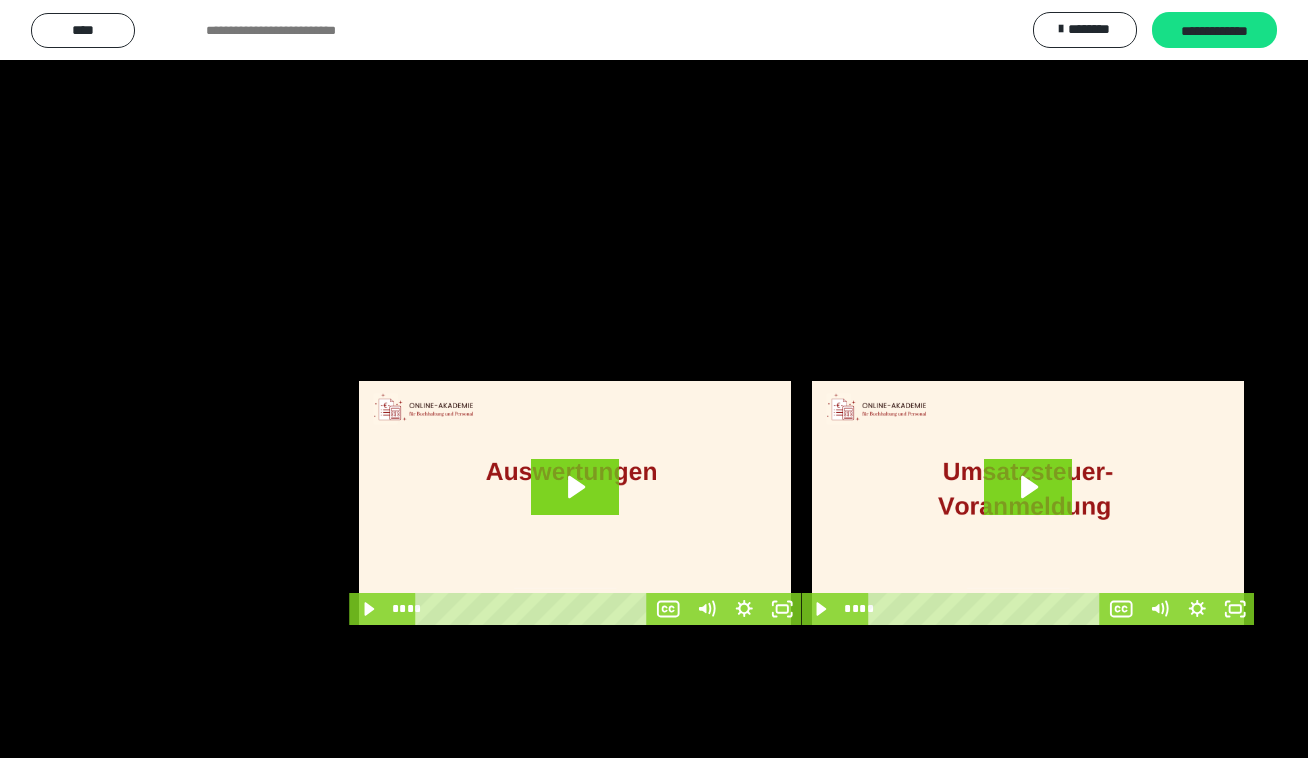 scroll, scrollTop: 60, scrollLeft: 0, axis: vertical 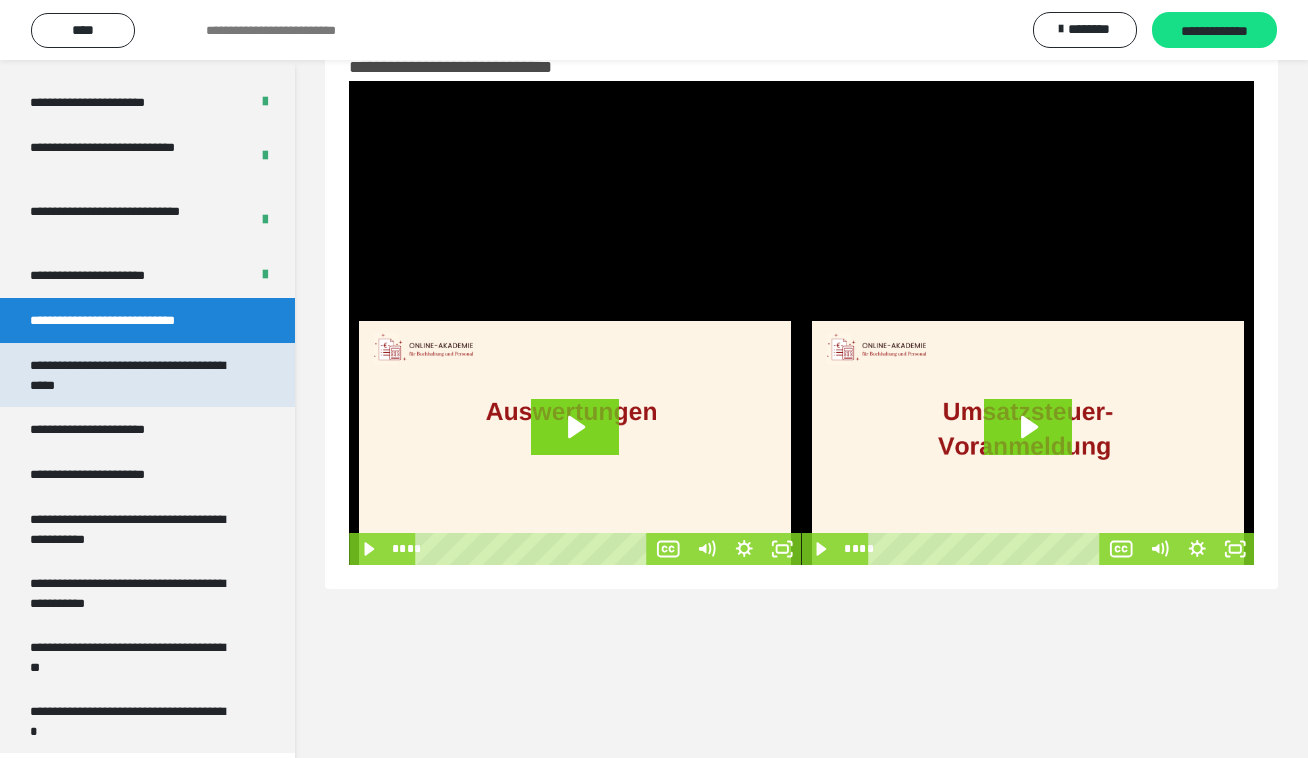 click on "**********" at bounding box center (131, 375) 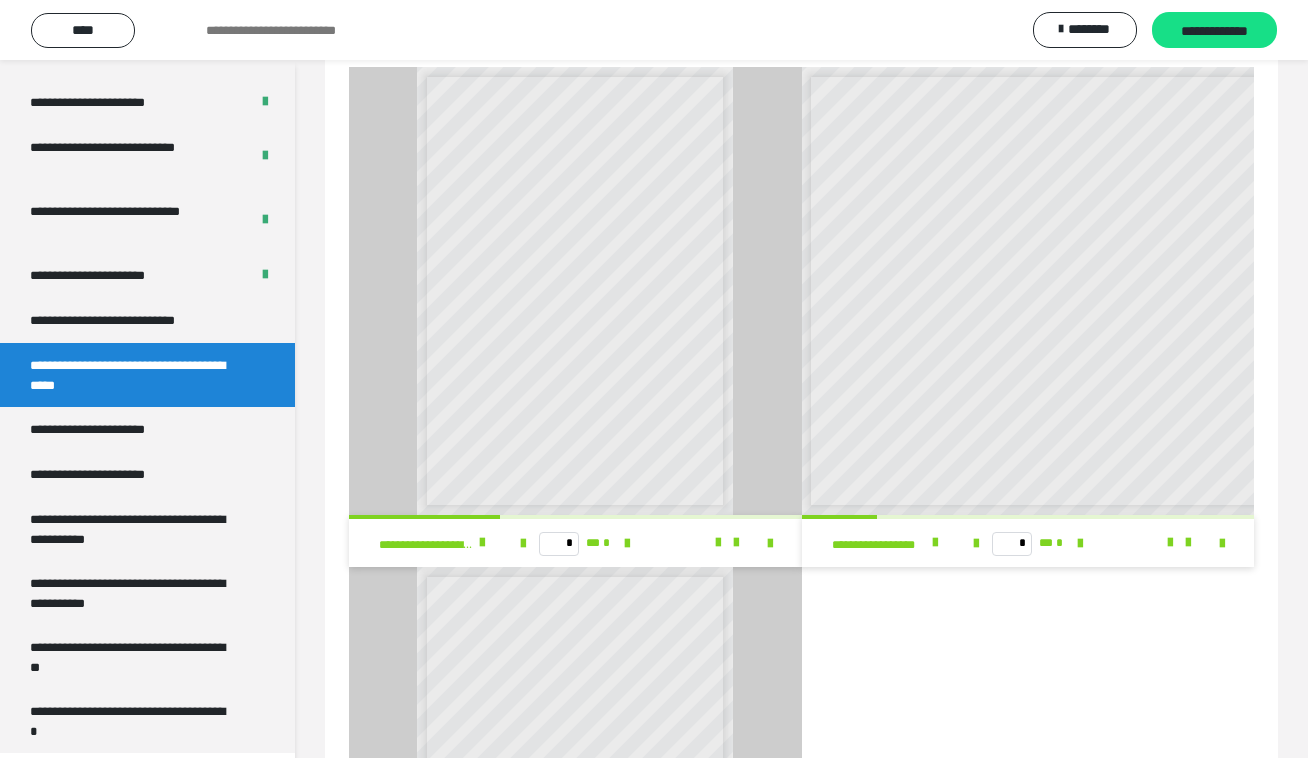 scroll, scrollTop: 0, scrollLeft: 0, axis: both 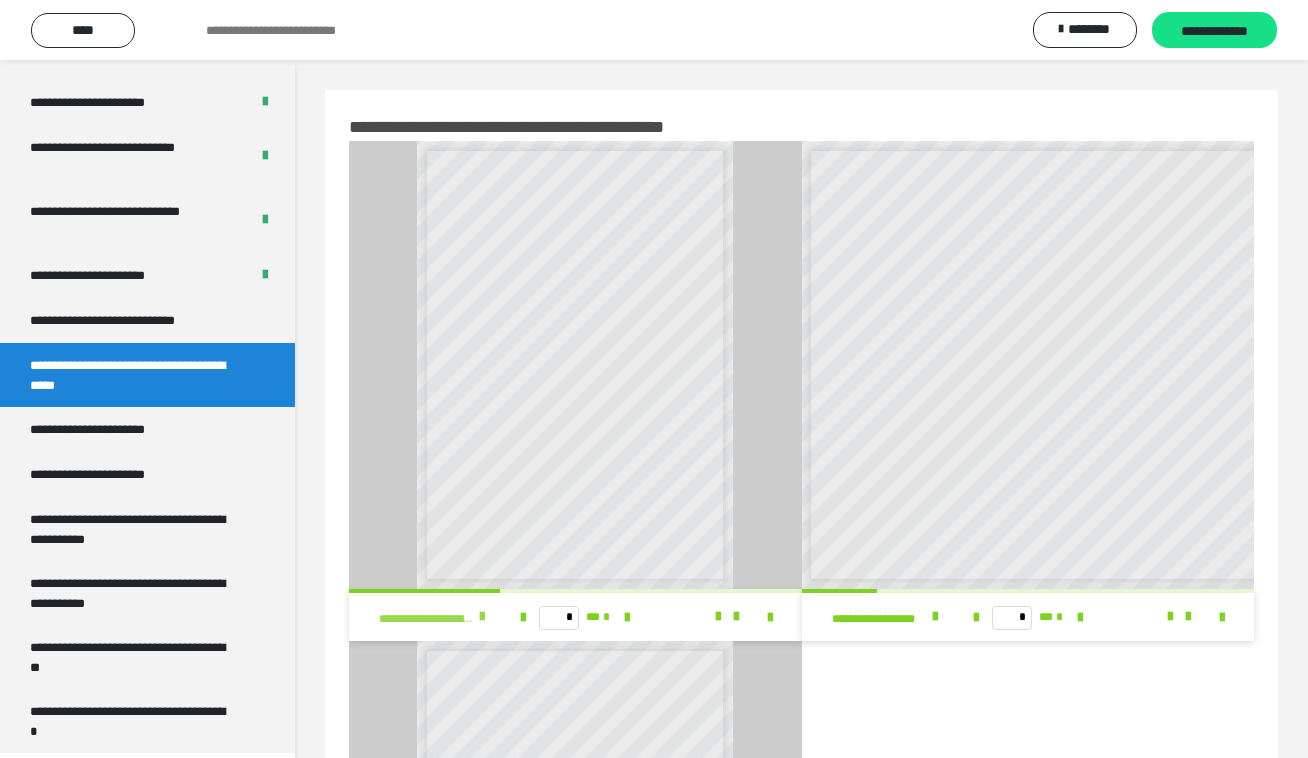 click at bounding box center [482, 617] 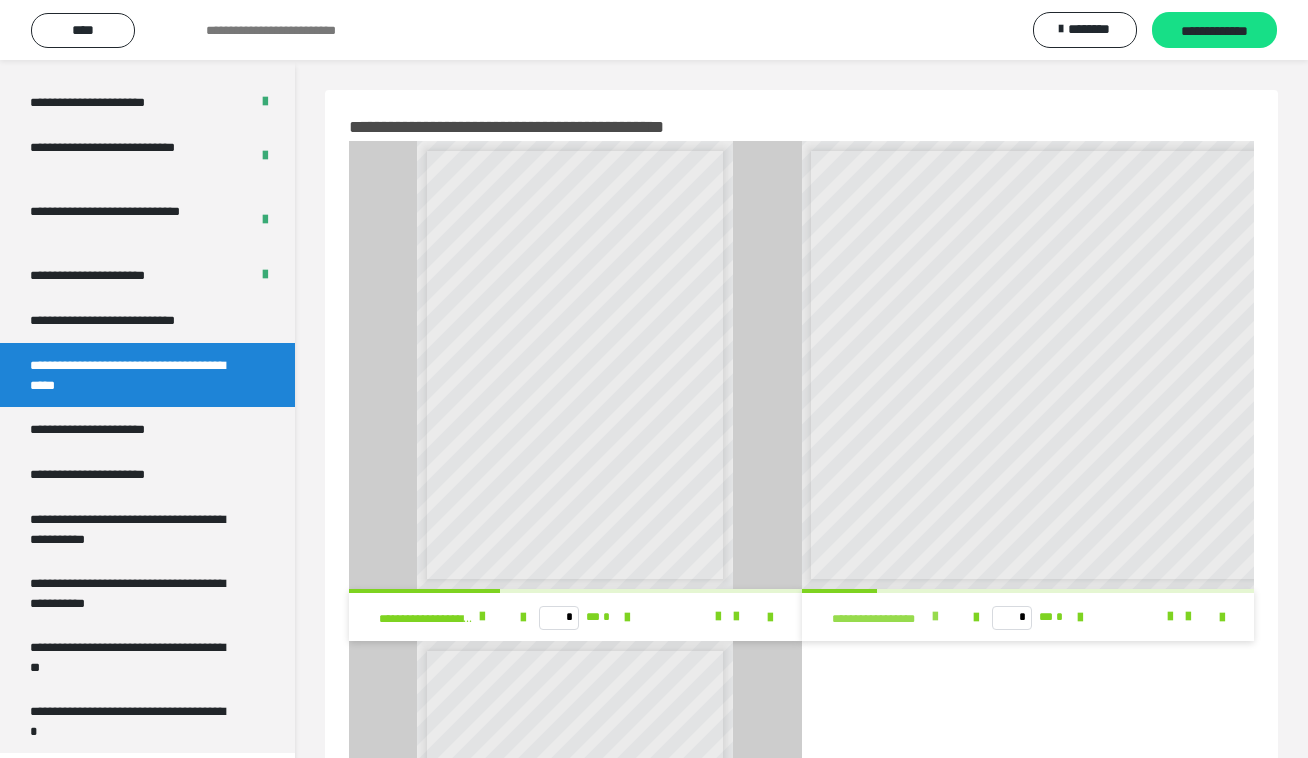 click at bounding box center (935, 617) 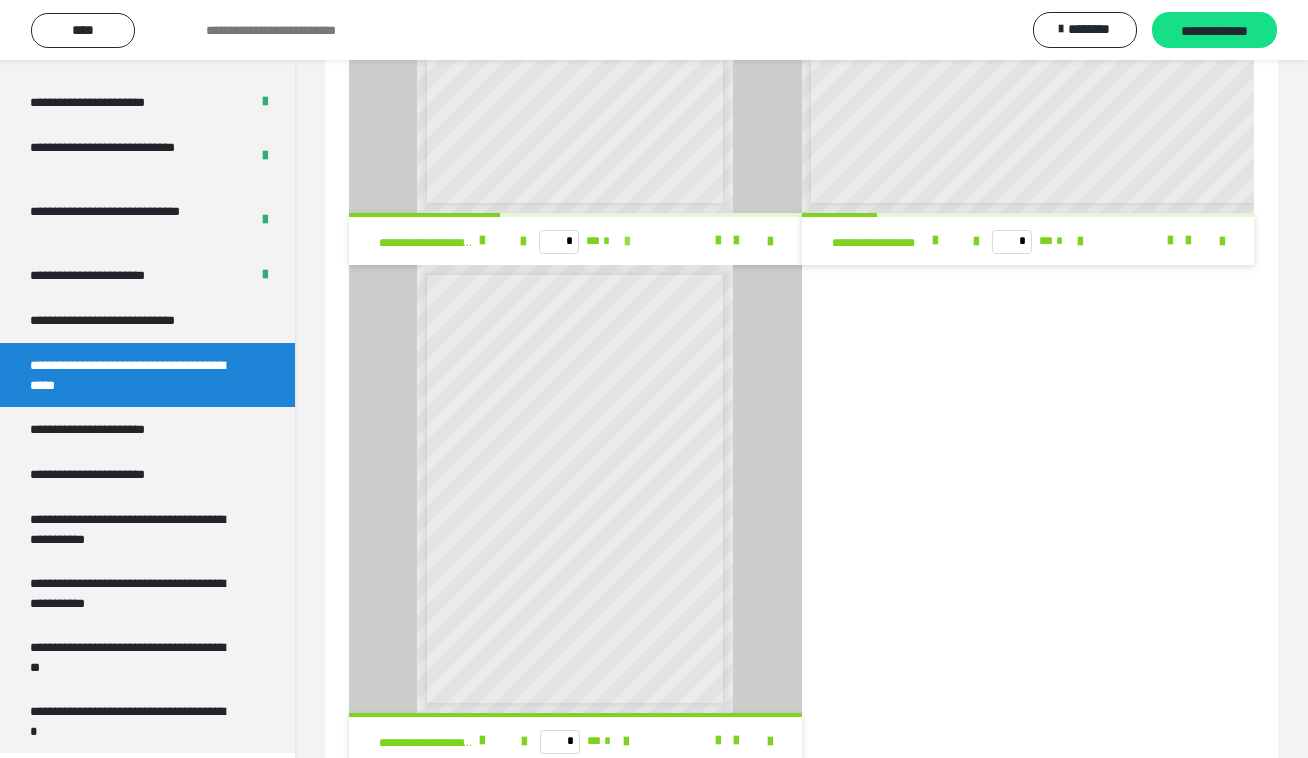 scroll, scrollTop: 437, scrollLeft: 0, axis: vertical 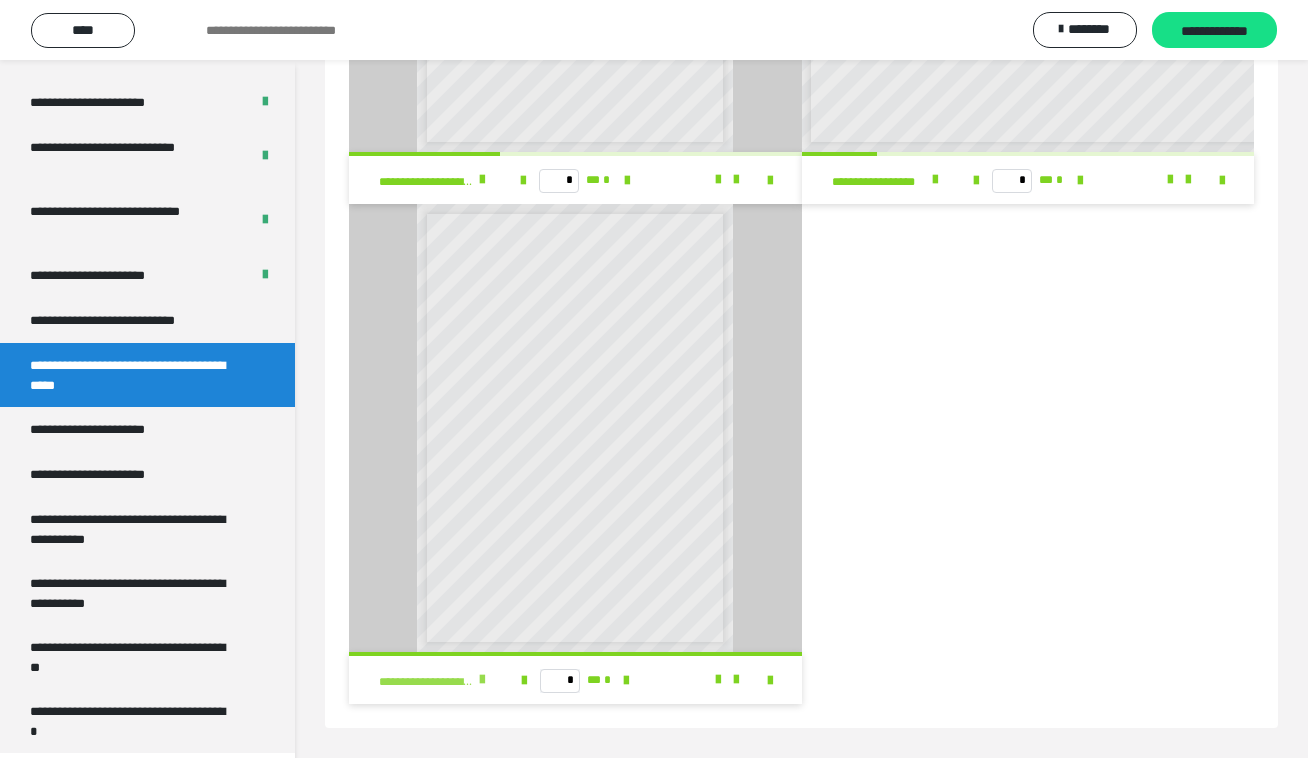click at bounding box center (482, 680) 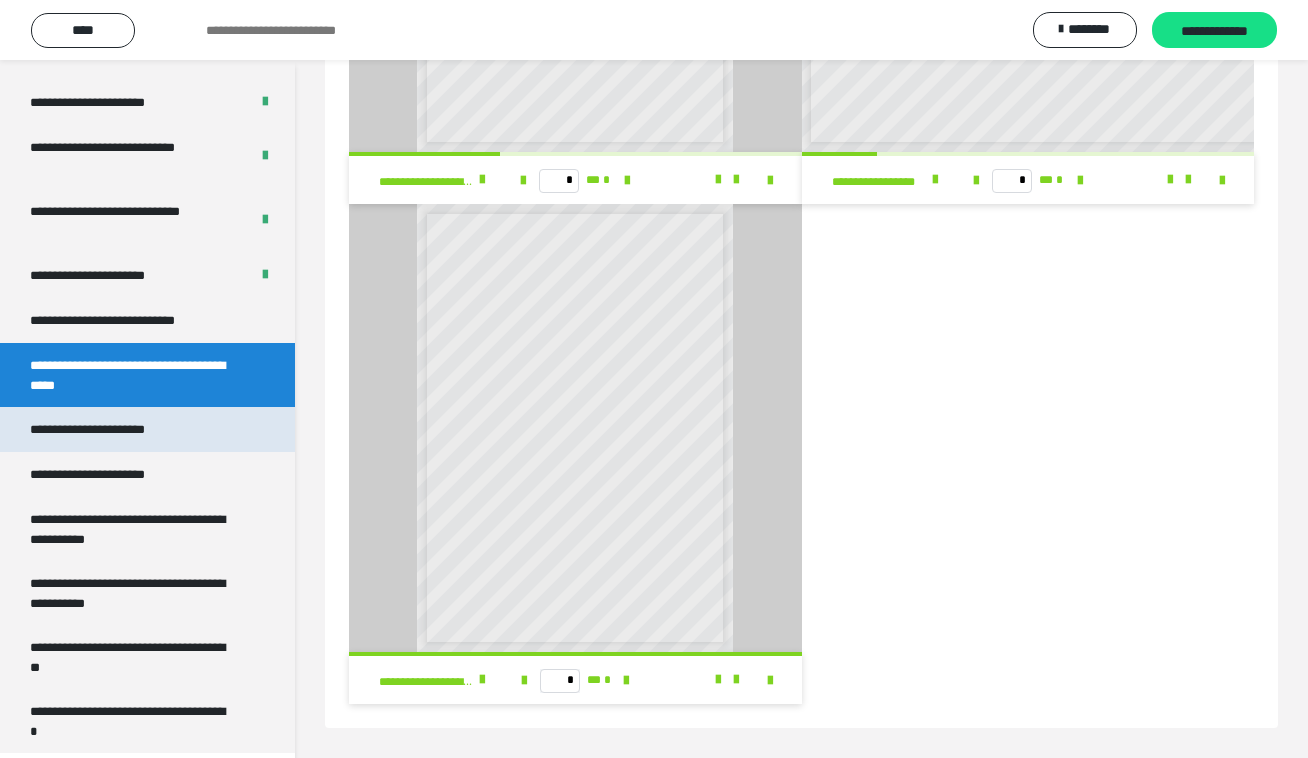click on "**********" at bounding box center (147, 429) 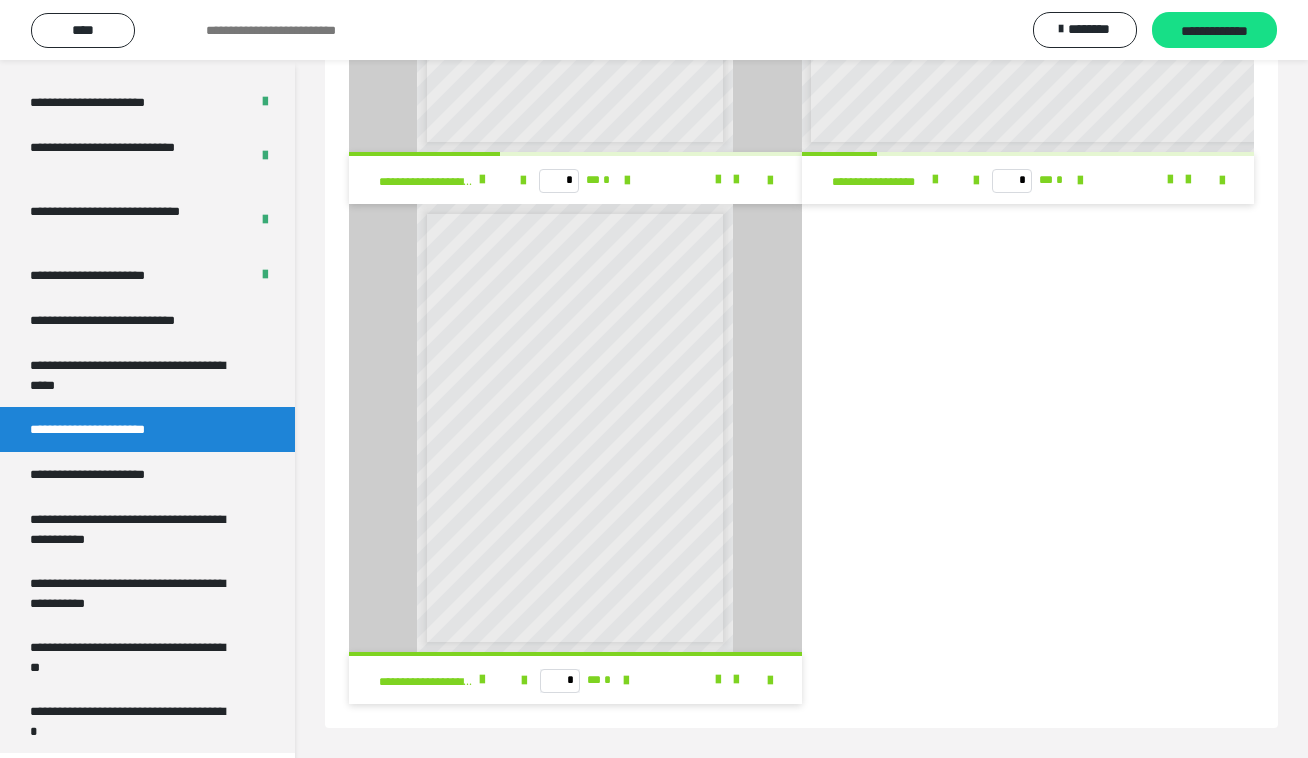 scroll, scrollTop: 60, scrollLeft: 0, axis: vertical 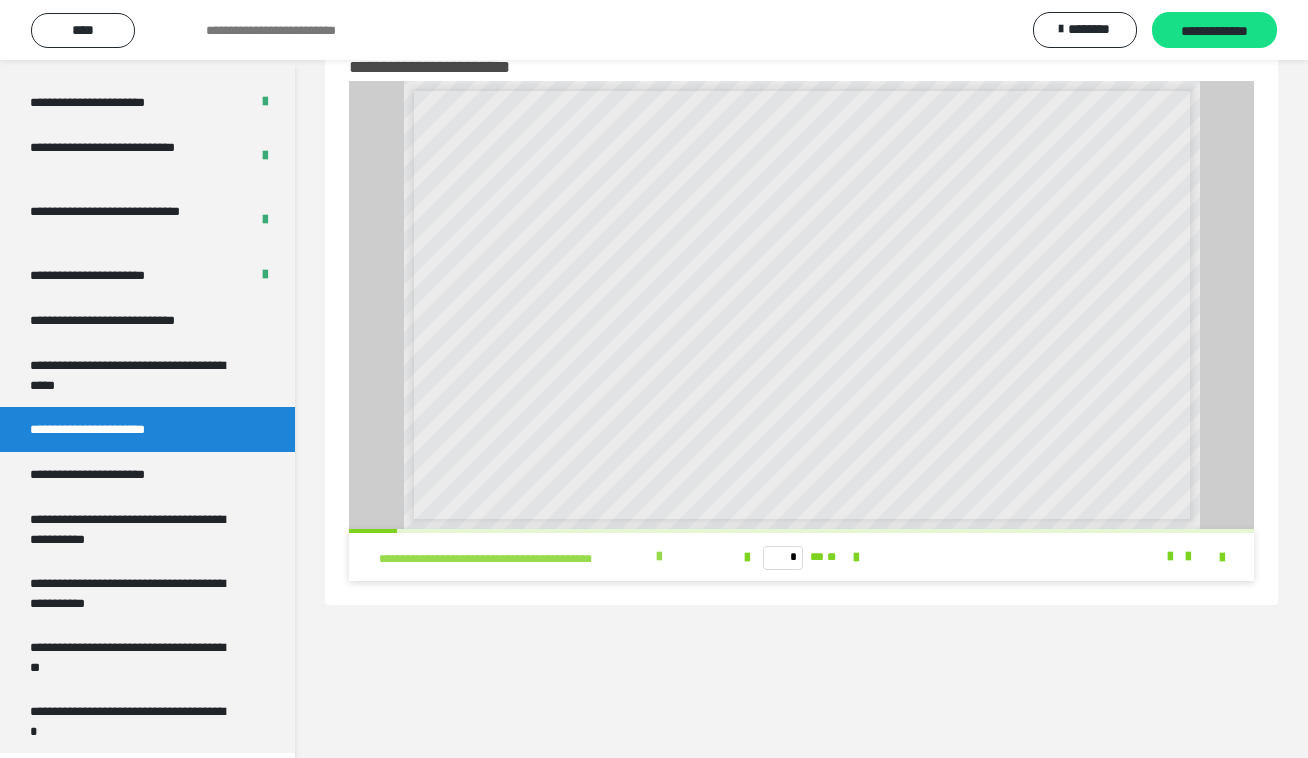 click at bounding box center [659, 557] 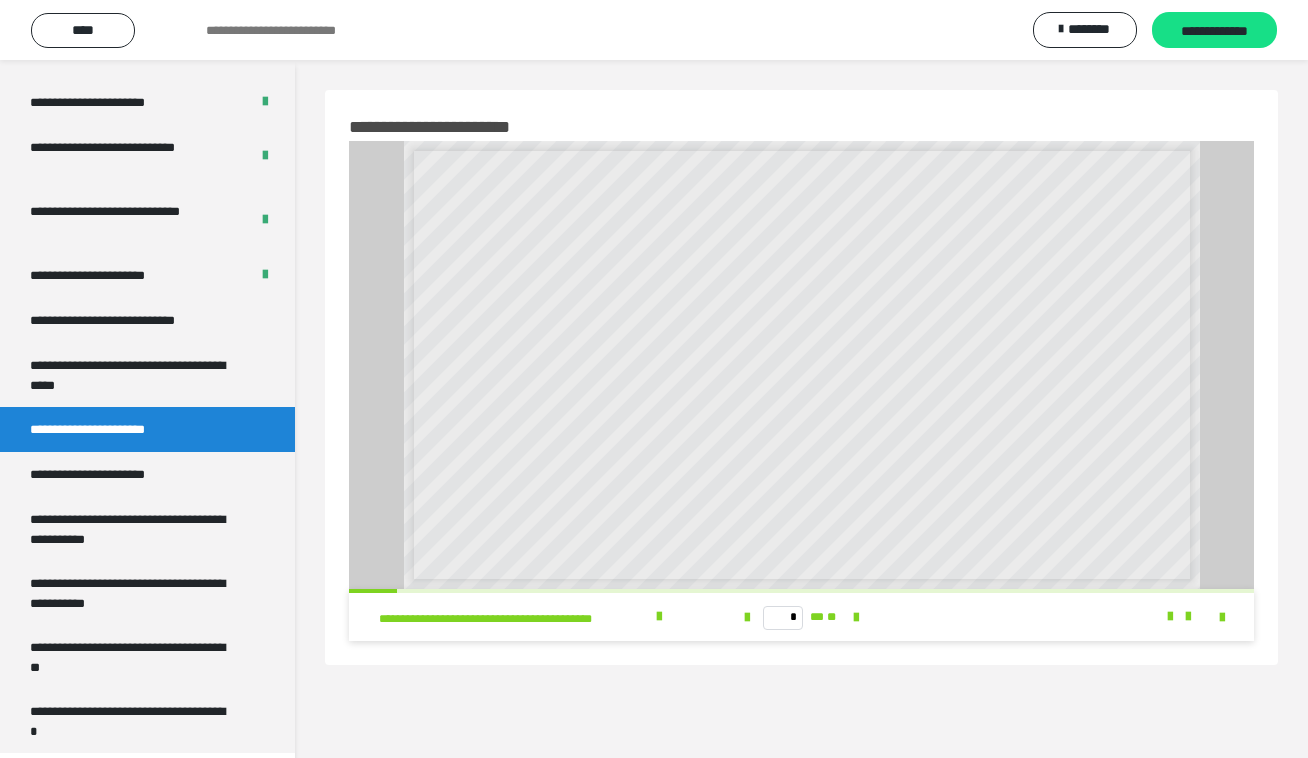 scroll, scrollTop: 60, scrollLeft: 0, axis: vertical 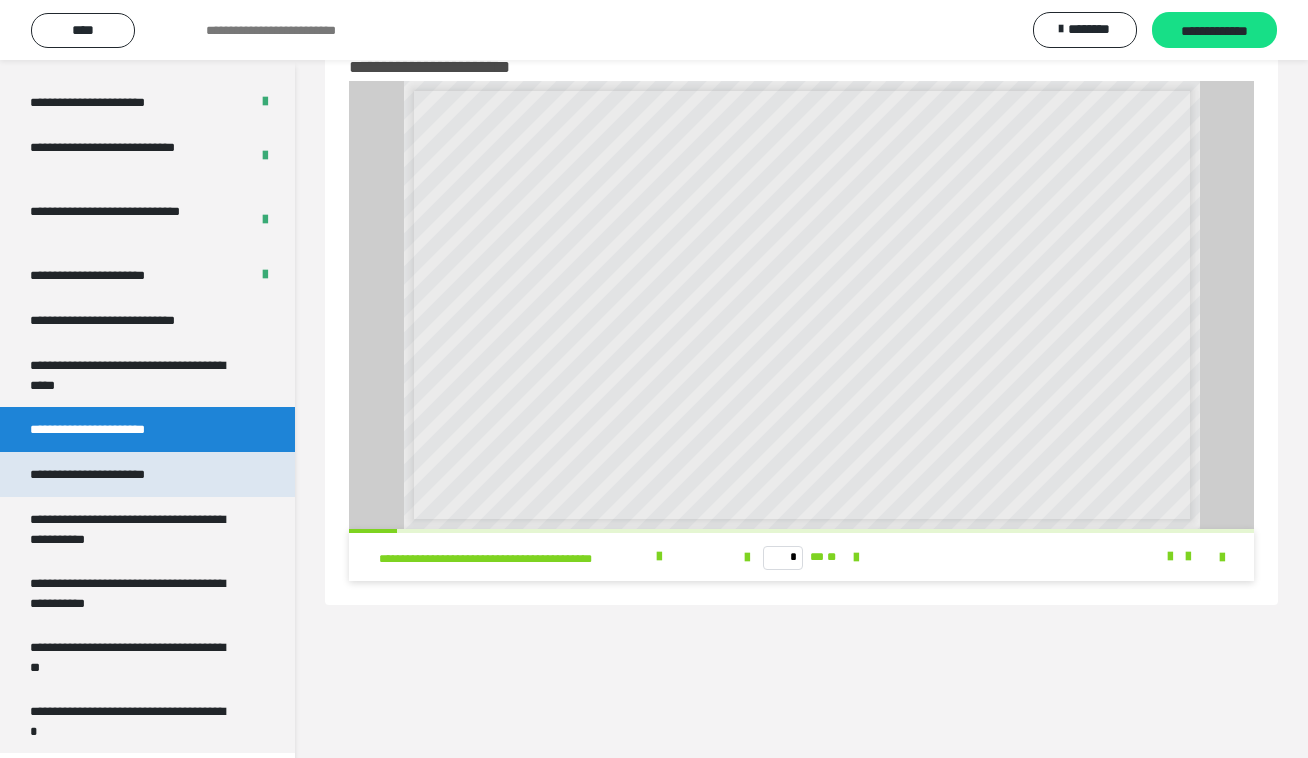 click on "**********" at bounding box center (111, 474) 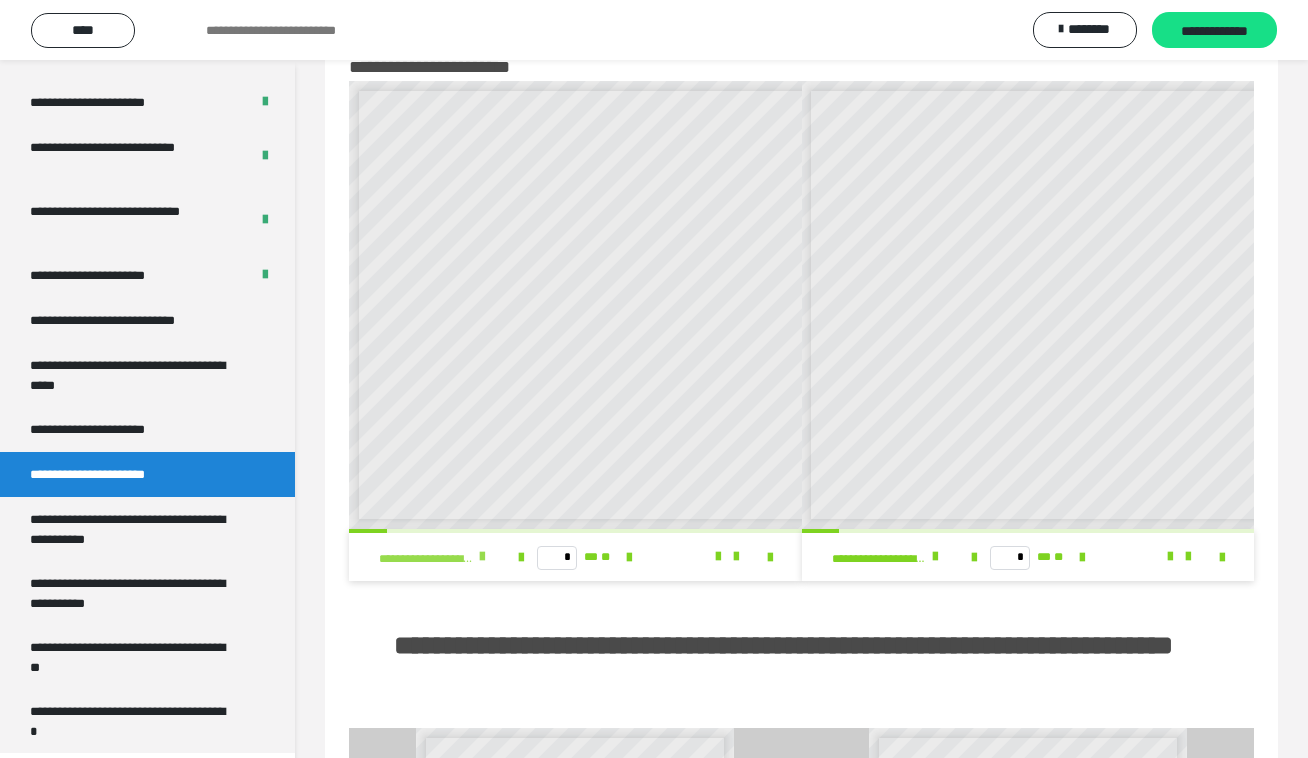click on "**********" at bounding box center [437, 557] 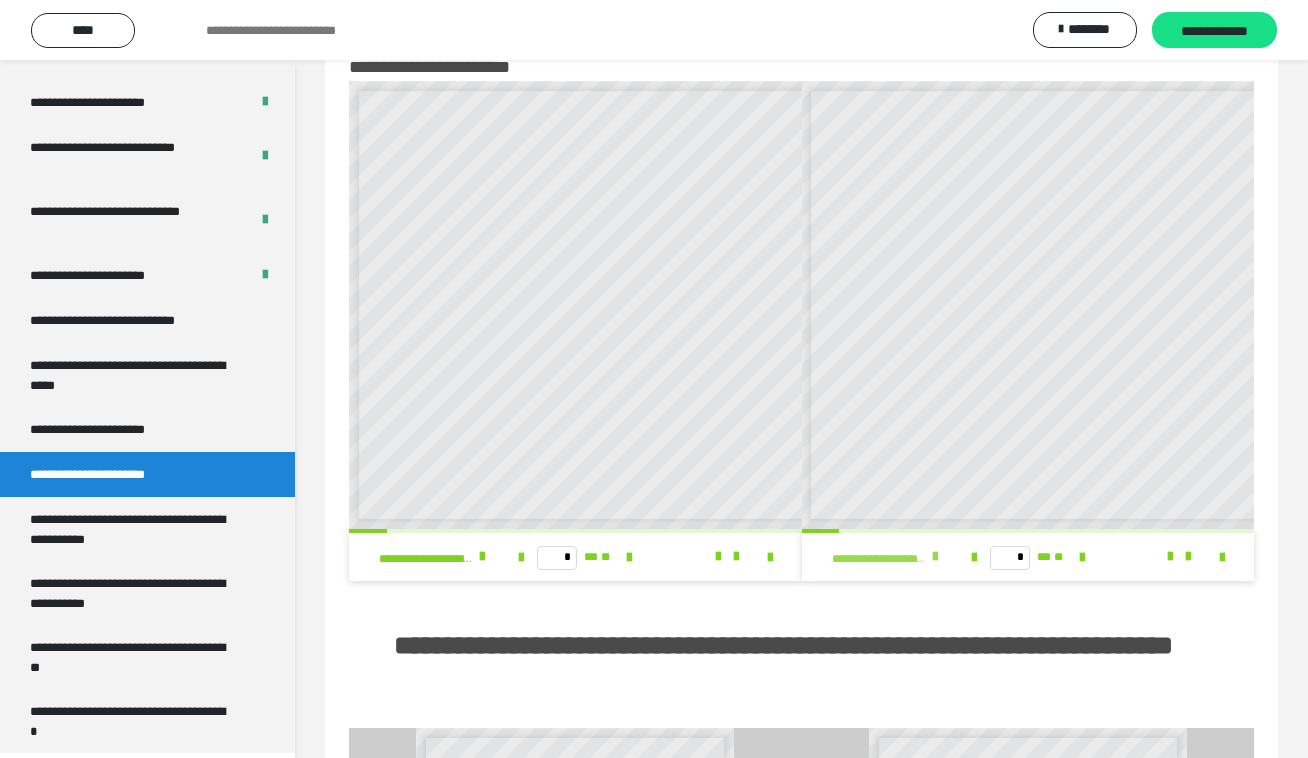 click at bounding box center (935, 557) 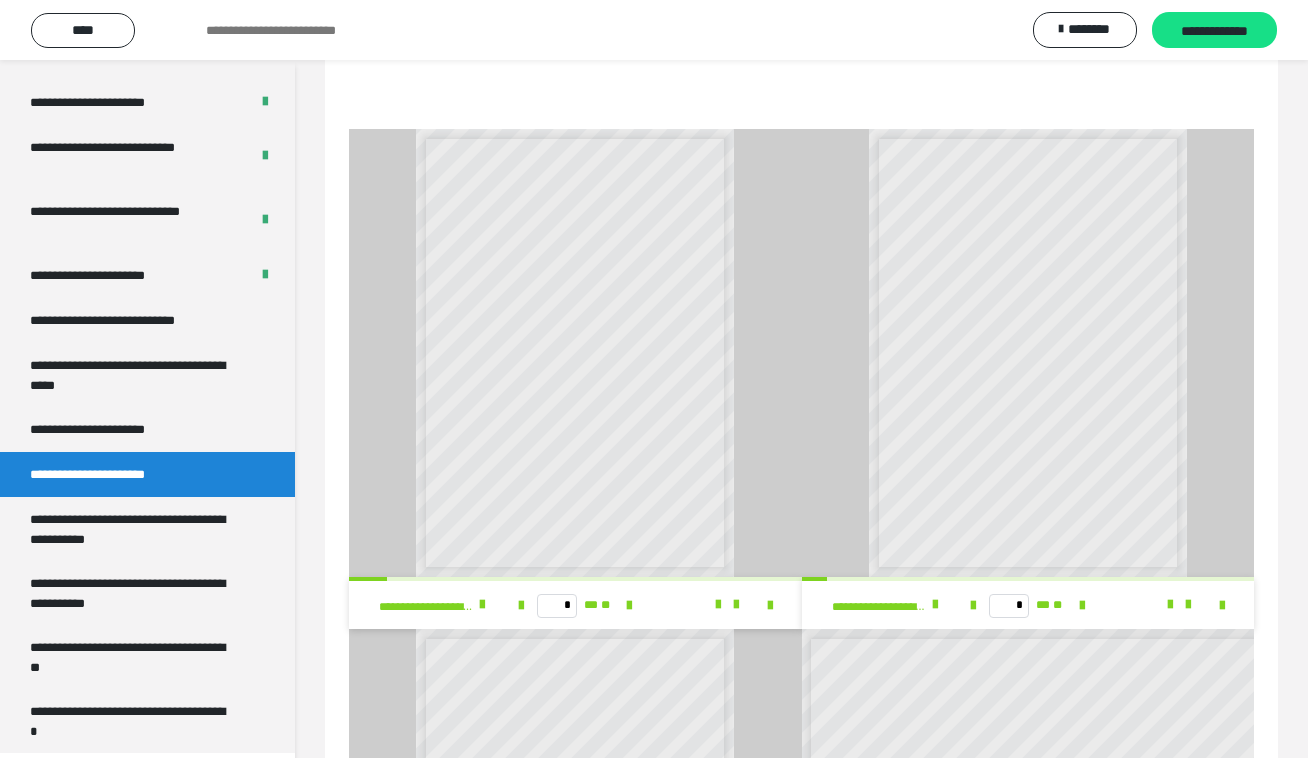 scroll, scrollTop: 843, scrollLeft: 0, axis: vertical 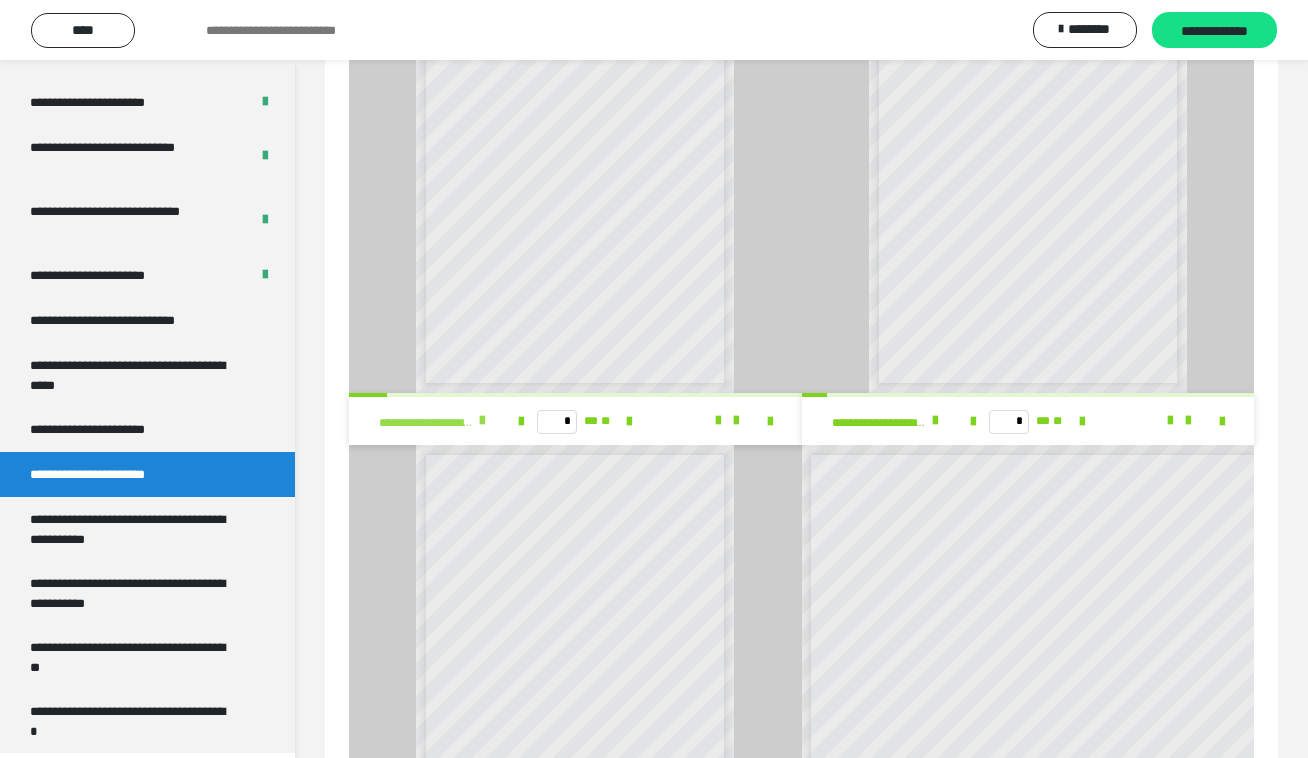 click at bounding box center [482, 421] 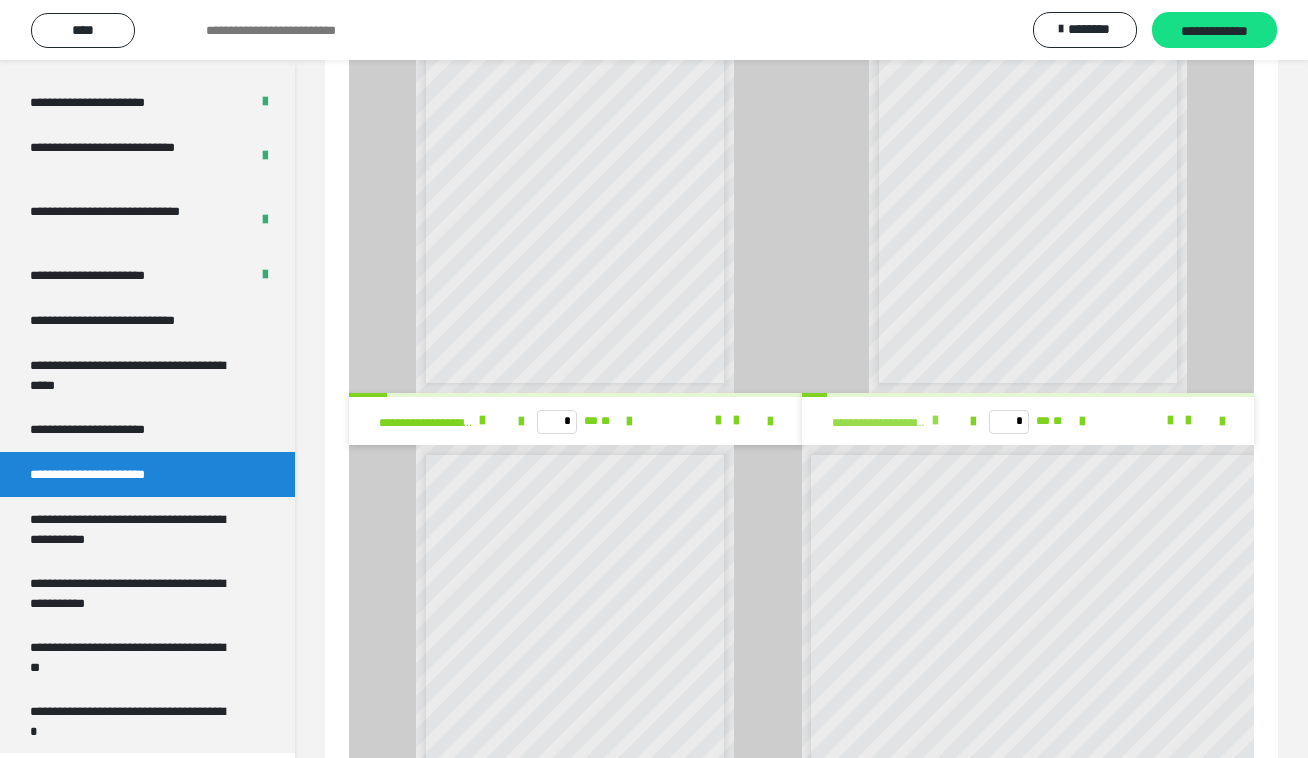 click at bounding box center [935, 421] 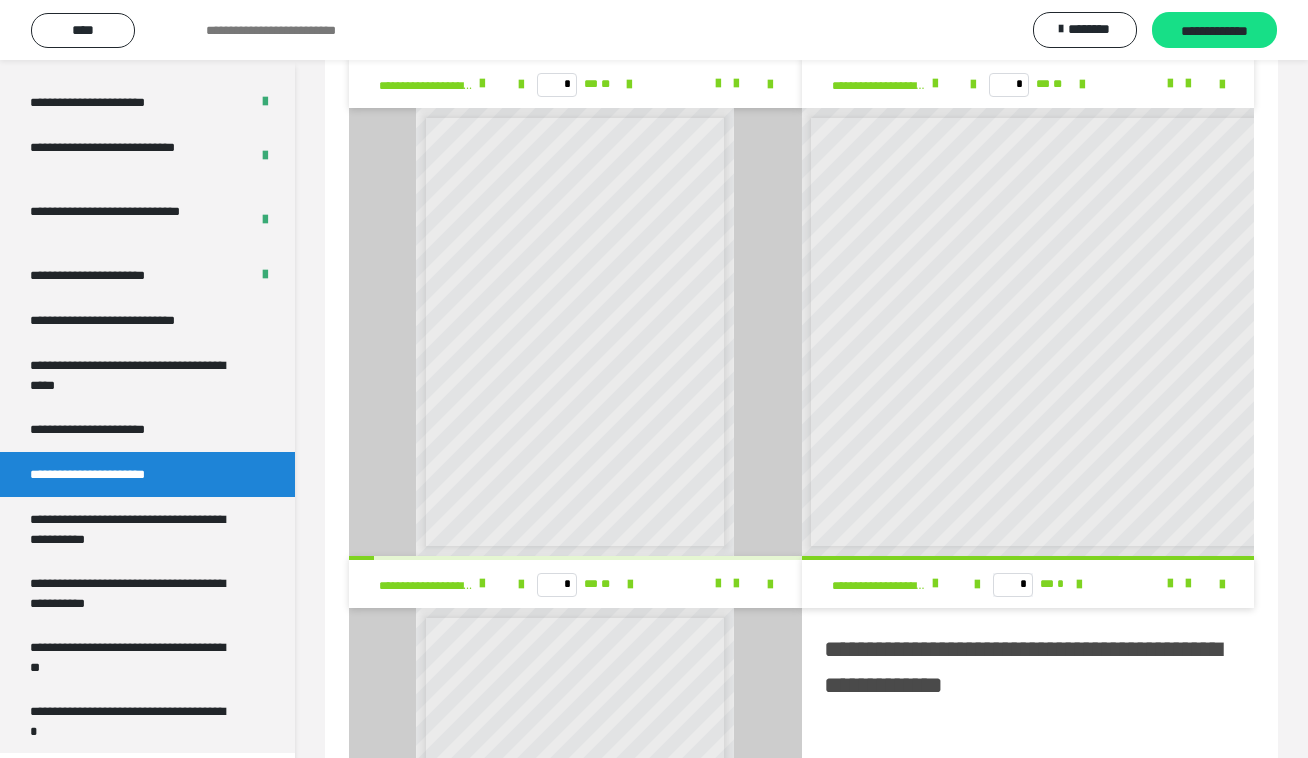 scroll, scrollTop: 1025, scrollLeft: 0, axis: vertical 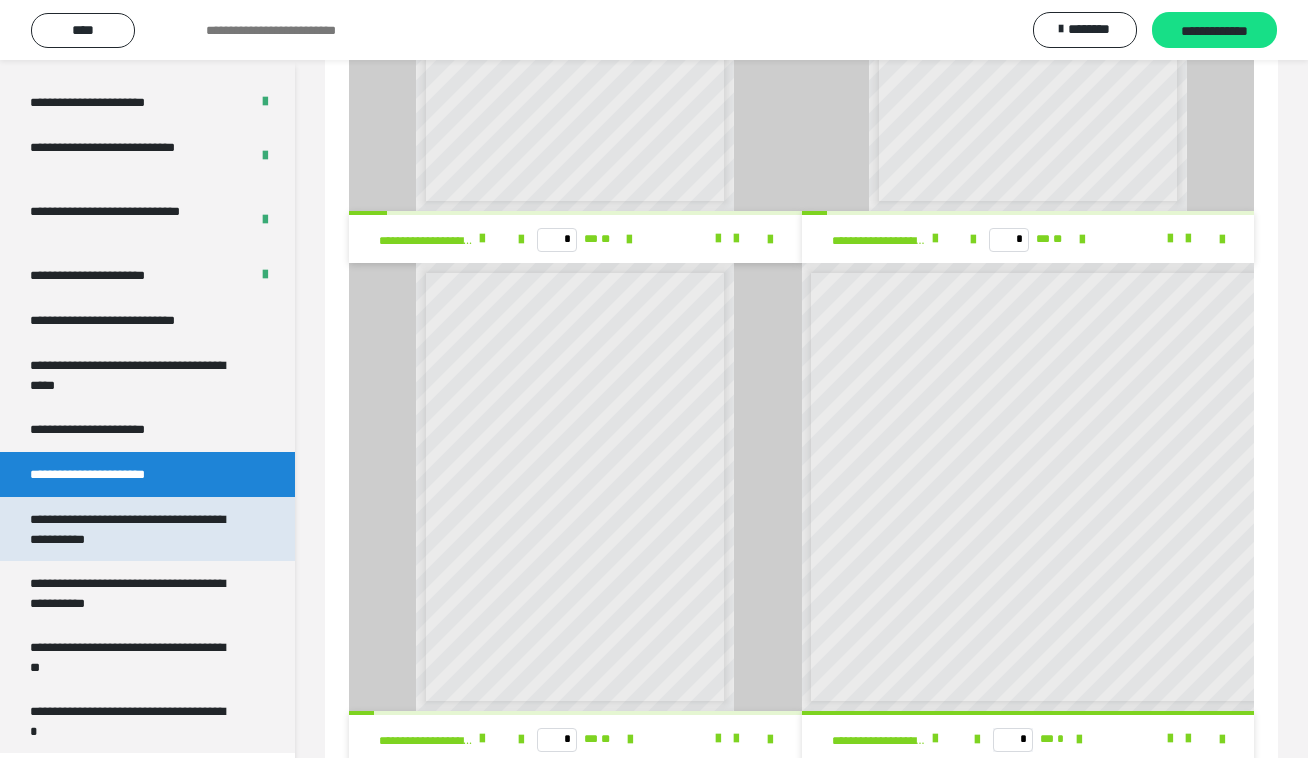 click on "**********" at bounding box center (131, 529) 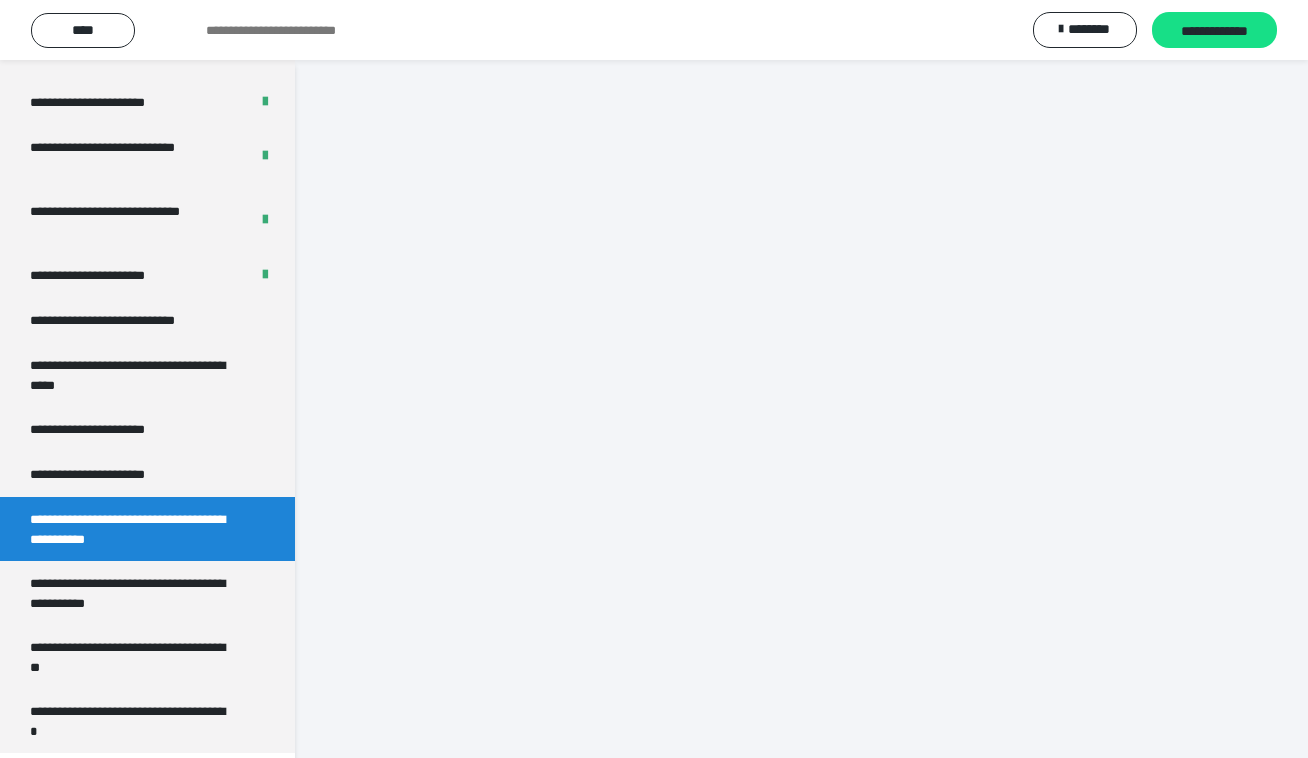 scroll, scrollTop: 137, scrollLeft: 0, axis: vertical 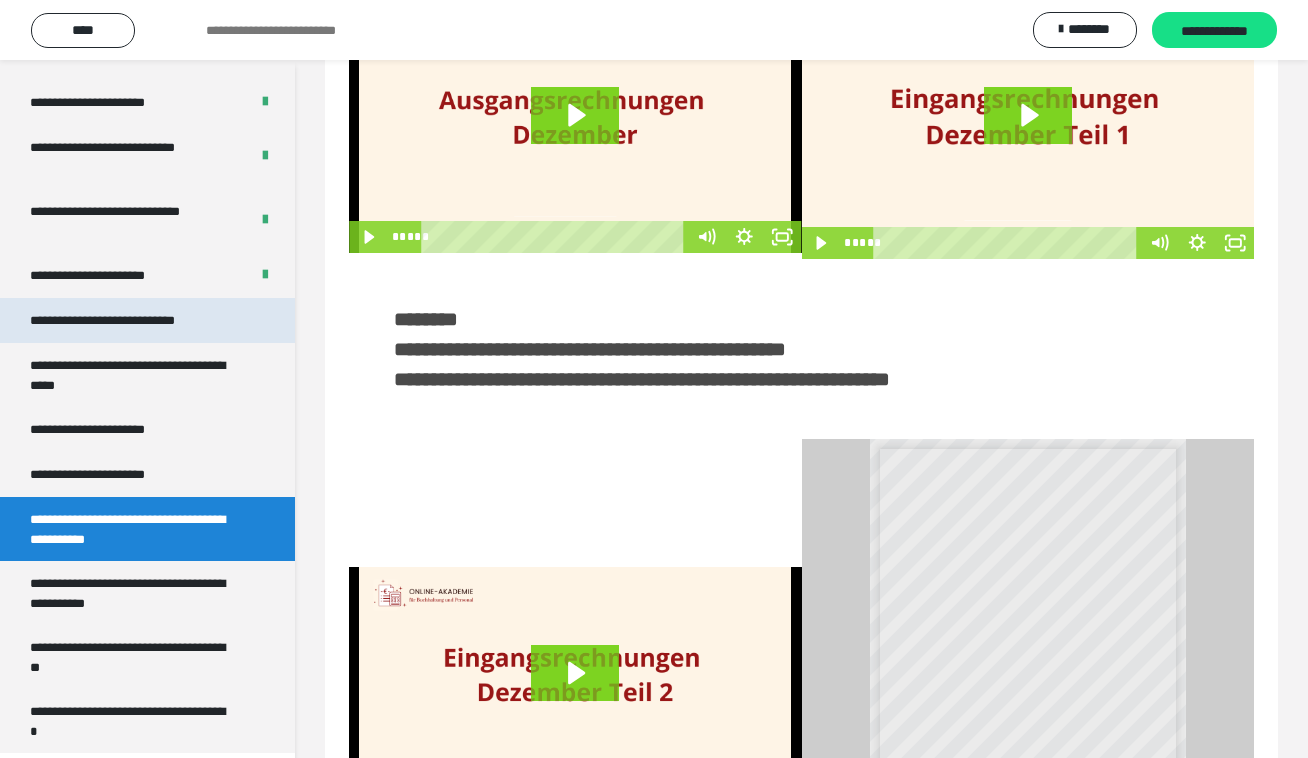 click on "**********" at bounding box center (129, 320) 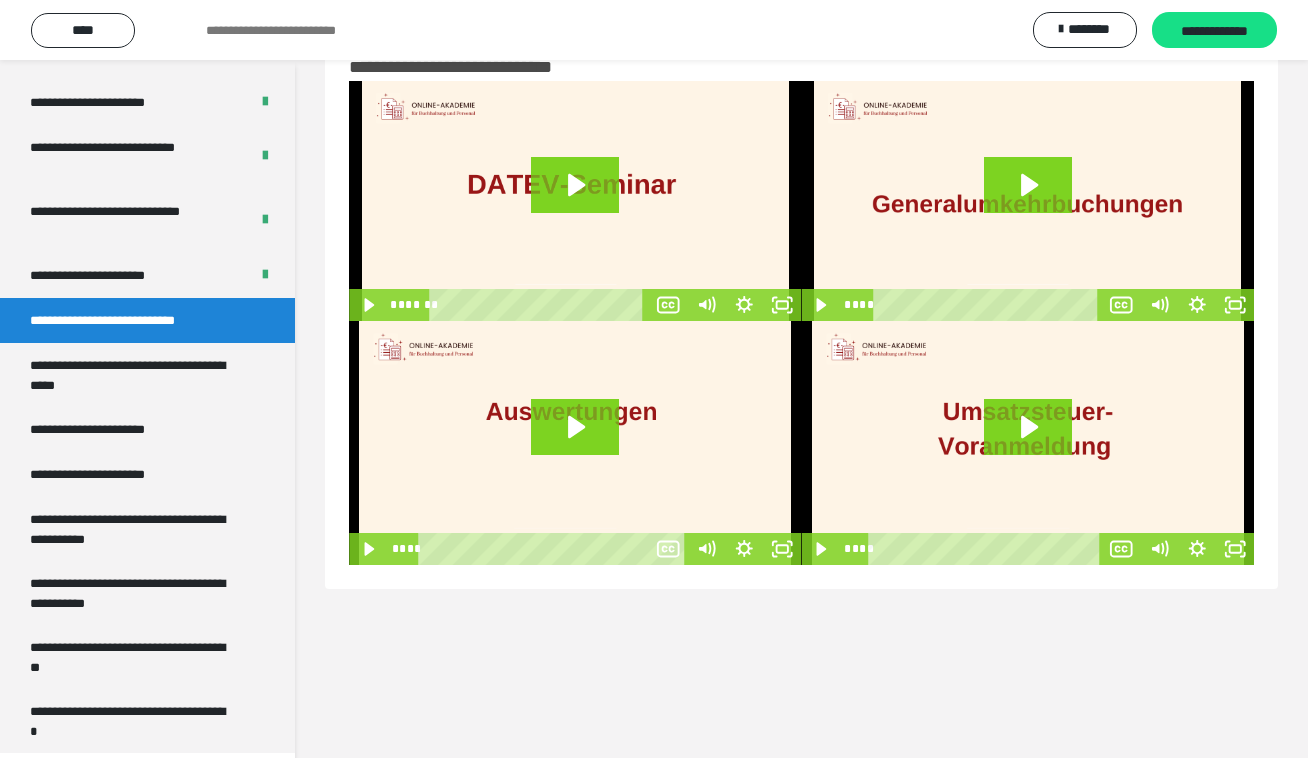 scroll, scrollTop: 60, scrollLeft: 0, axis: vertical 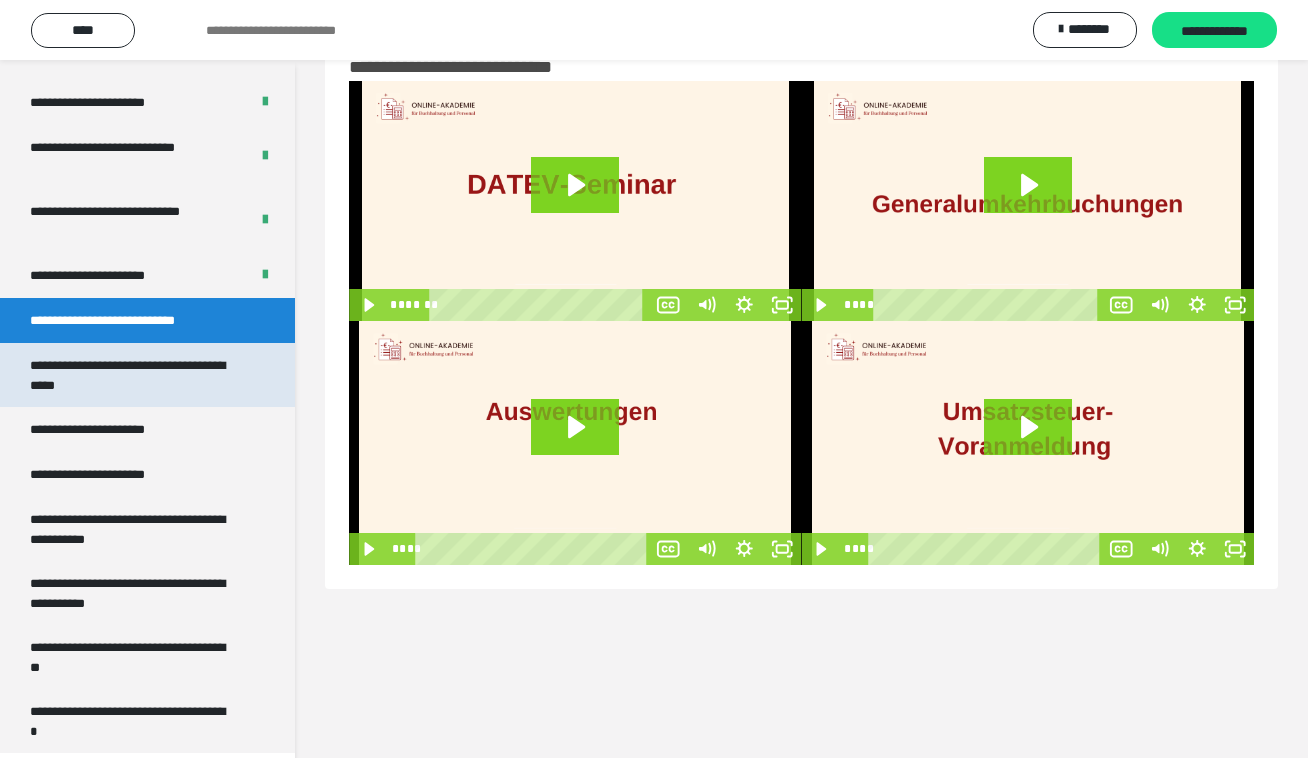 click on "**********" at bounding box center (131, 375) 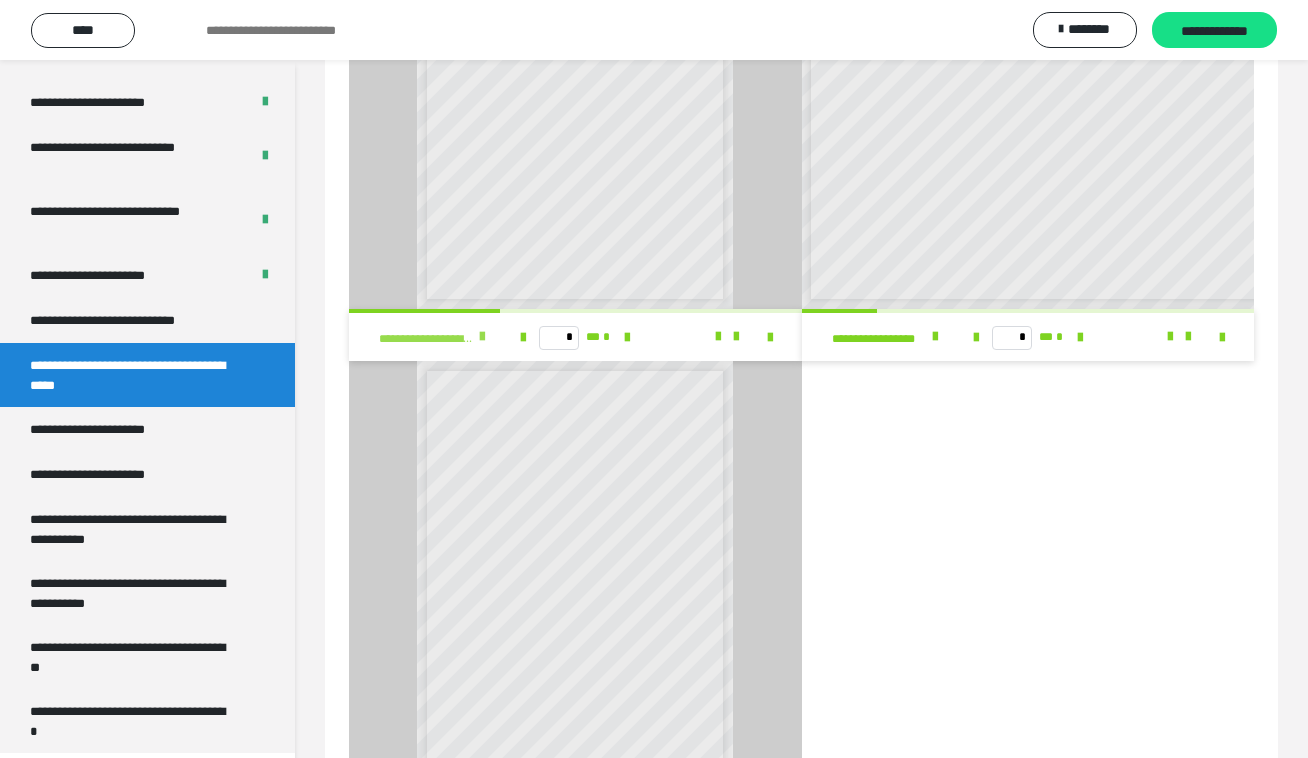 scroll, scrollTop: 437, scrollLeft: 0, axis: vertical 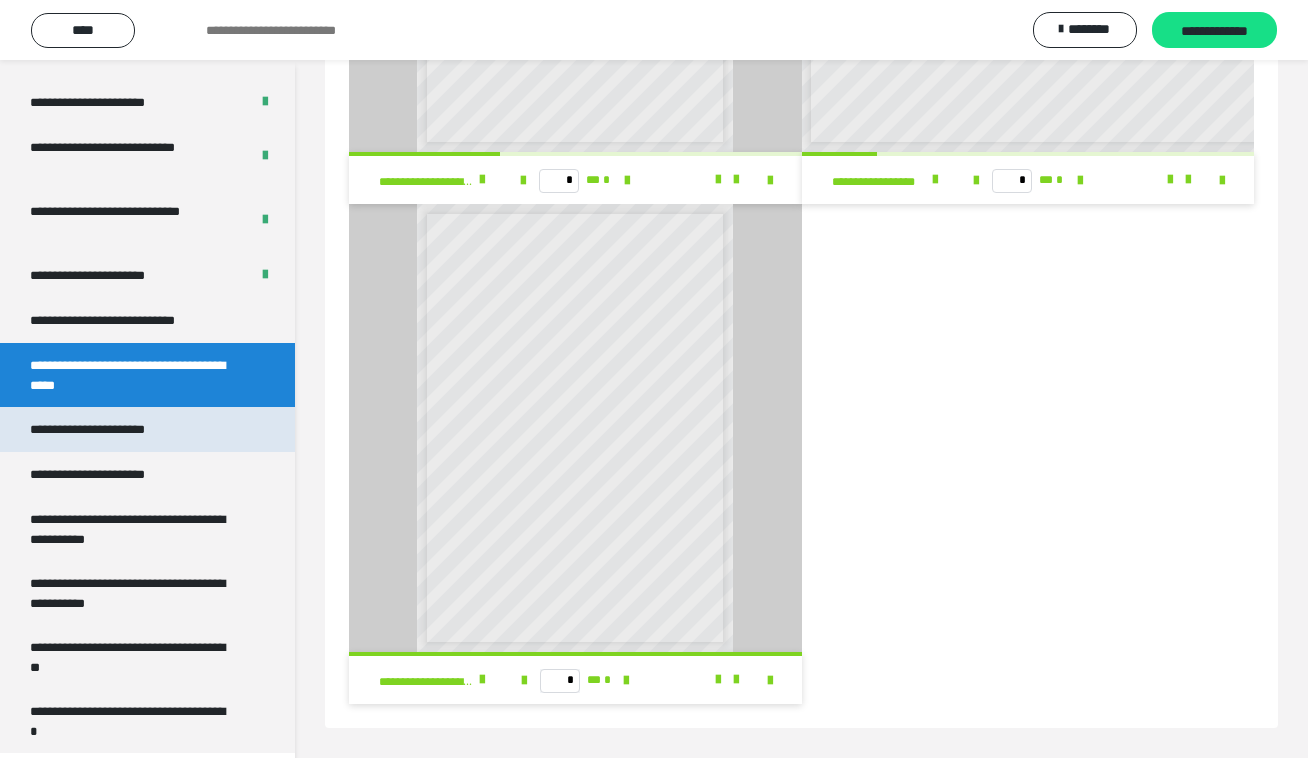 click on "**********" at bounding box center [110, 429] 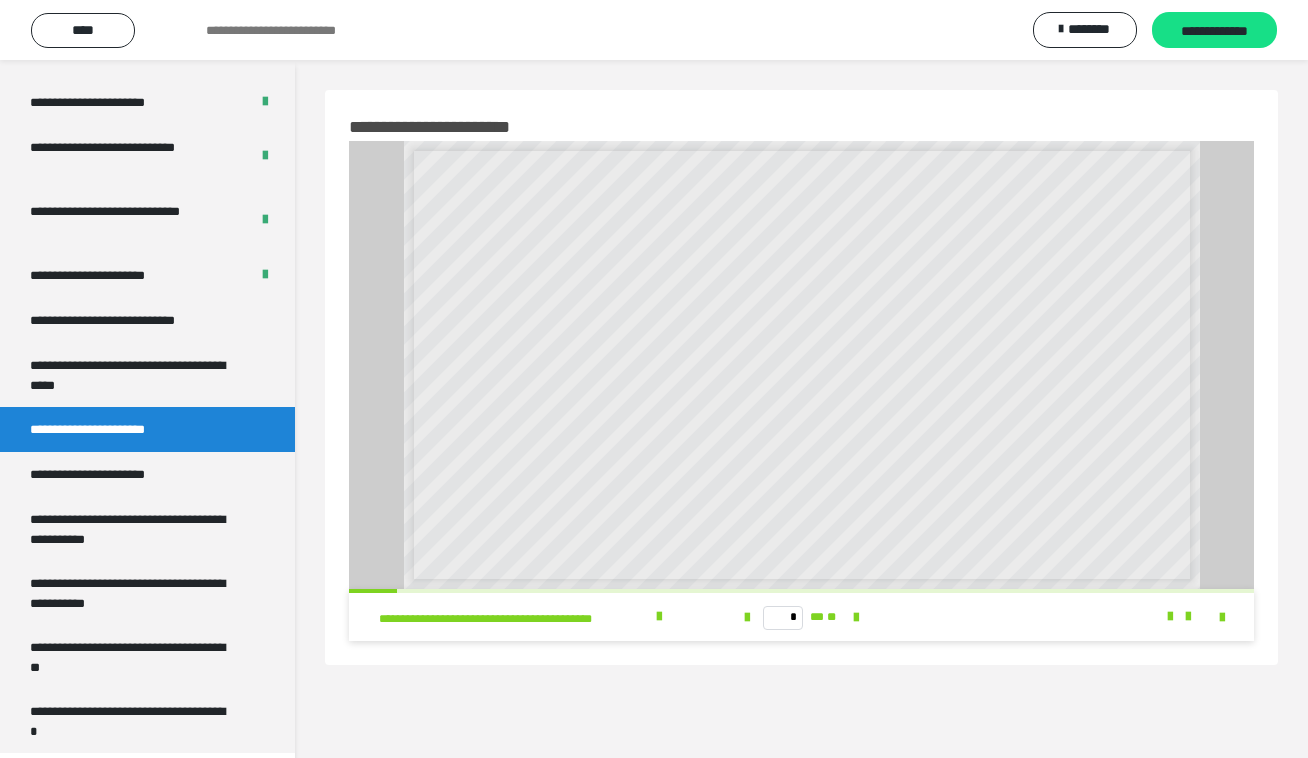 scroll, scrollTop: 60, scrollLeft: 0, axis: vertical 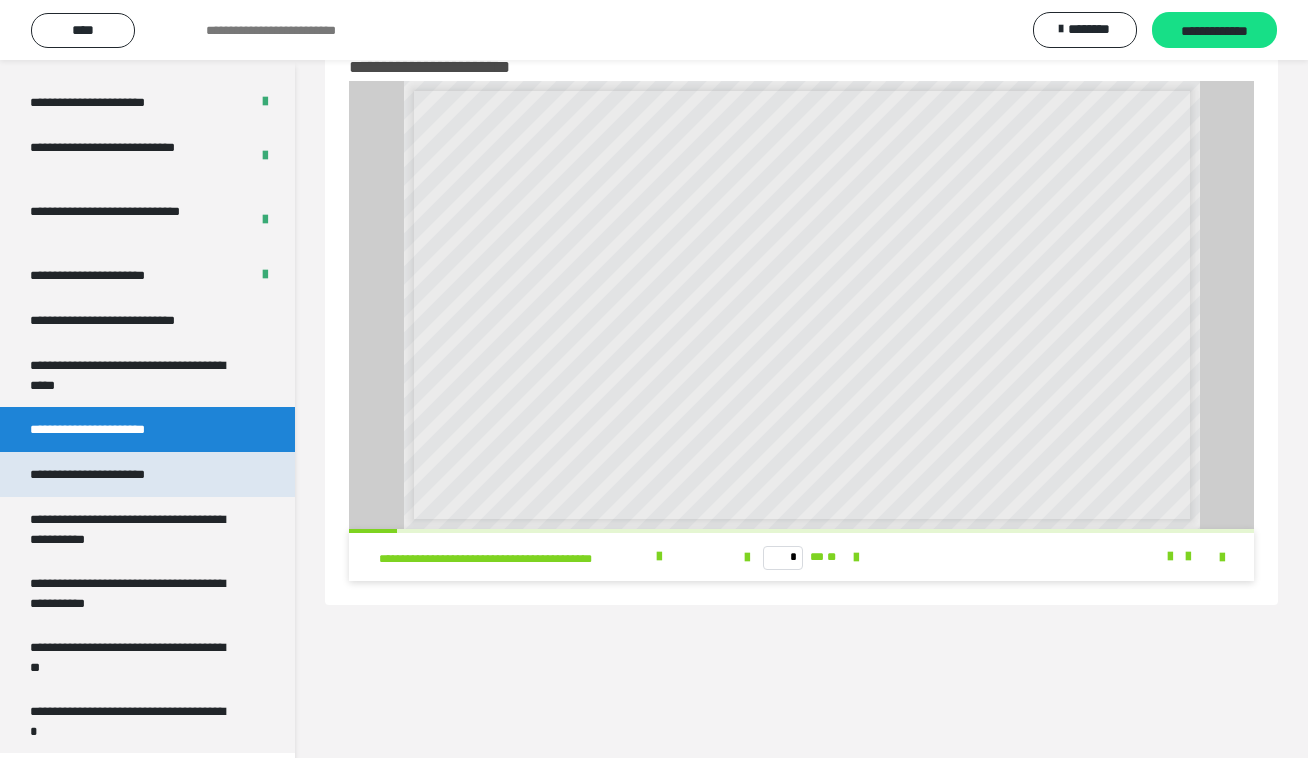 click on "**********" at bounding box center (111, 474) 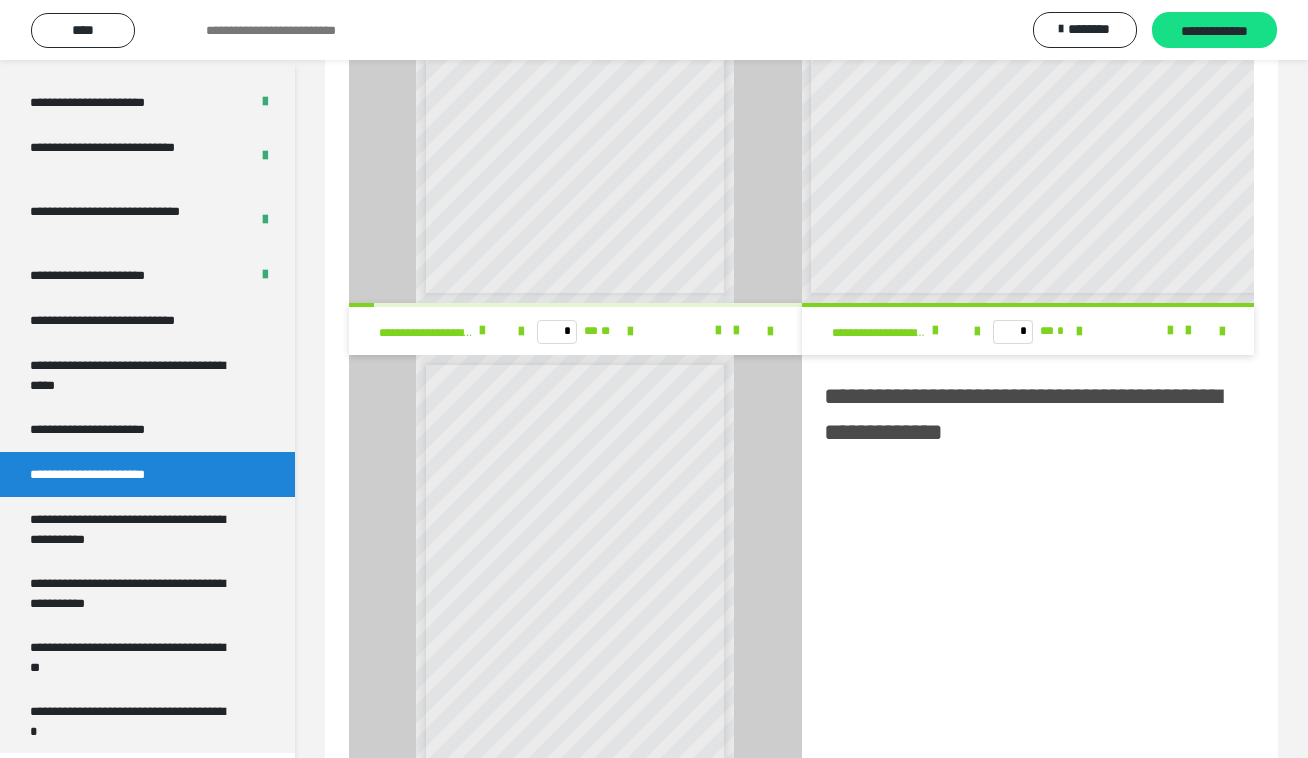 scroll, scrollTop: 2124, scrollLeft: 0, axis: vertical 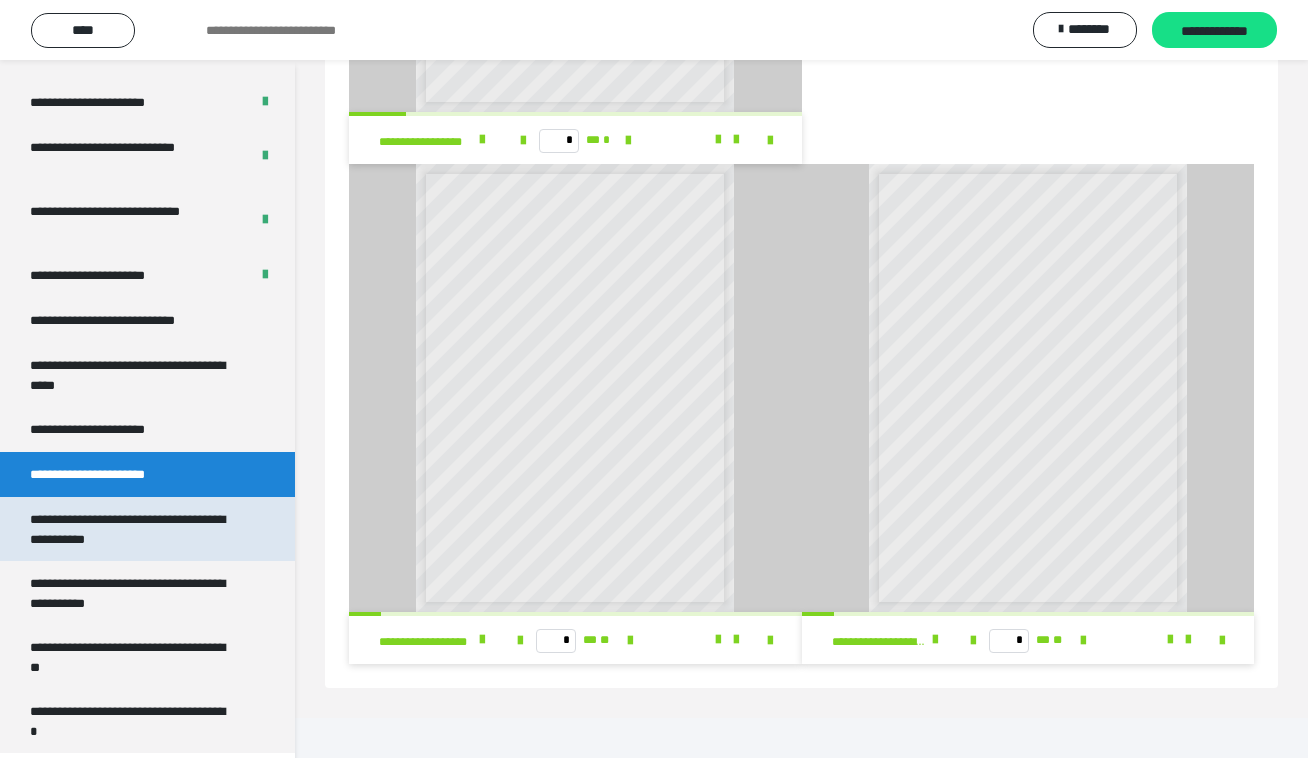 click on "**********" at bounding box center (131, 529) 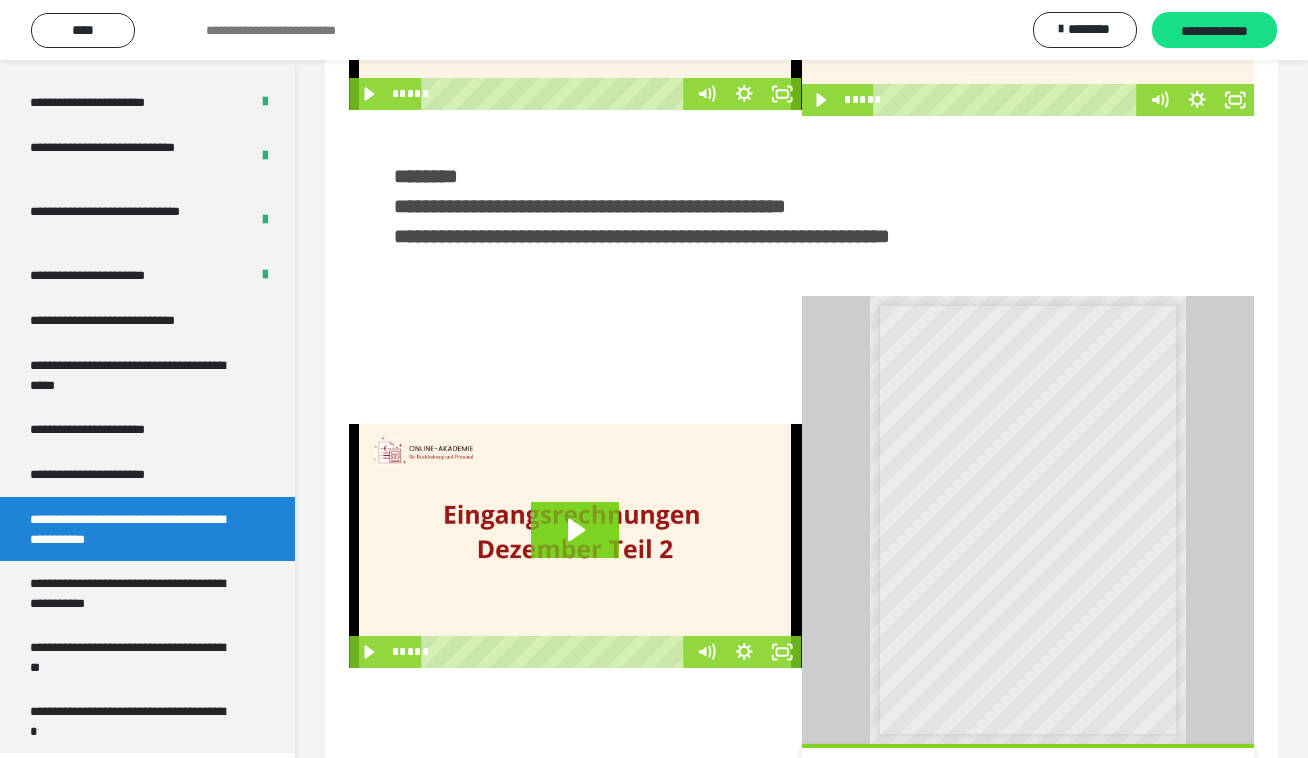 scroll, scrollTop: 372, scrollLeft: 0, axis: vertical 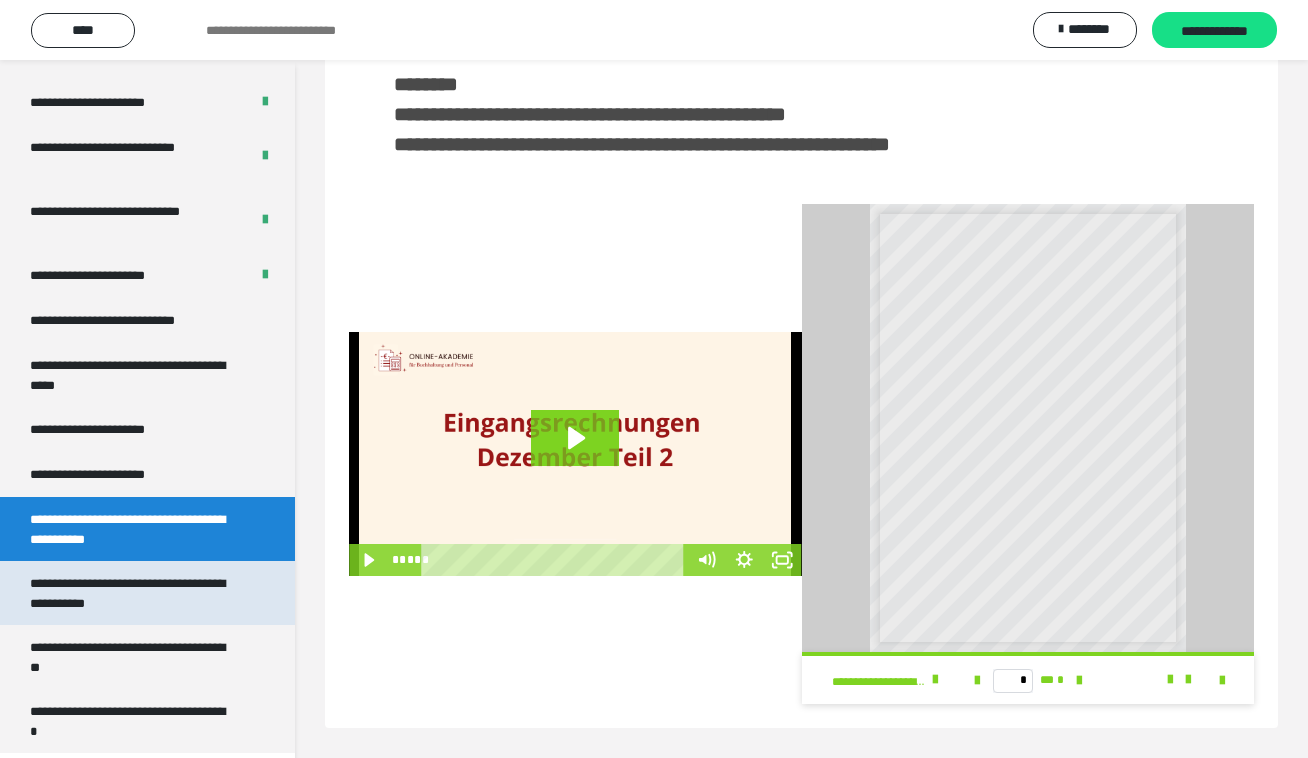 click on "**********" at bounding box center (131, 593) 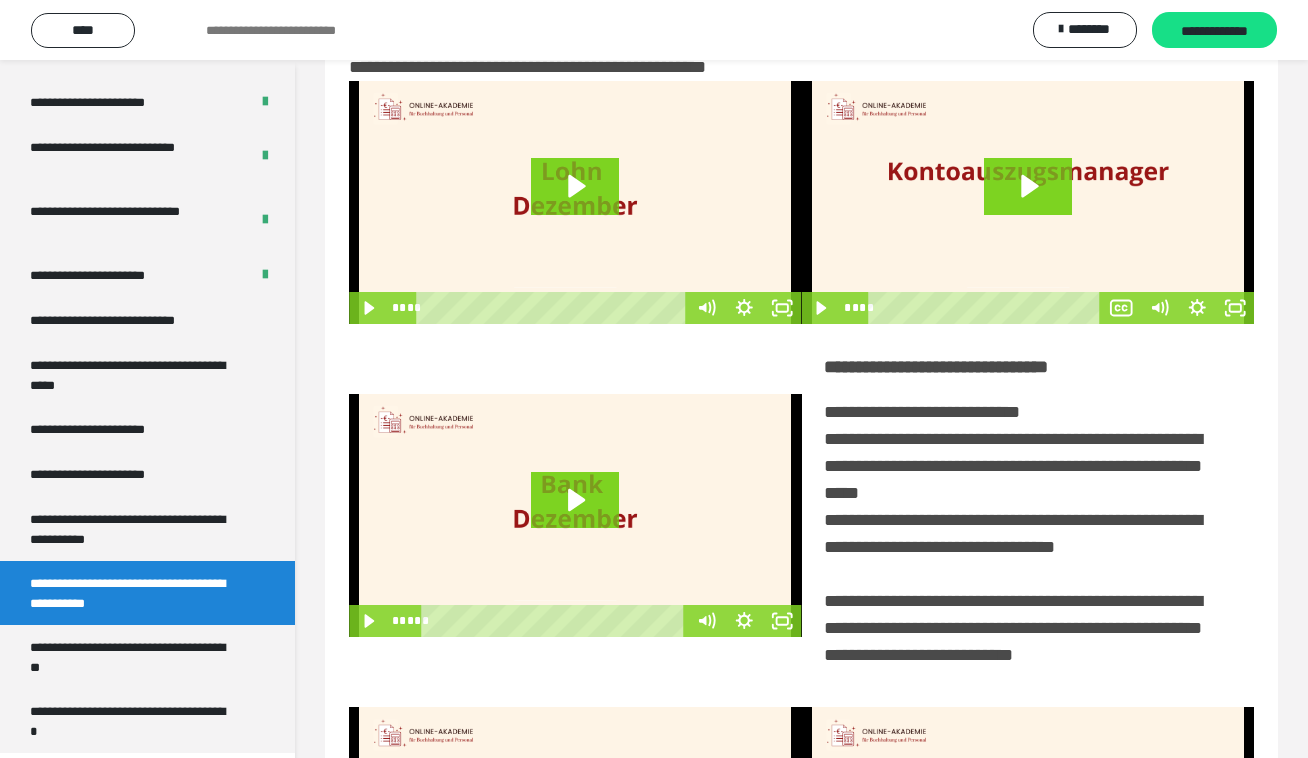 scroll, scrollTop: 361, scrollLeft: 0, axis: vertical 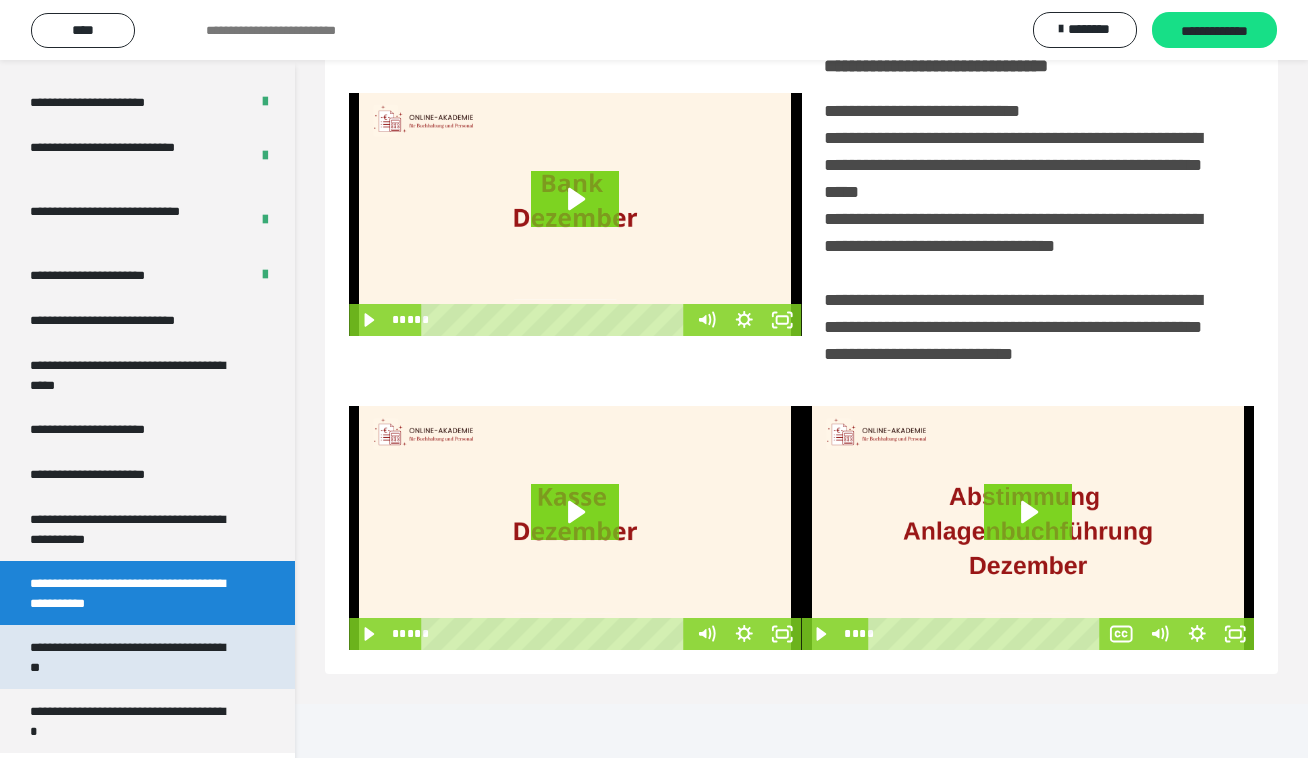 click on "**********" at bounding box center [131, 657] 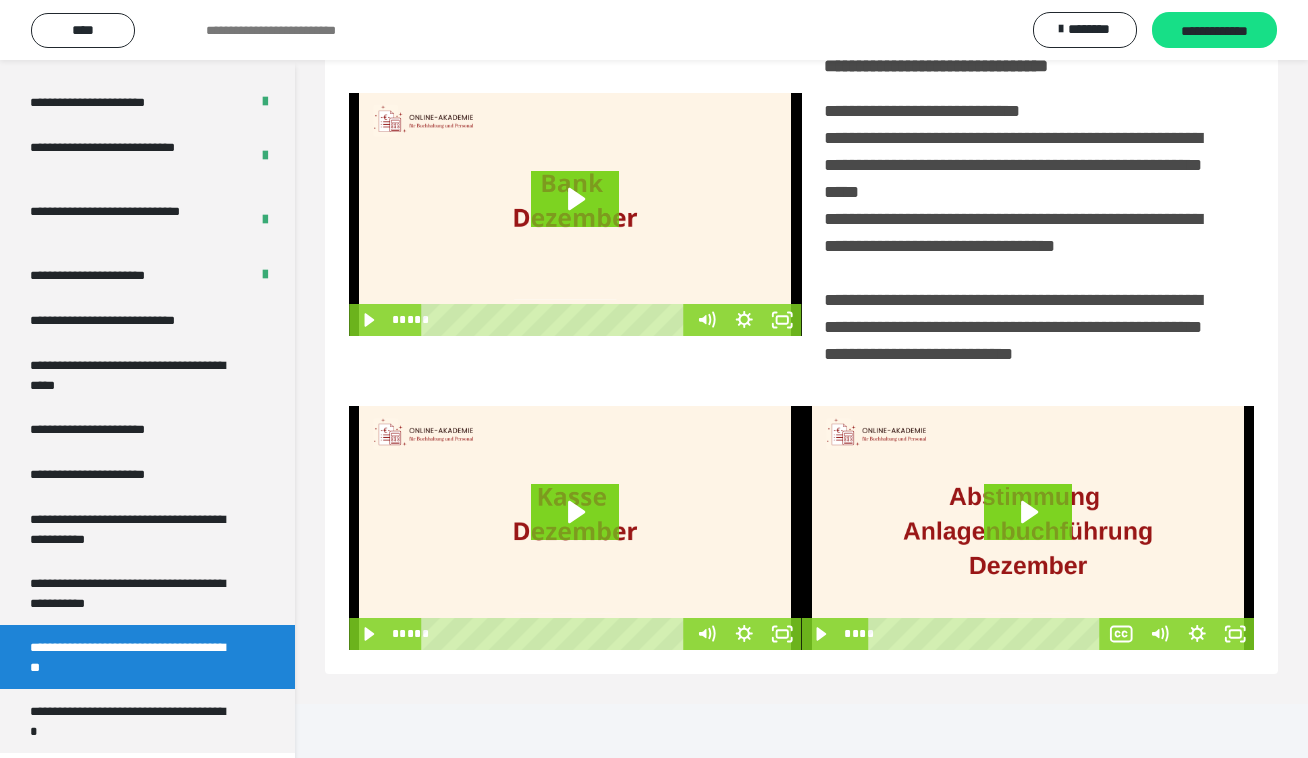 scroll, scrollTop: 60, scrollLeft: 0, axis: vertical 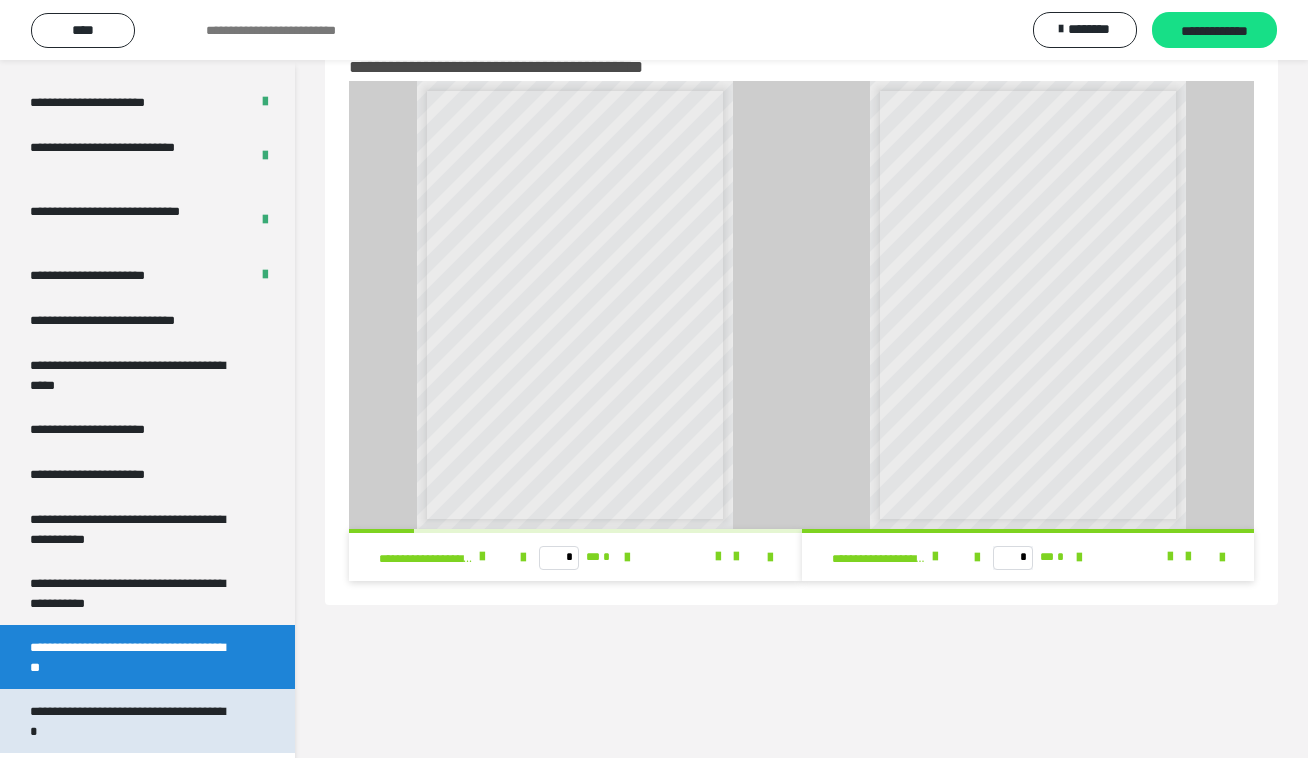 click on "**********" at bounding box center [131, 721] 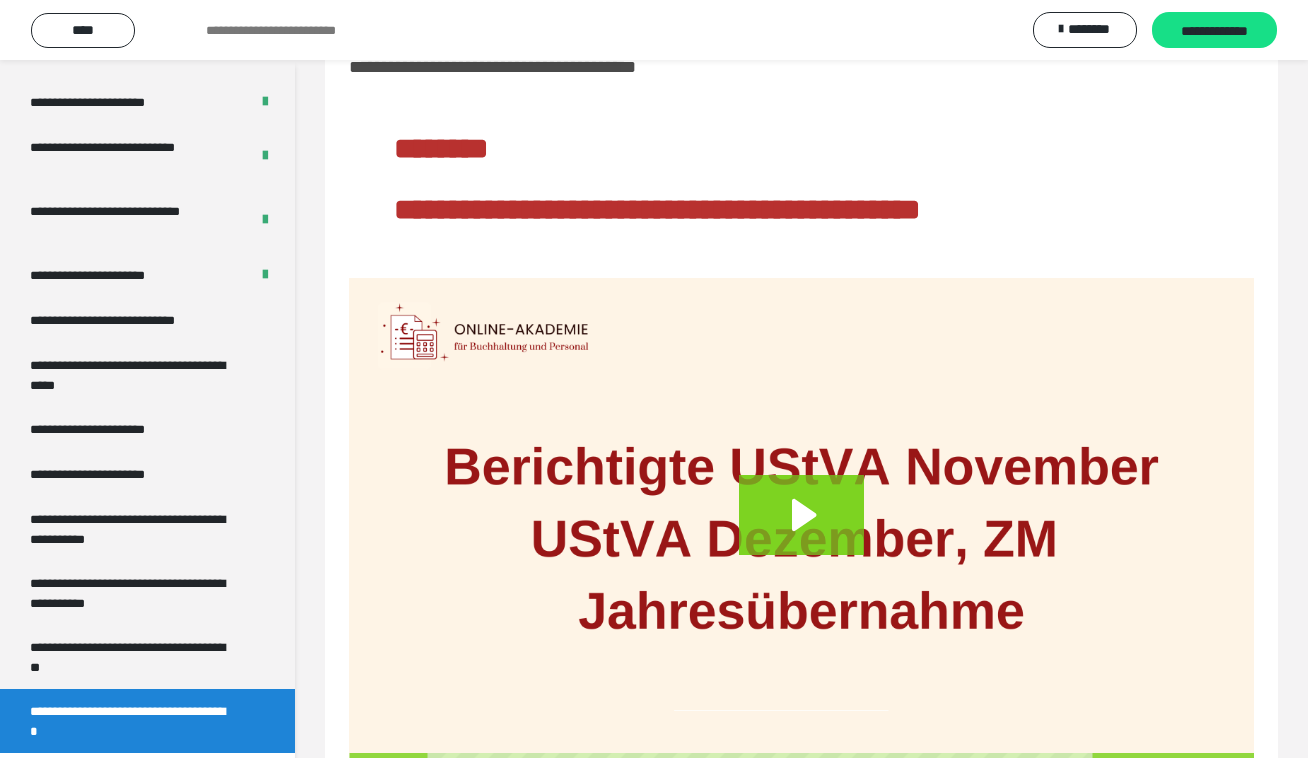 scroll, scrollTop: 143, scrollLeft: 0, axis: vertical 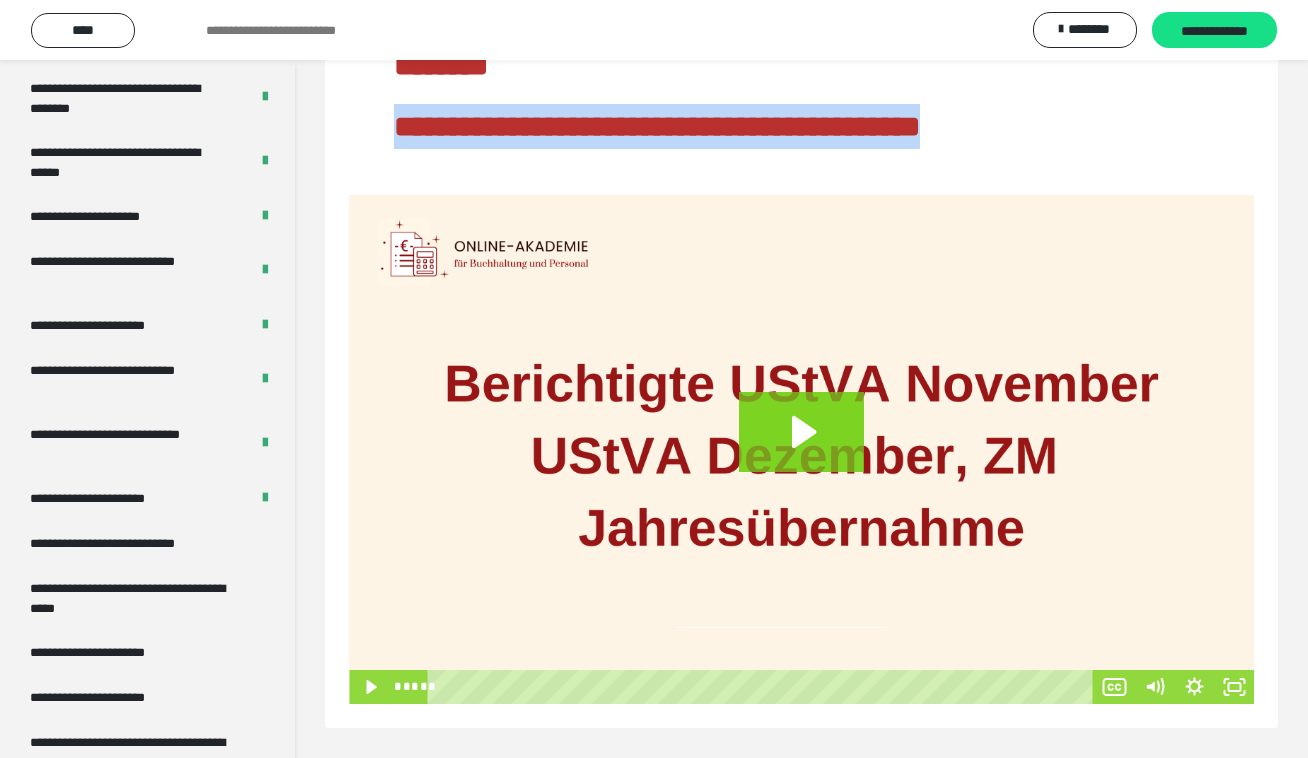 drag, startPoint x: 1133, startPoint y: 124, endPoint x: 388, endPoint y: 98, distance: 745.45355 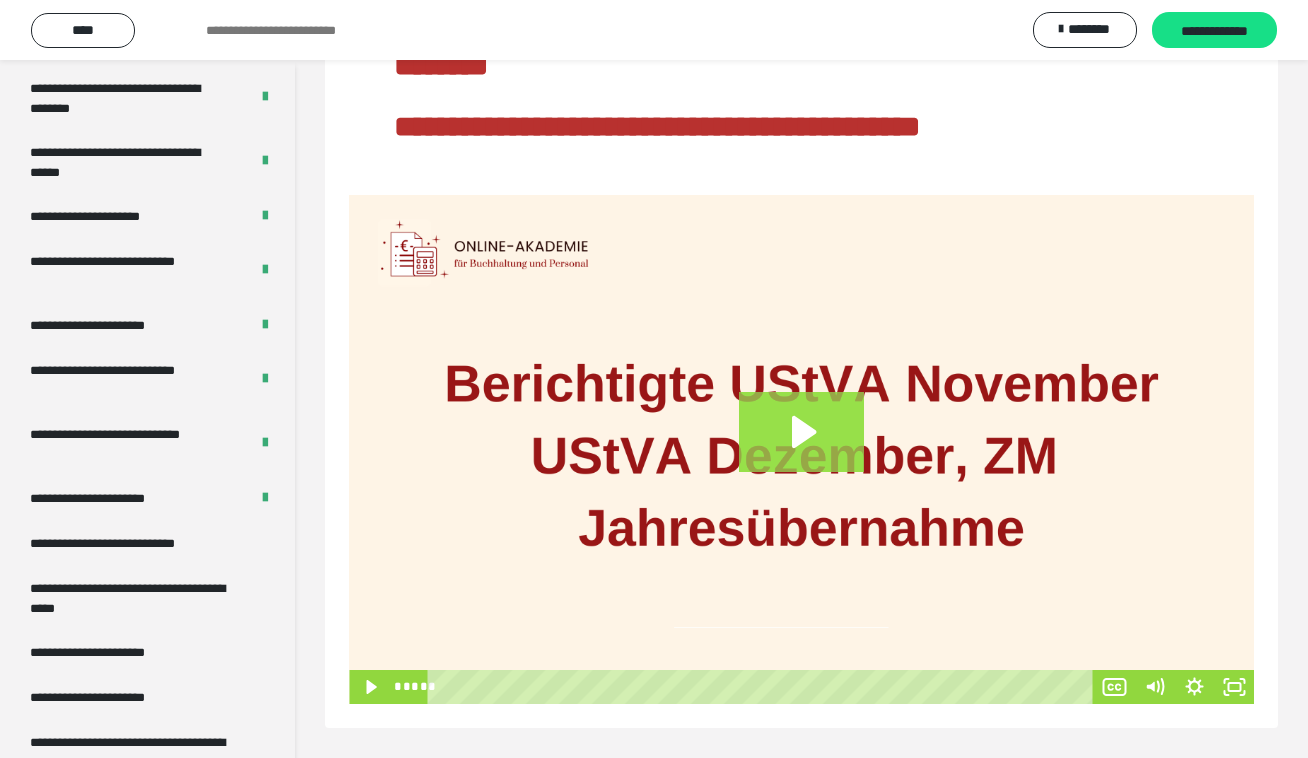click 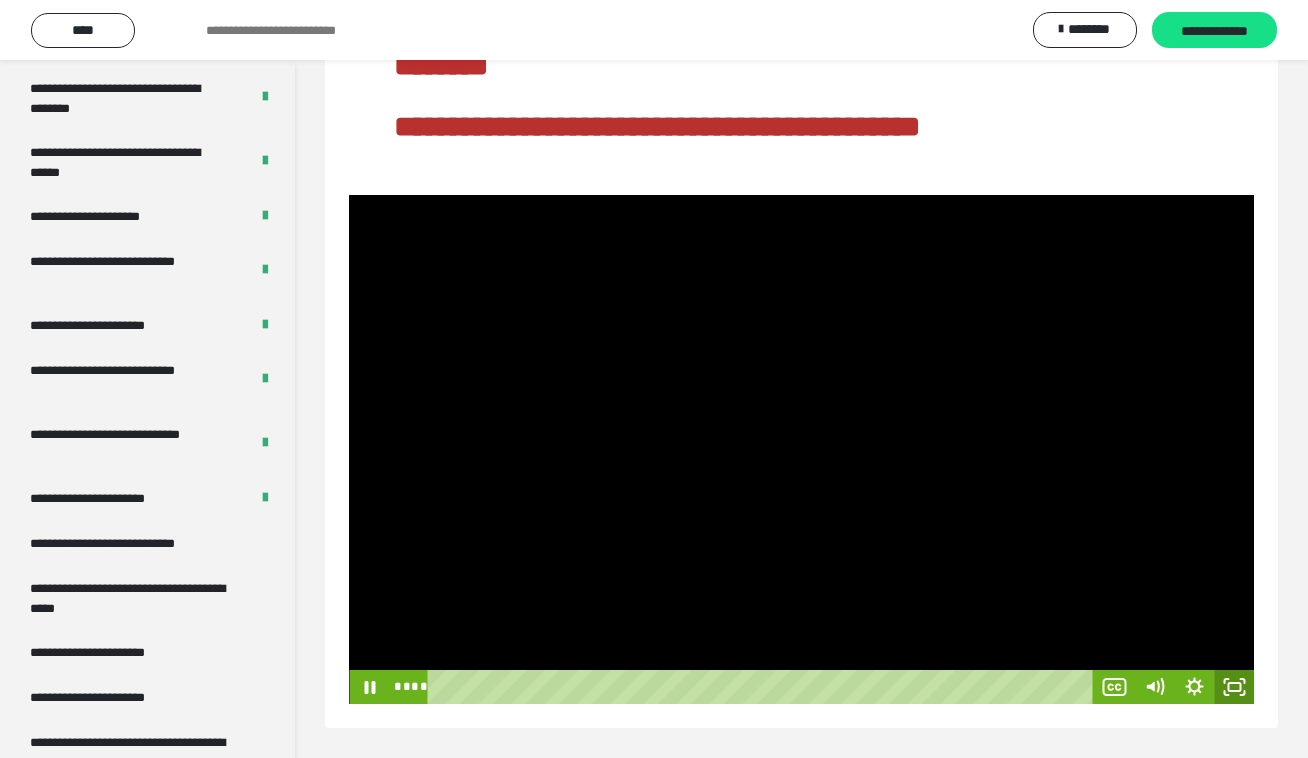 click 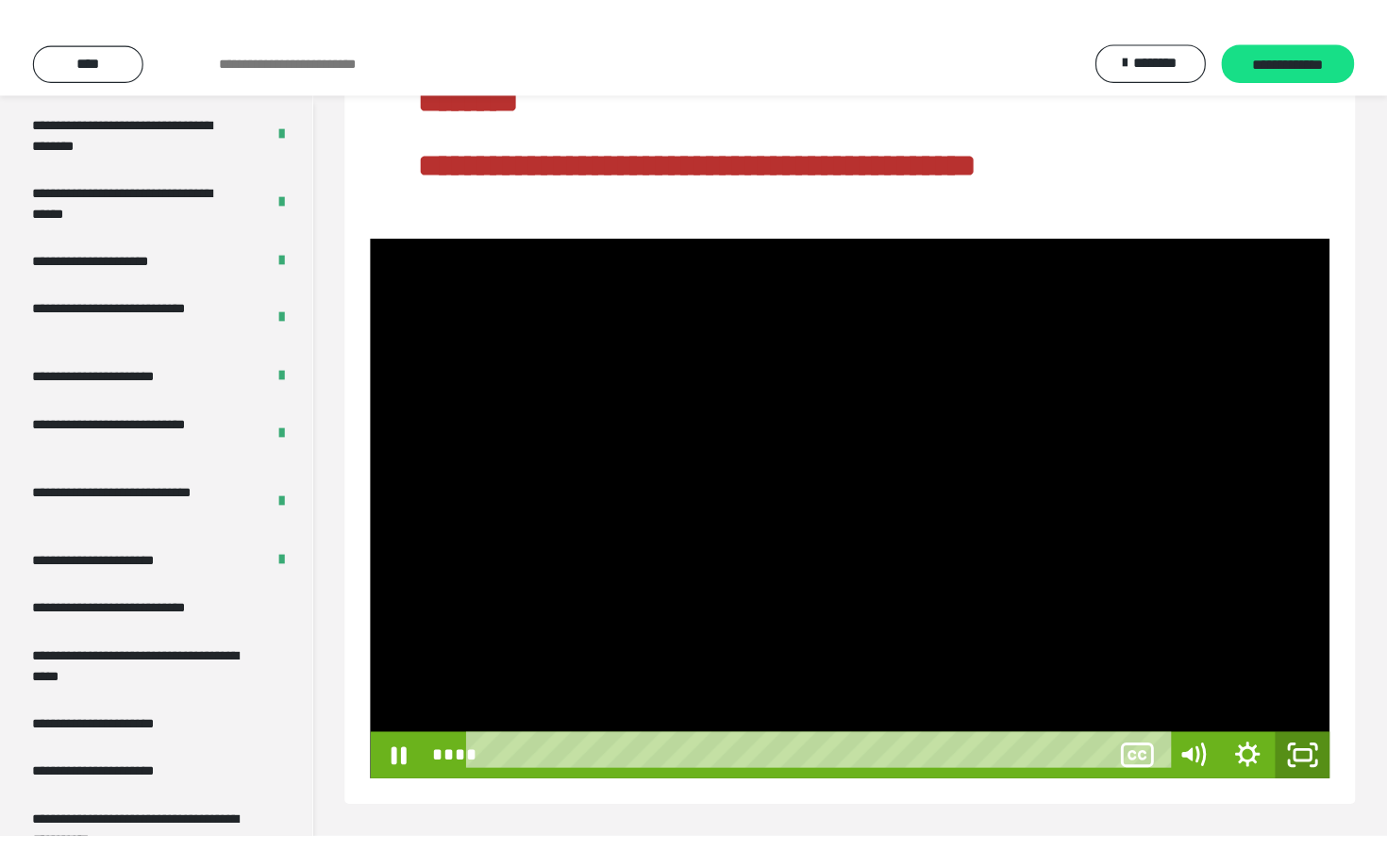 scroll, scrollTop: 0, scrollLeft: 0, axis: both 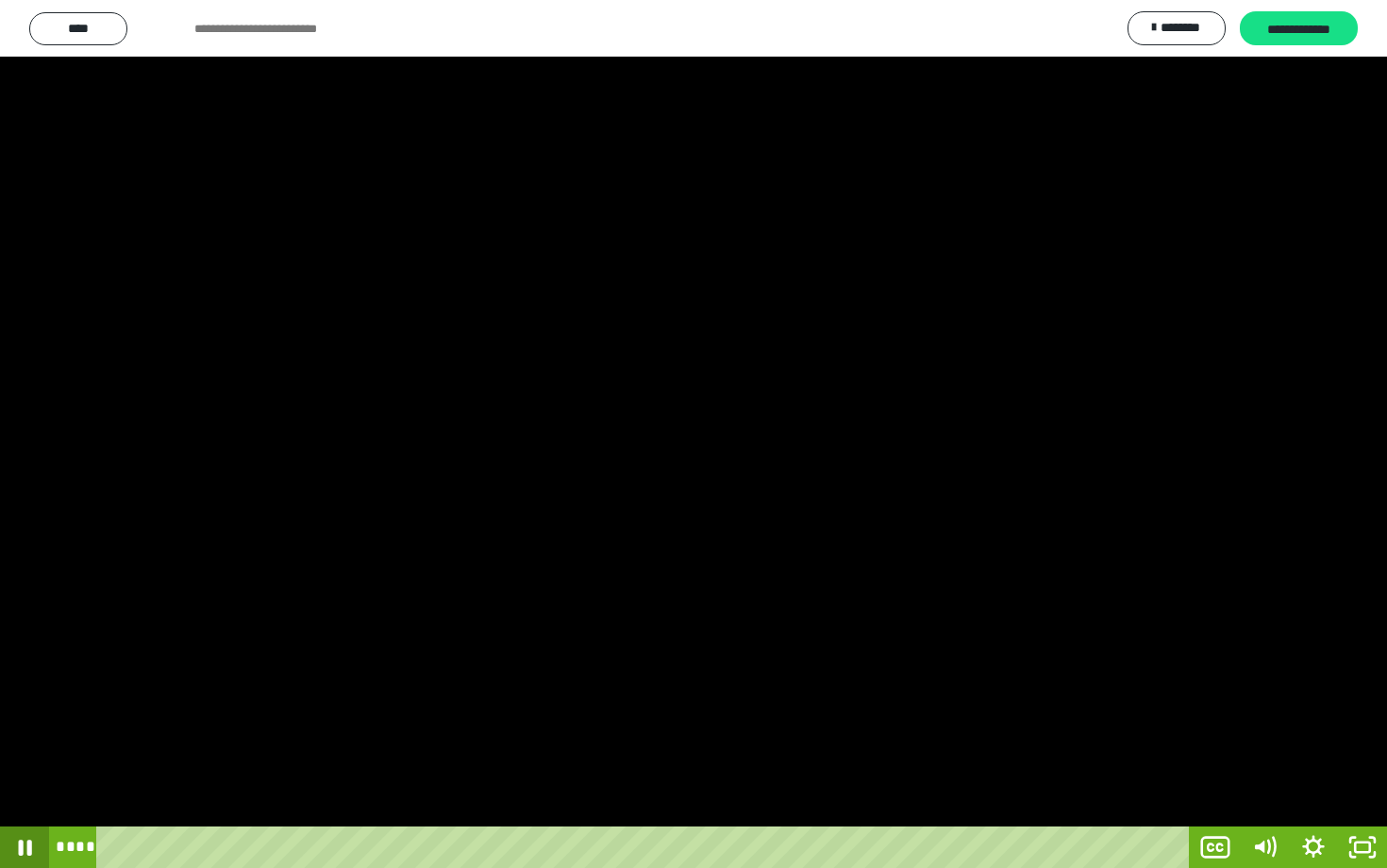 click 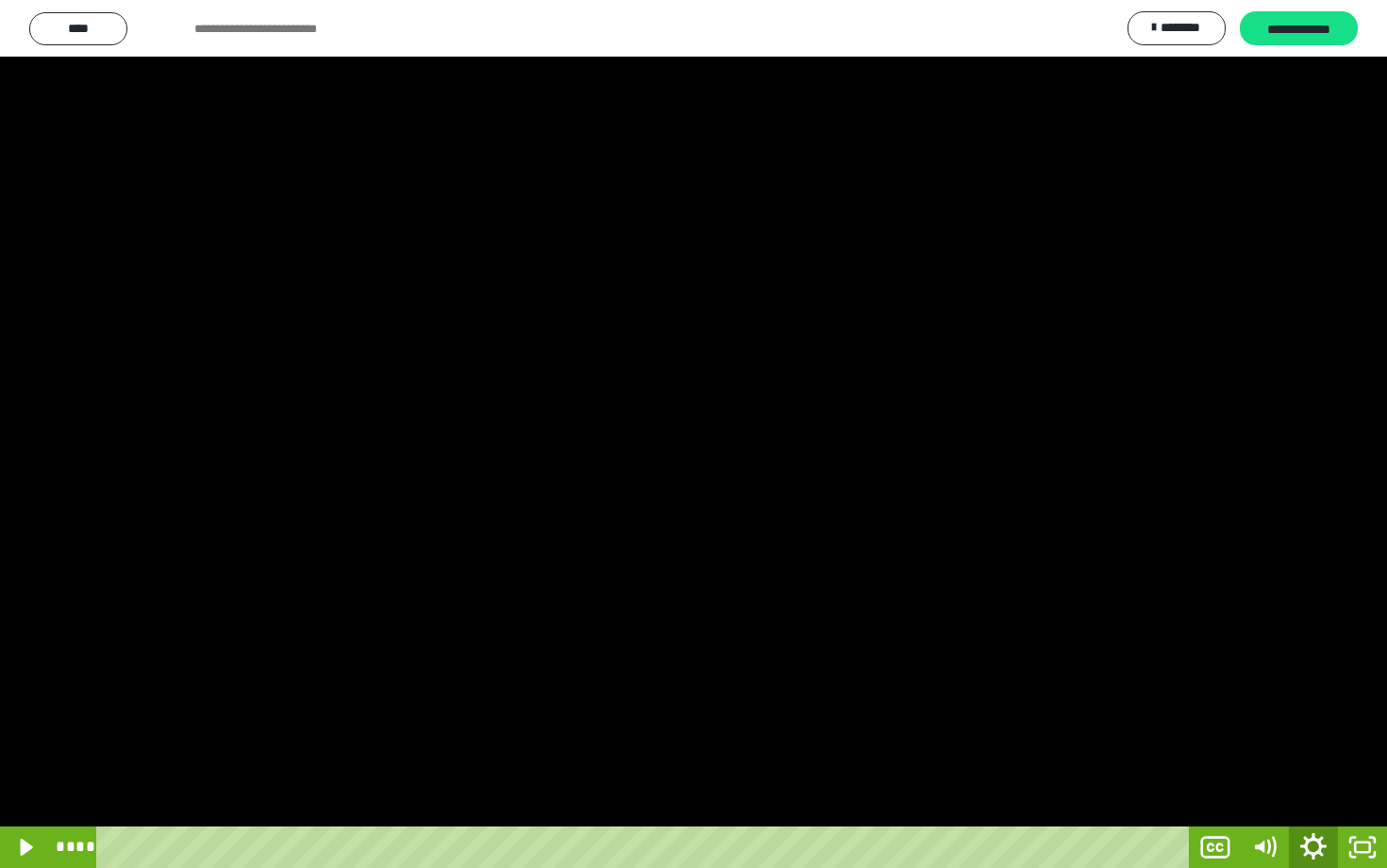 click 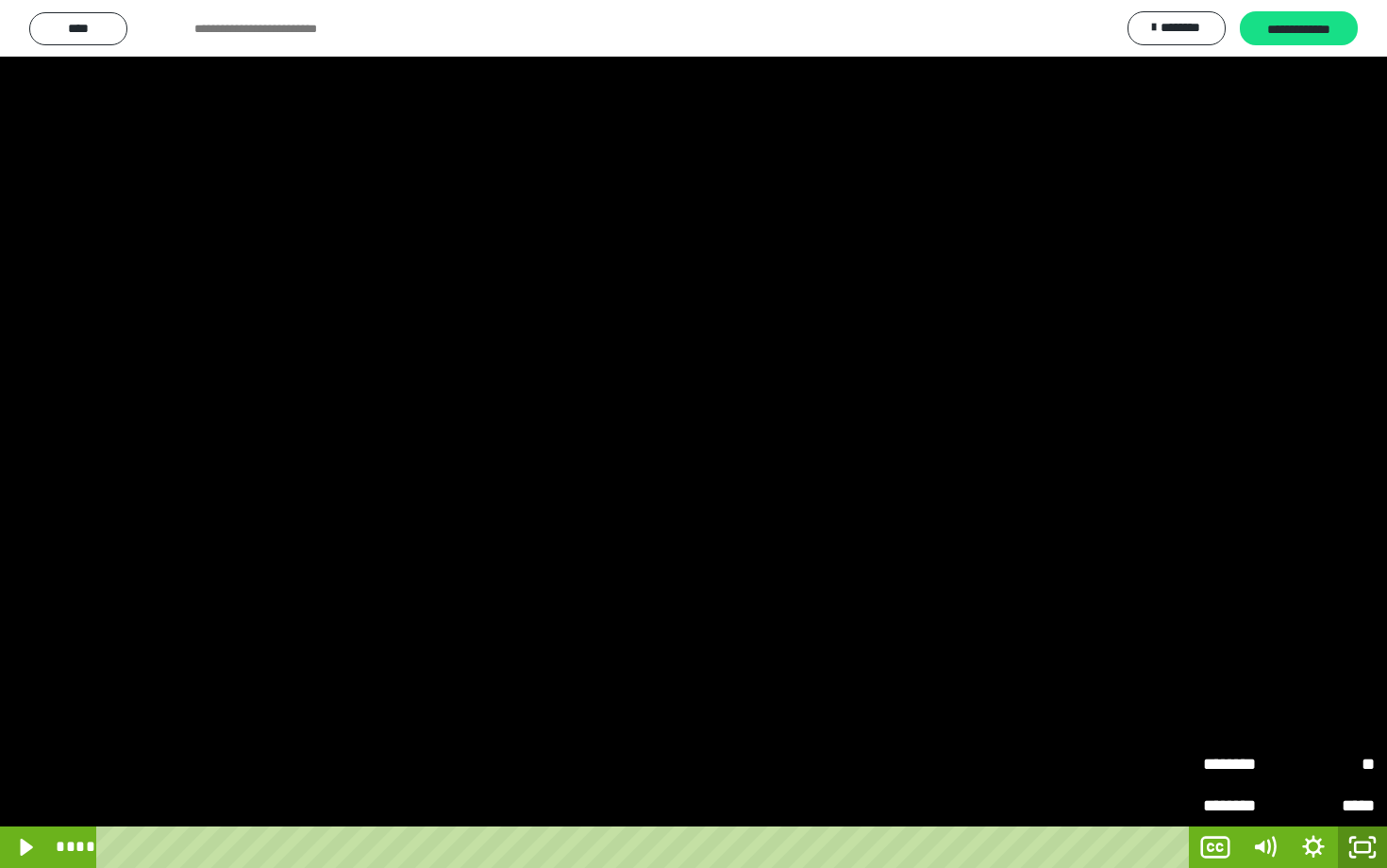 click 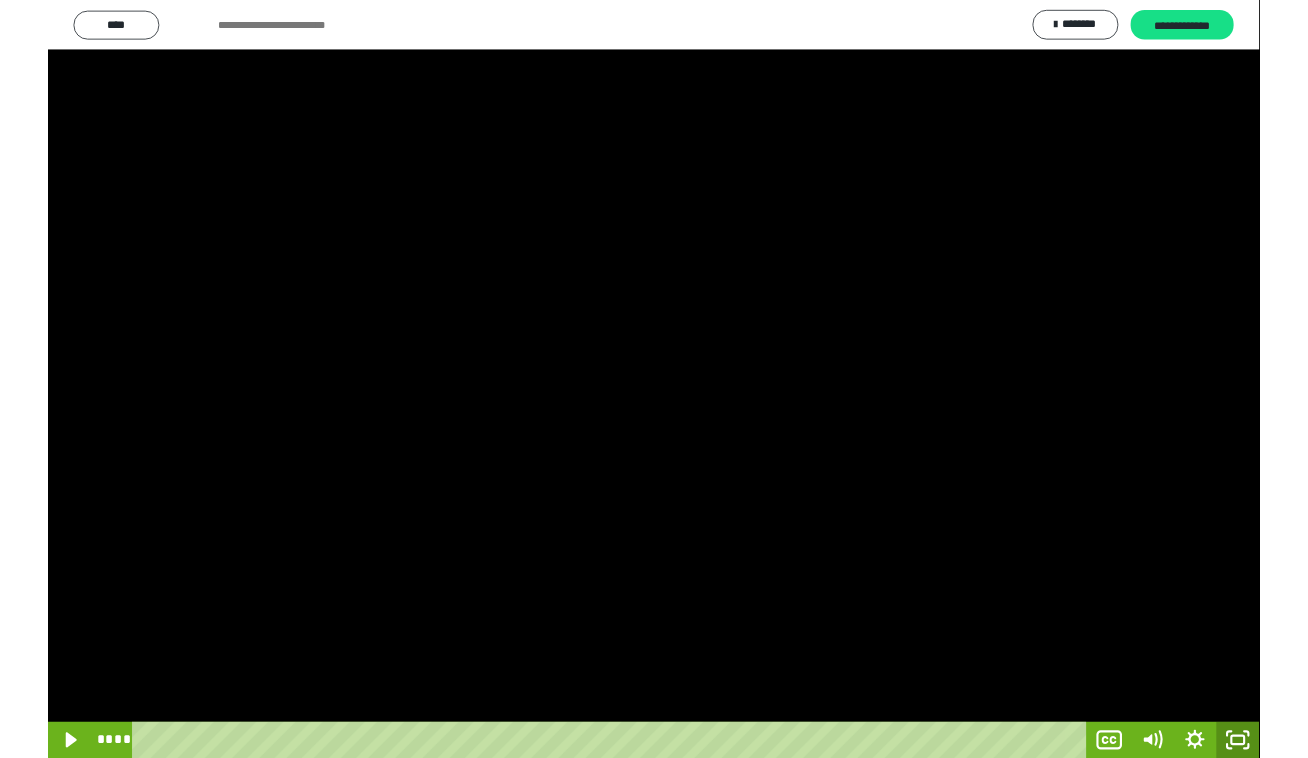 scroll, scrollTop: 115, scrollLeft: 0, axis: vertical 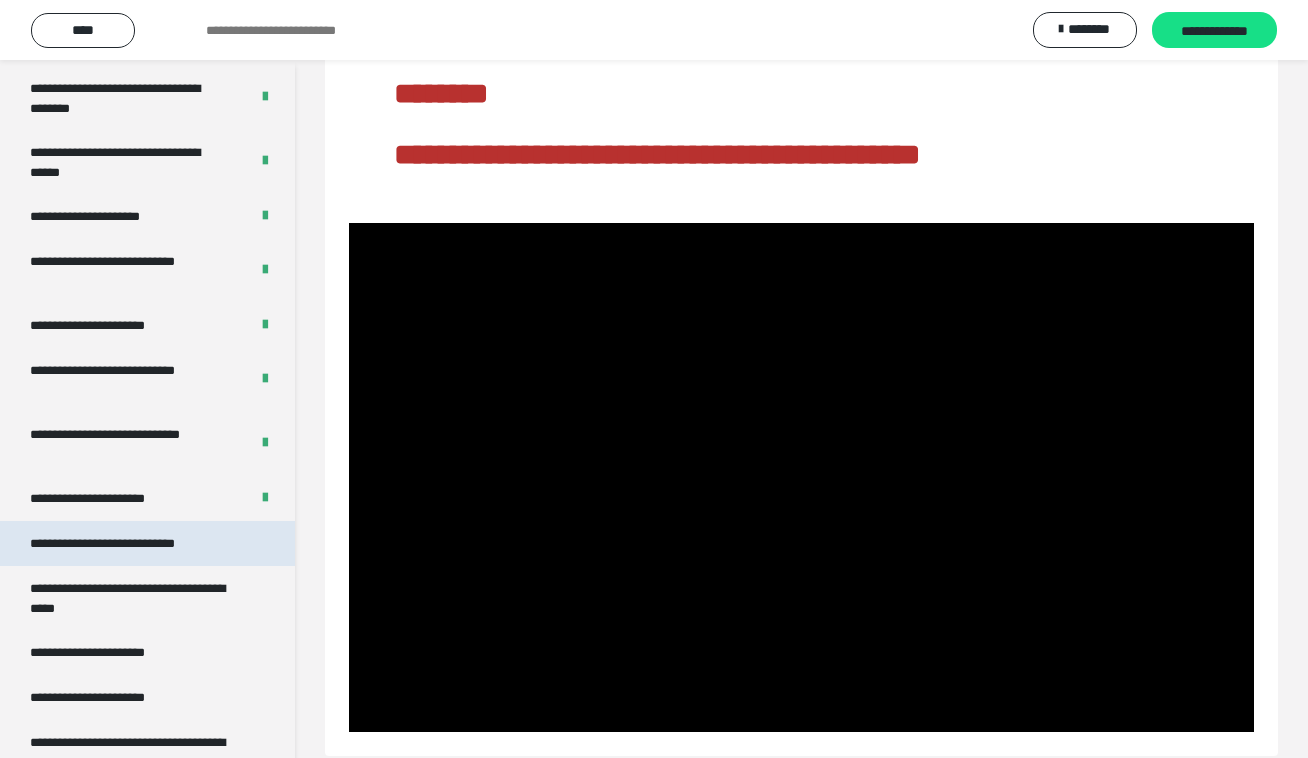 click on "**********" at bounding box center (129, 543) 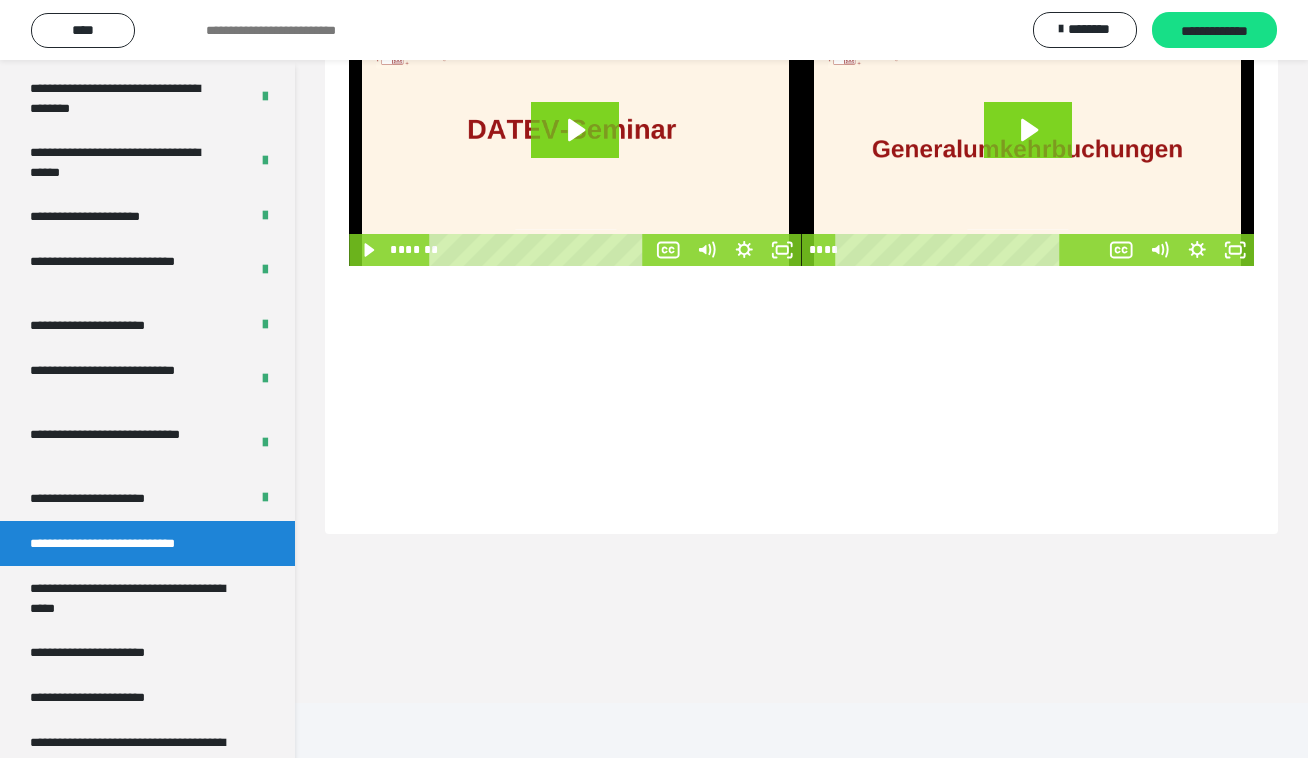 scroll, scrollTop: 60, scrollLeft: 0, axis: vertical 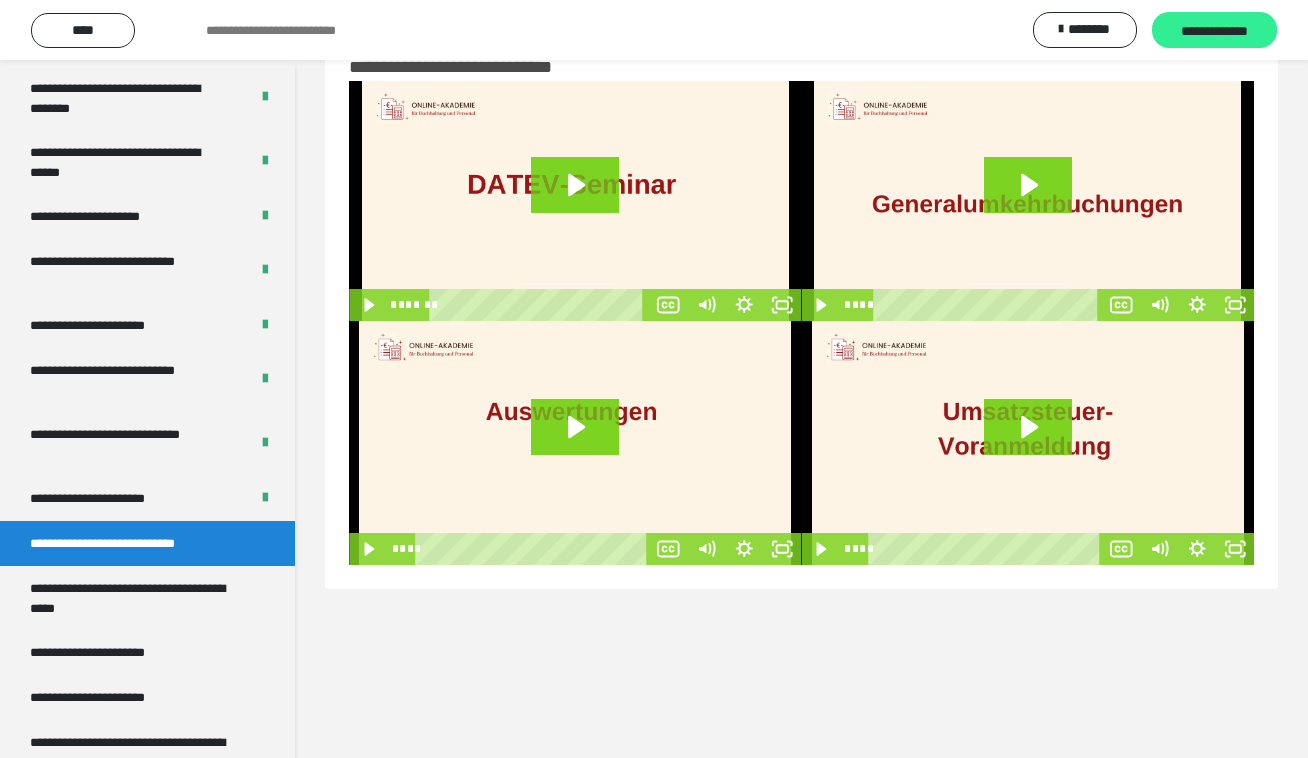 click on "**********" at bounding box center [1214, 31] 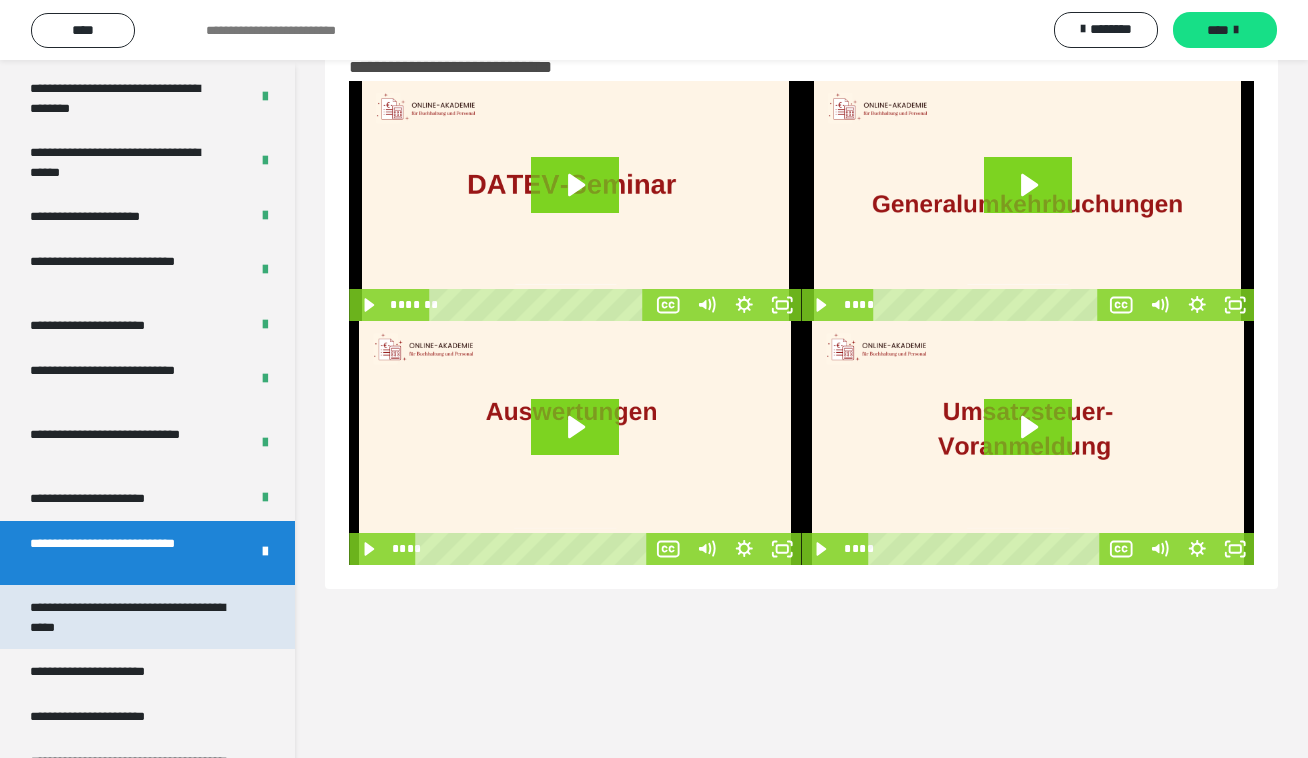 click on "**********" at bounding box center [131, 617] 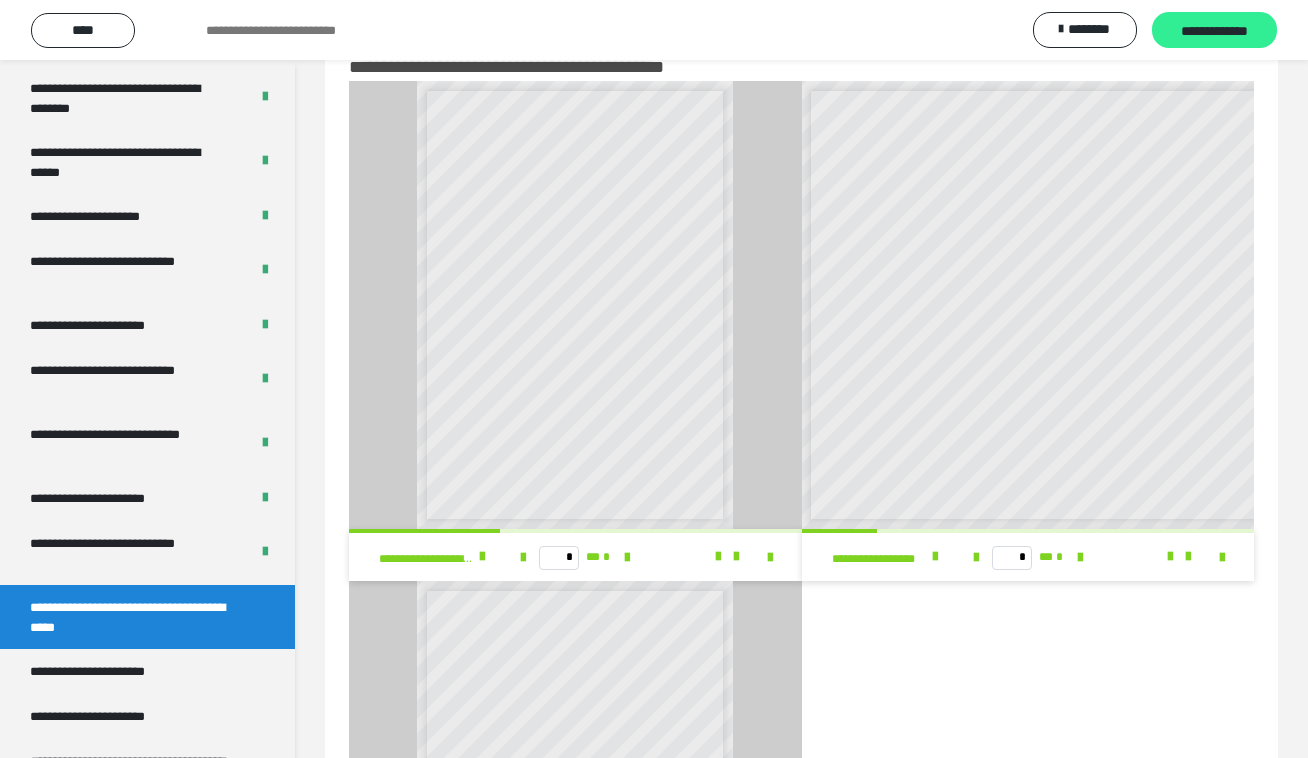 click on "**********" at bounding box center (1214, 31) 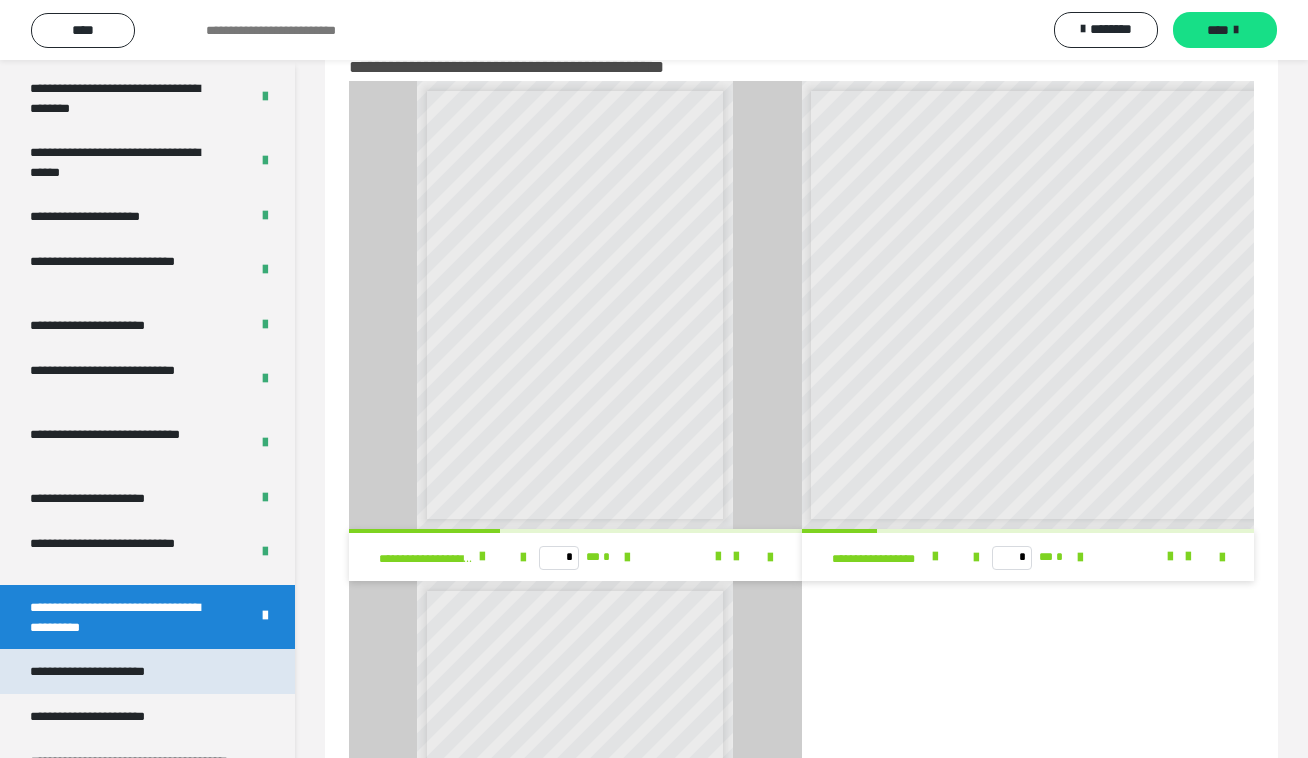 click on "**********" at bounding box center (110, 671) 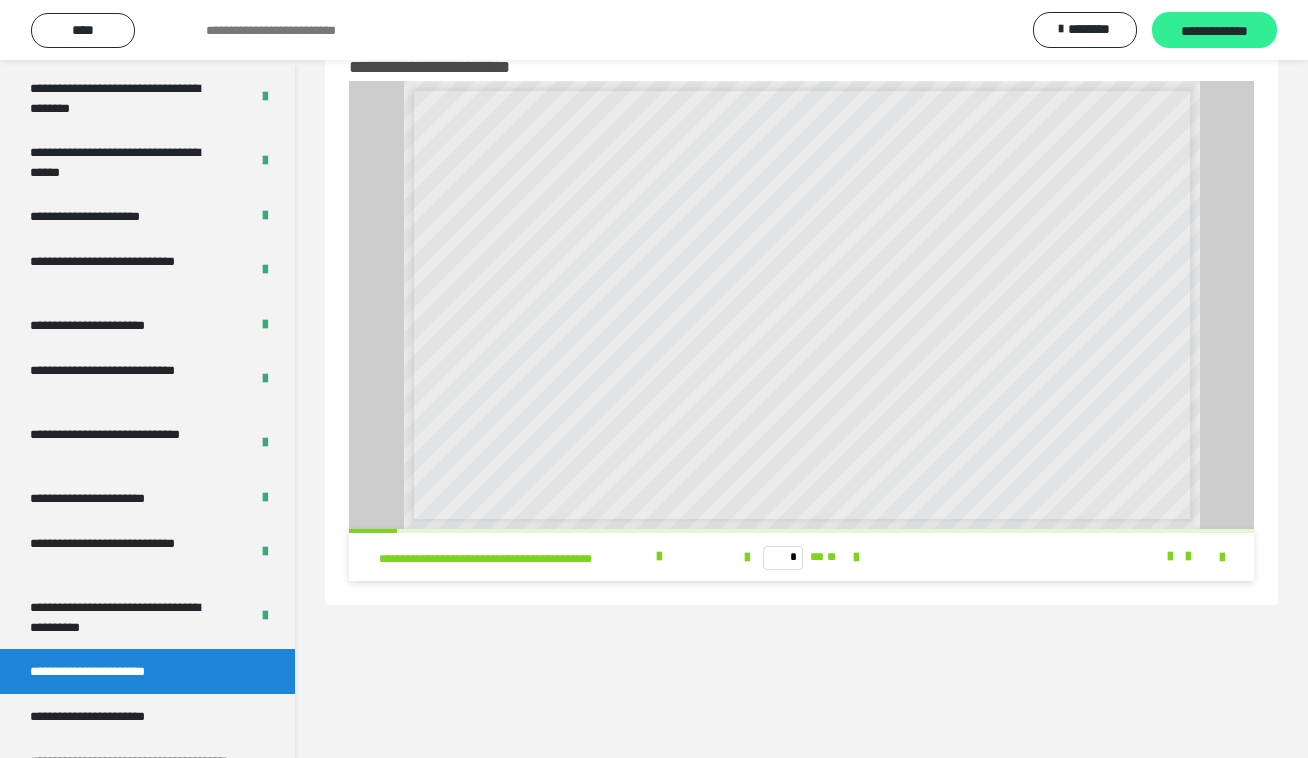 click on "**********" at bounding box center (1214, 31) 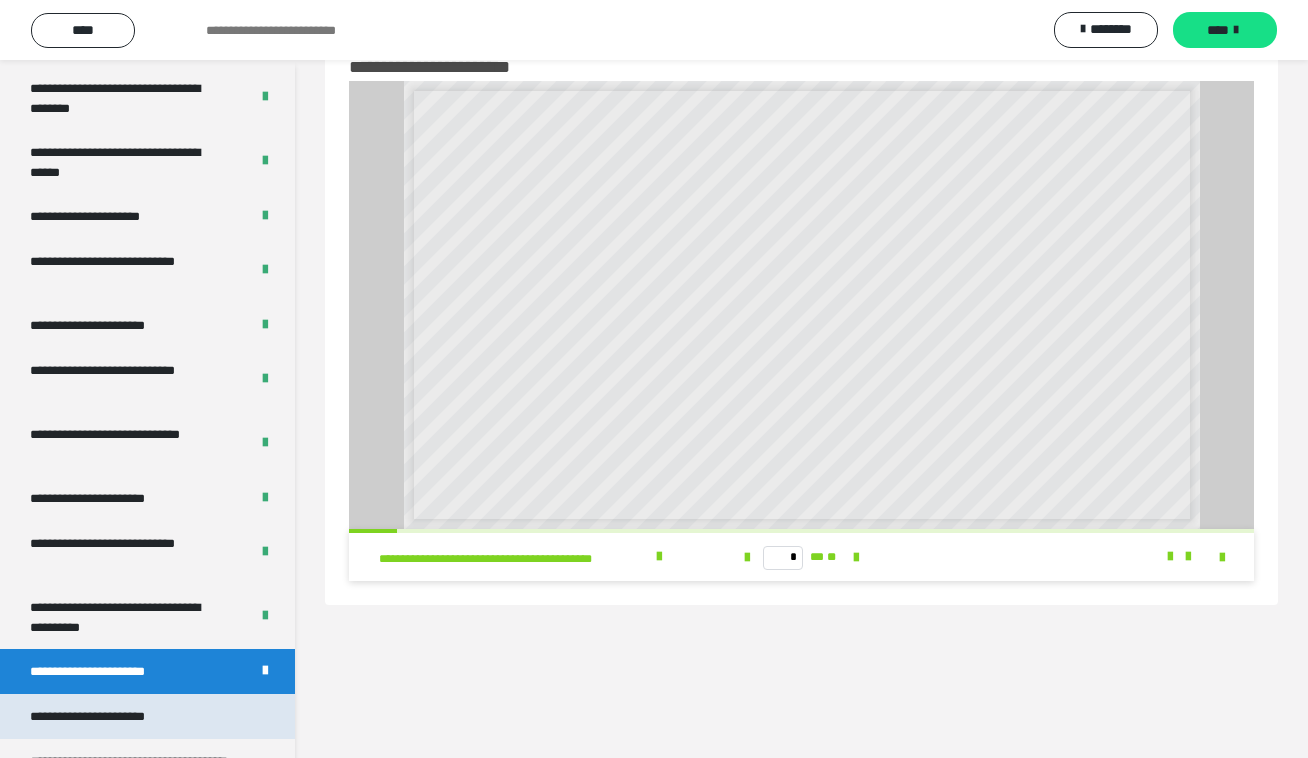 click on "**********" at bounding box center [111, 716] 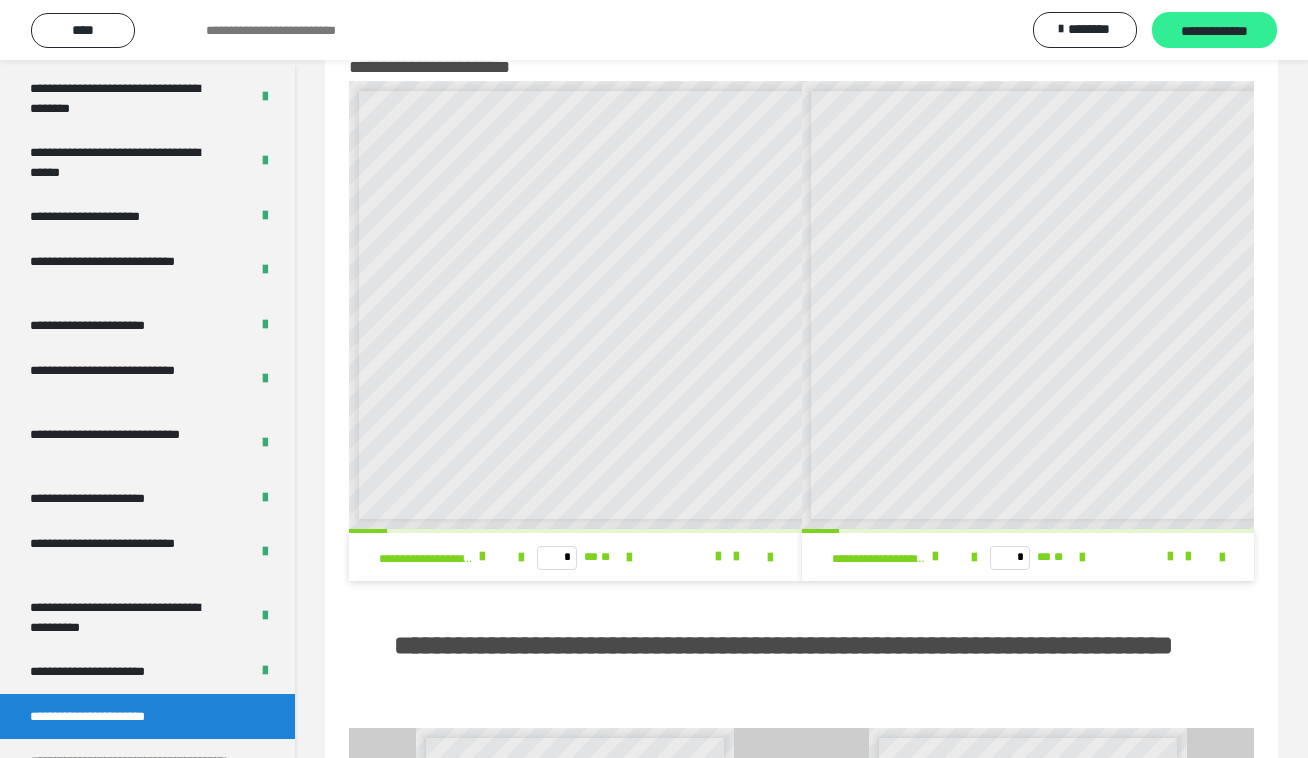 click on "**********" at bounding box center (1214, 31) 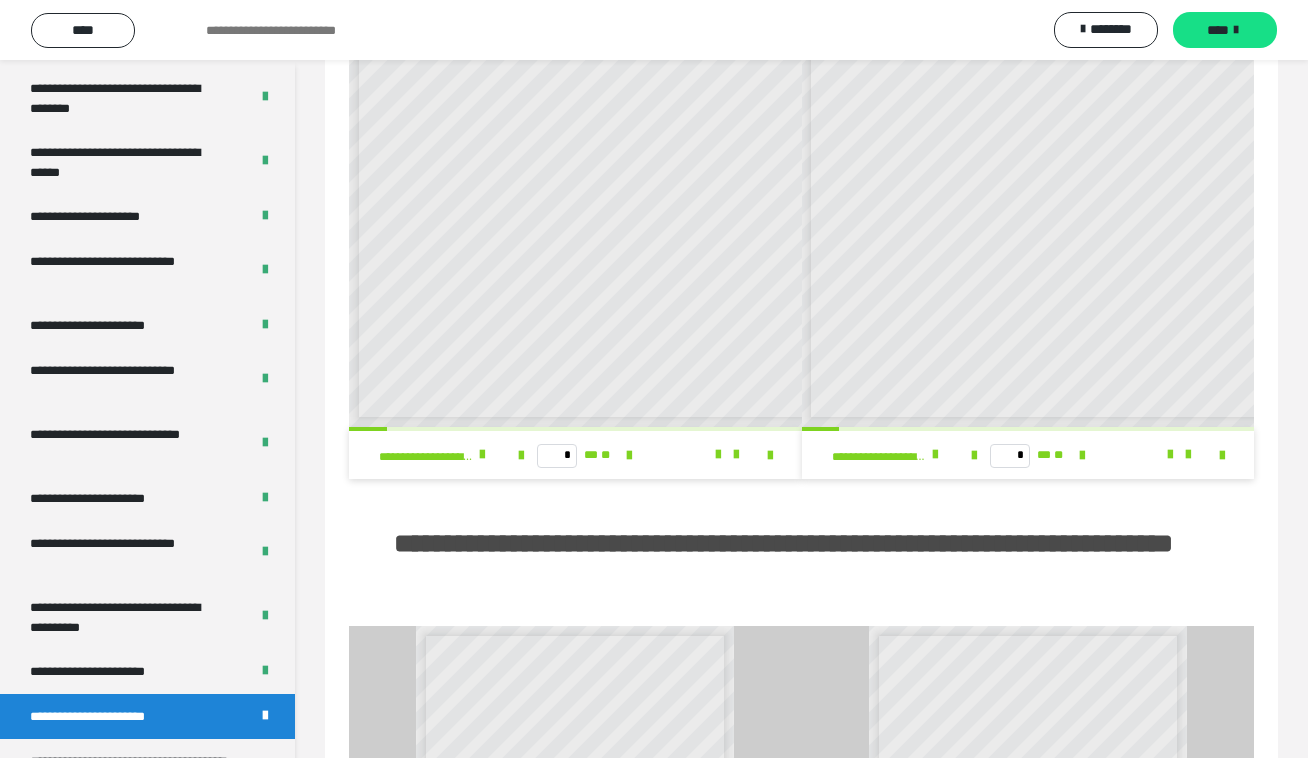 scroll, scrollTop: 166, scrollLeft: 0, axis: vertical 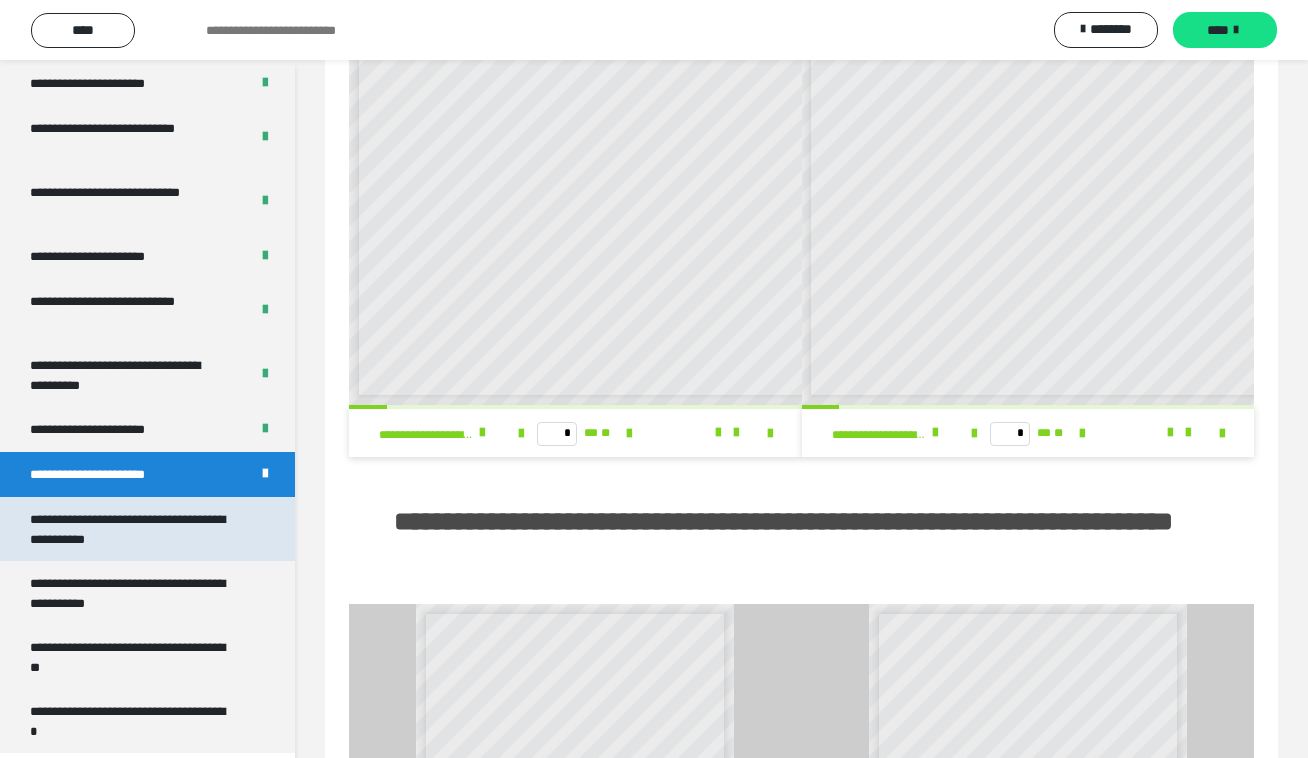 click on "**********" at bounding box center (131, 529) 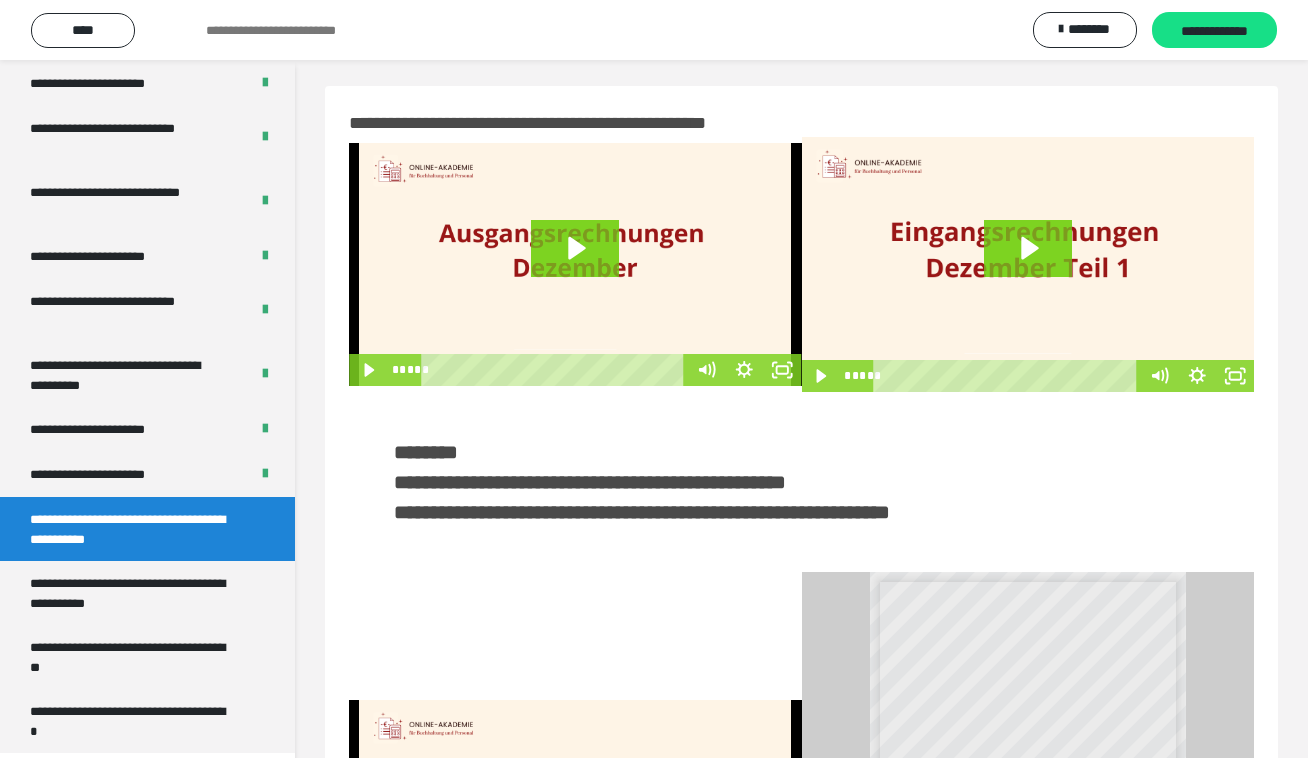 scroll, scrollTop: 372, scrollLeft: 0, axis: vertical 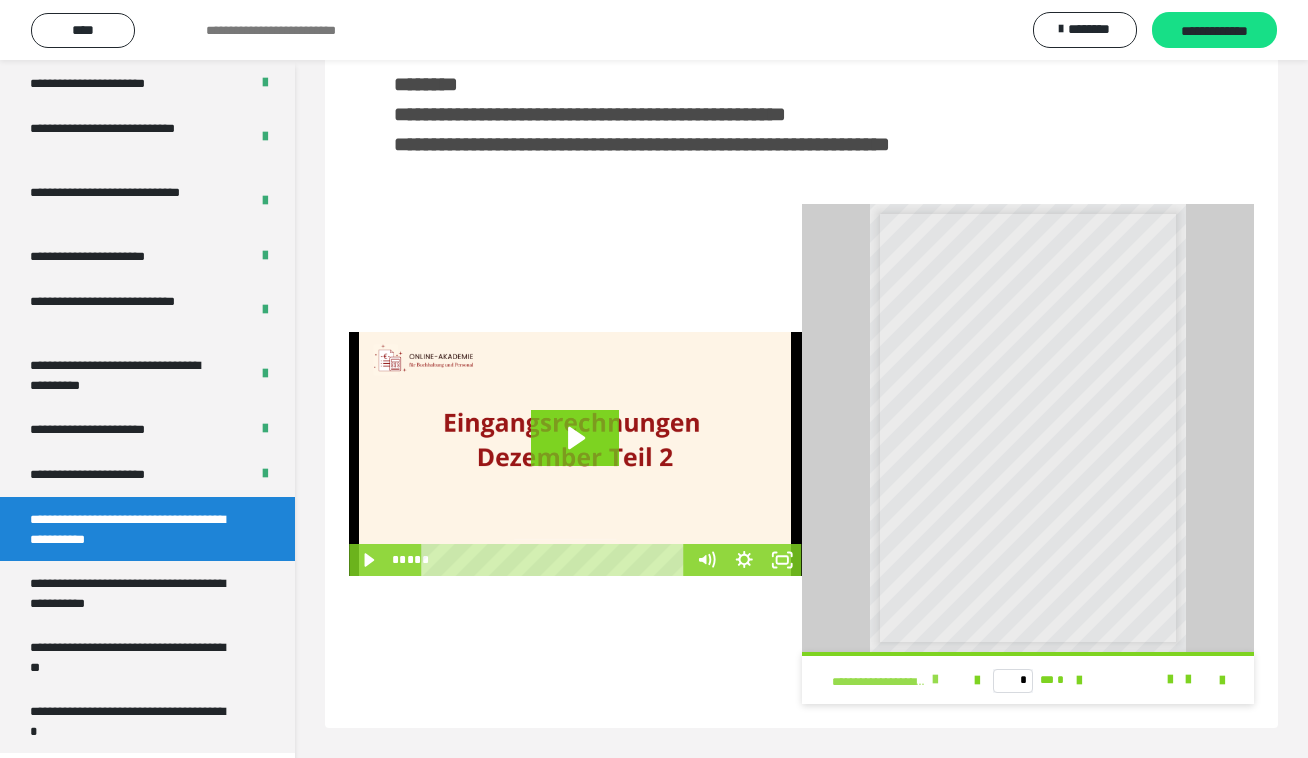 click at bounding box center (935, 680) 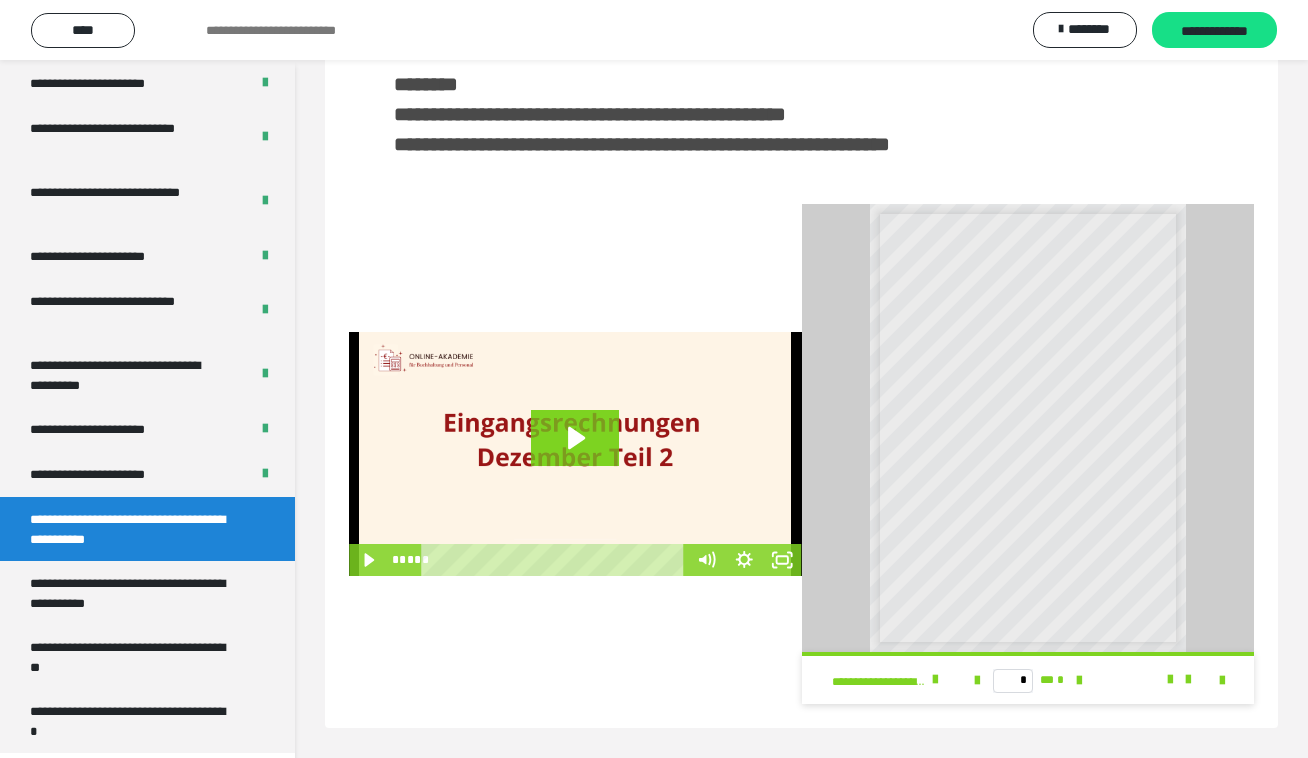 click on "**********" at bounding box center [131, 529] 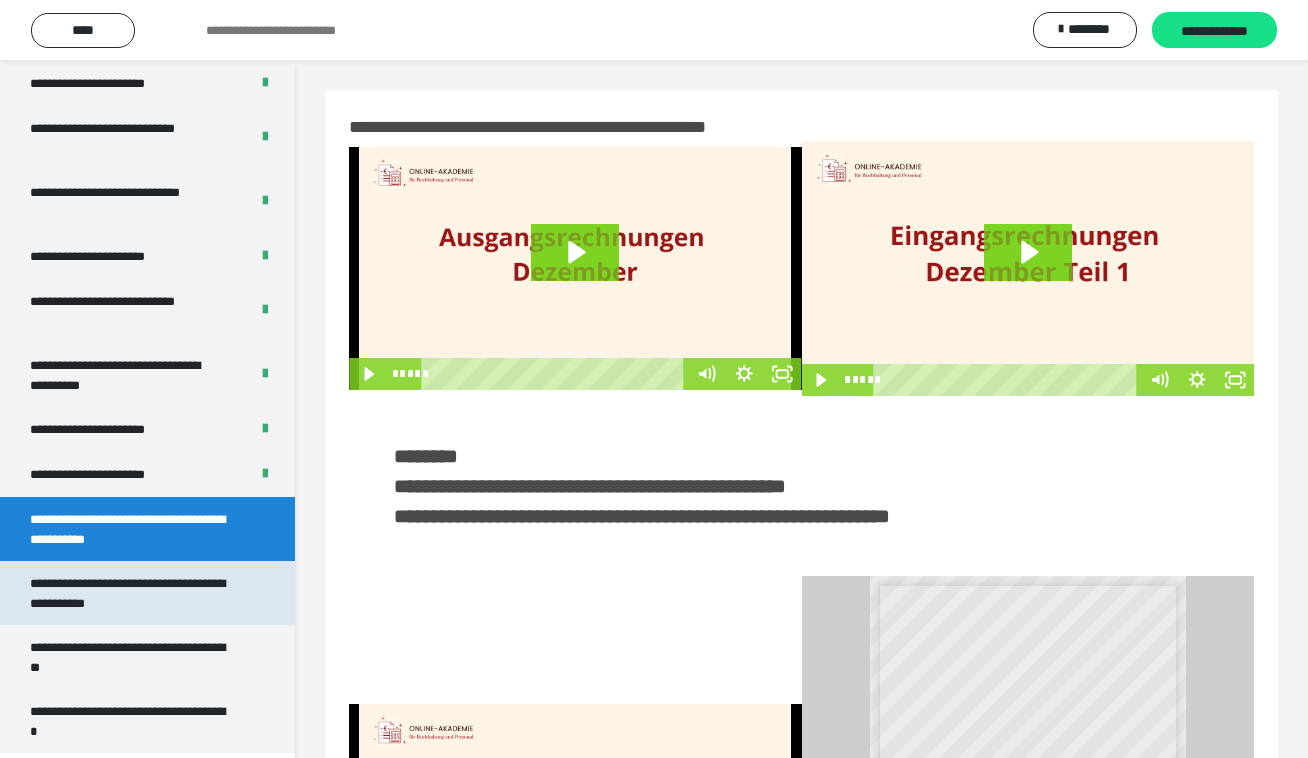 click on "**********" at bounding box center [131, 593] 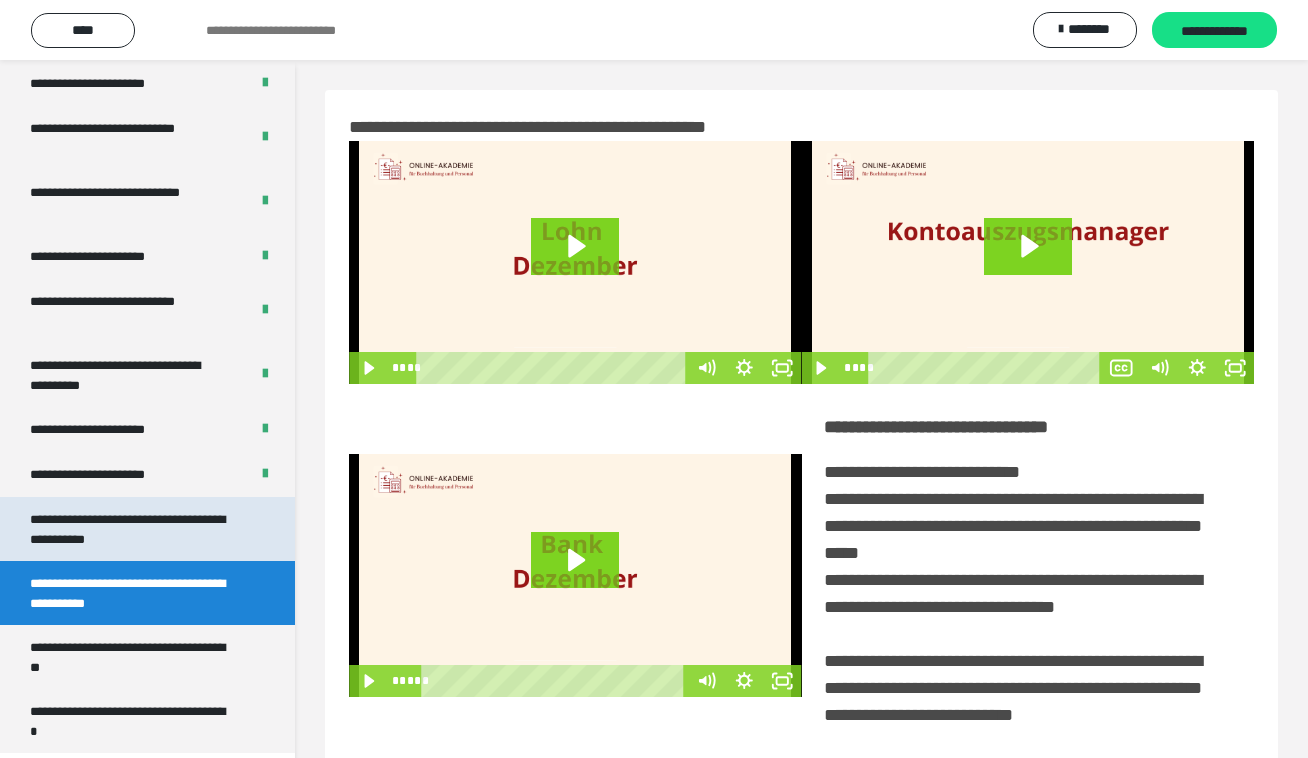 click on "**********" at bounding box center [131, 529] 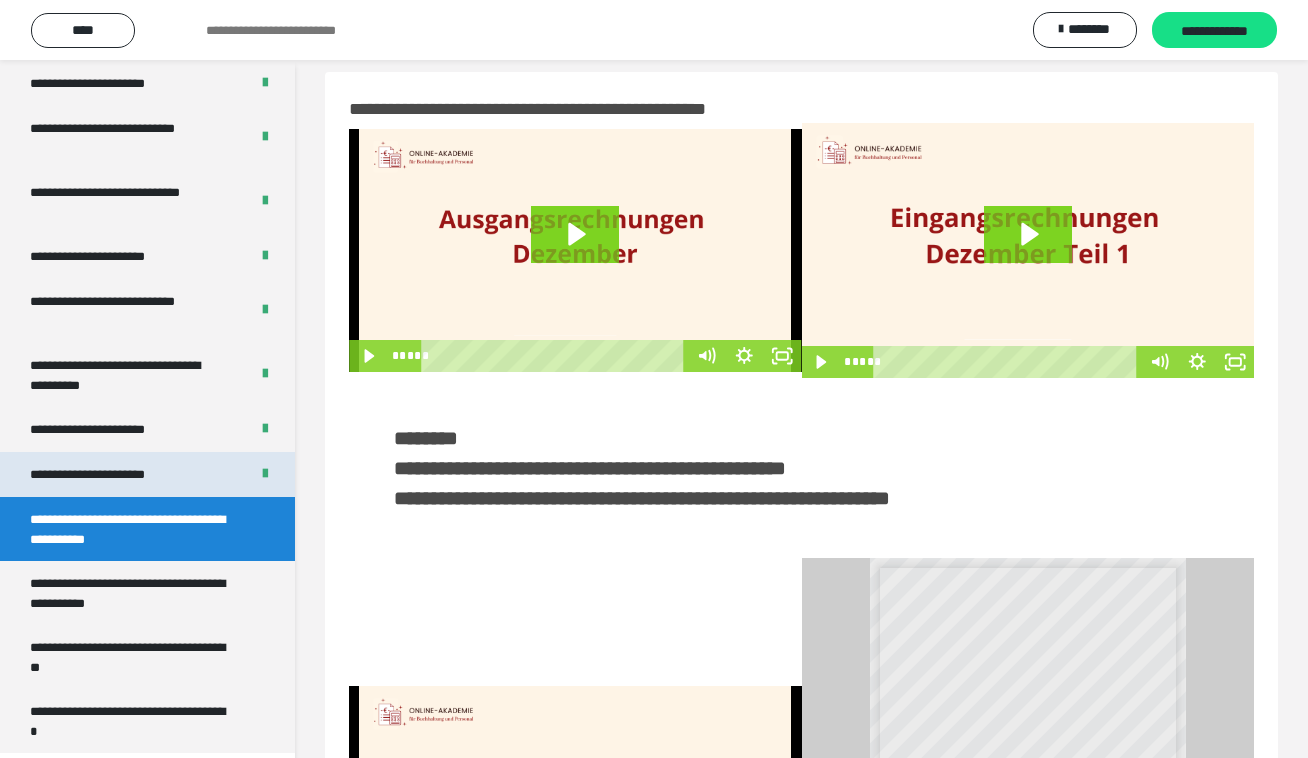 scroll, scrollTop: 372, scrollLeft: 0, axis: vertical 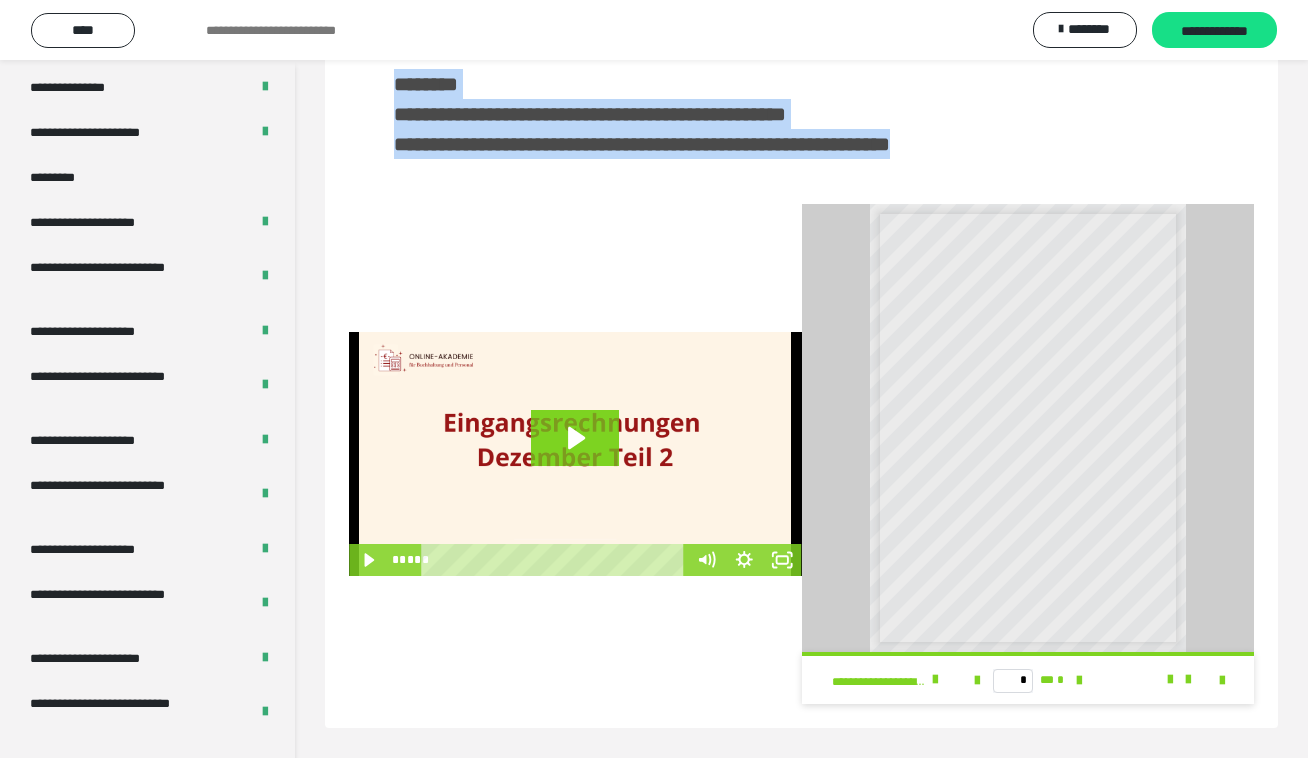 drag, startPoint x: 1075, startPoint y: 151, endPoint x: 376, endPoint y: 89, distance: 701.74426 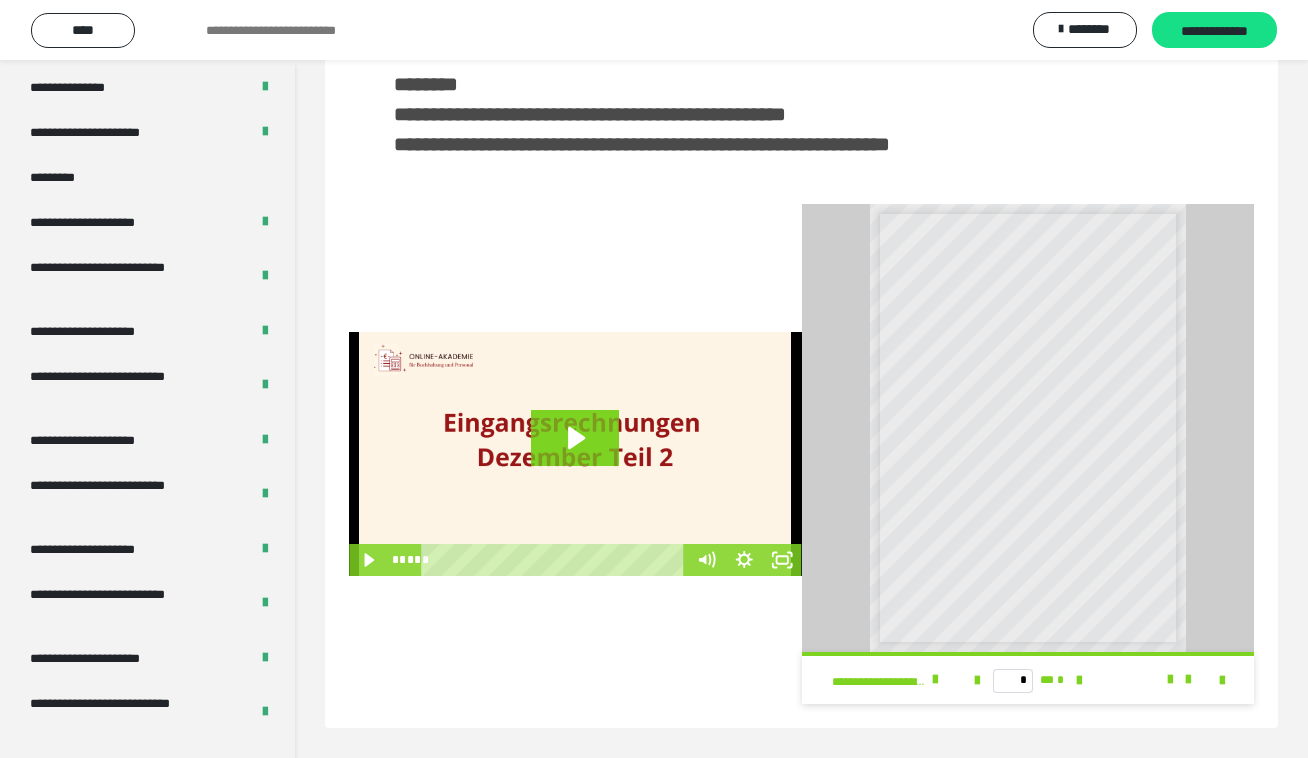 click at bounding box center (575, 454) 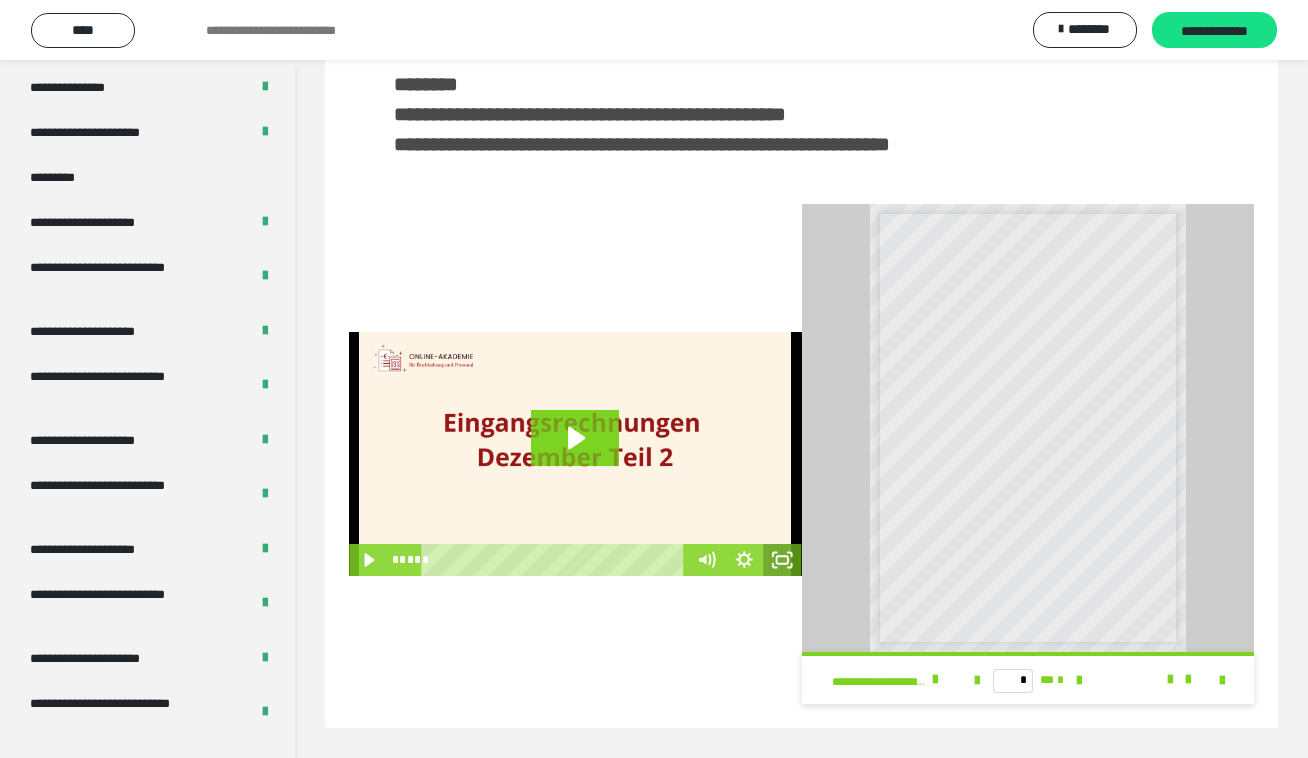 click 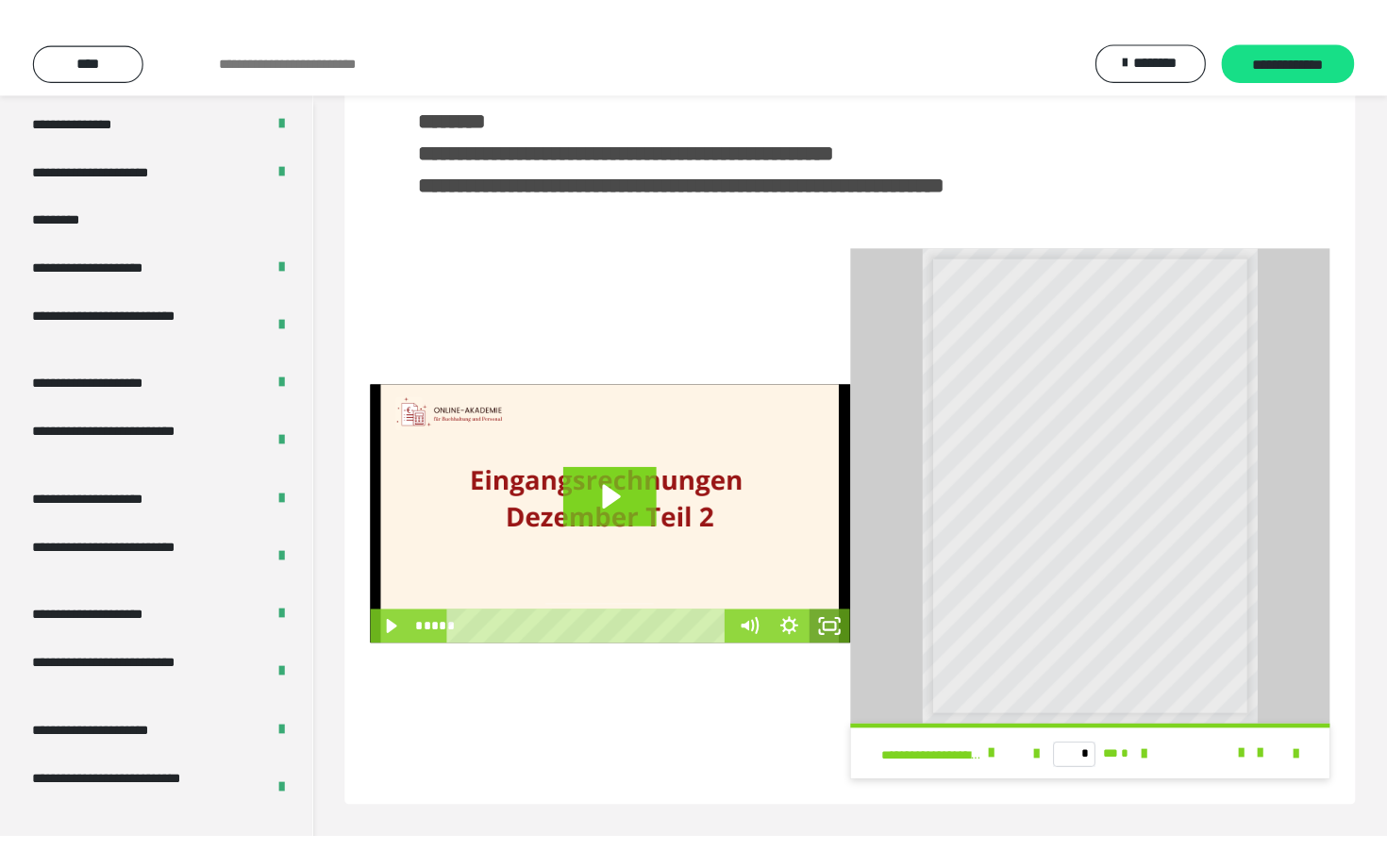 scroll, scrollTop: 0, scrollLeft: 0, axis: both 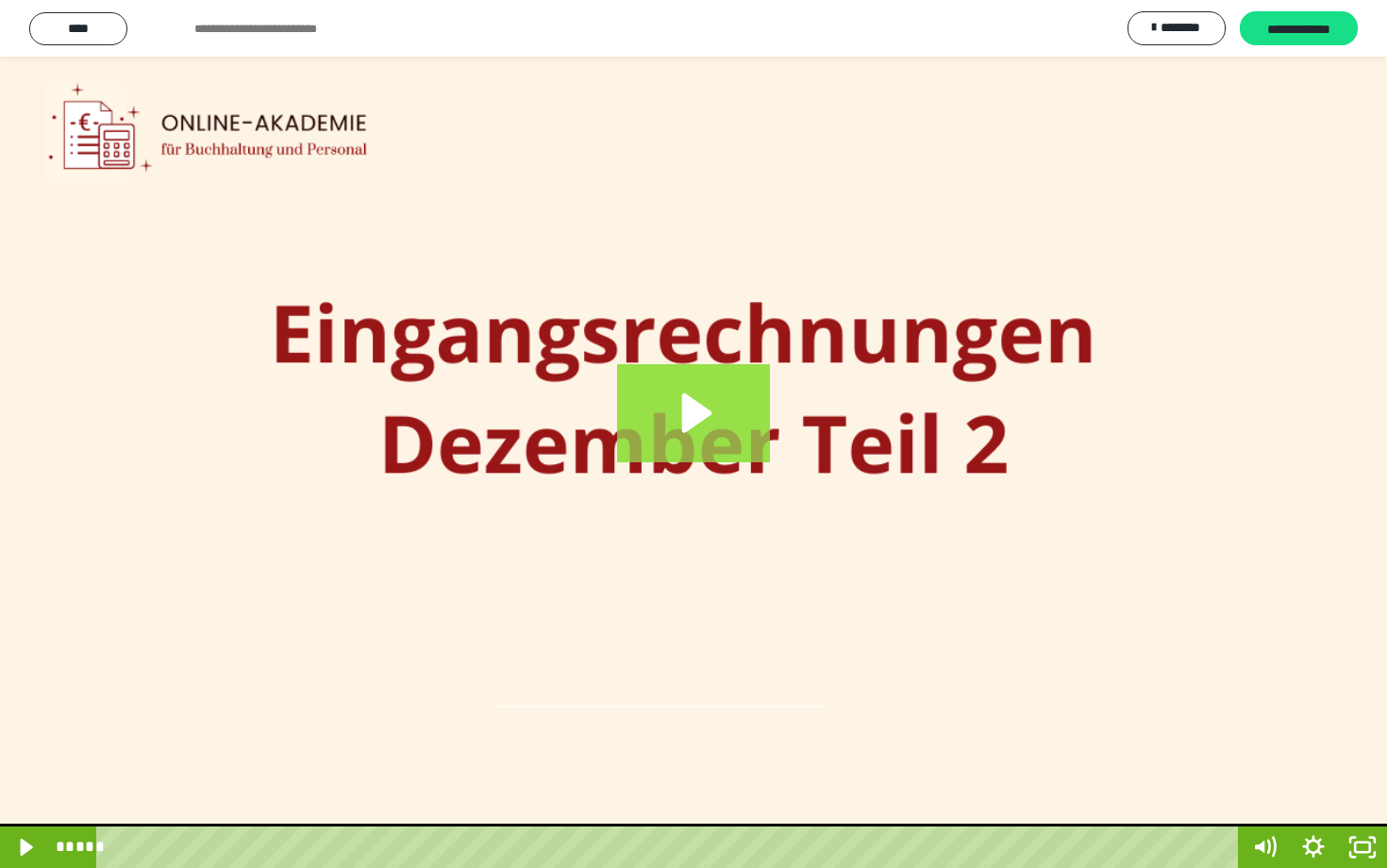 click 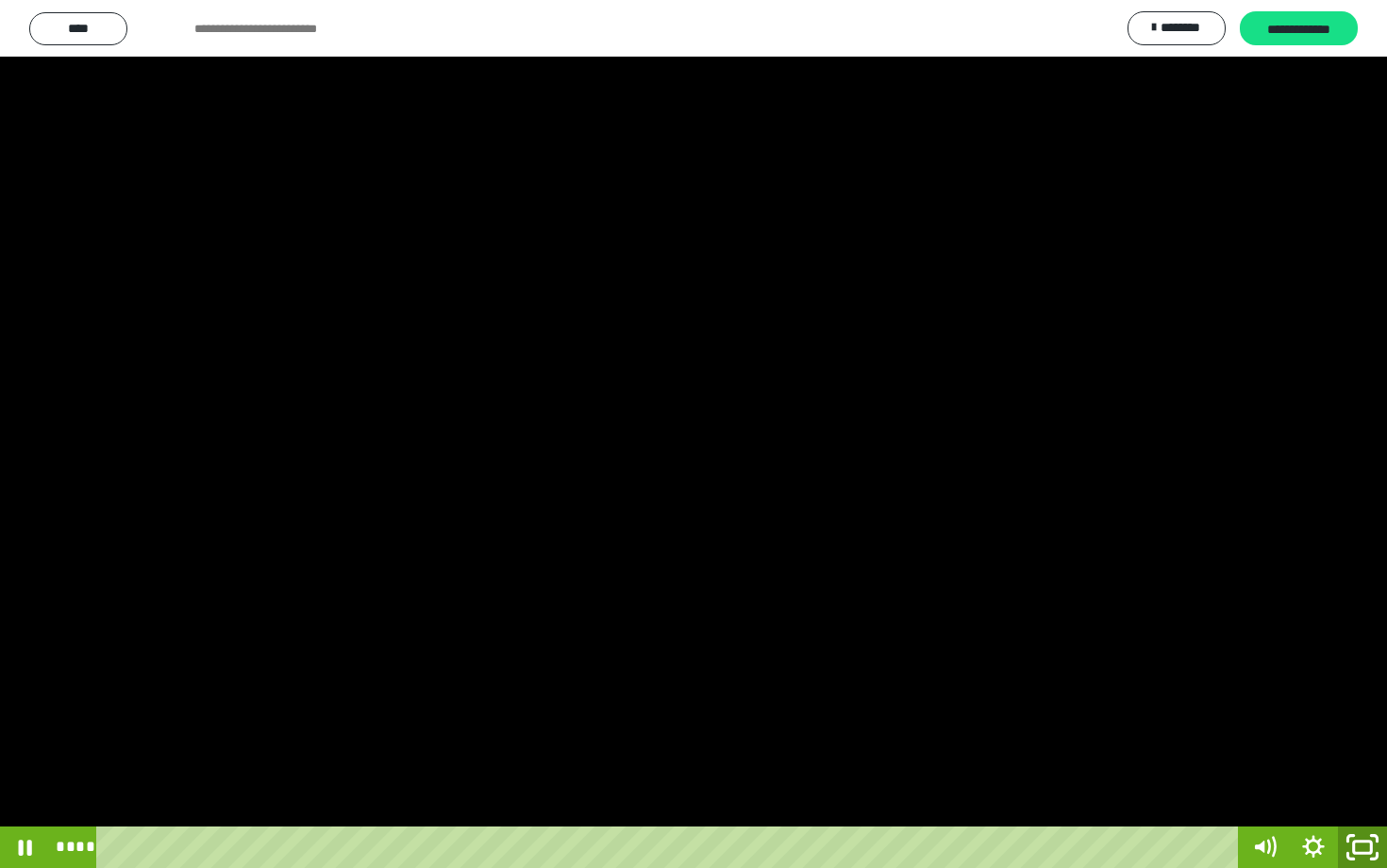click 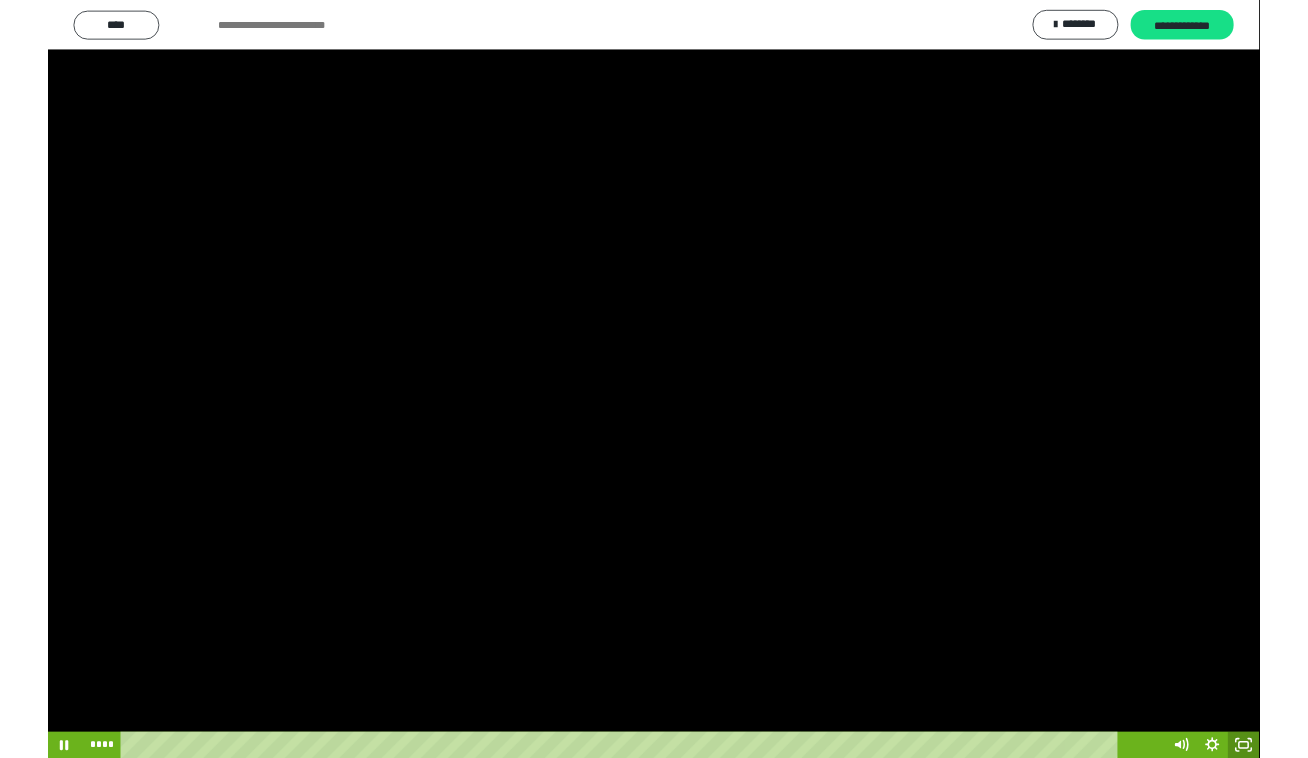 scroll, scrollTop: 307, scrollLeft: 0, axis: vertical 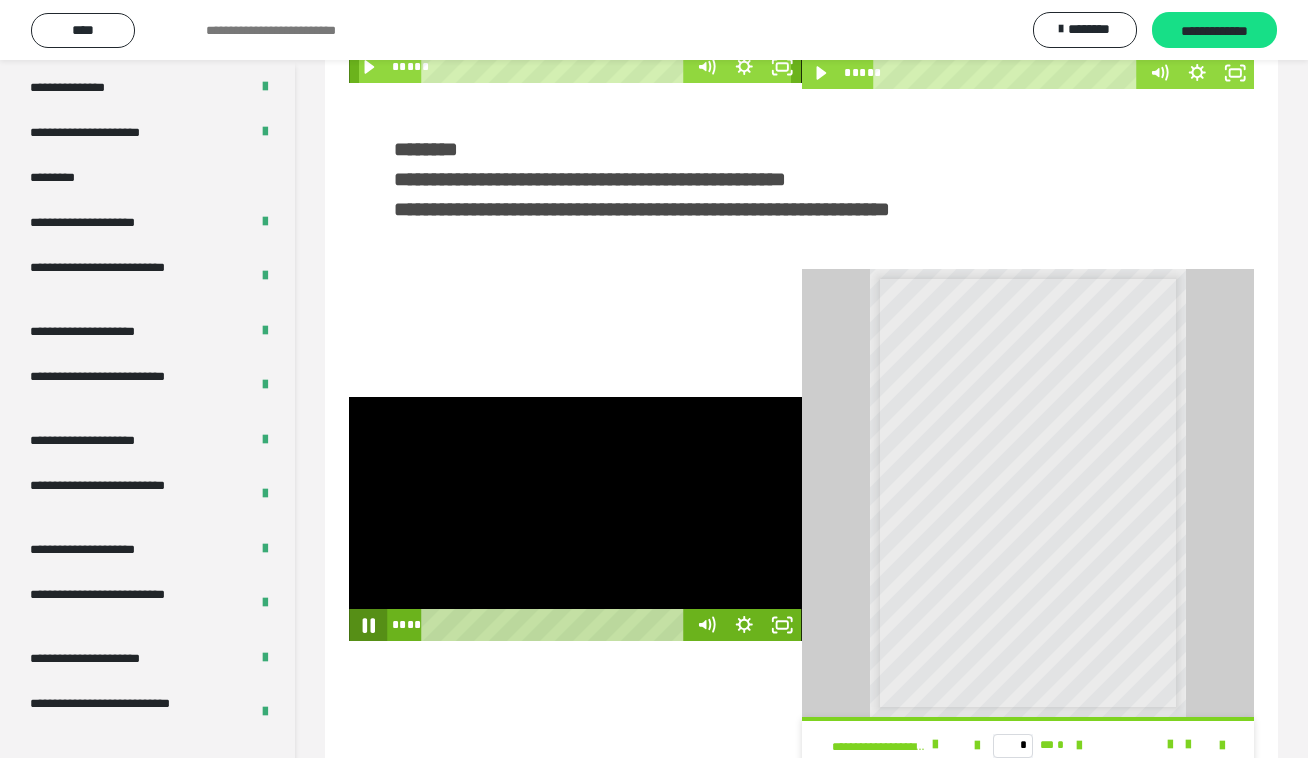 click 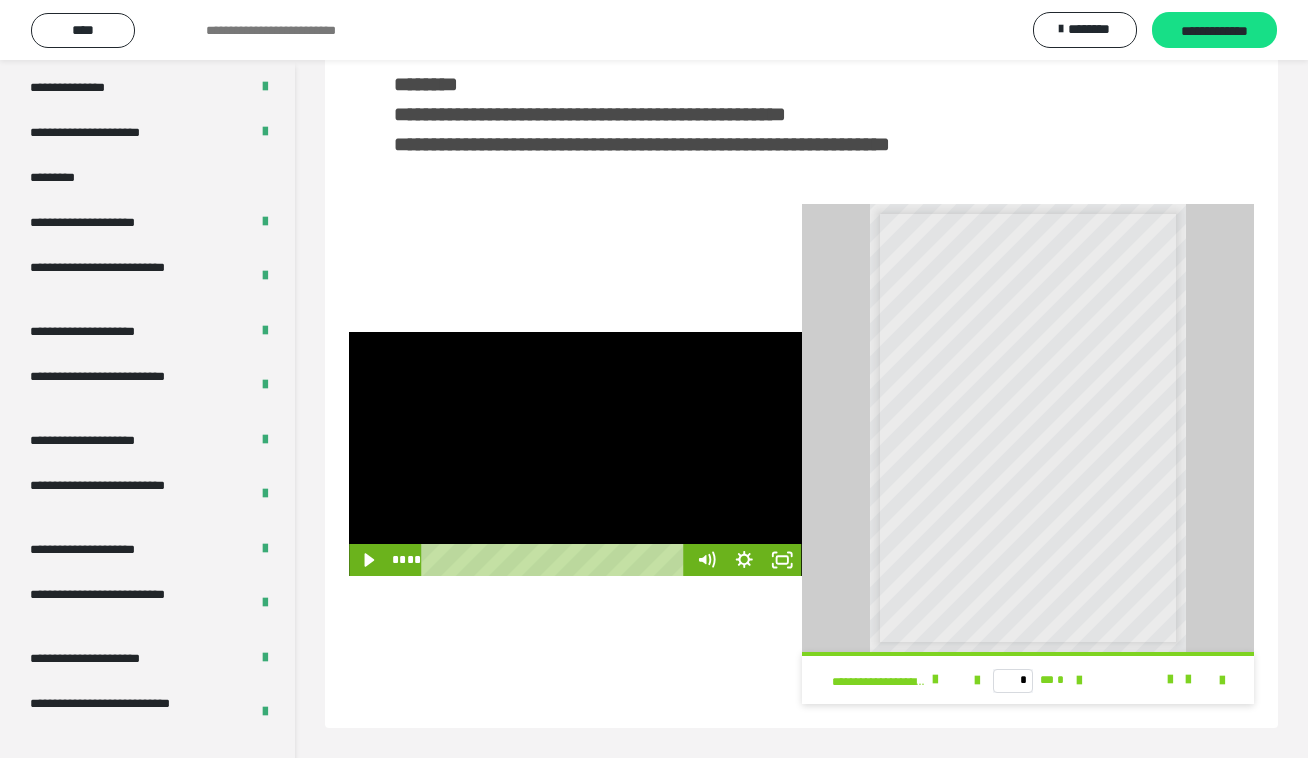 scroll, scrollTop: 0, scrollLeft: 0, axis: both 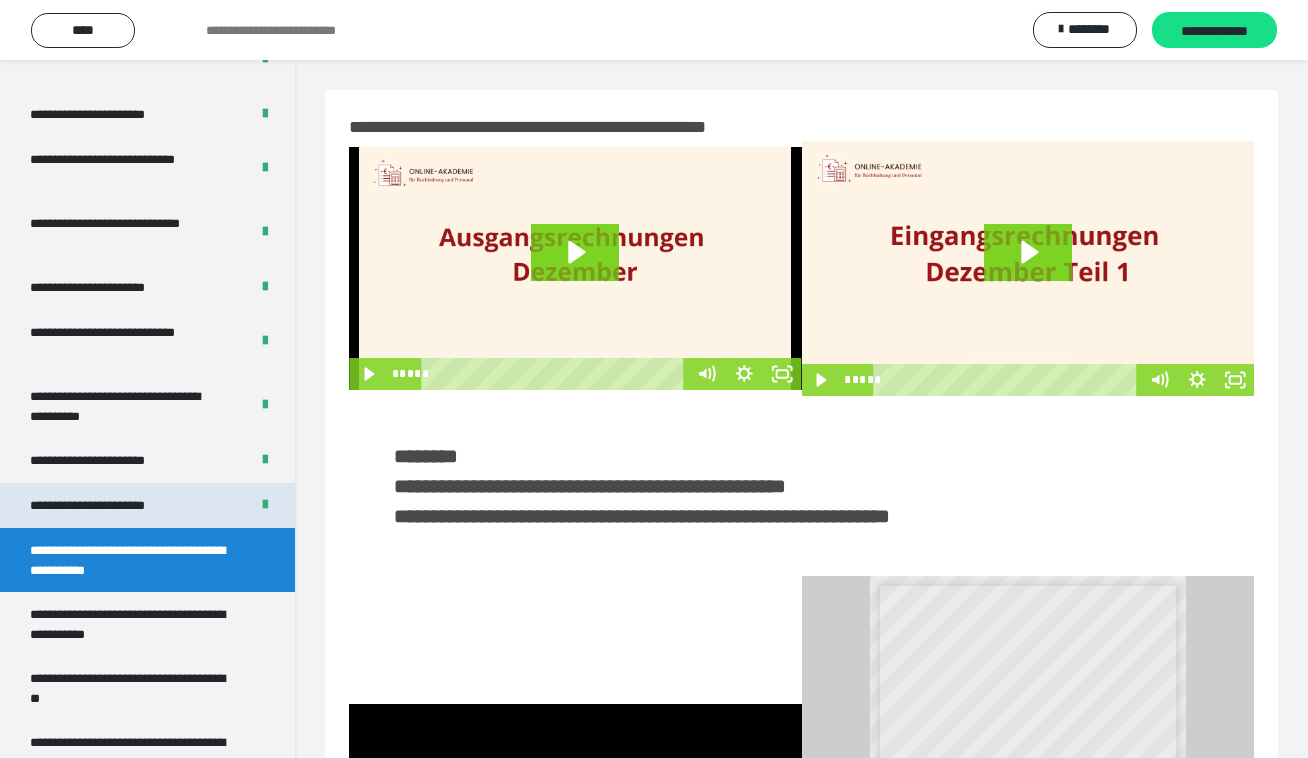click on "**********" at bounding box center (111, 505) 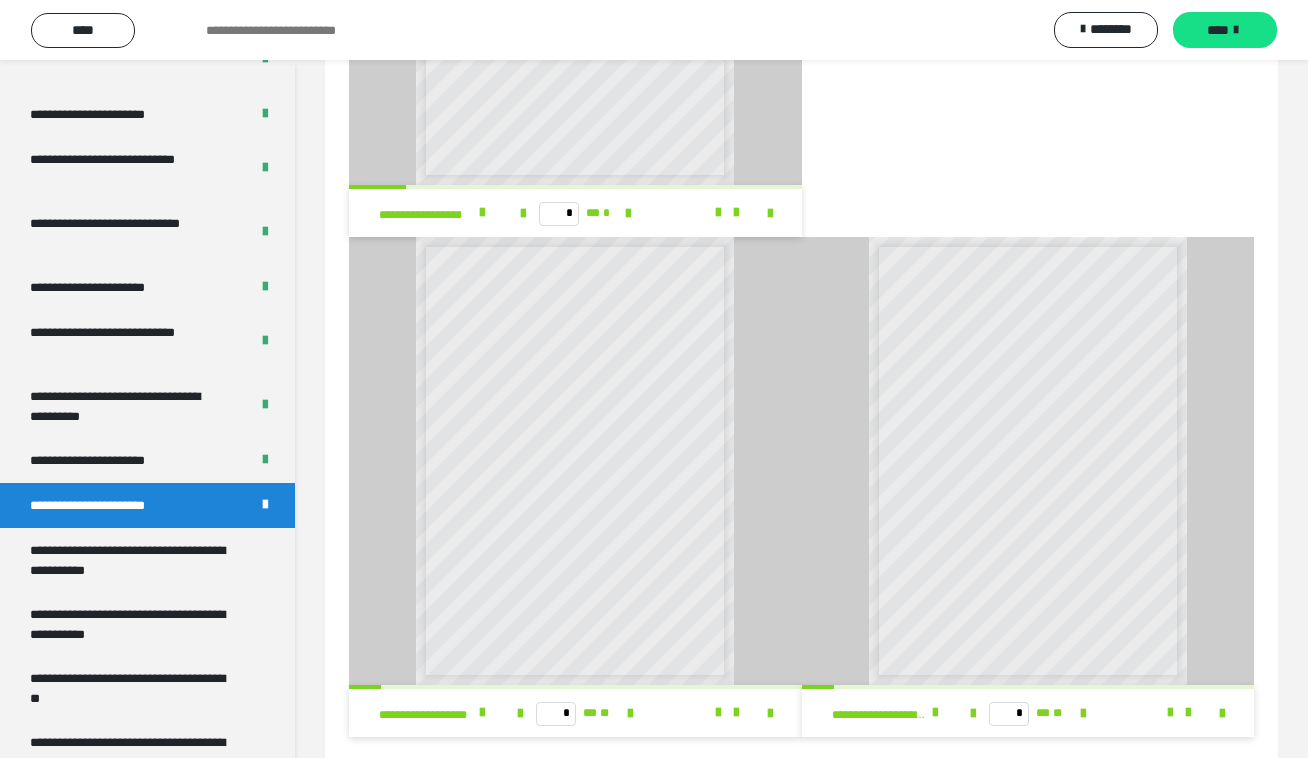 scroll, scrollTop: 2124, scrollLeft: 0, axis: vertical 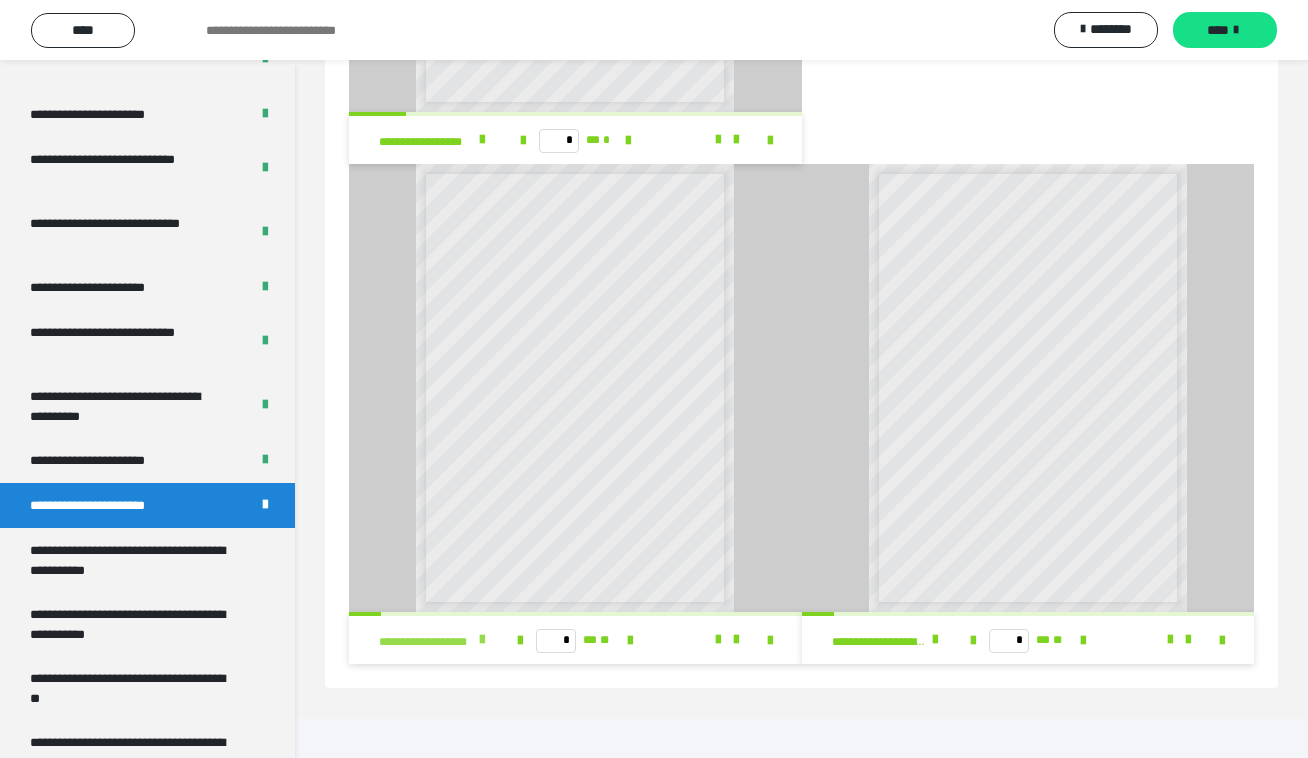 click at bounding box center (482, 640) 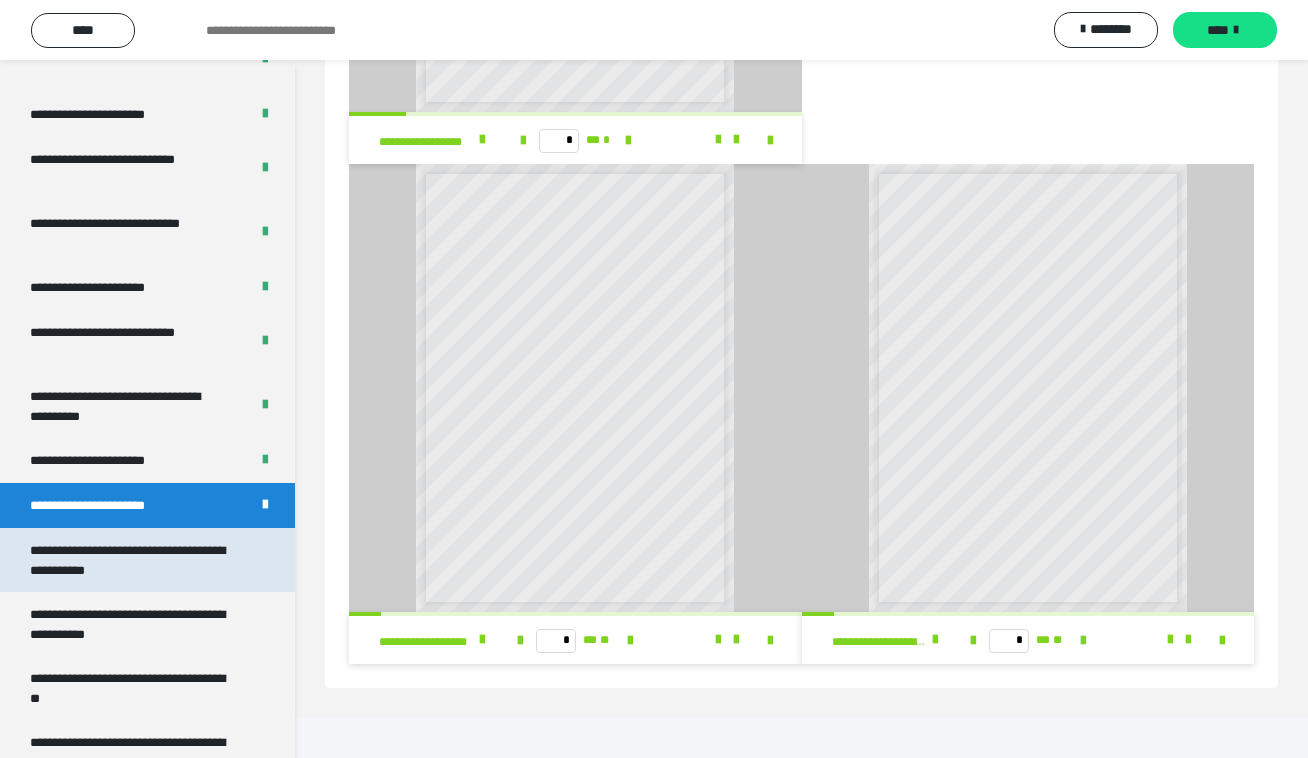 click on "**********" at bounding box center [131, 560] 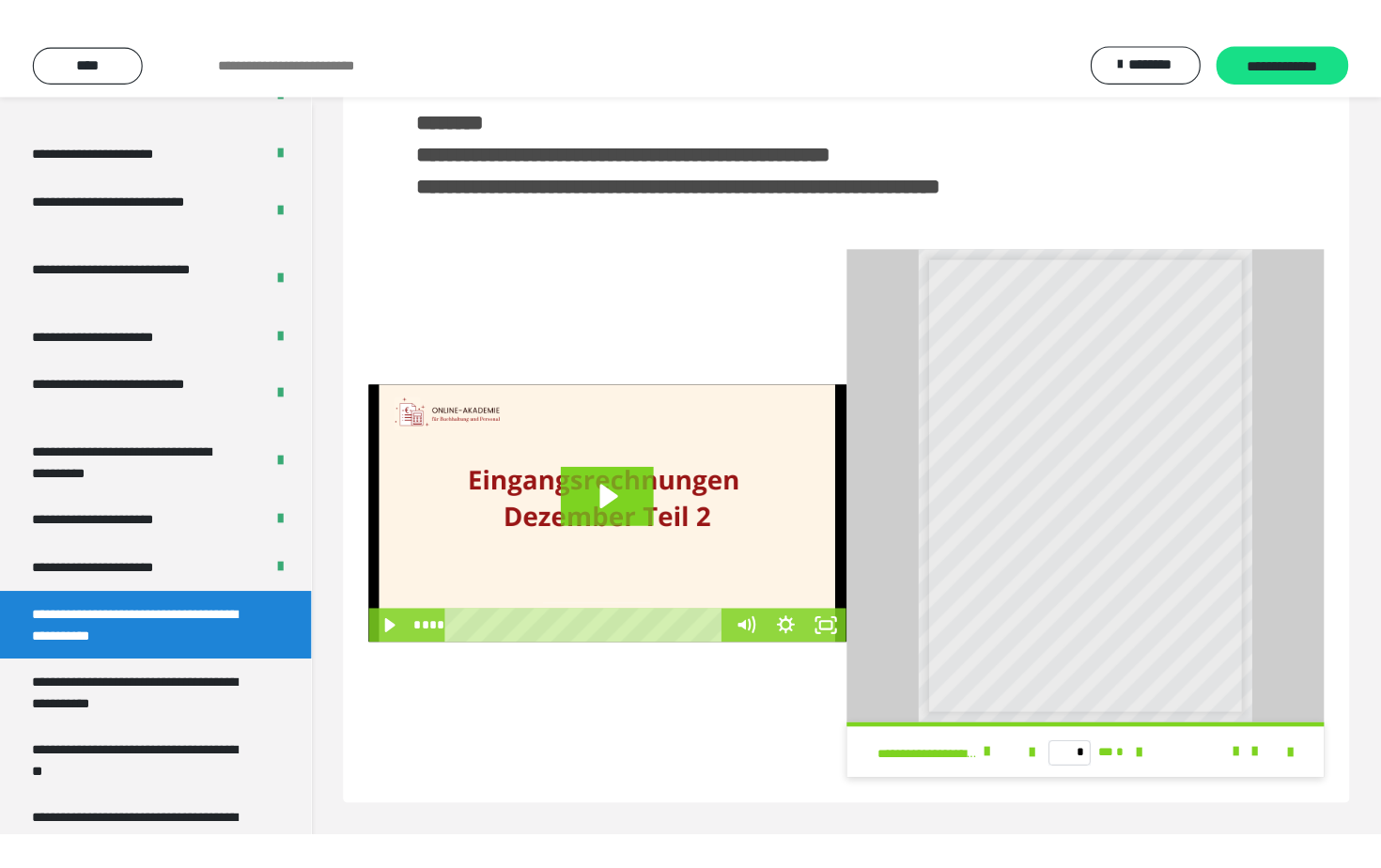 scroll, scrollTop: 0, scrollLeft: 0, axis: both 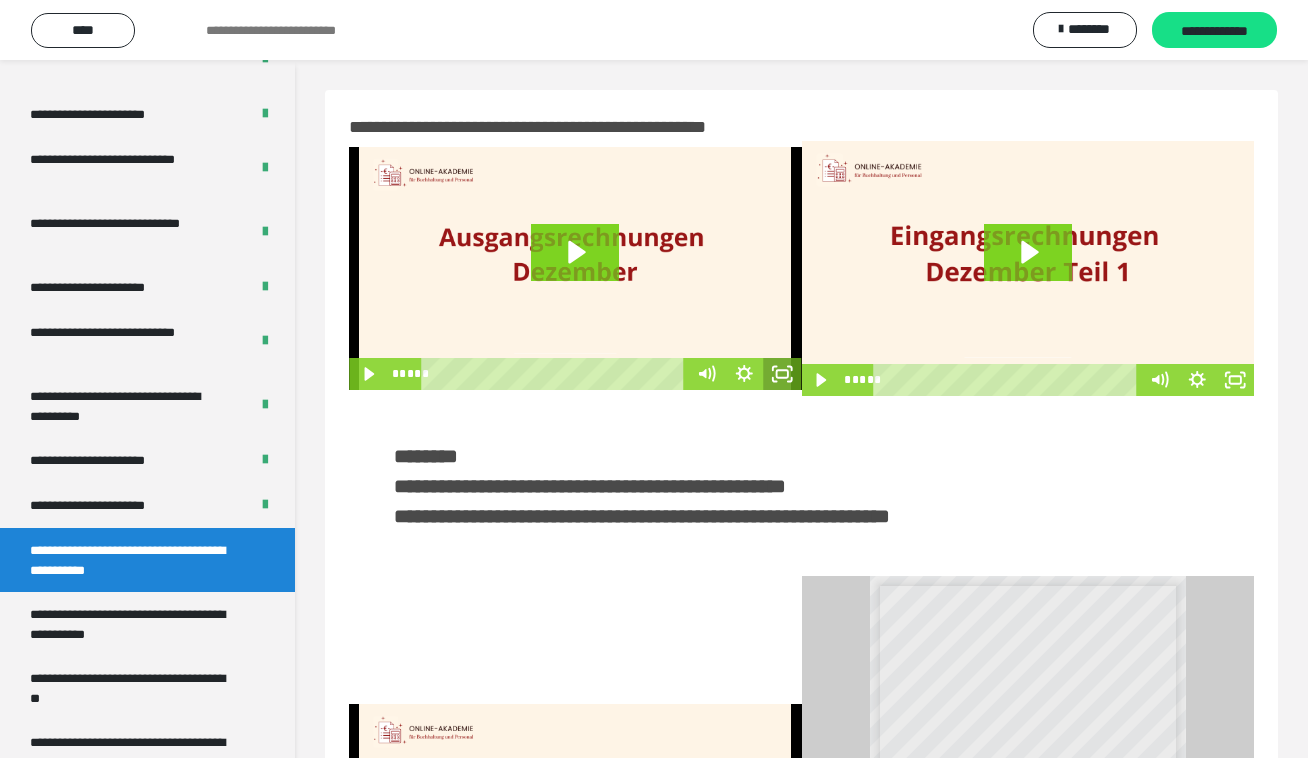click 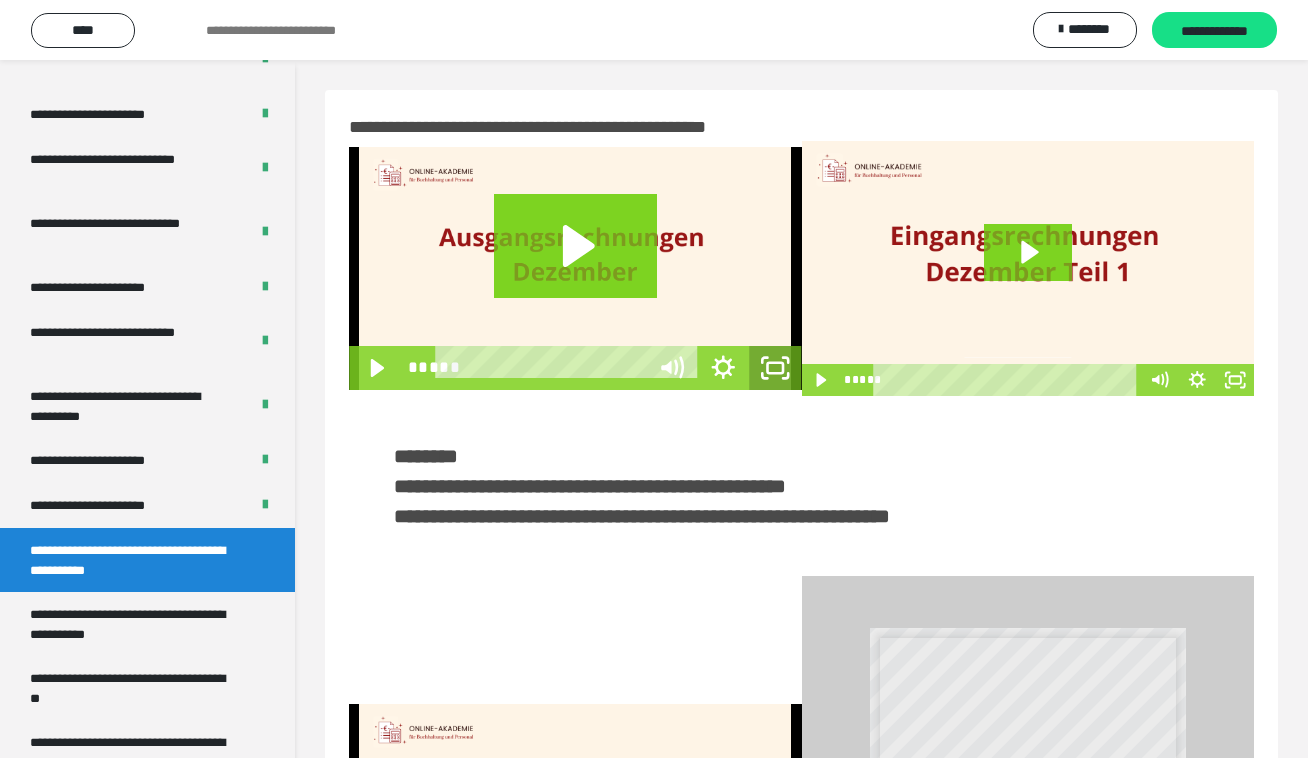 scroll, scrollTop: 3709, scrollLeft: 0, axis: vertical 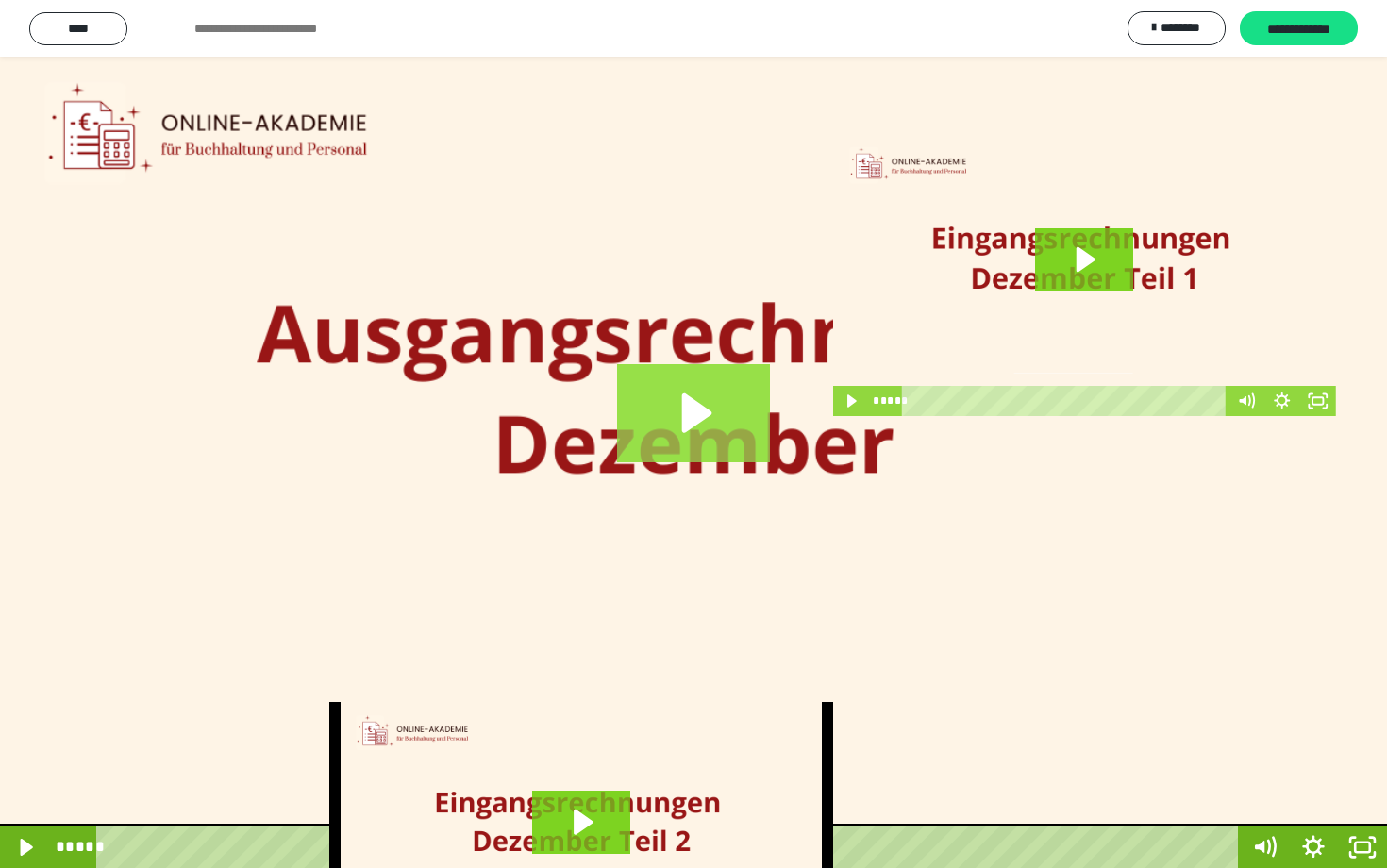 click 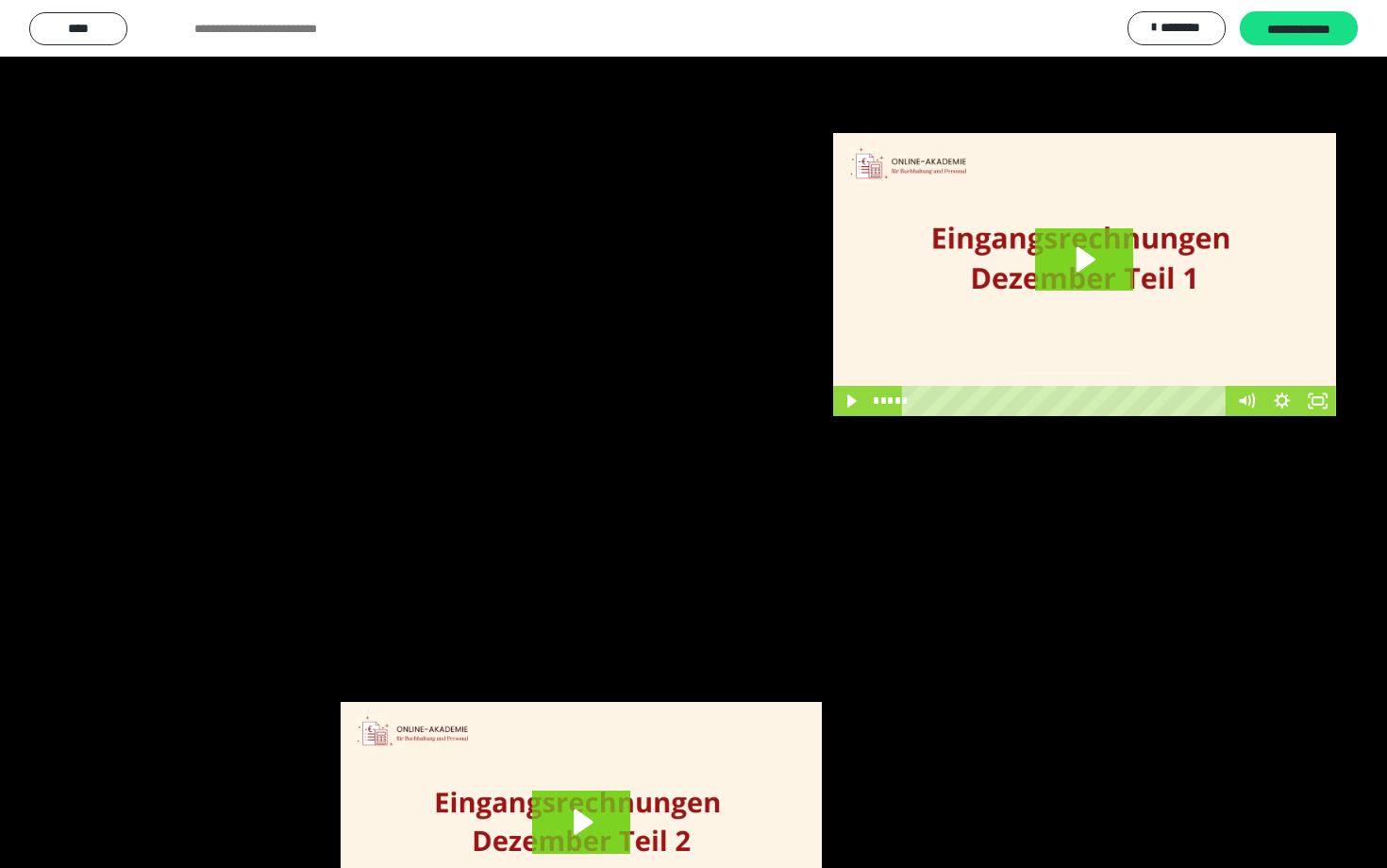 click at bounding box center (694, 434) 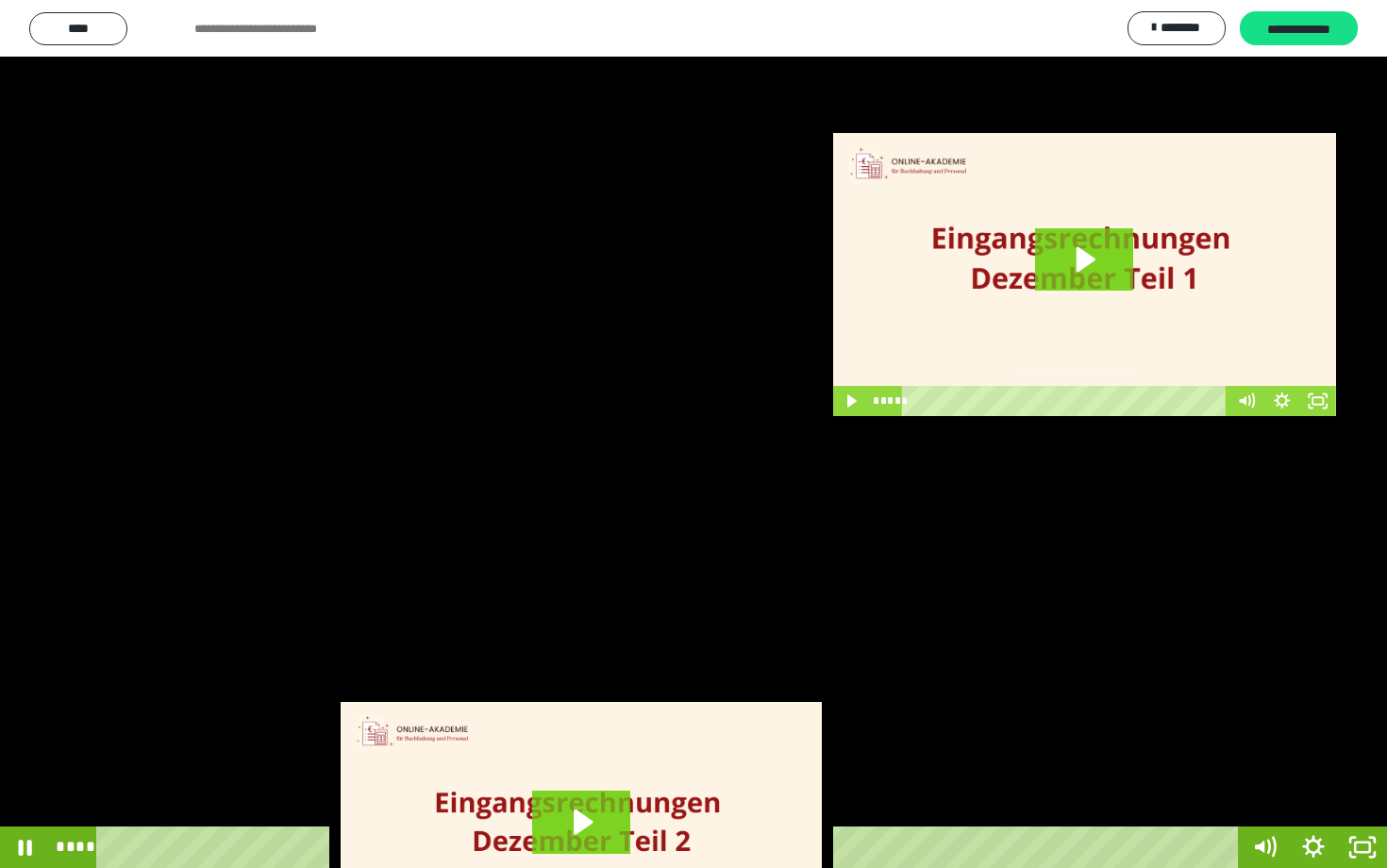 click at bounding box center (694, 434) 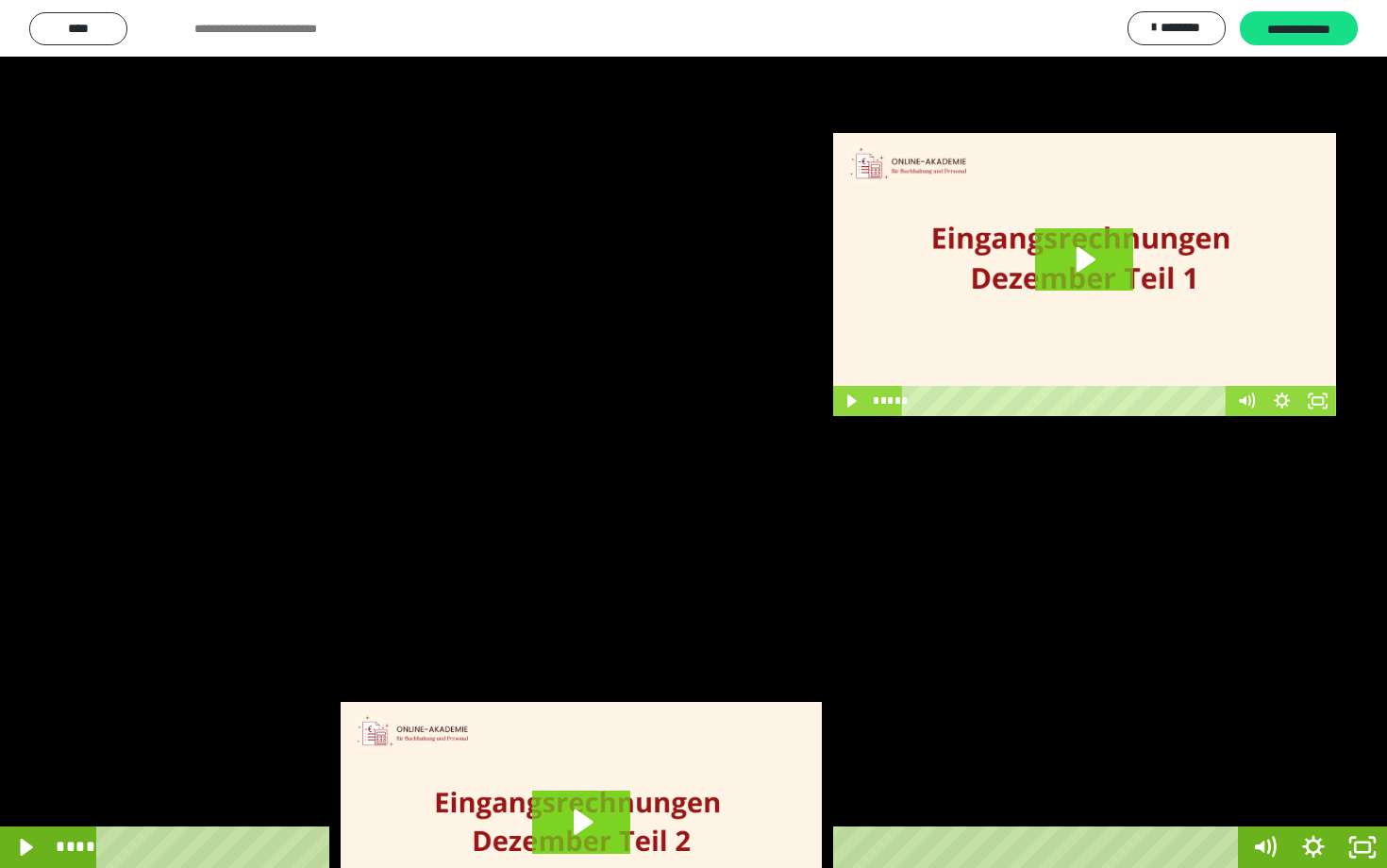 click at bounding box center [694, 434] 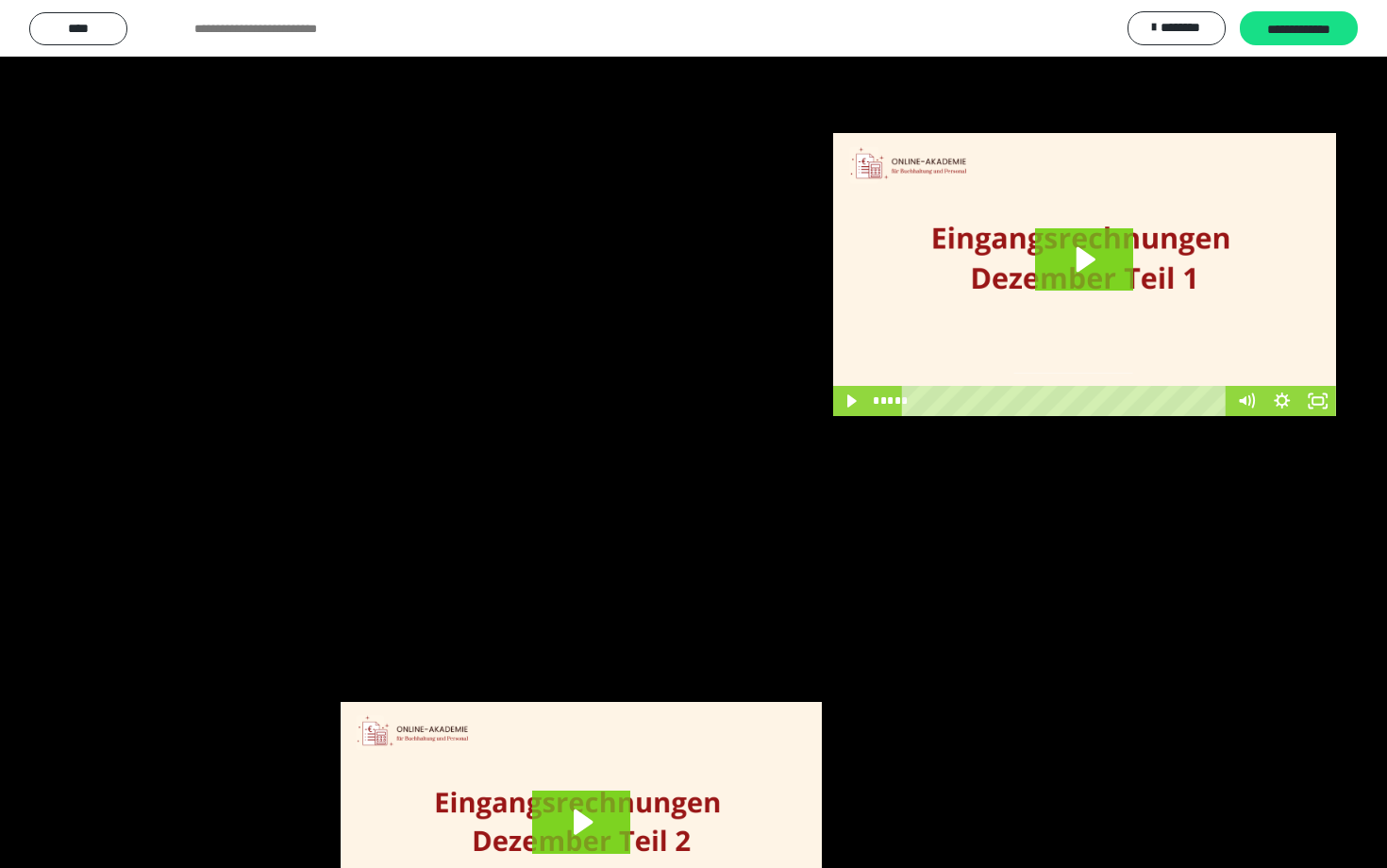 click at bounding box center (694, 434) 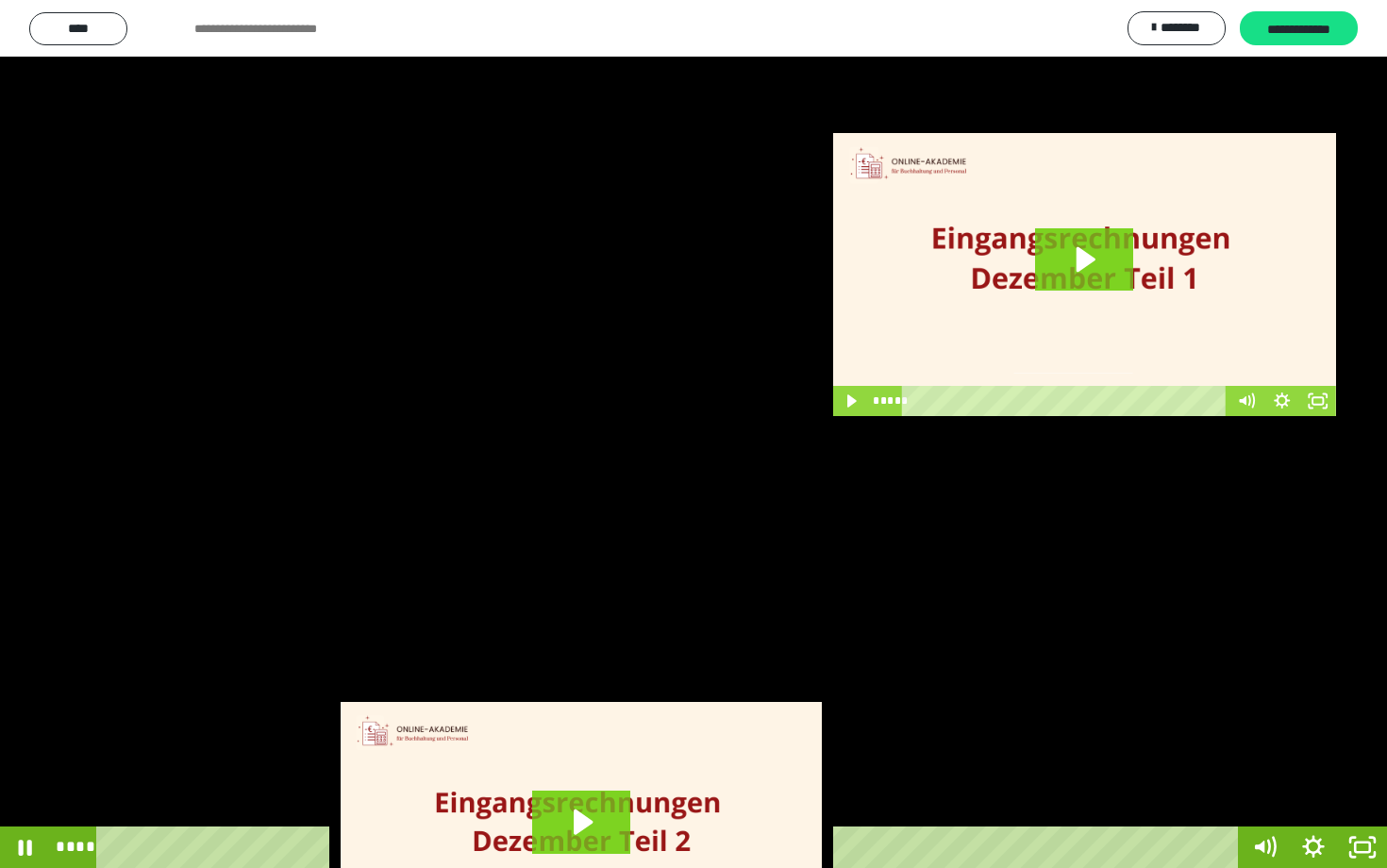 click at bounding box center [694, 434] 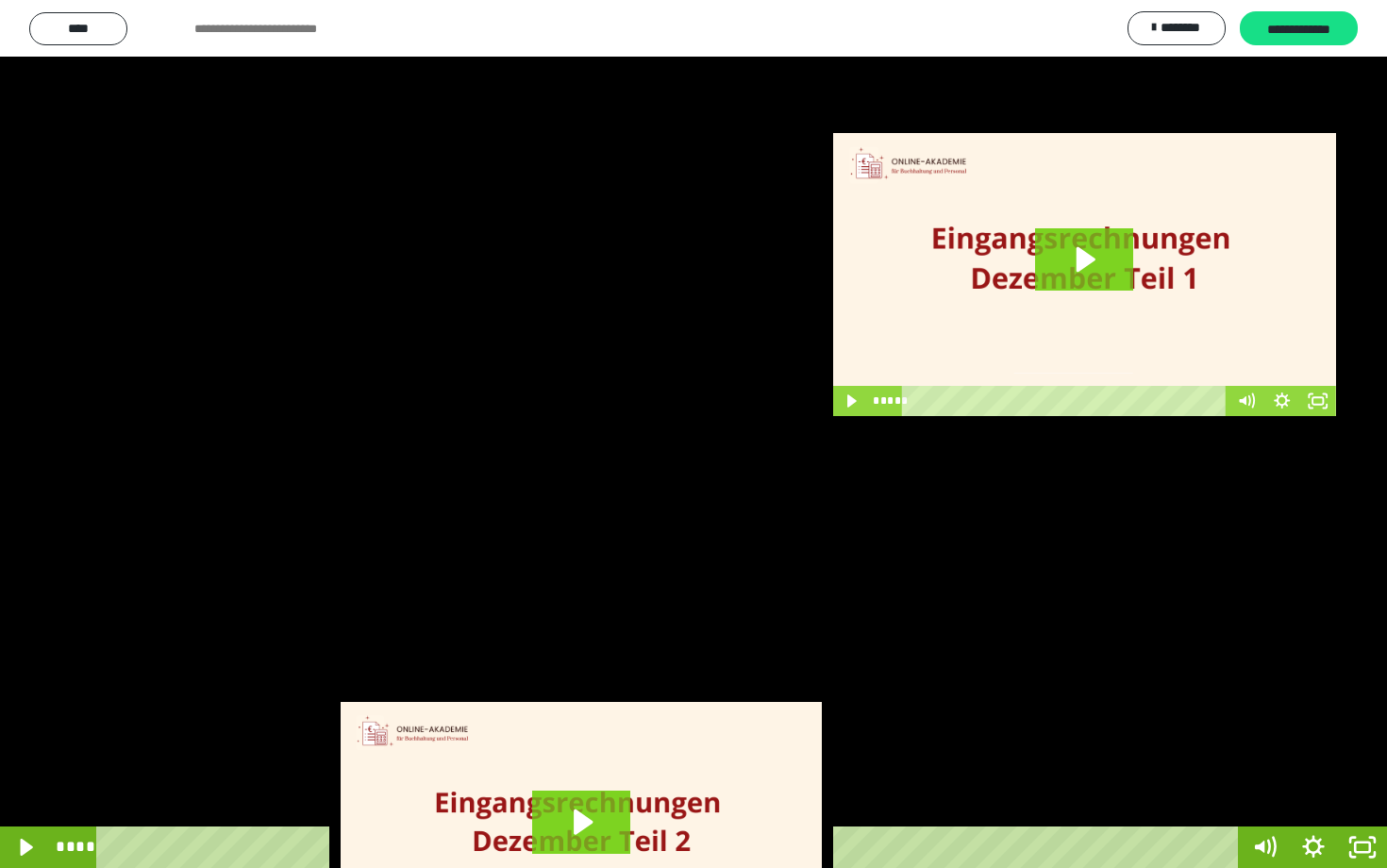 click at bounding box center (694, 434) 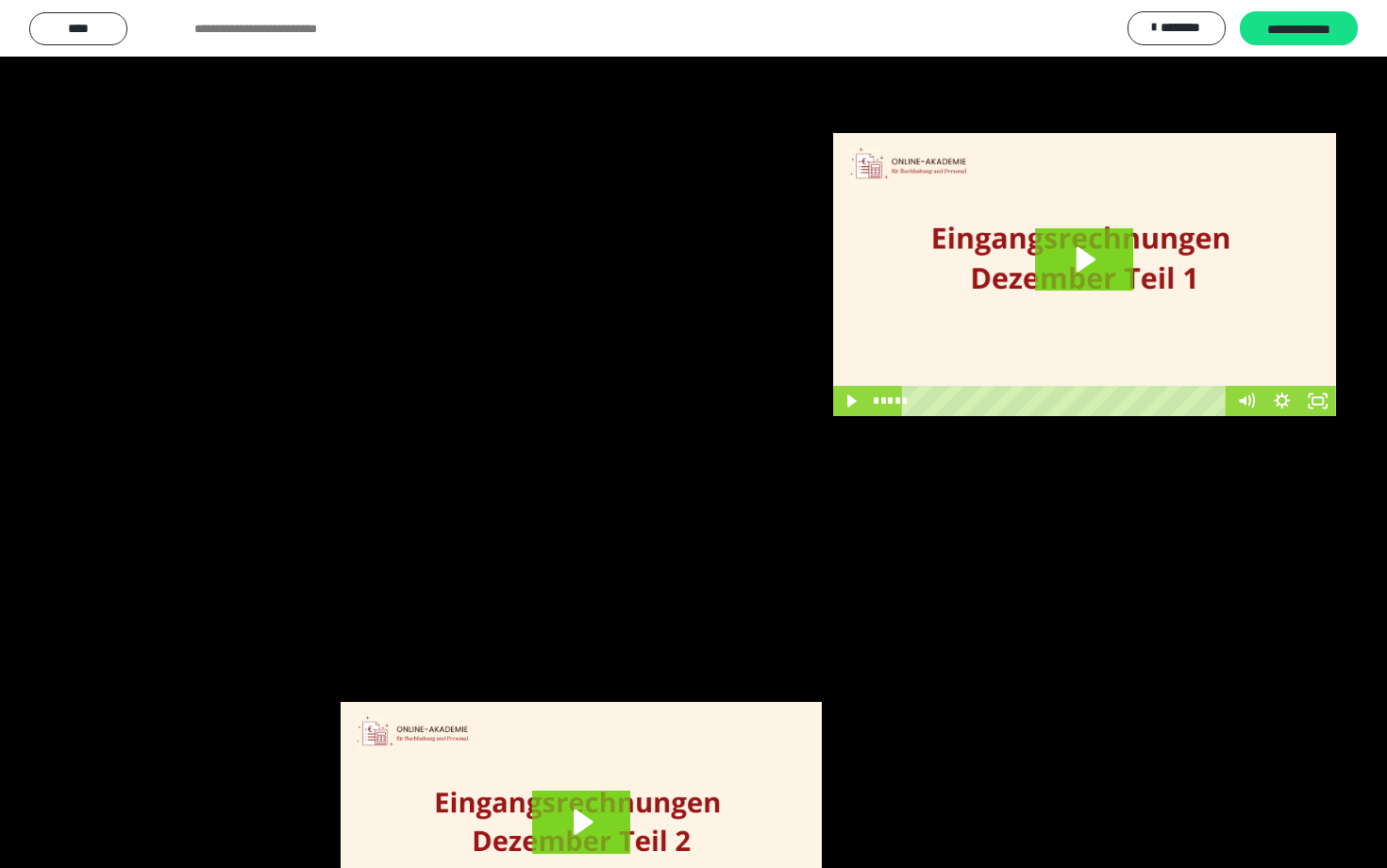 click at bounding box center (694, 434) 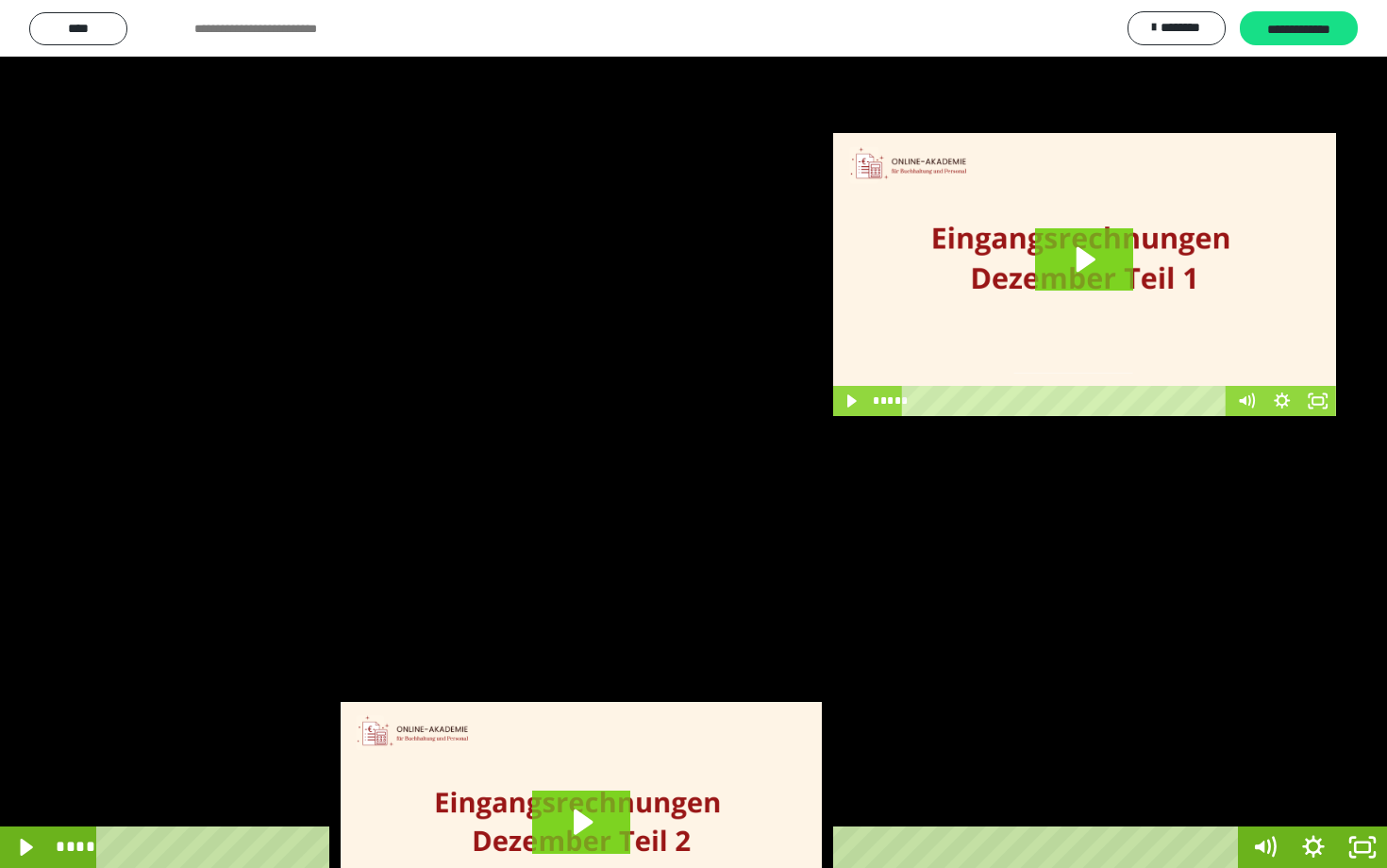 click at bounding box center [694, 434] 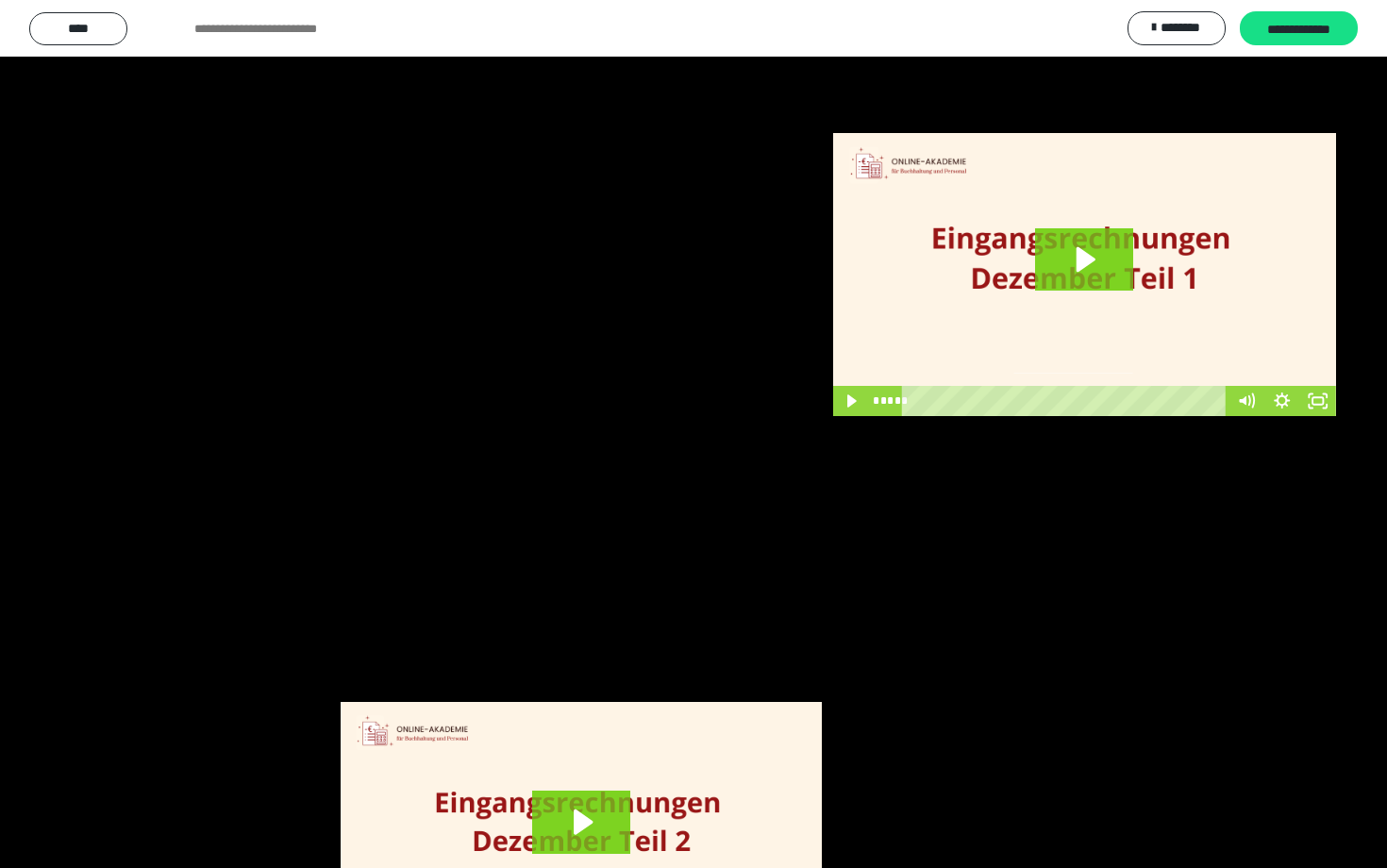 click at bounding box center (694, 434) 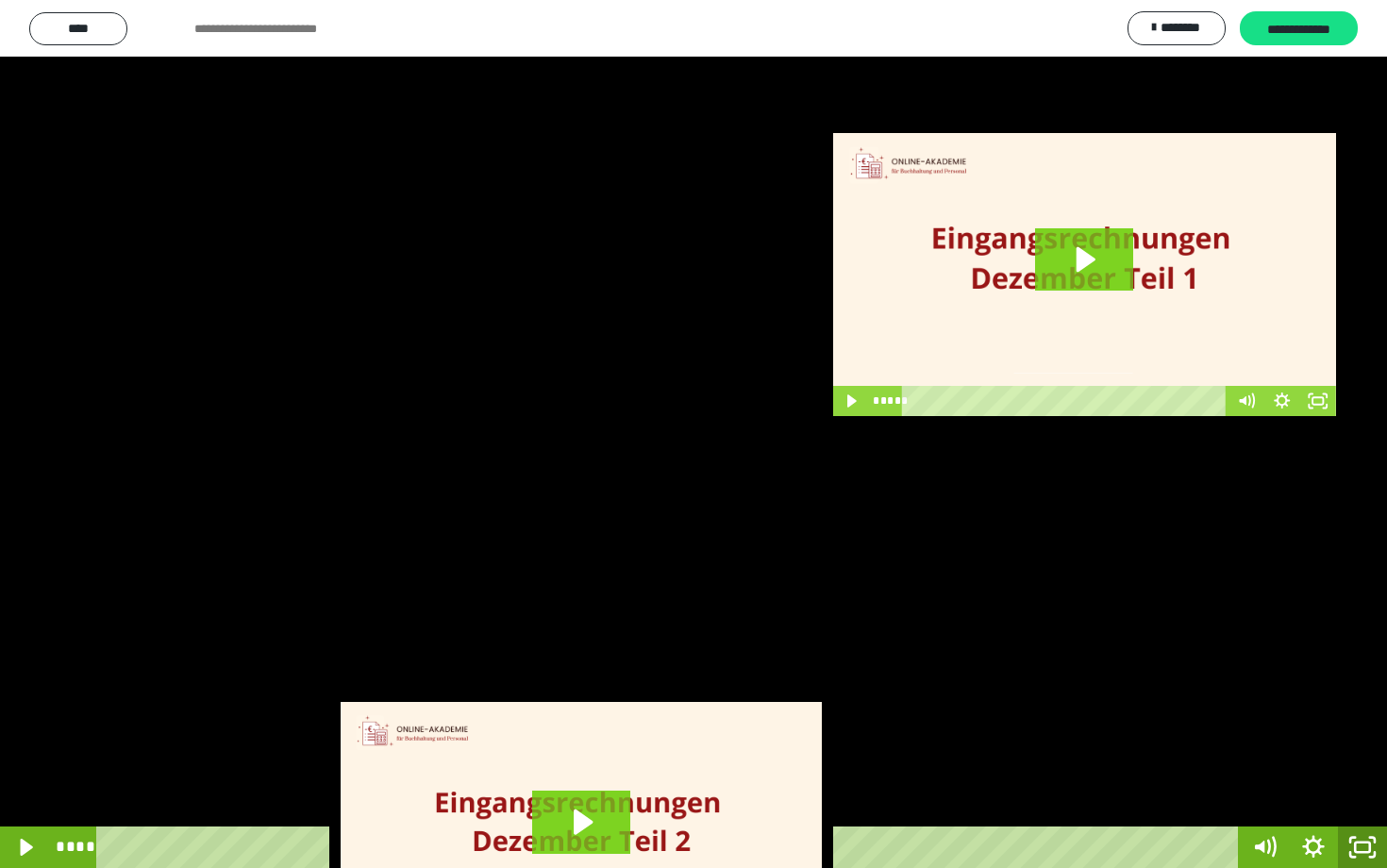 click 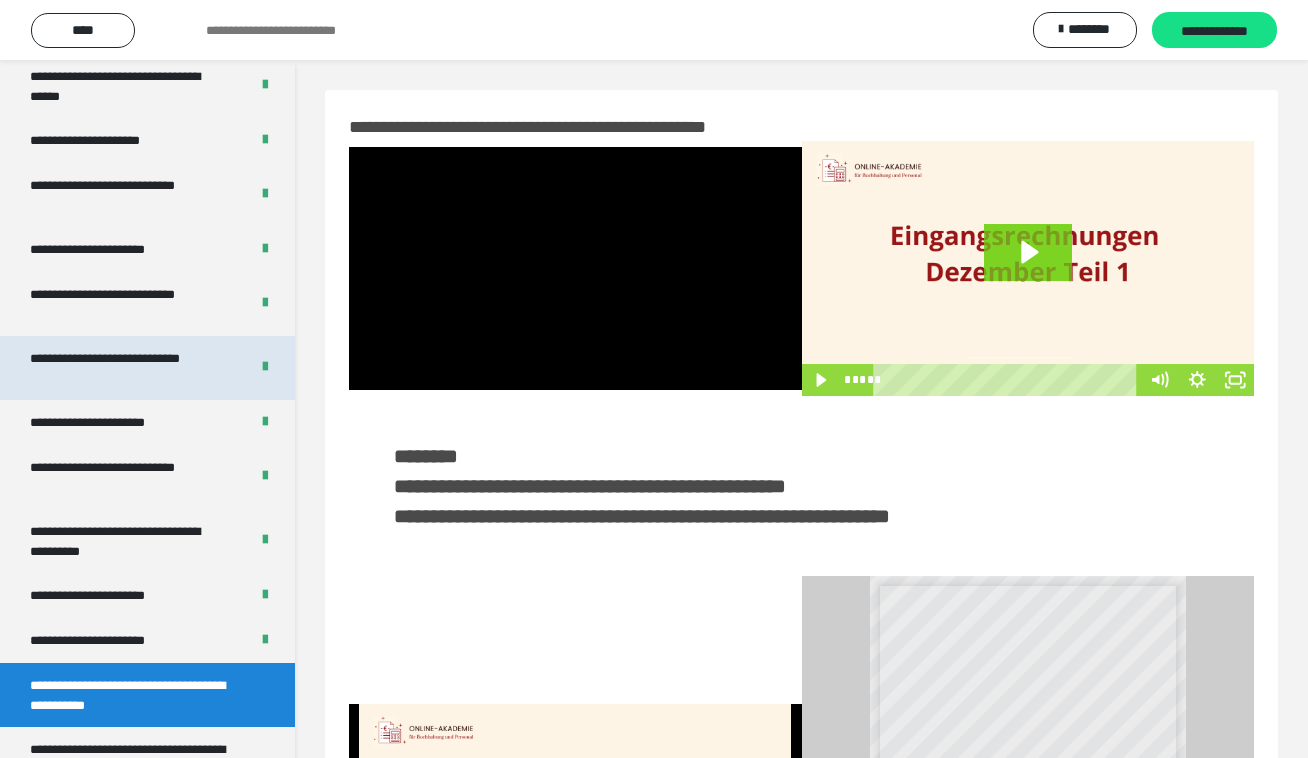 click on "**********" at bounding box center (123, 368) 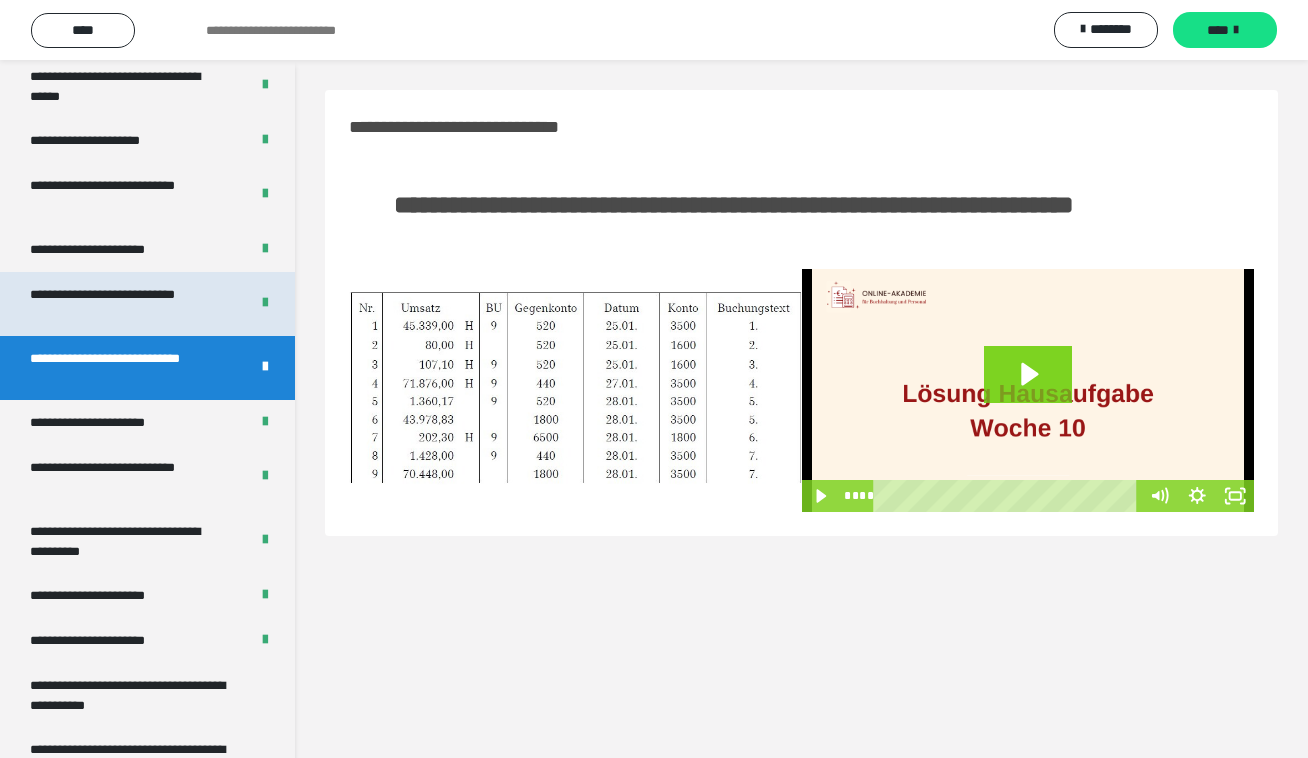 click on "**********" at bounding box center (123, 304) 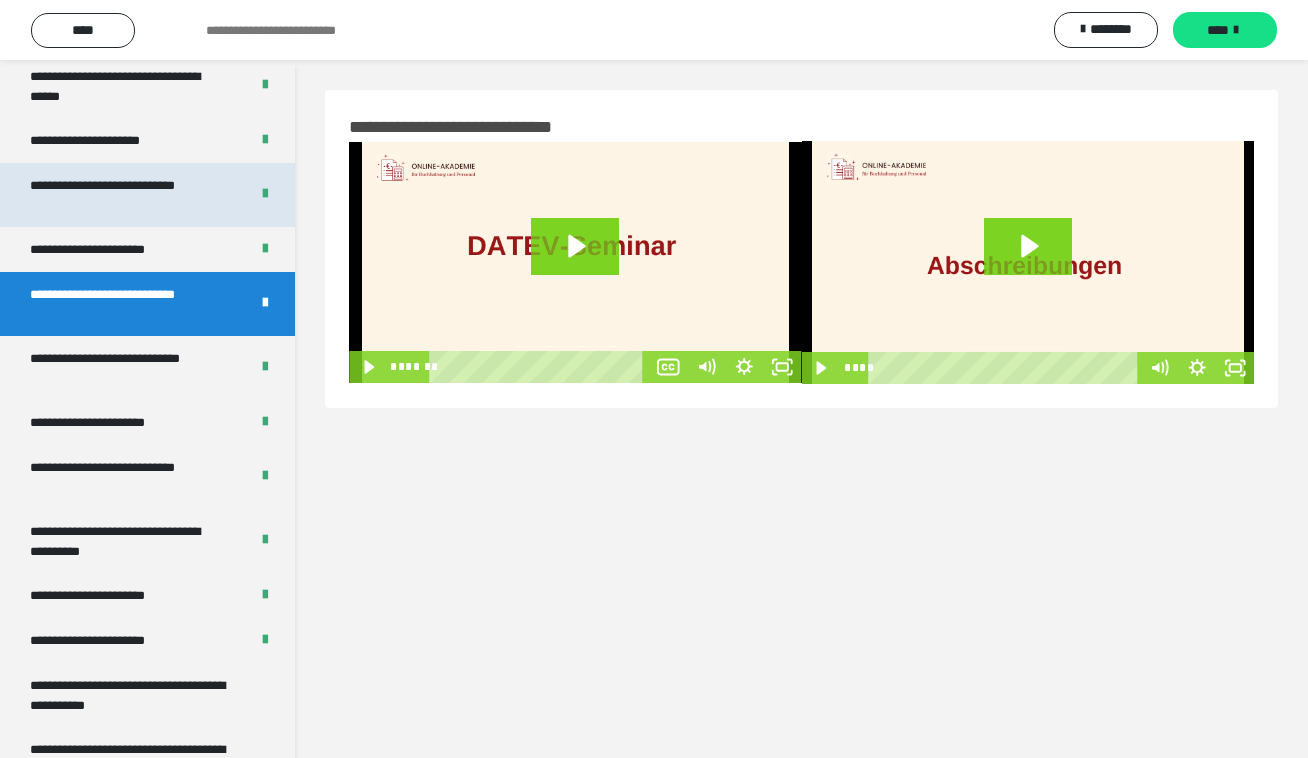 click on "**********" at bounding box center [123, 195] 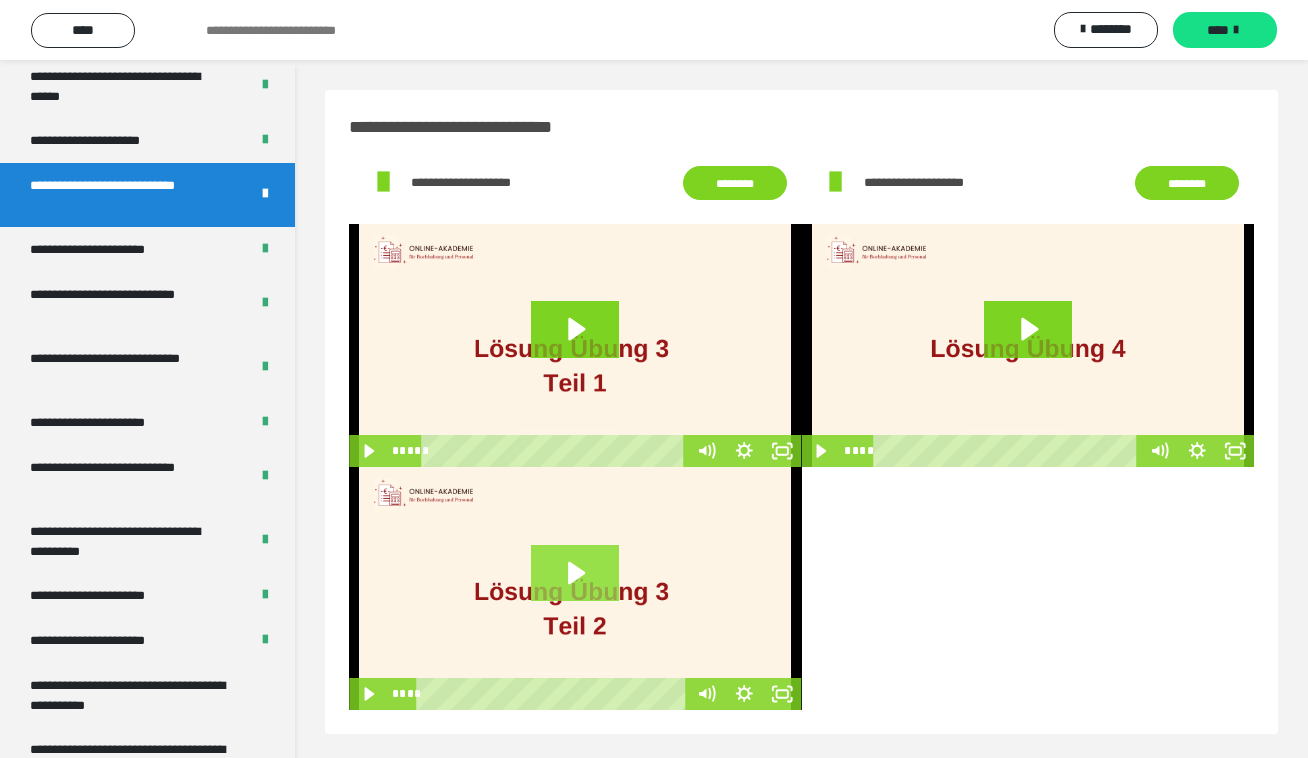 scroll, scrollTop: 60, scrollLeft: 0, axis: vertical 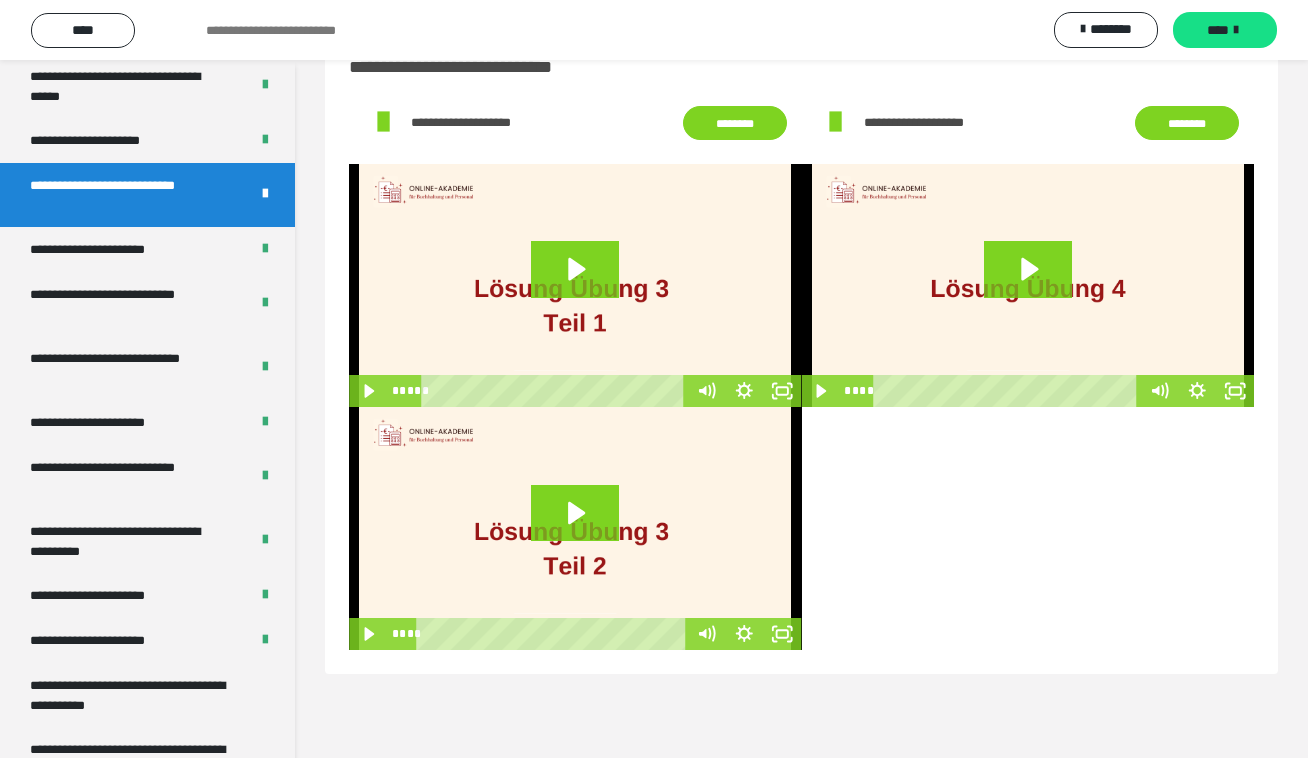 click on "********" at bounding box center (735, 123) 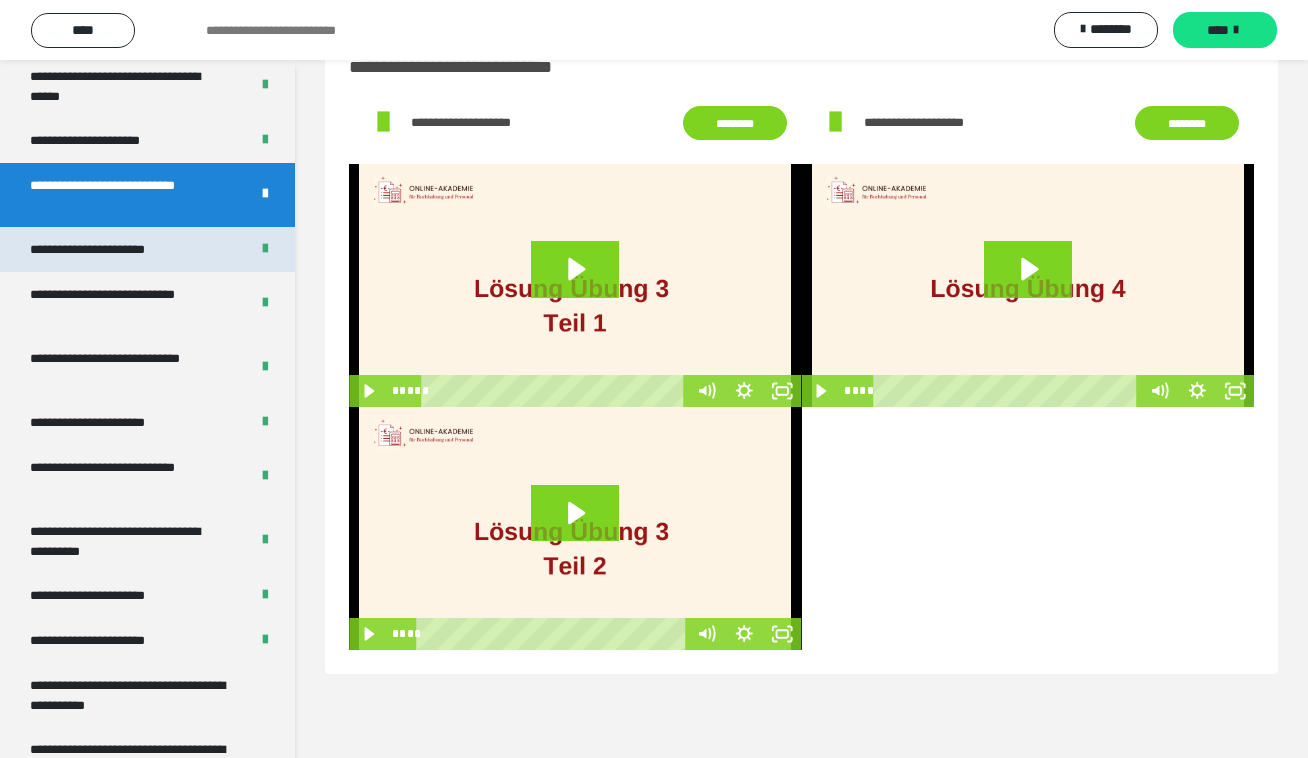 click on "**********" at bounding box center [111, 249] 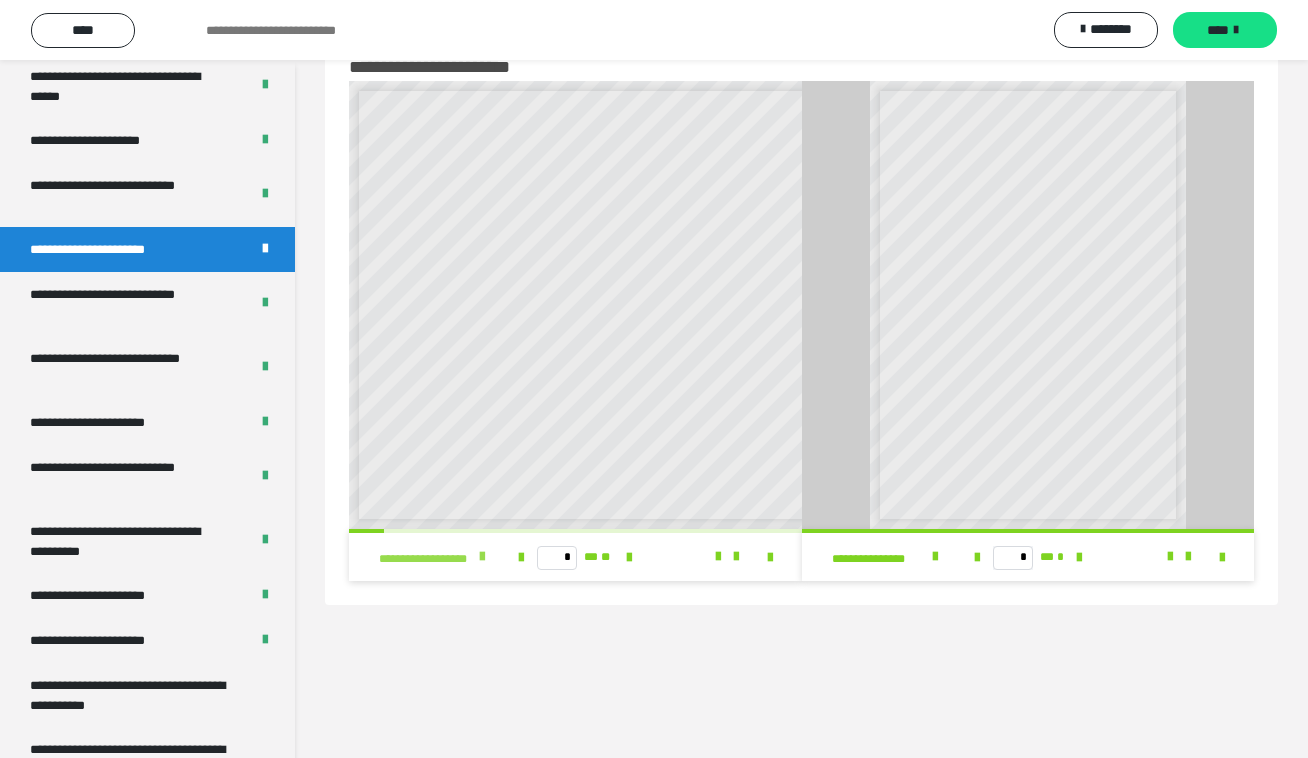 click at bounding box center [482, 557] 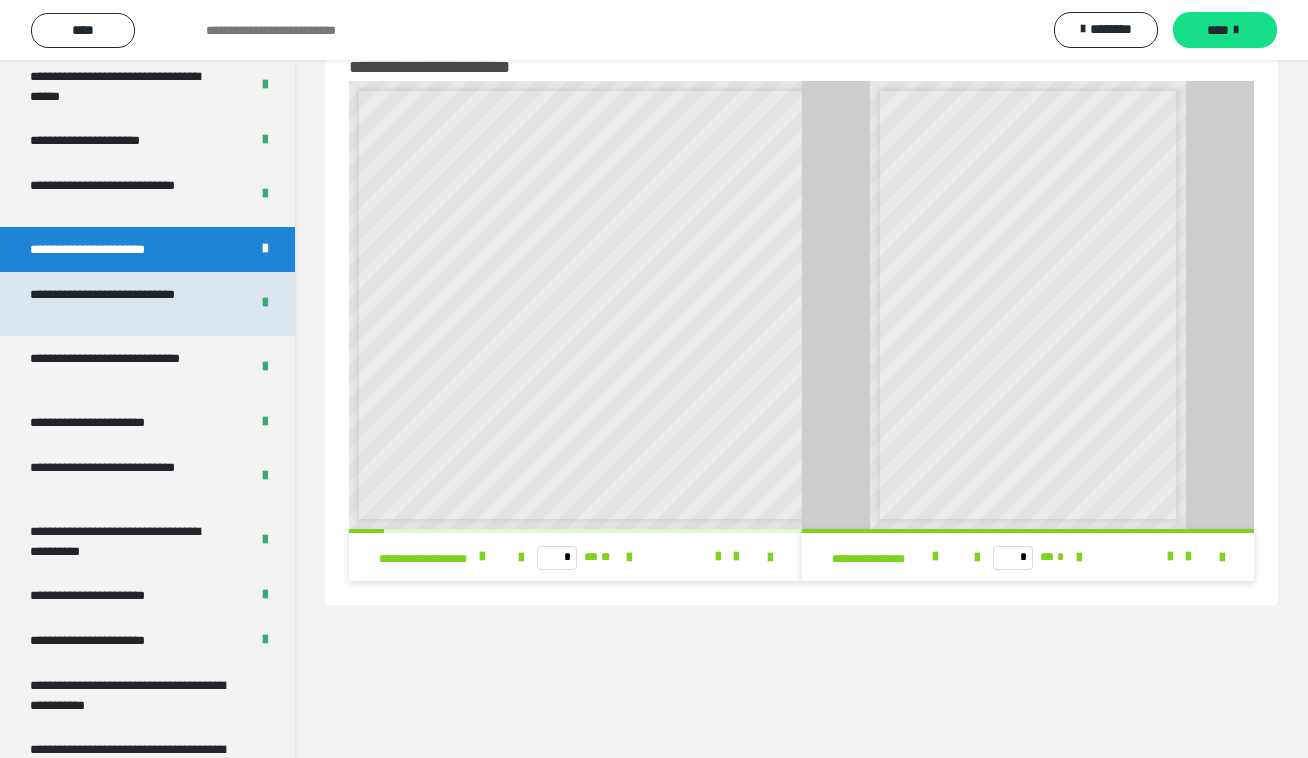 click on "**********" at bounding box center [123, 304] 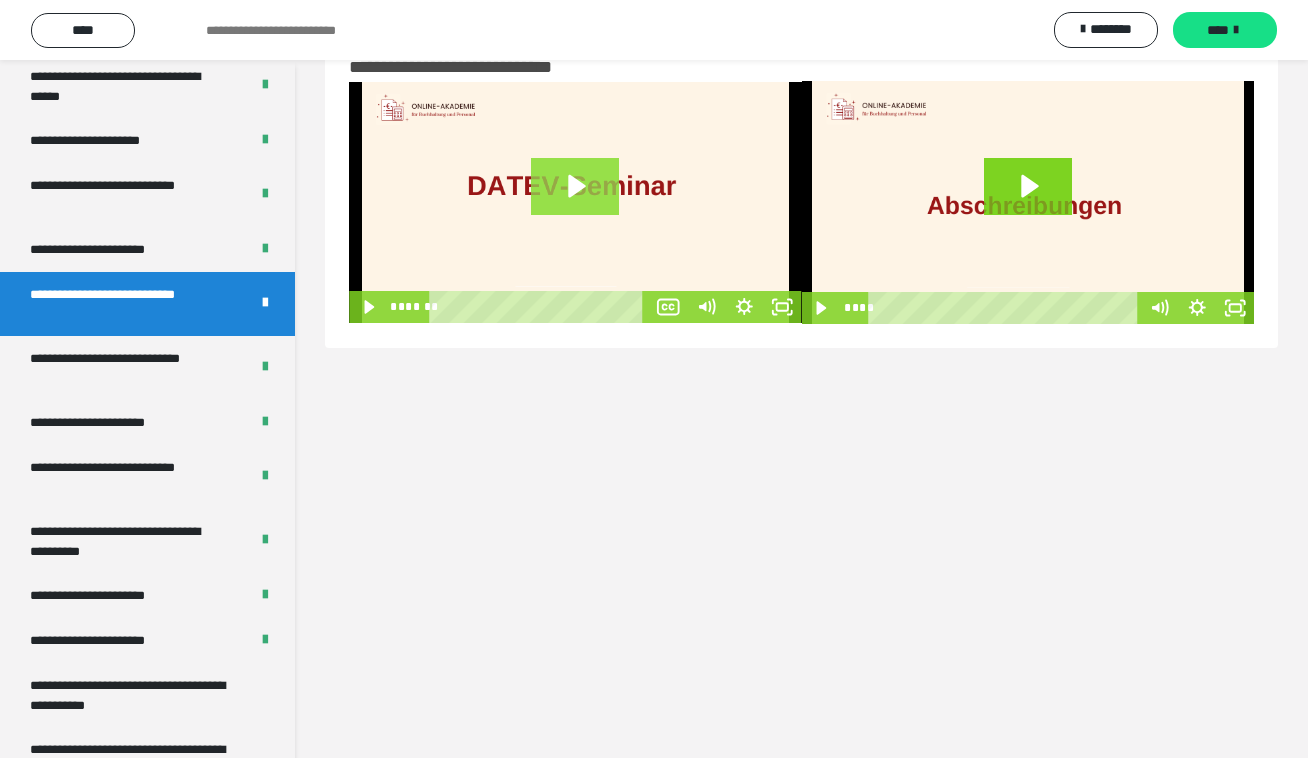 click 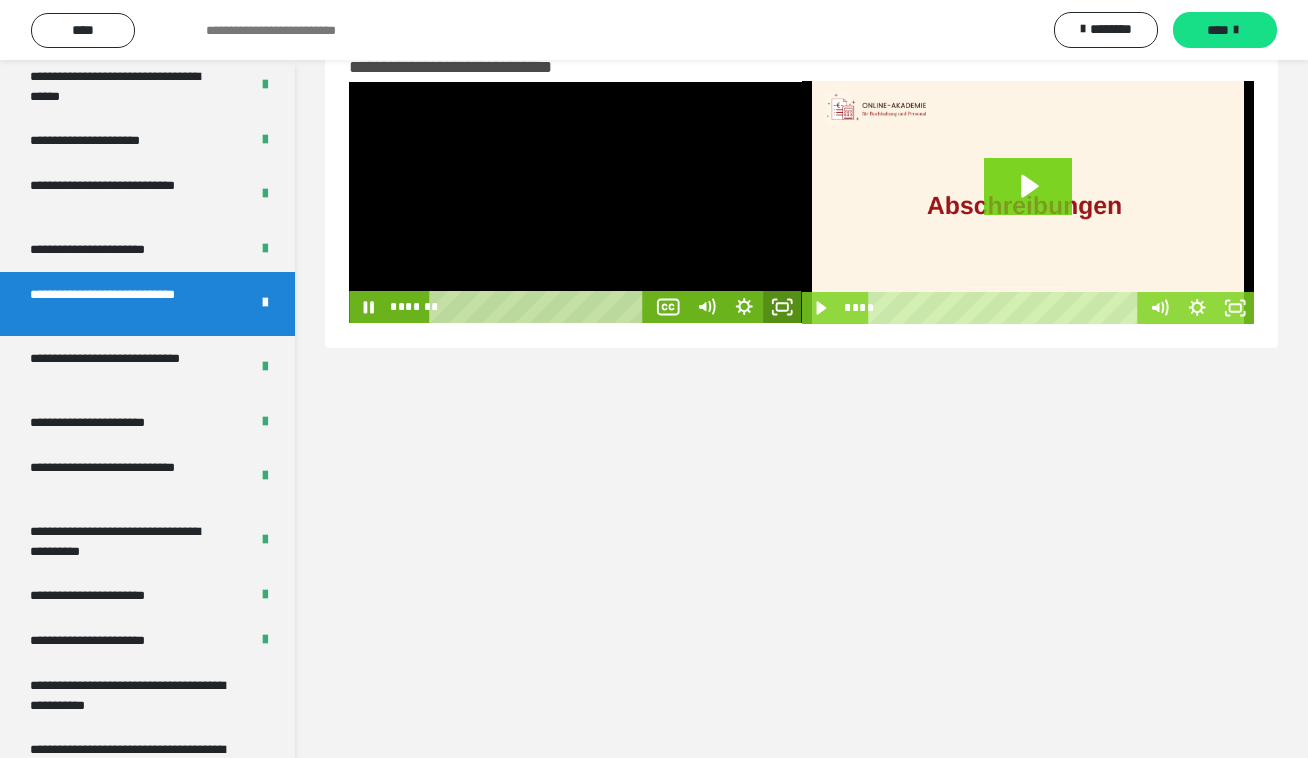 click 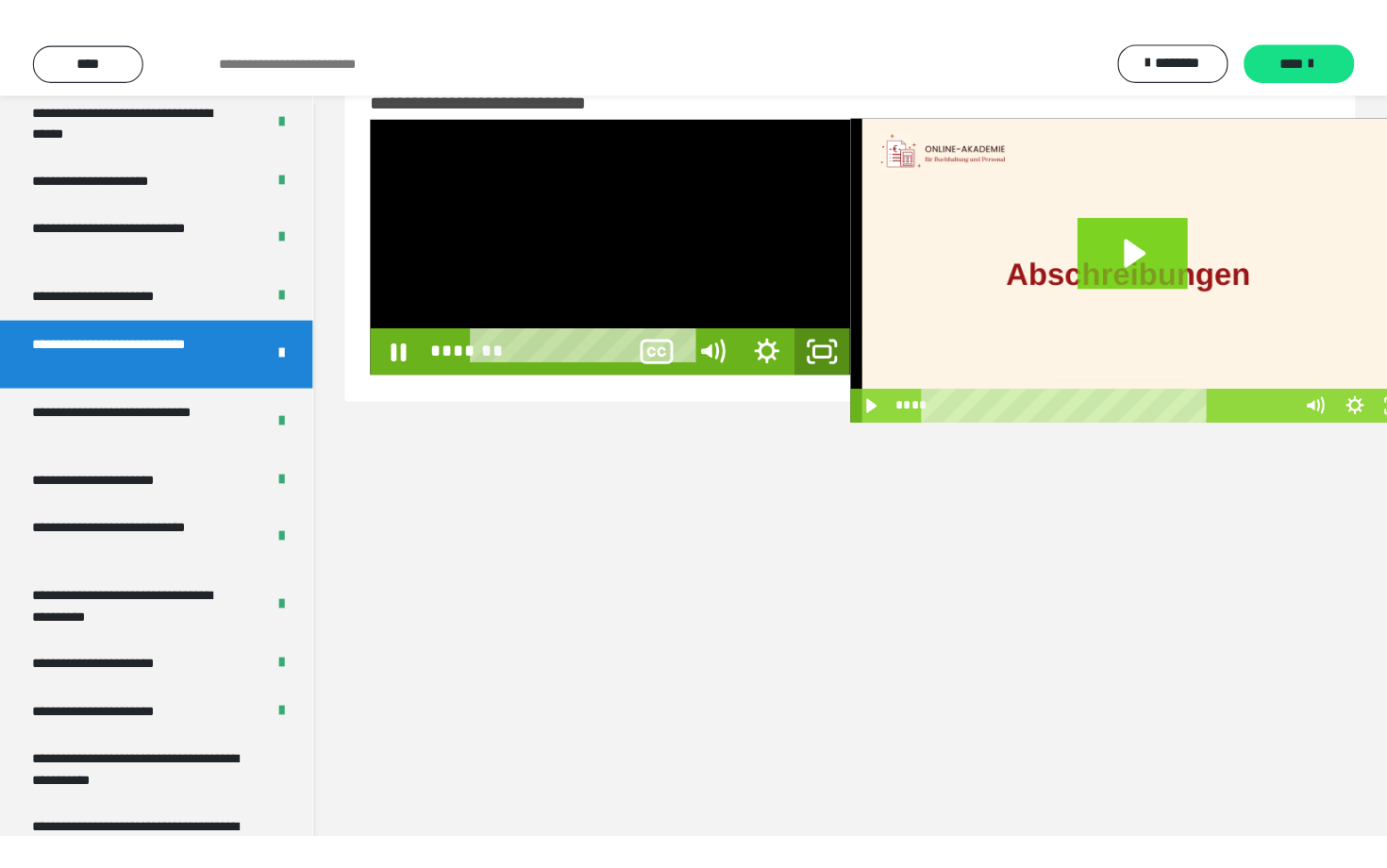 scroll, scrollTop: 0, scrollLeft: 0, axis: both 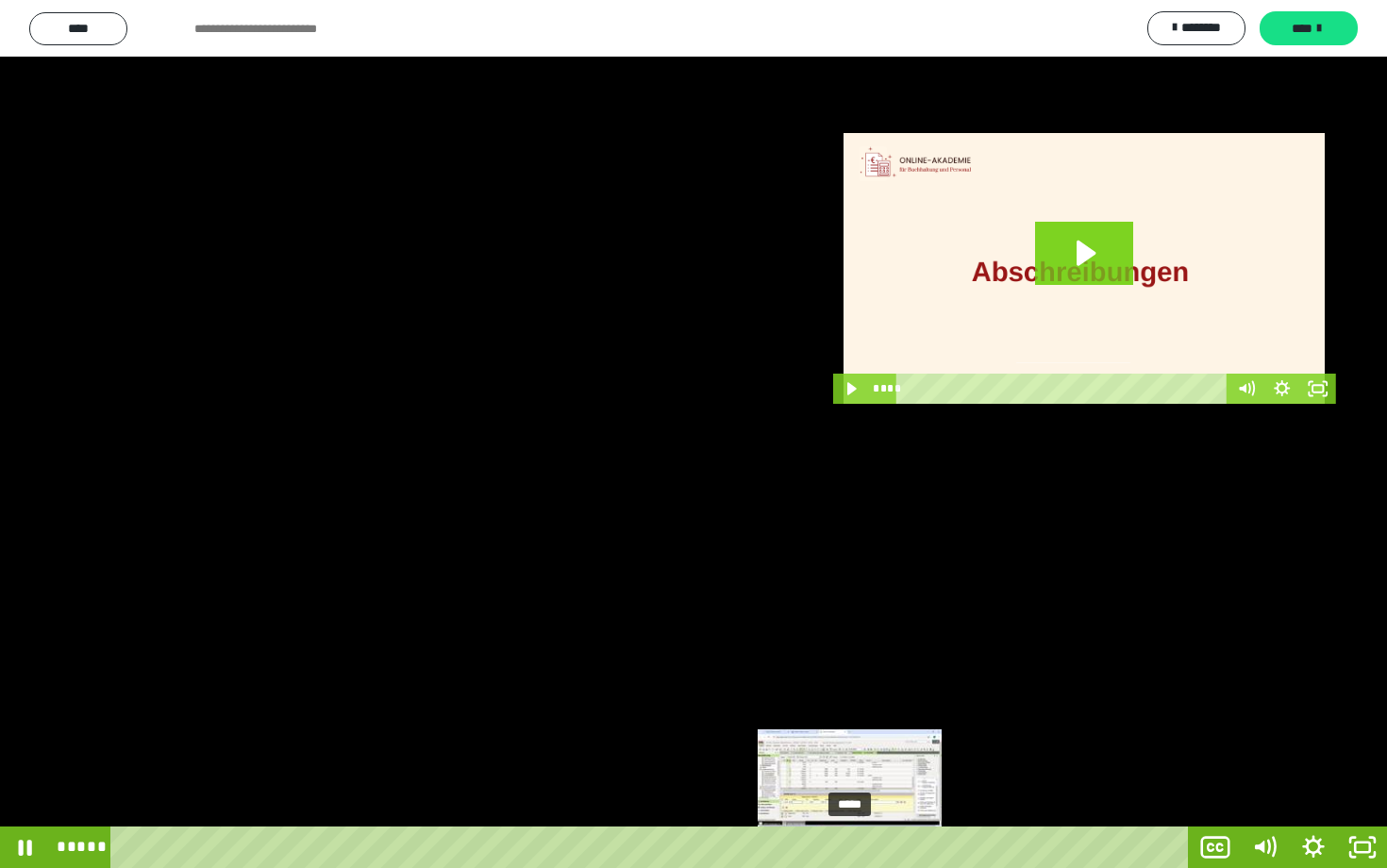click on "*****" at bounding box center [653, 847] 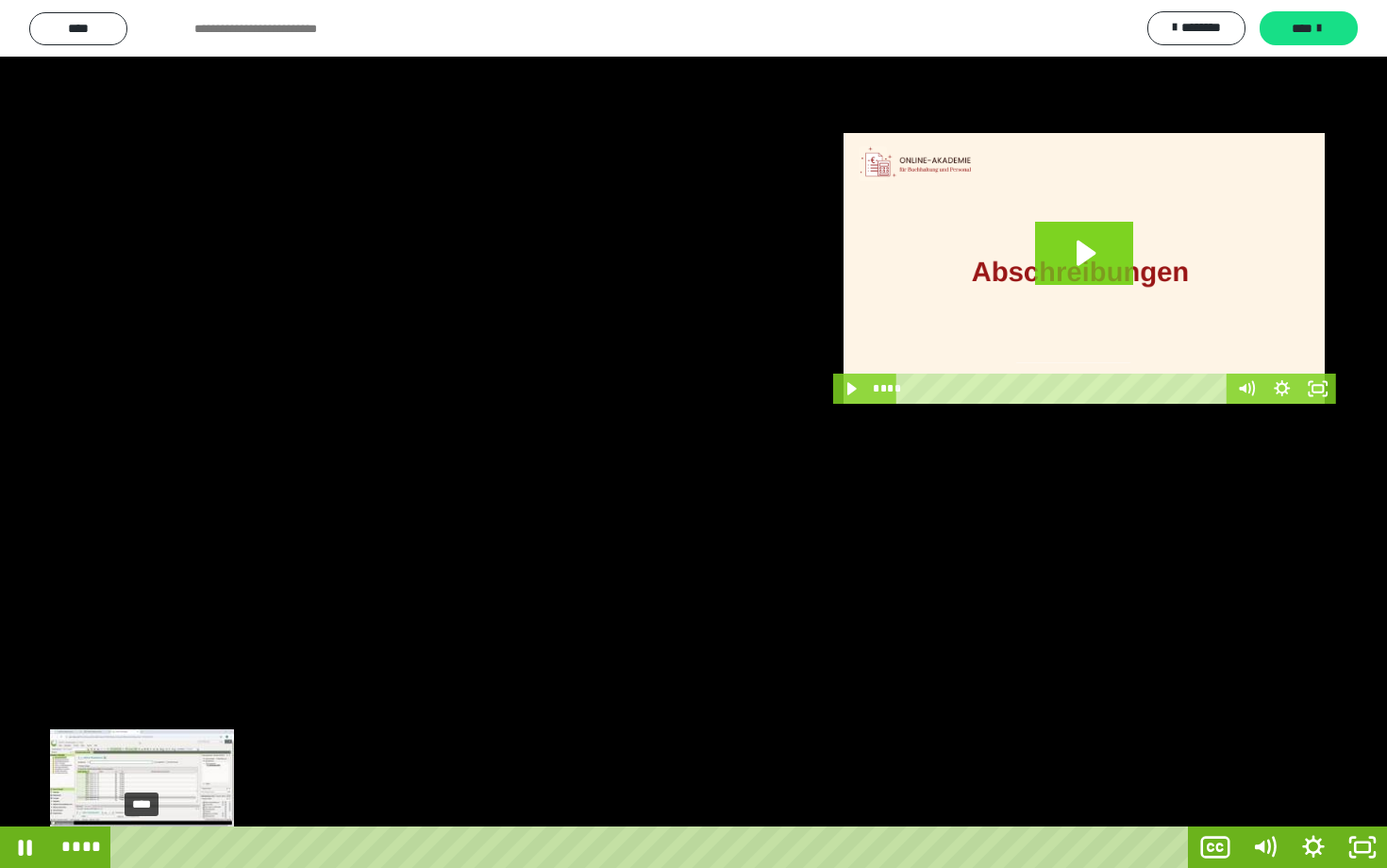 click on "****" at bounding box center (653, 847) 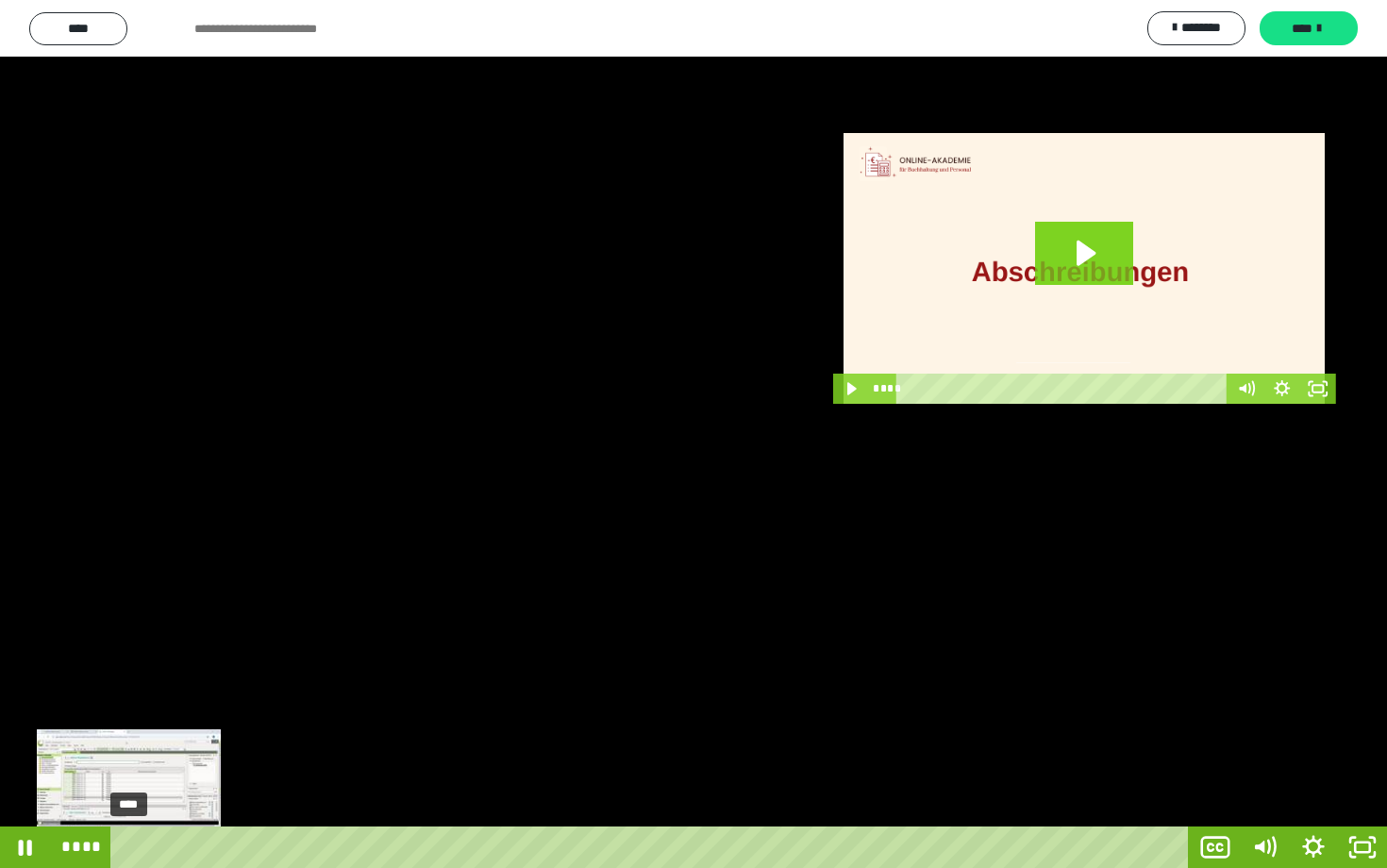 click on "****" at bounding box center [653, 847] 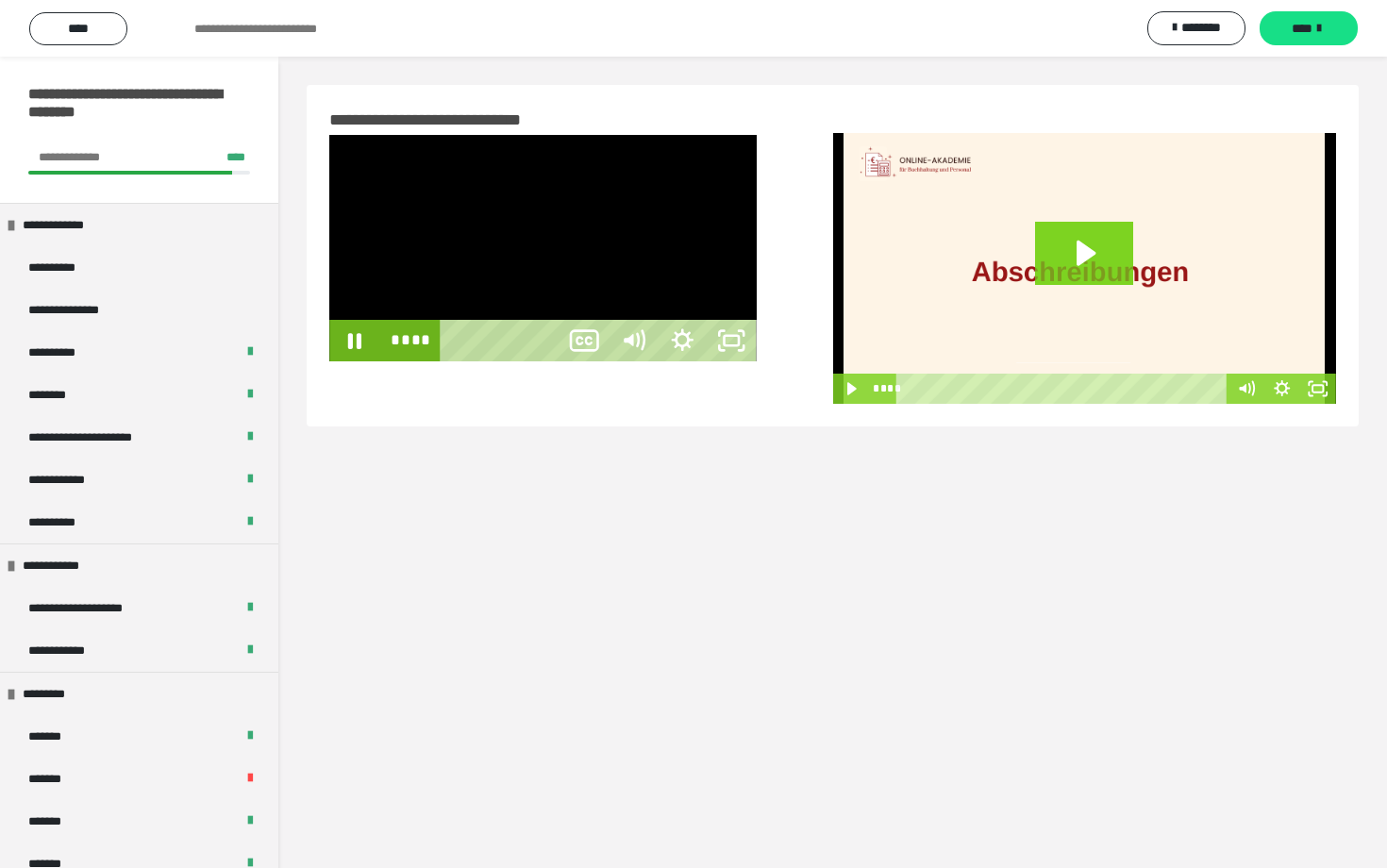scroll, scrollTop: 0, scrollLeft: 0, axis: both 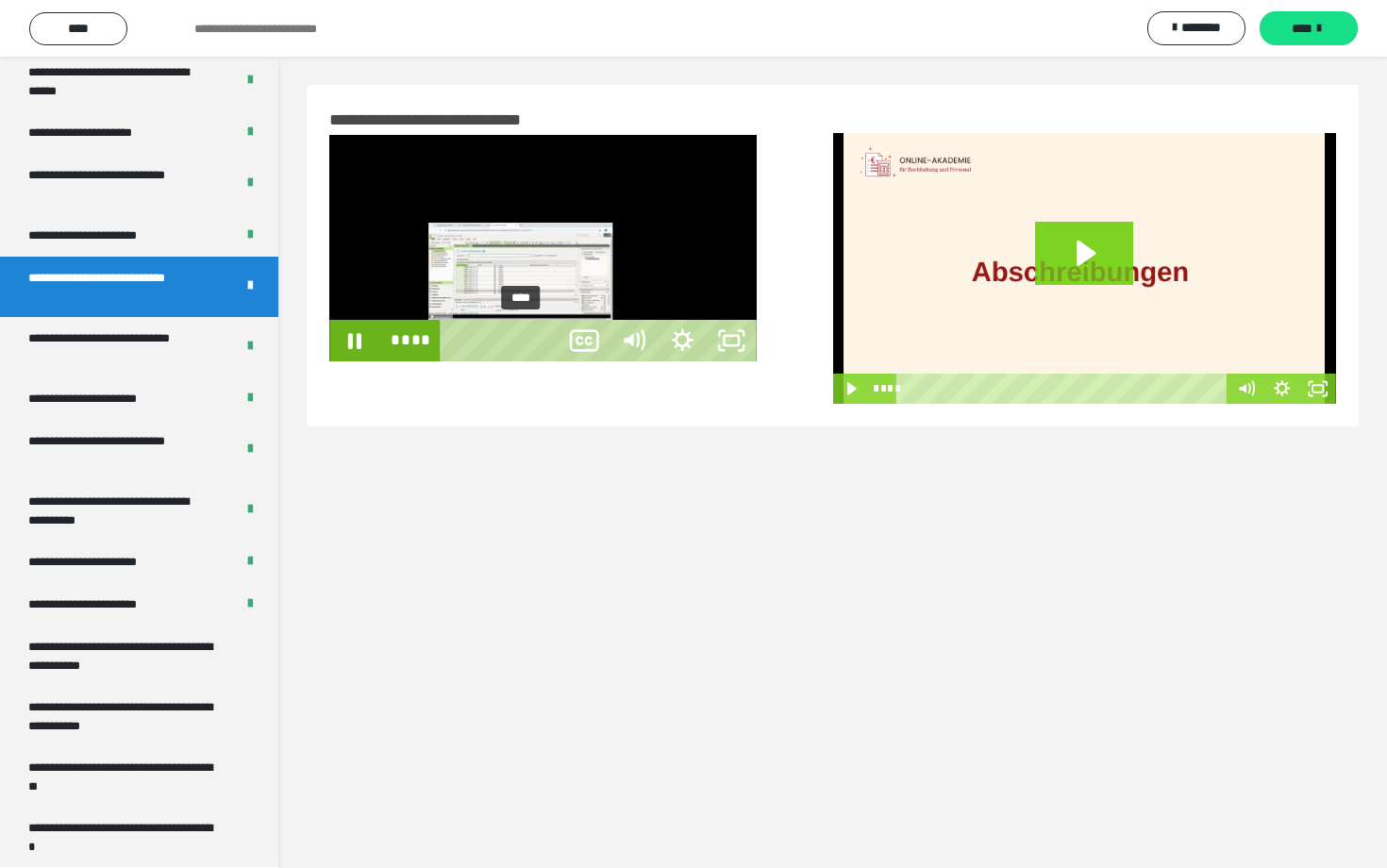 click on "****" at bounding box center [502, 341] 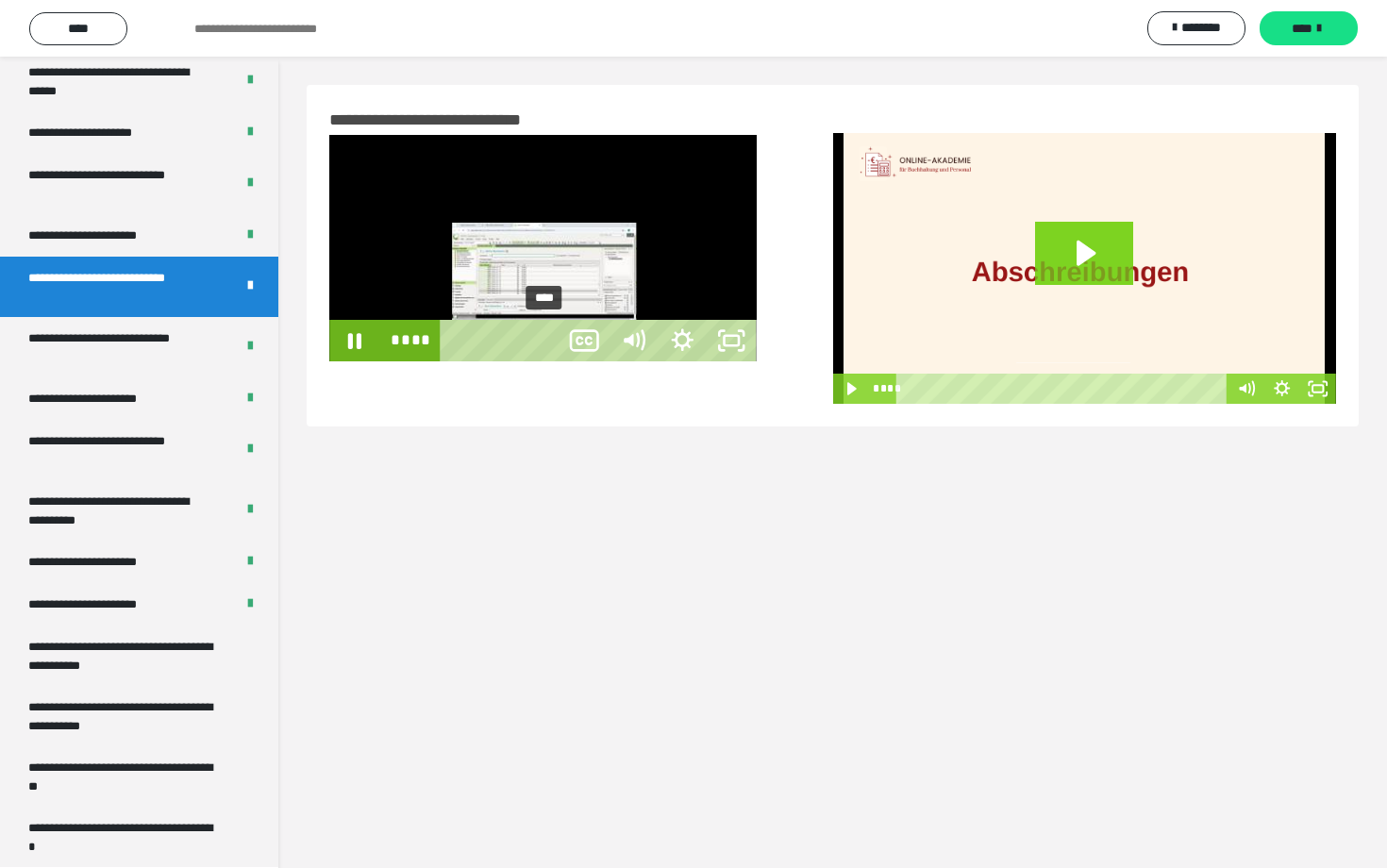 click on "****" at bounding box center [502, 341] 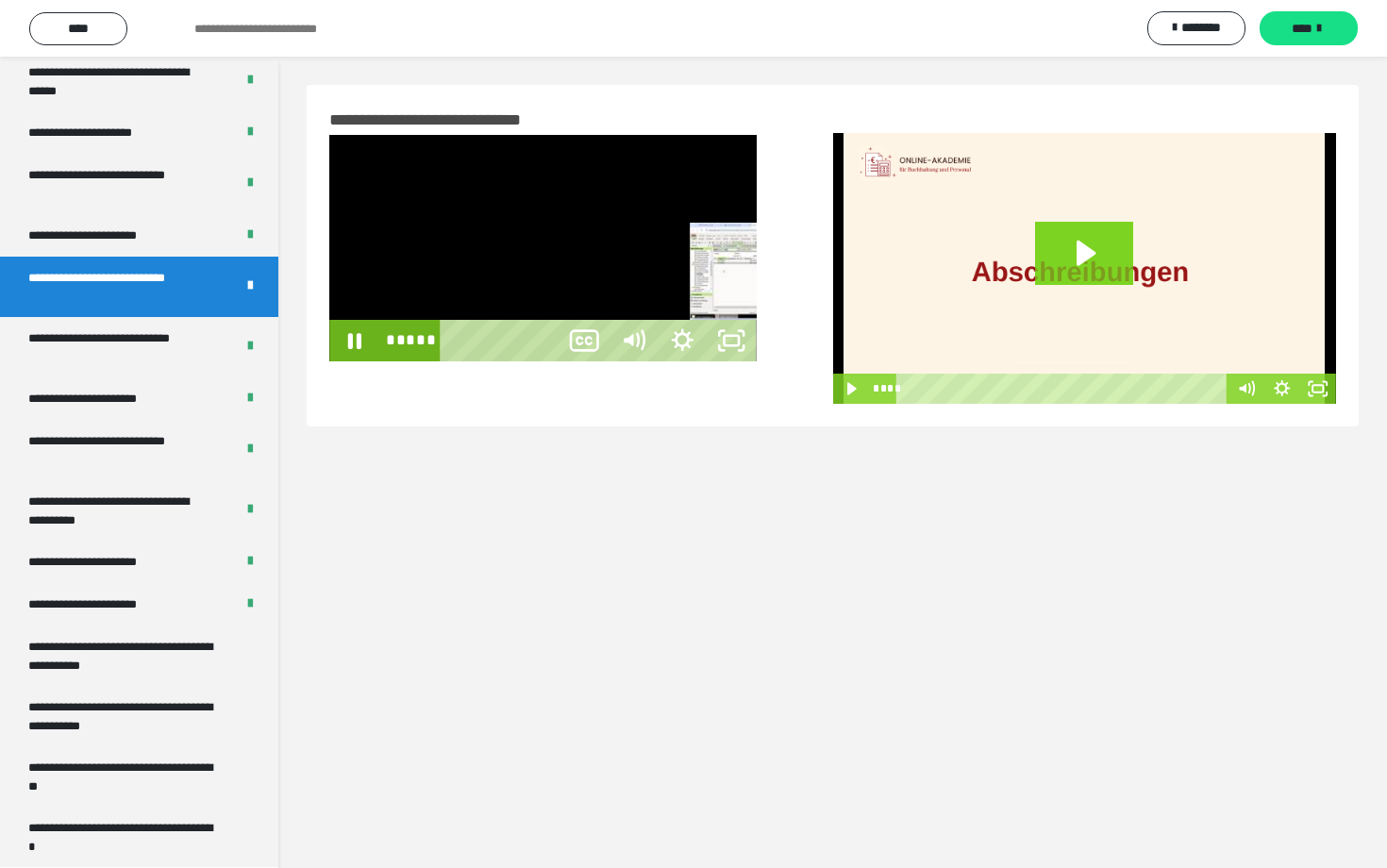 click on "*****" at bounding box center [502, 341] 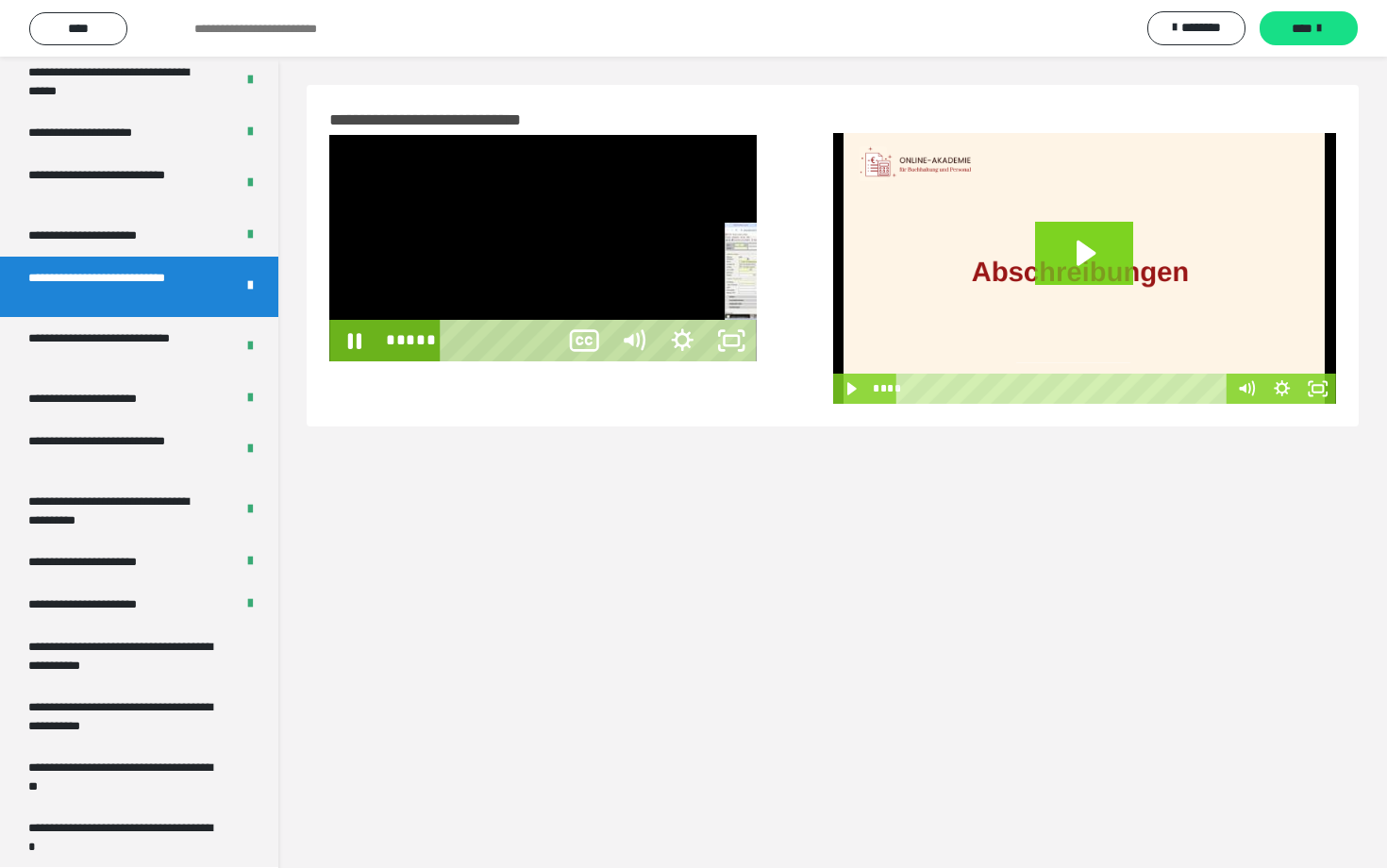 click on "*****" at bounding box center (502, 341) 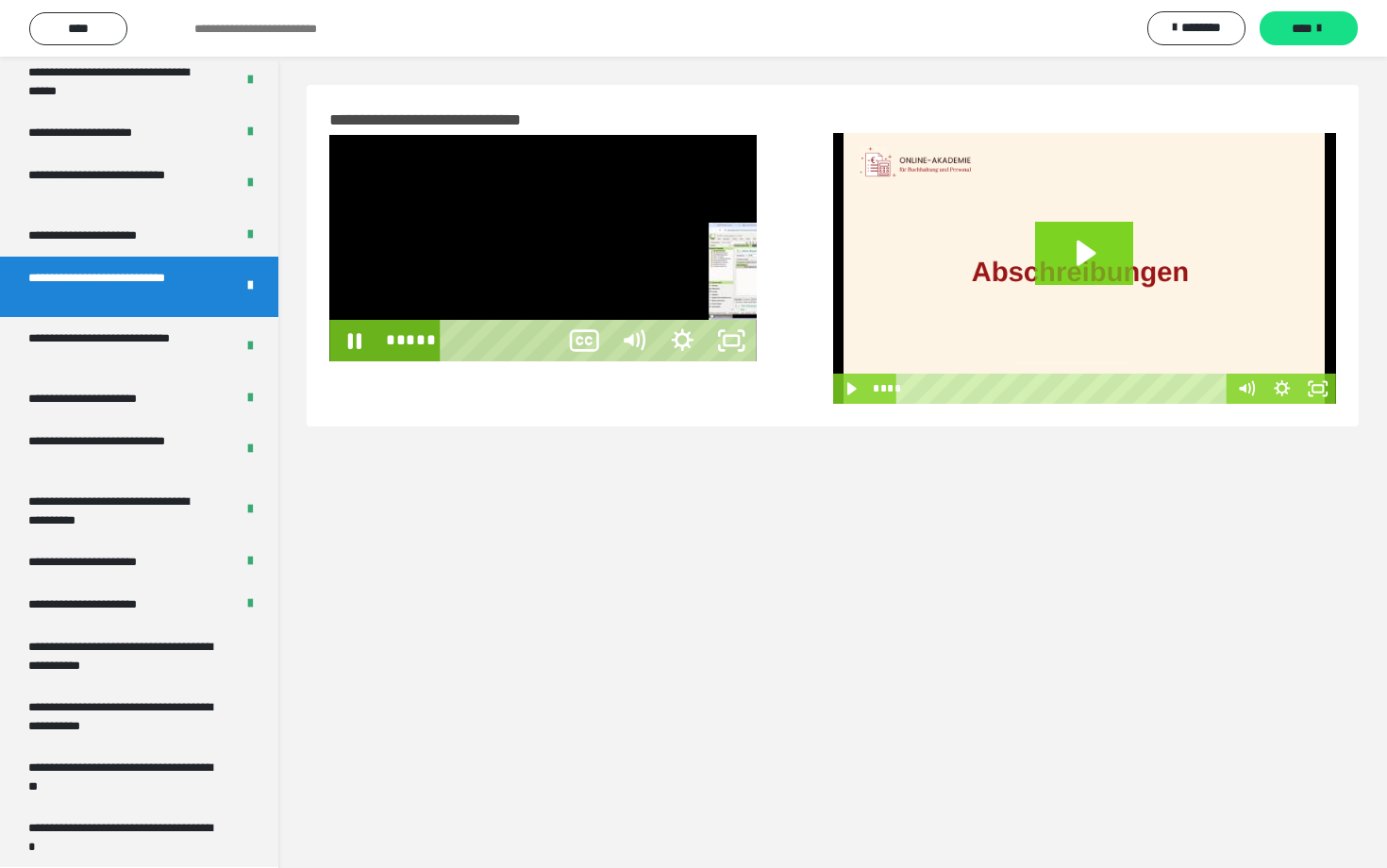click on "*****" at bounding box center [502, 341] 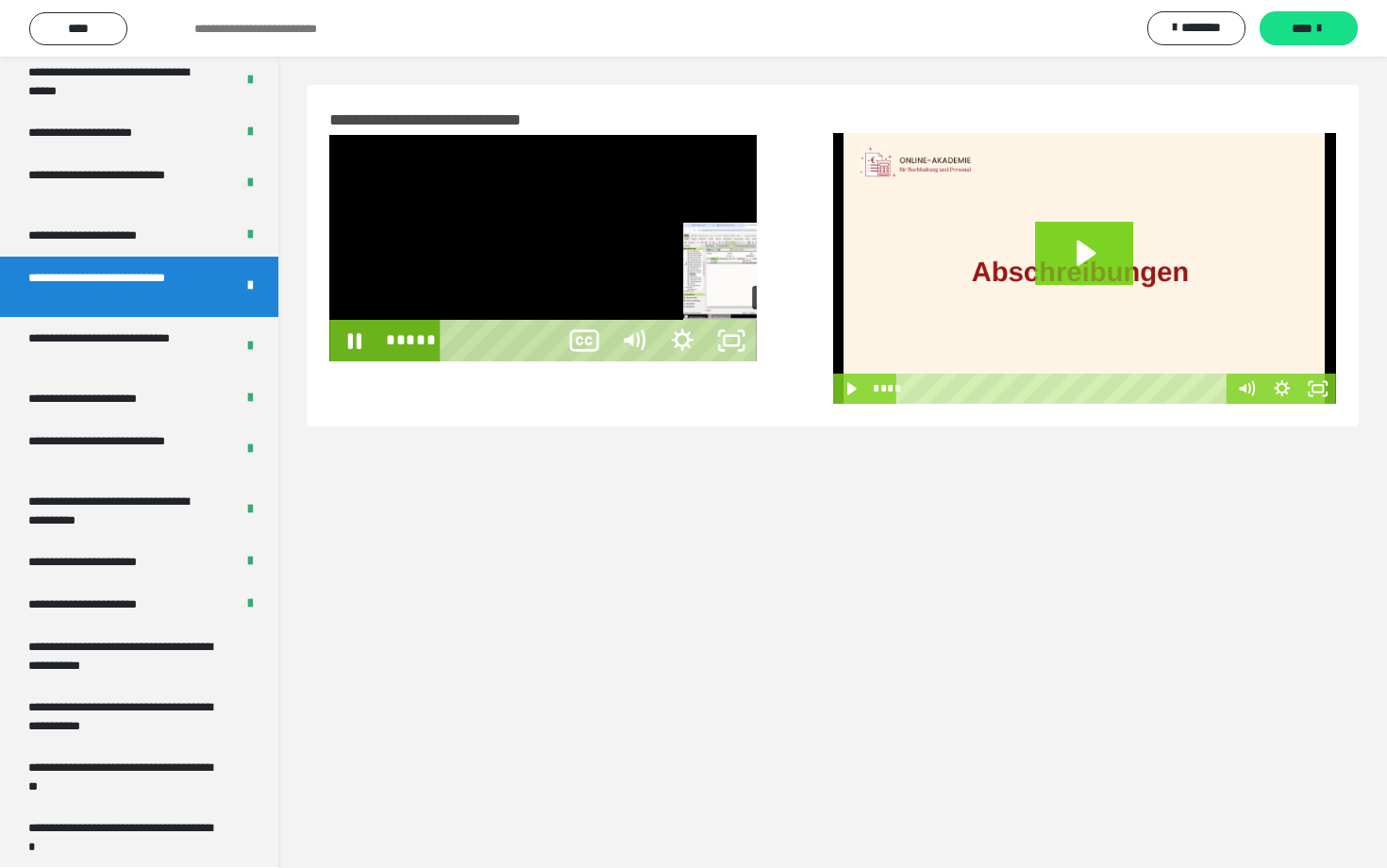 click on "*****" at bounding box center (502, 341) 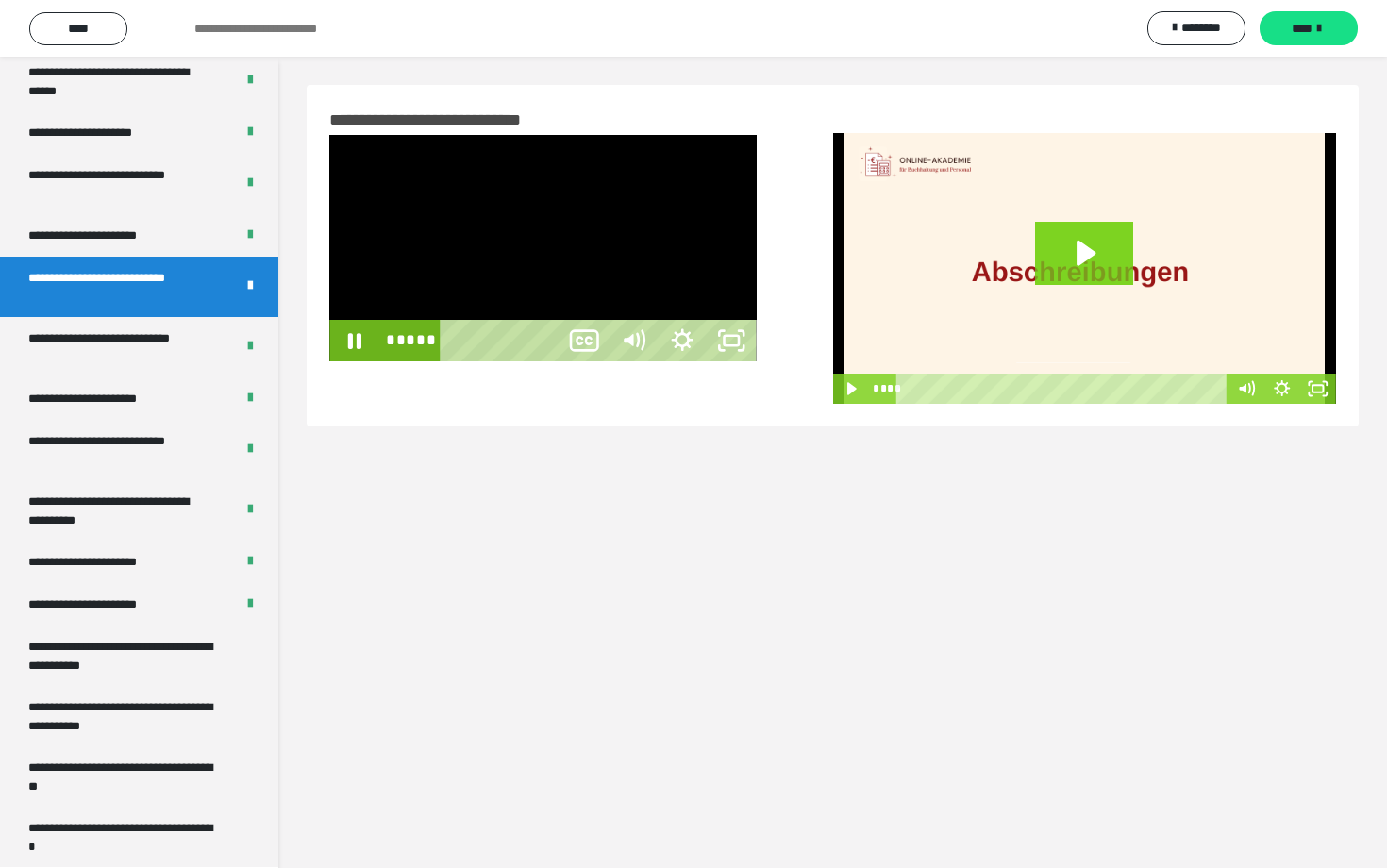 click on "*****" at bounding box center (502, 341) 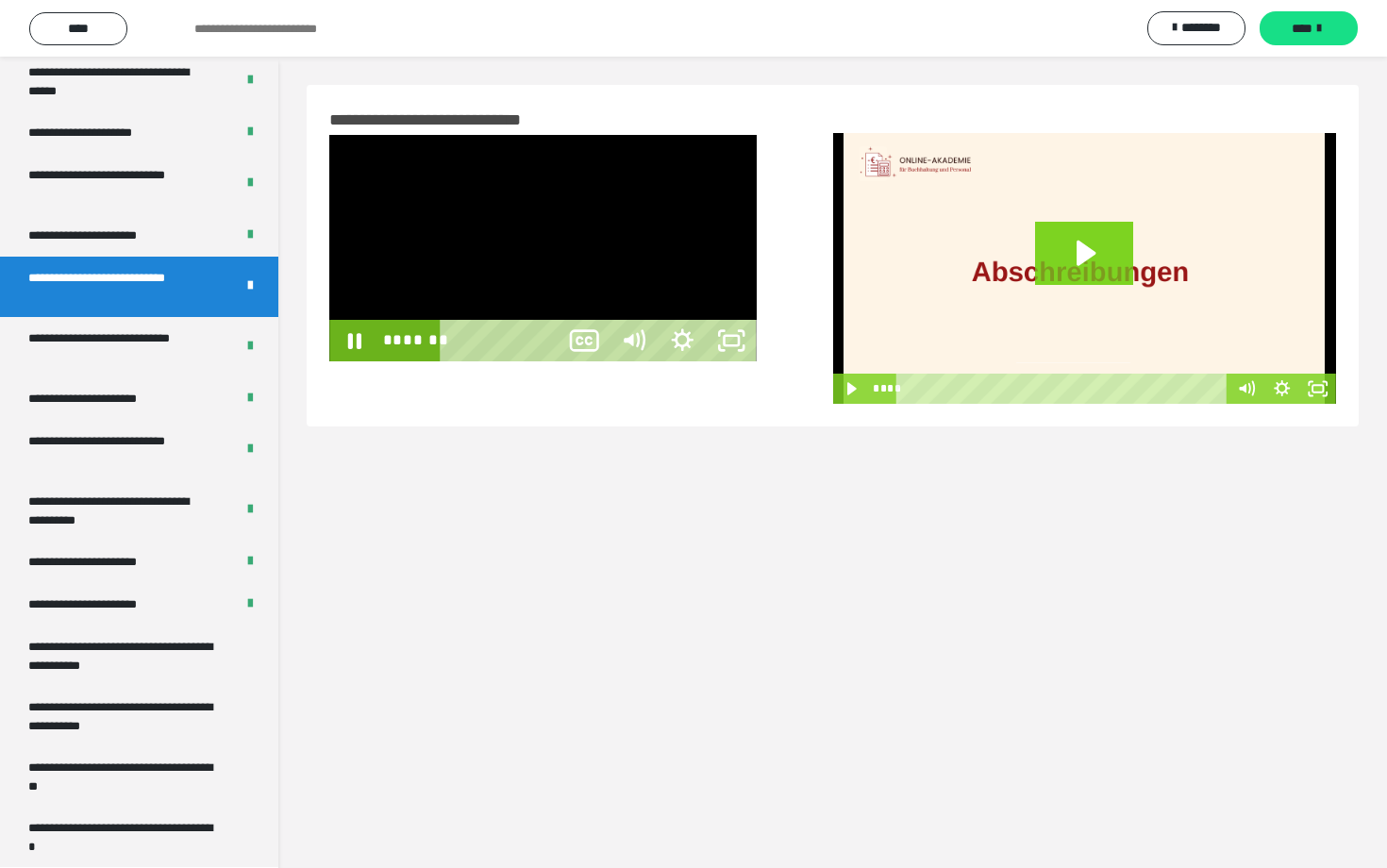 click on "*******" at bounding box center (502, 341) 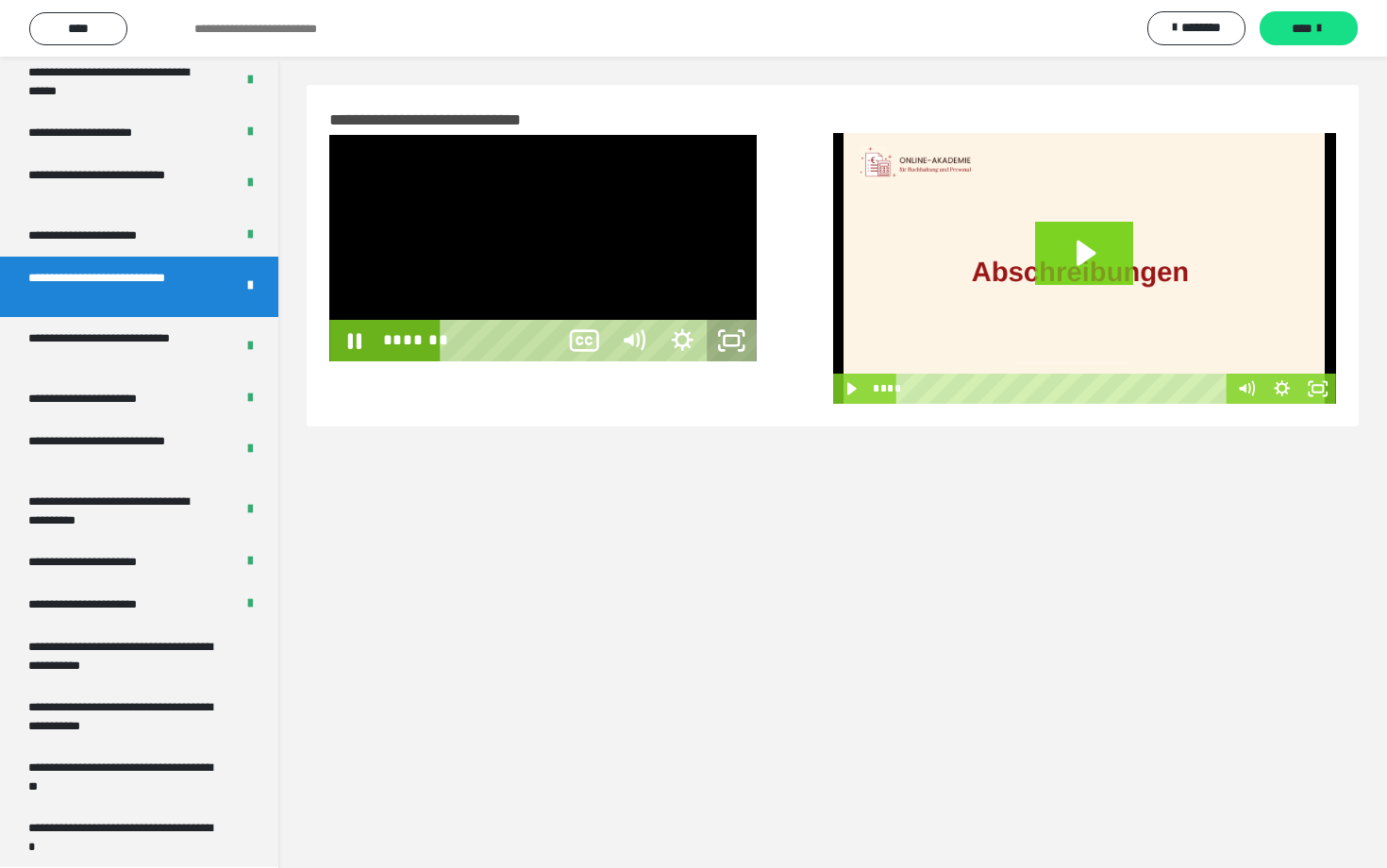click 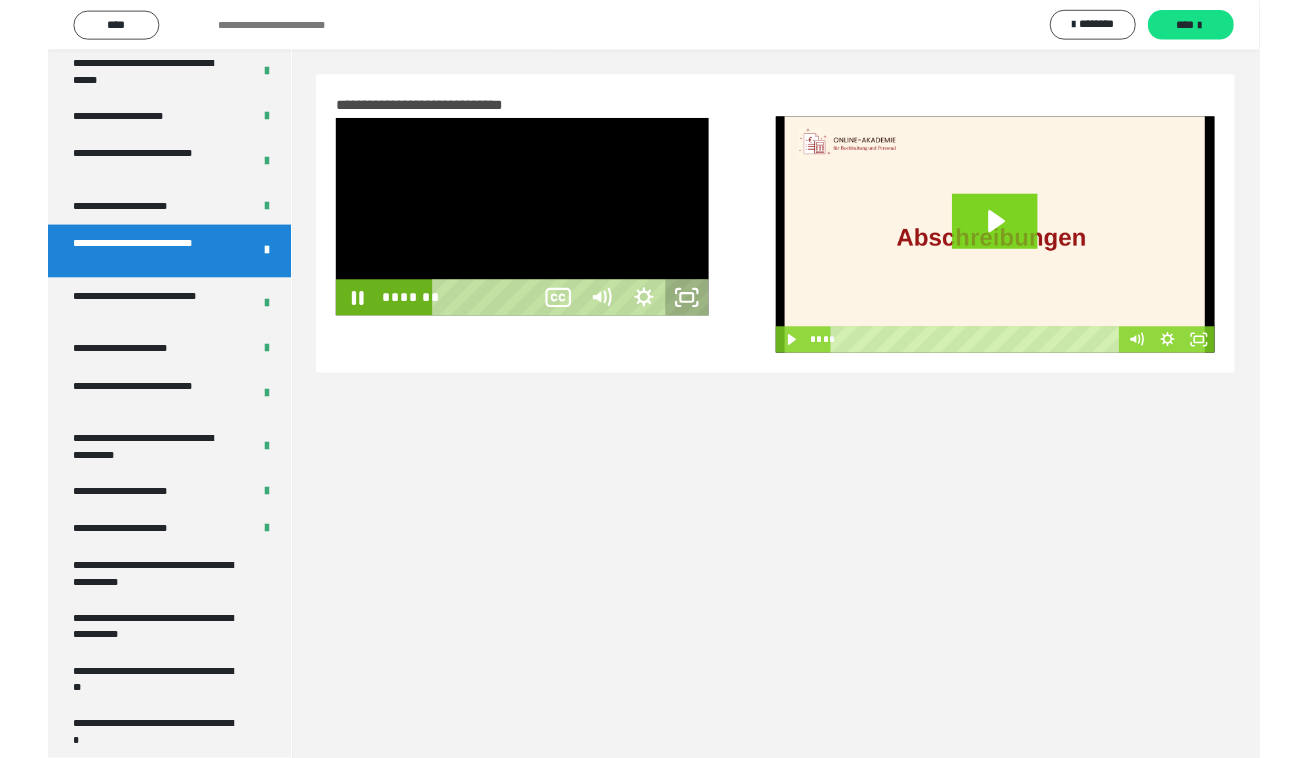 scroll, scrollTop: 60, scrollLeft: 0, axis: vertical 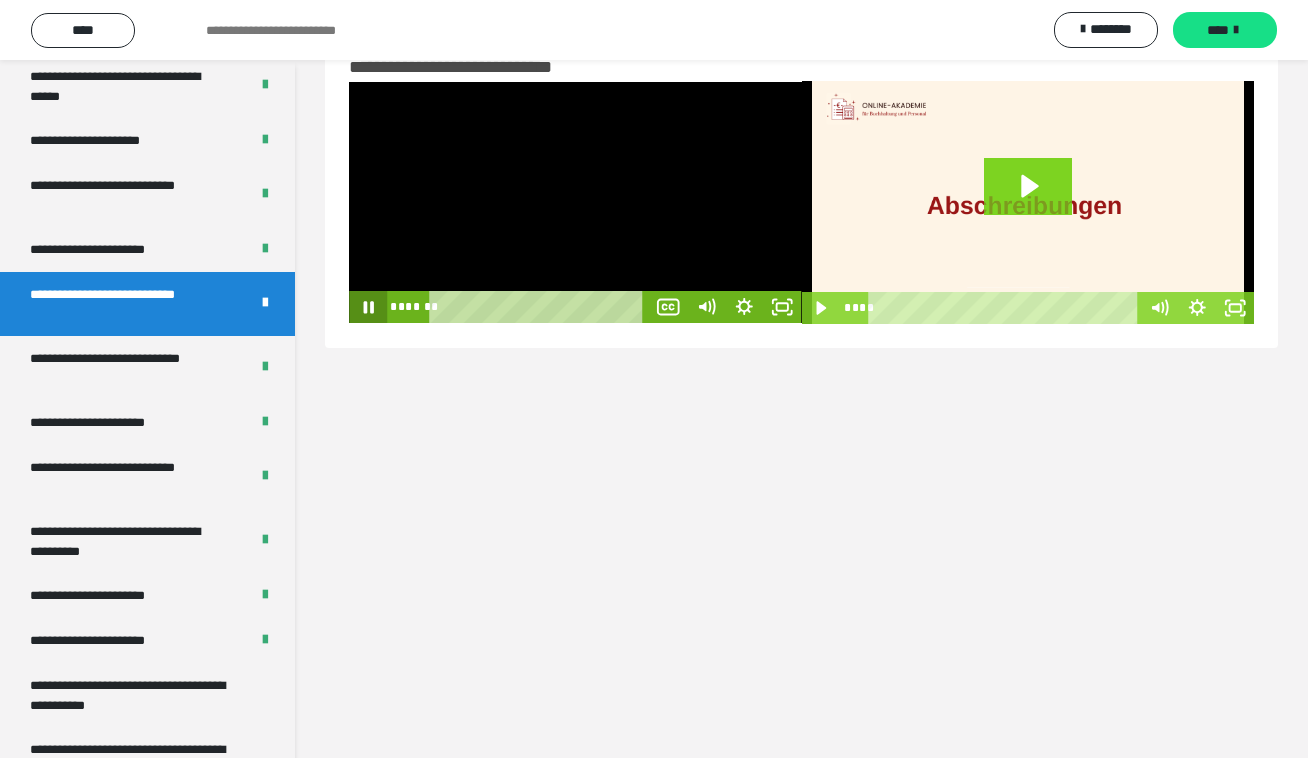 click 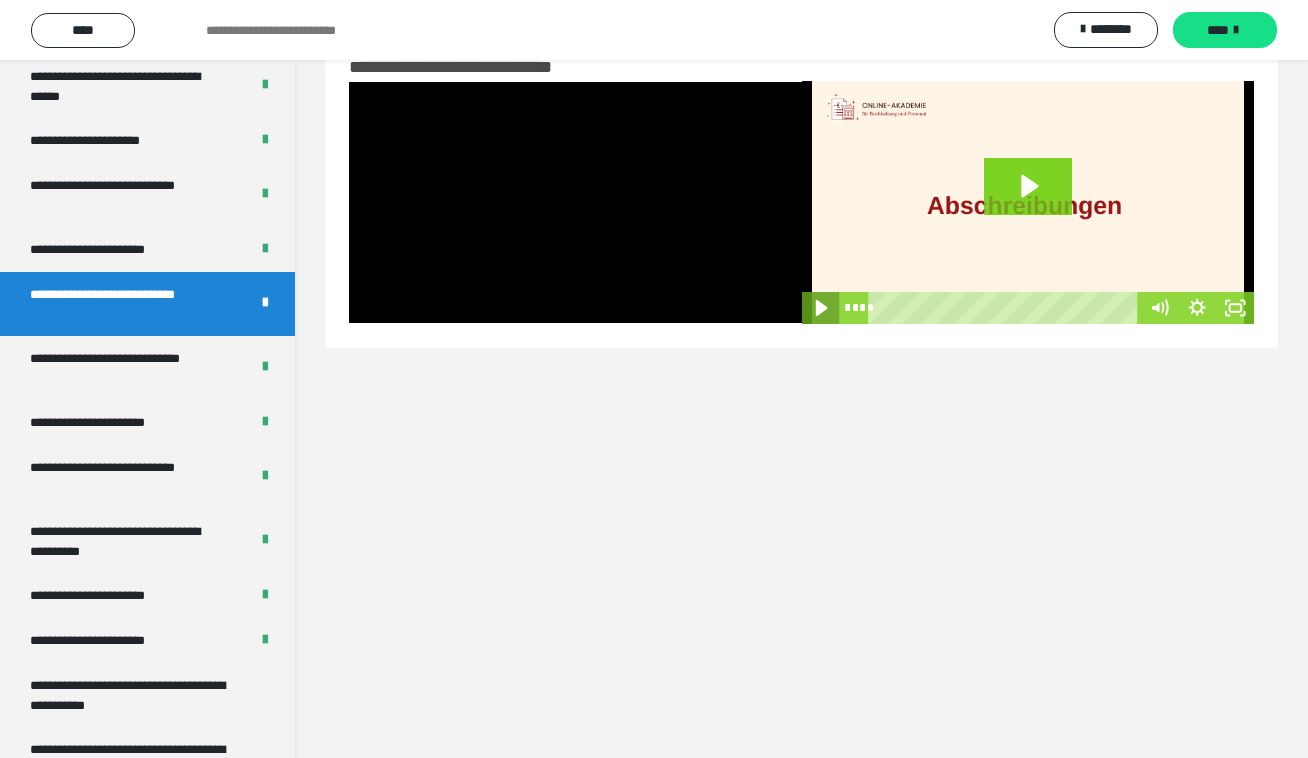 click 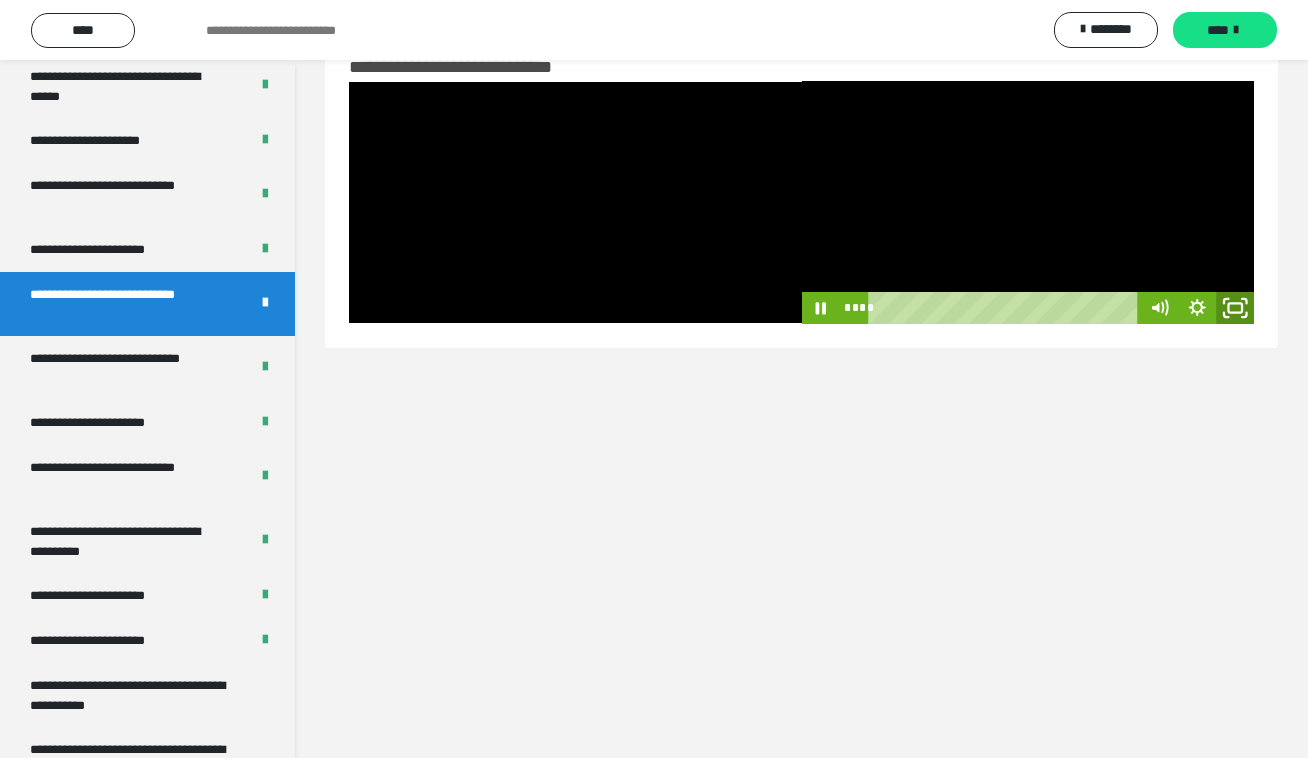 click 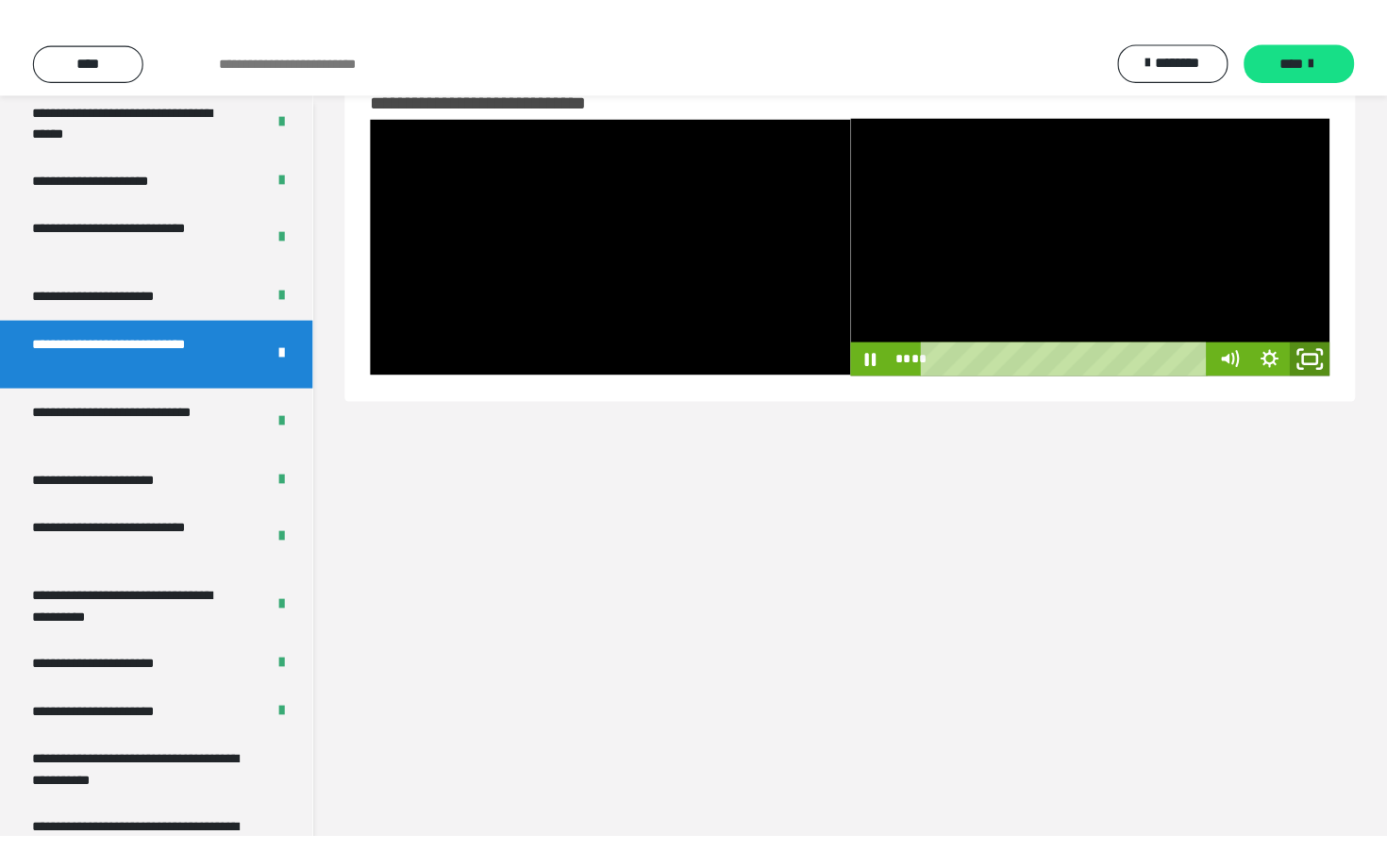 scroll, scrollTop: 0, scrollLeft: 0, axis: both 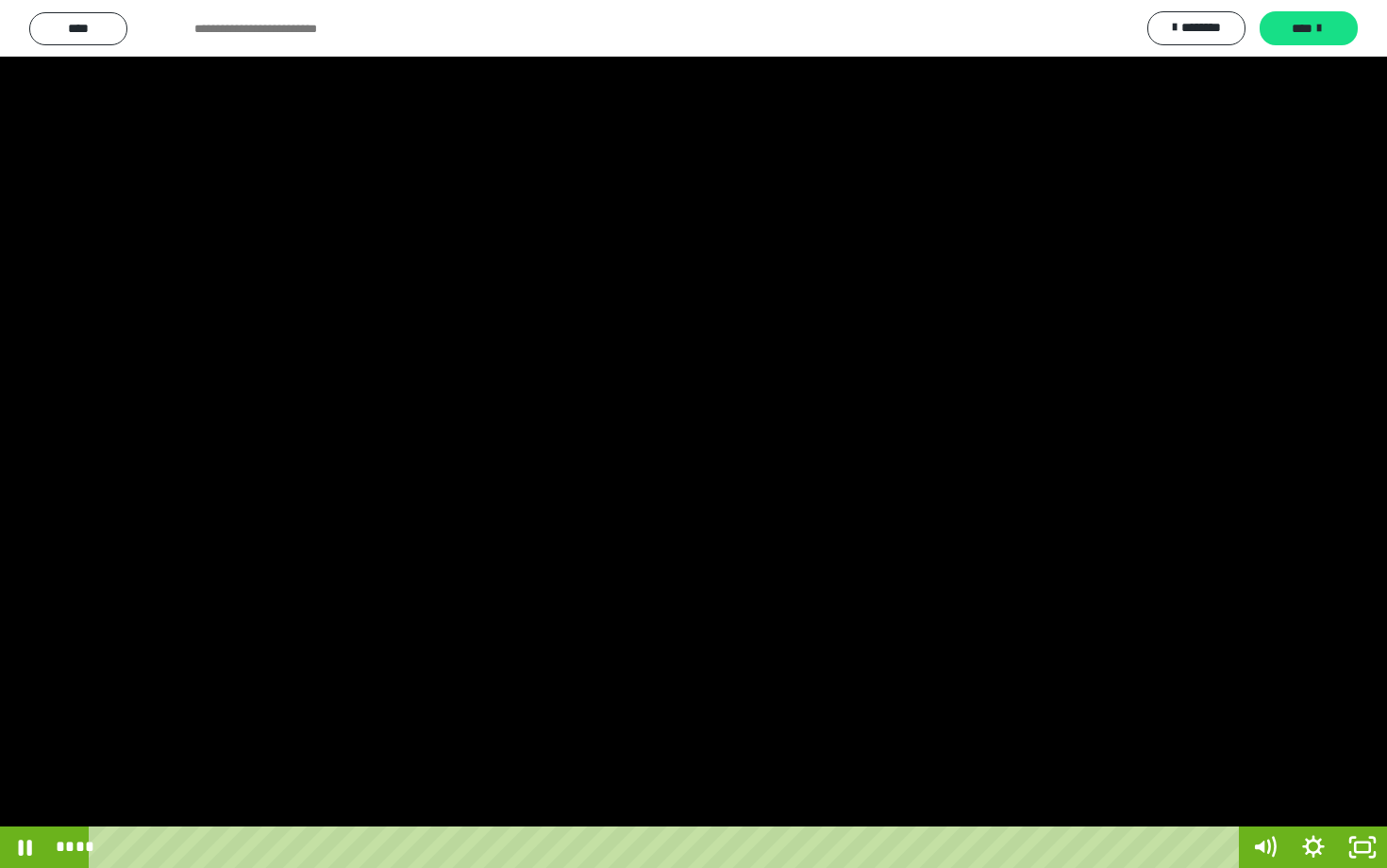 click at bounding box center [694, 434] 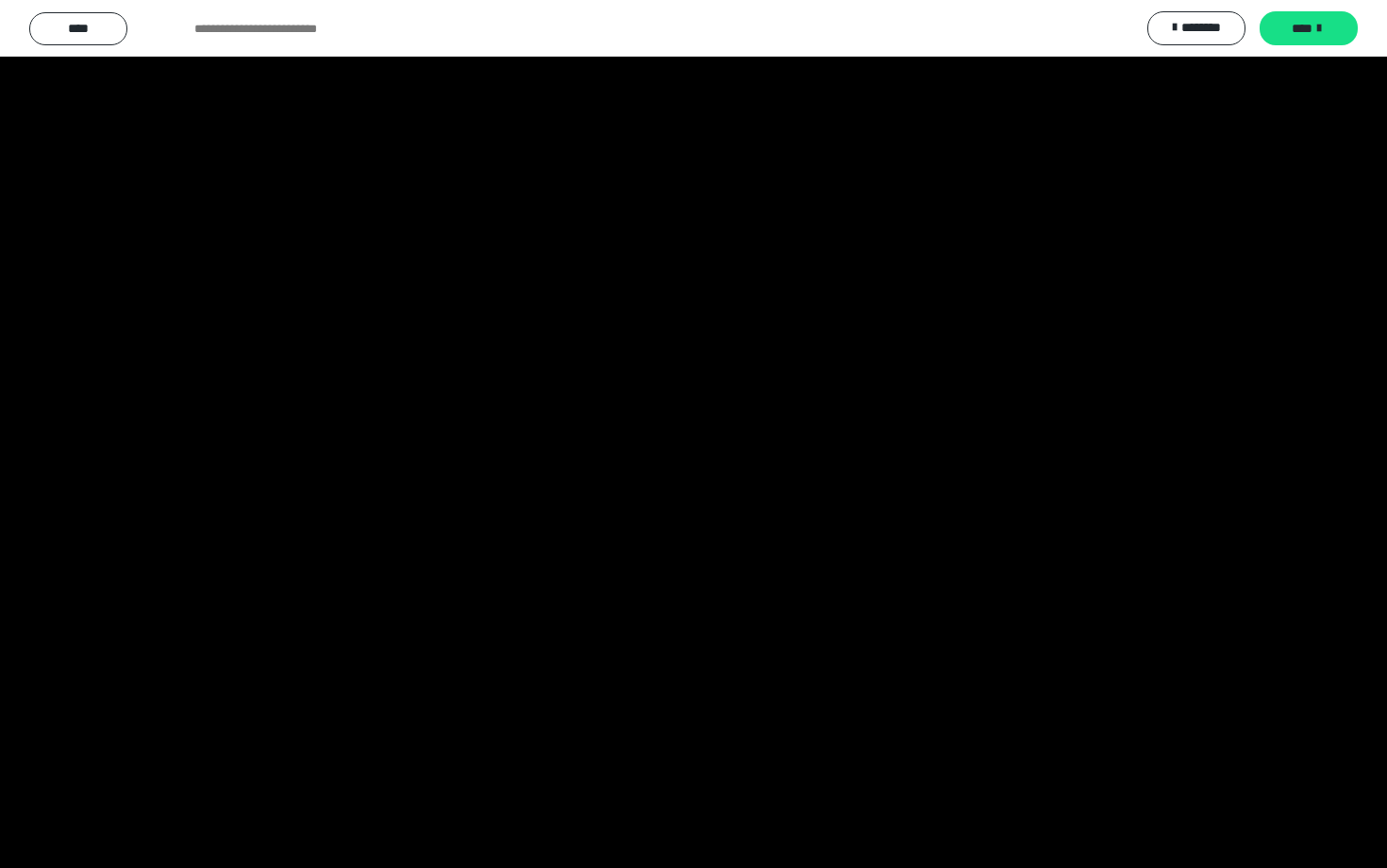 click at bounding box center (694, 434) 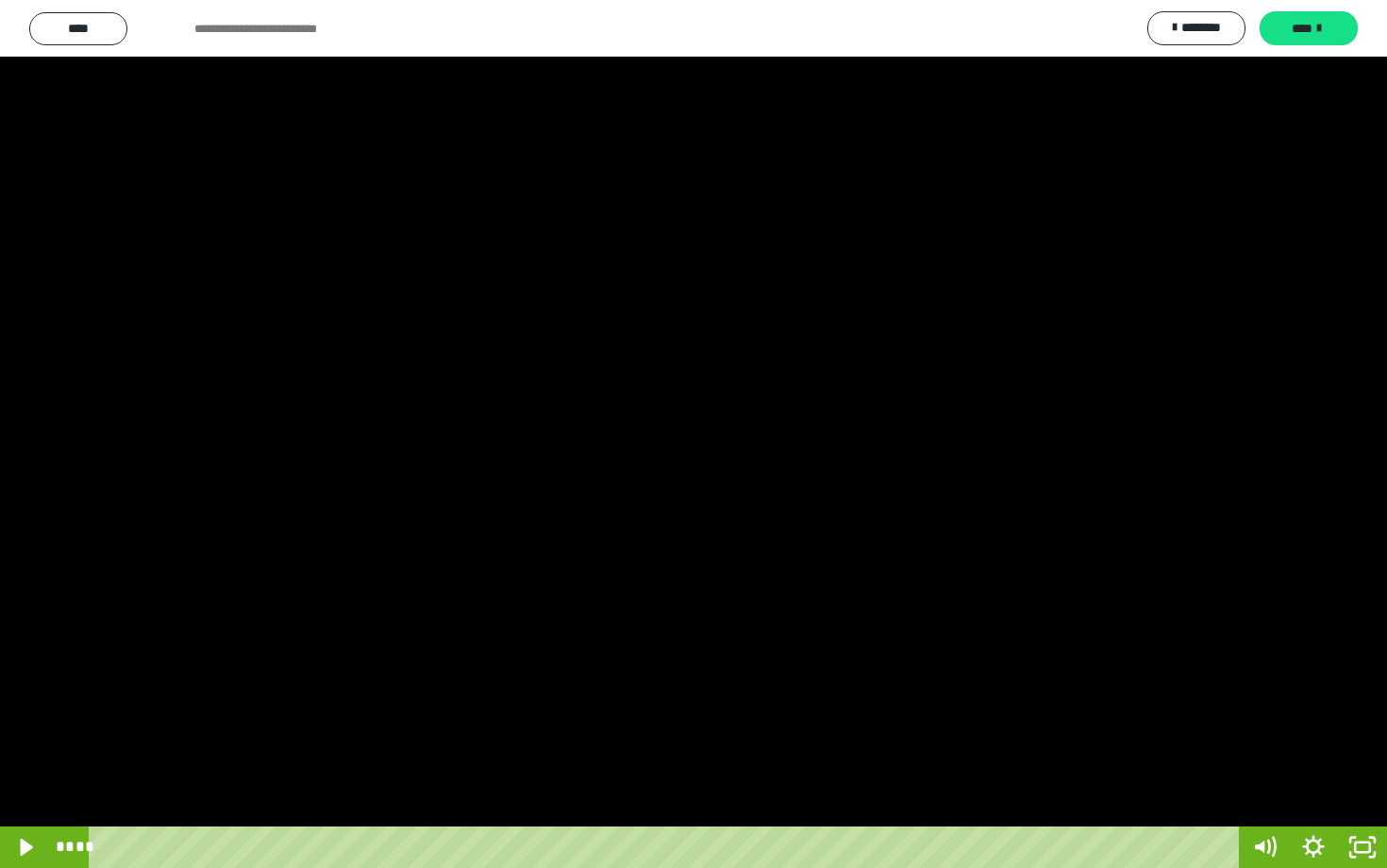 click at bounding box center (694, 434) 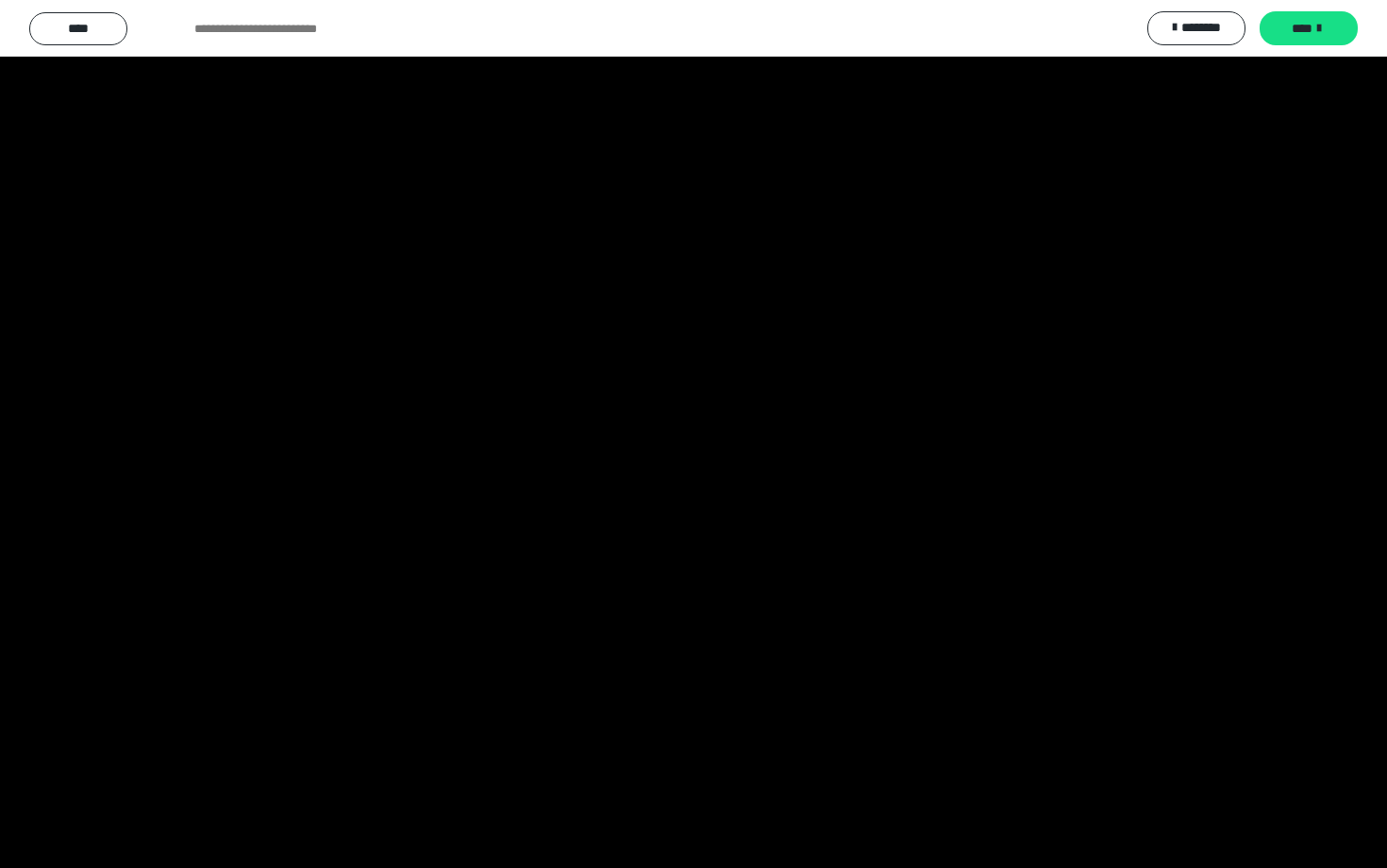 click at bounding box center (694, 434) 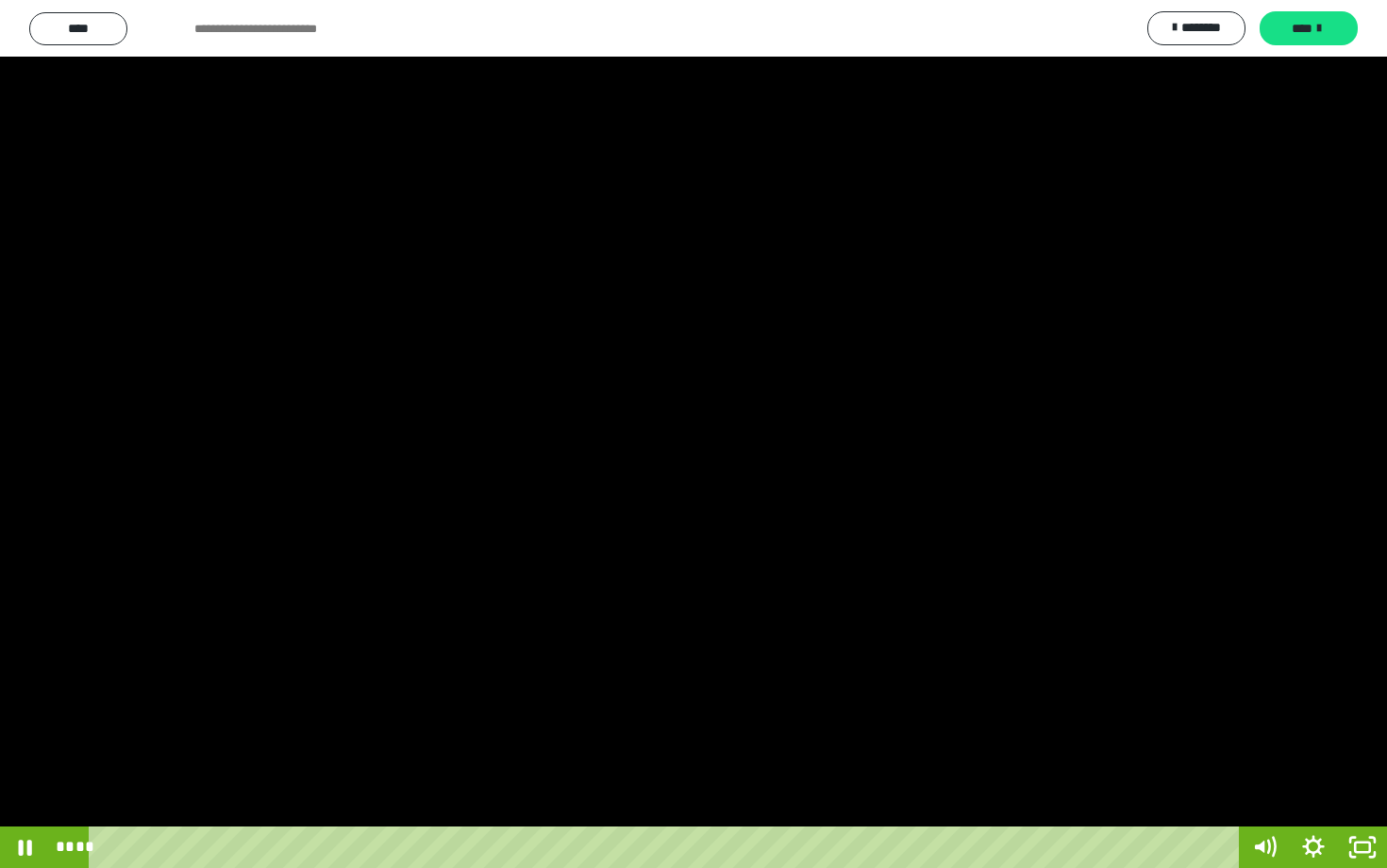 click at bounding box center (694, 434) 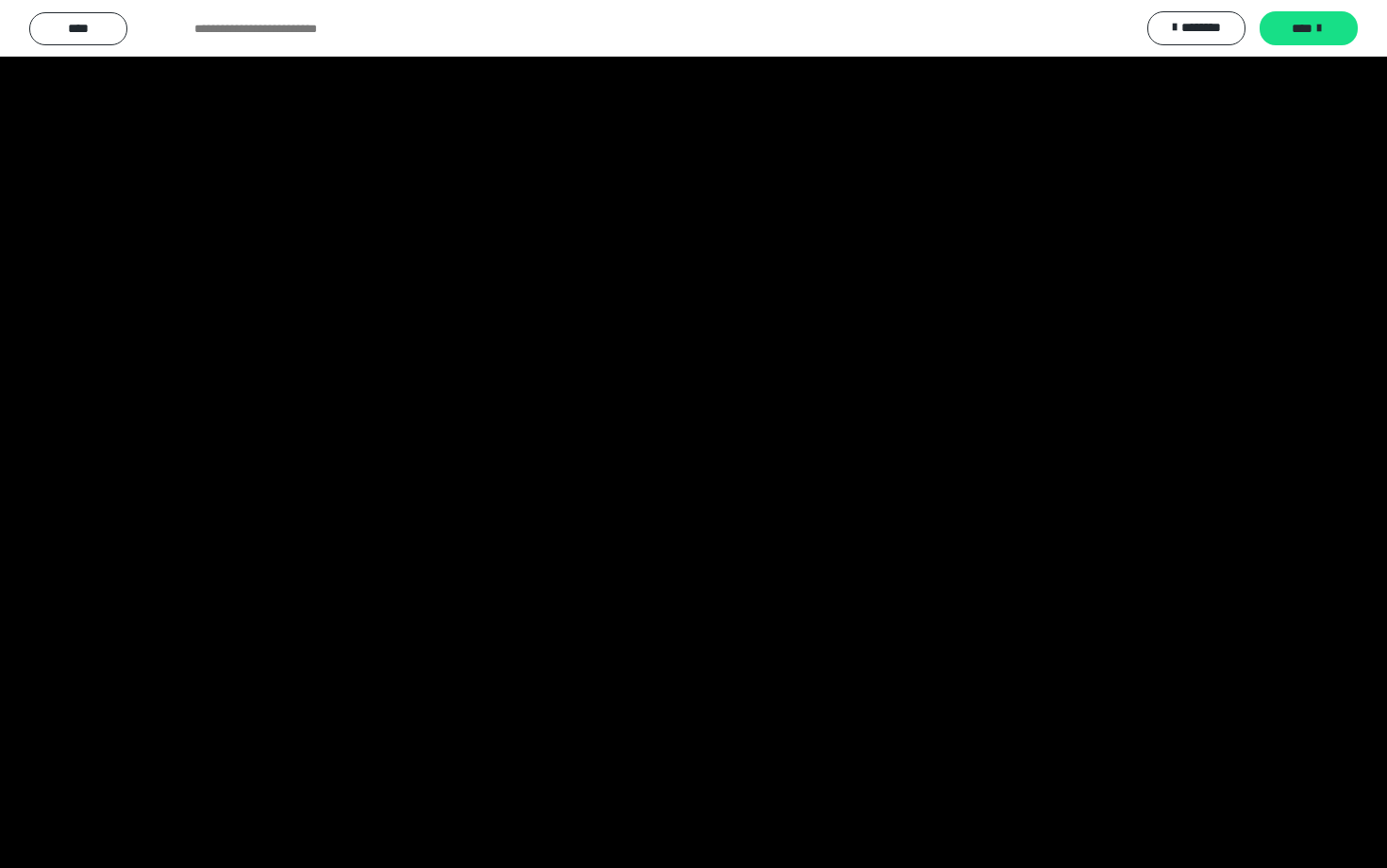 click at bounding box center (694, 434) 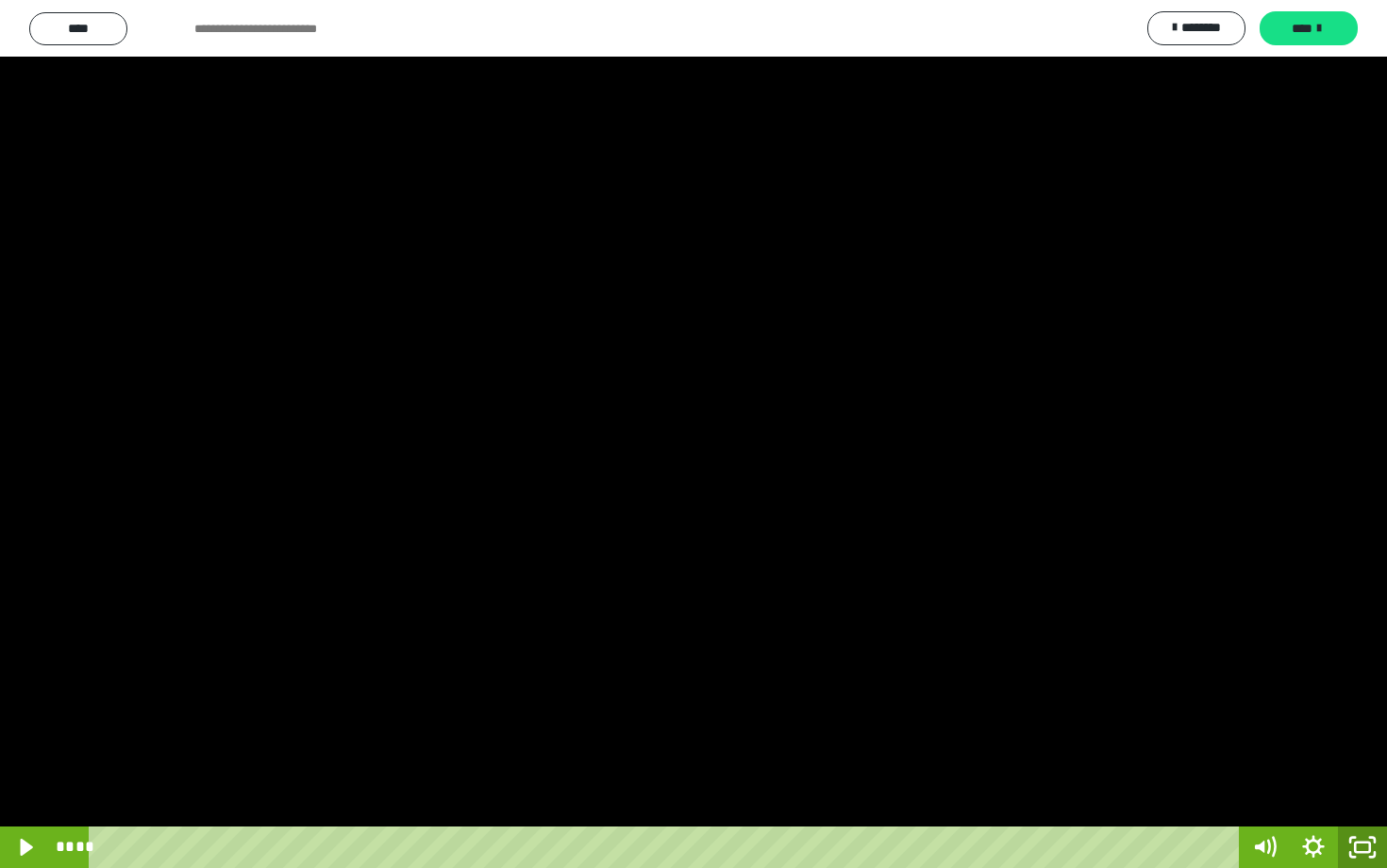 click 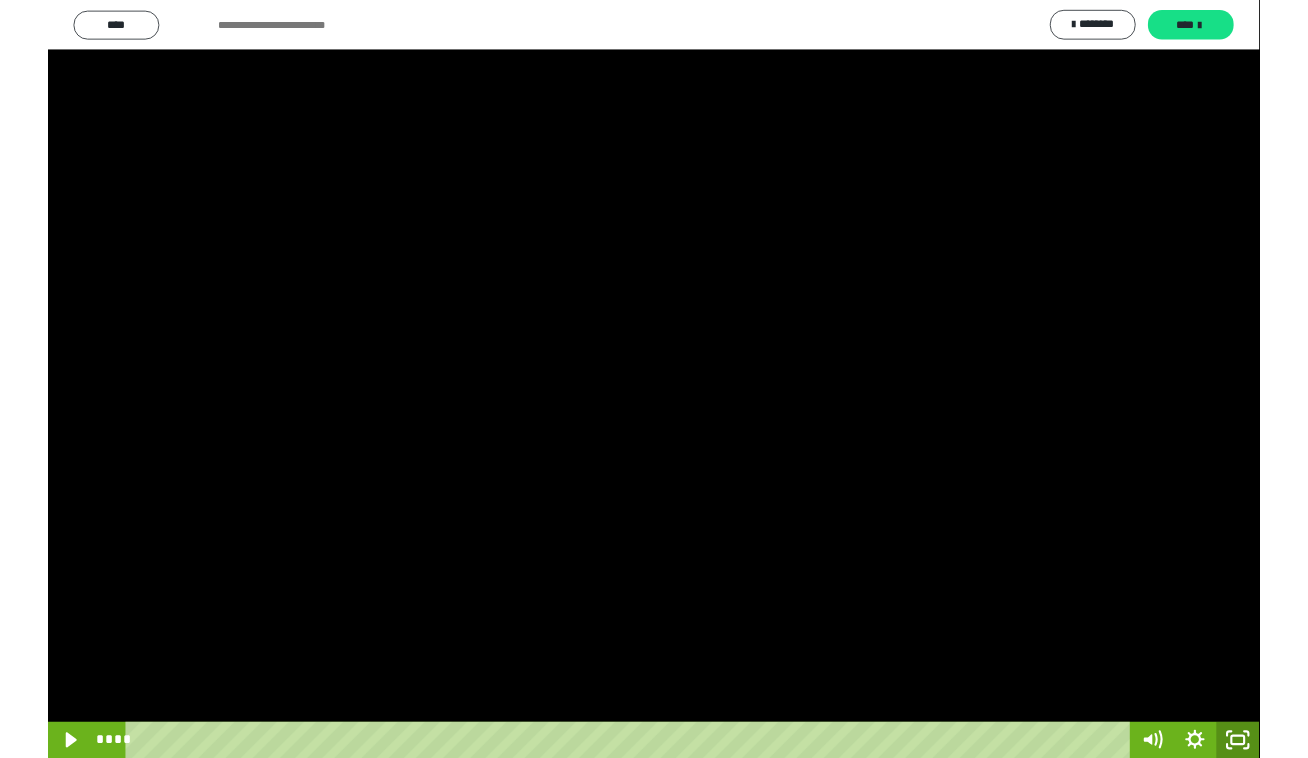 scroll, scrollTop: 60, scrollLeft: 0, axis: vertical 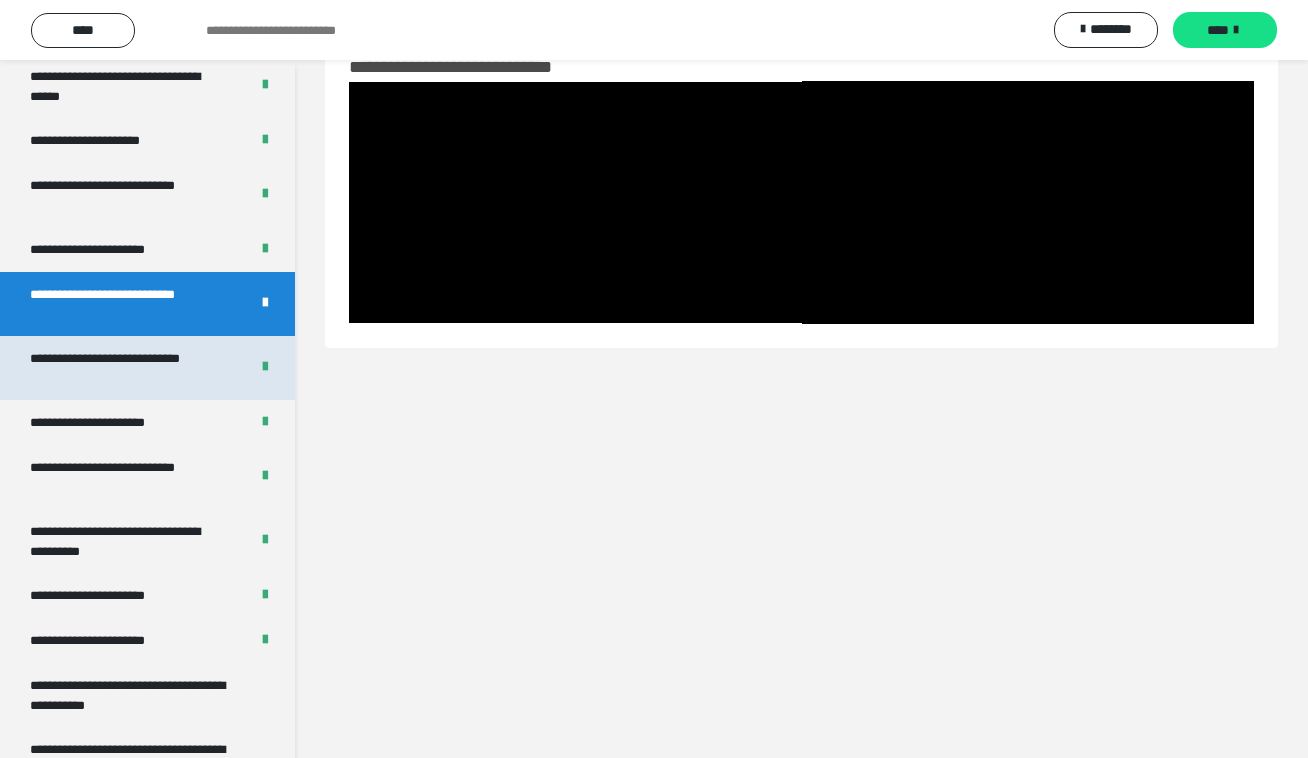 click on "**********" at bounding box center (123, 368) 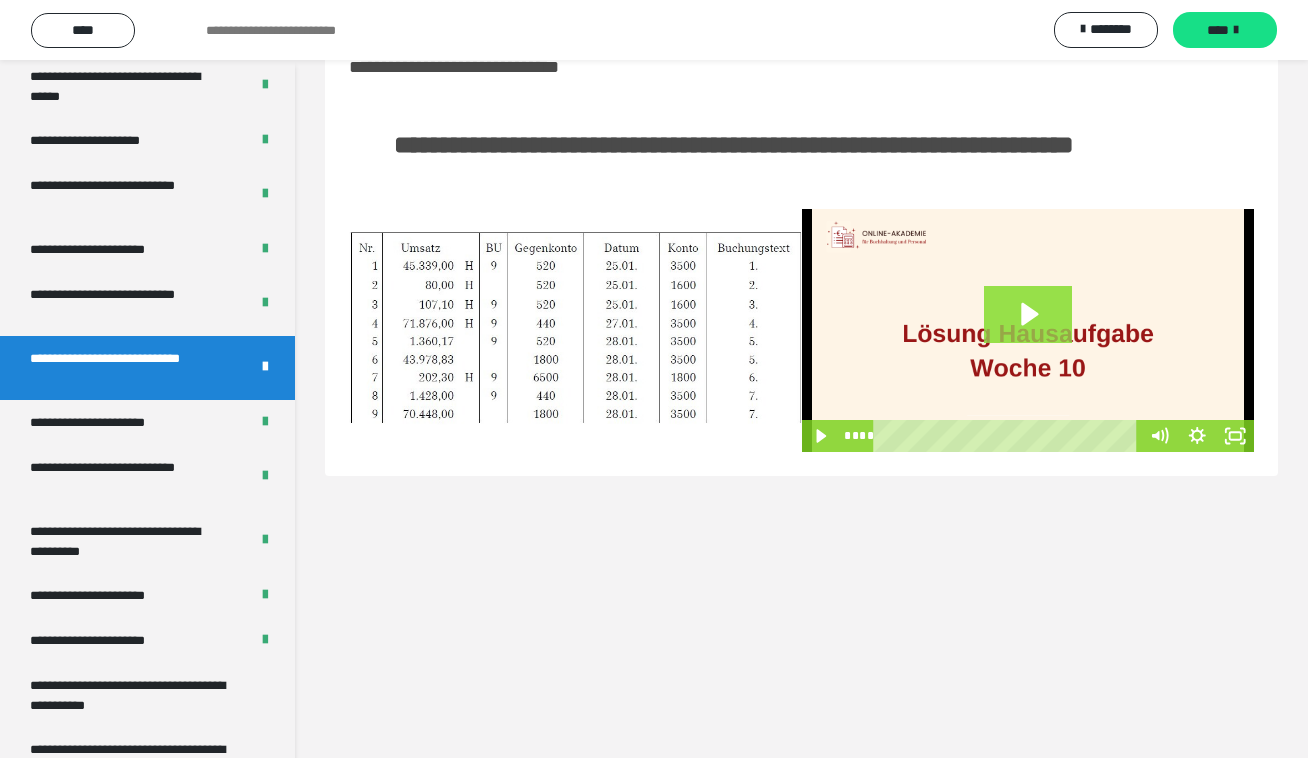 click 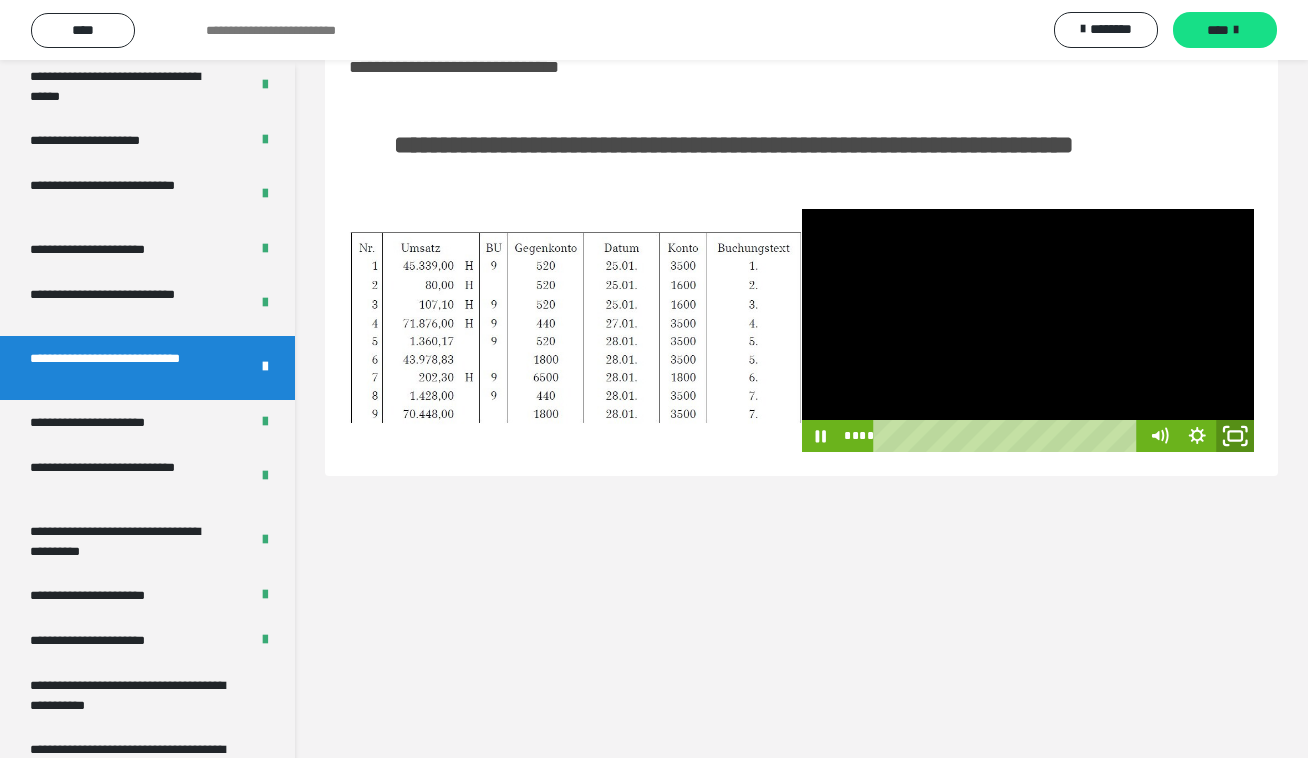 click 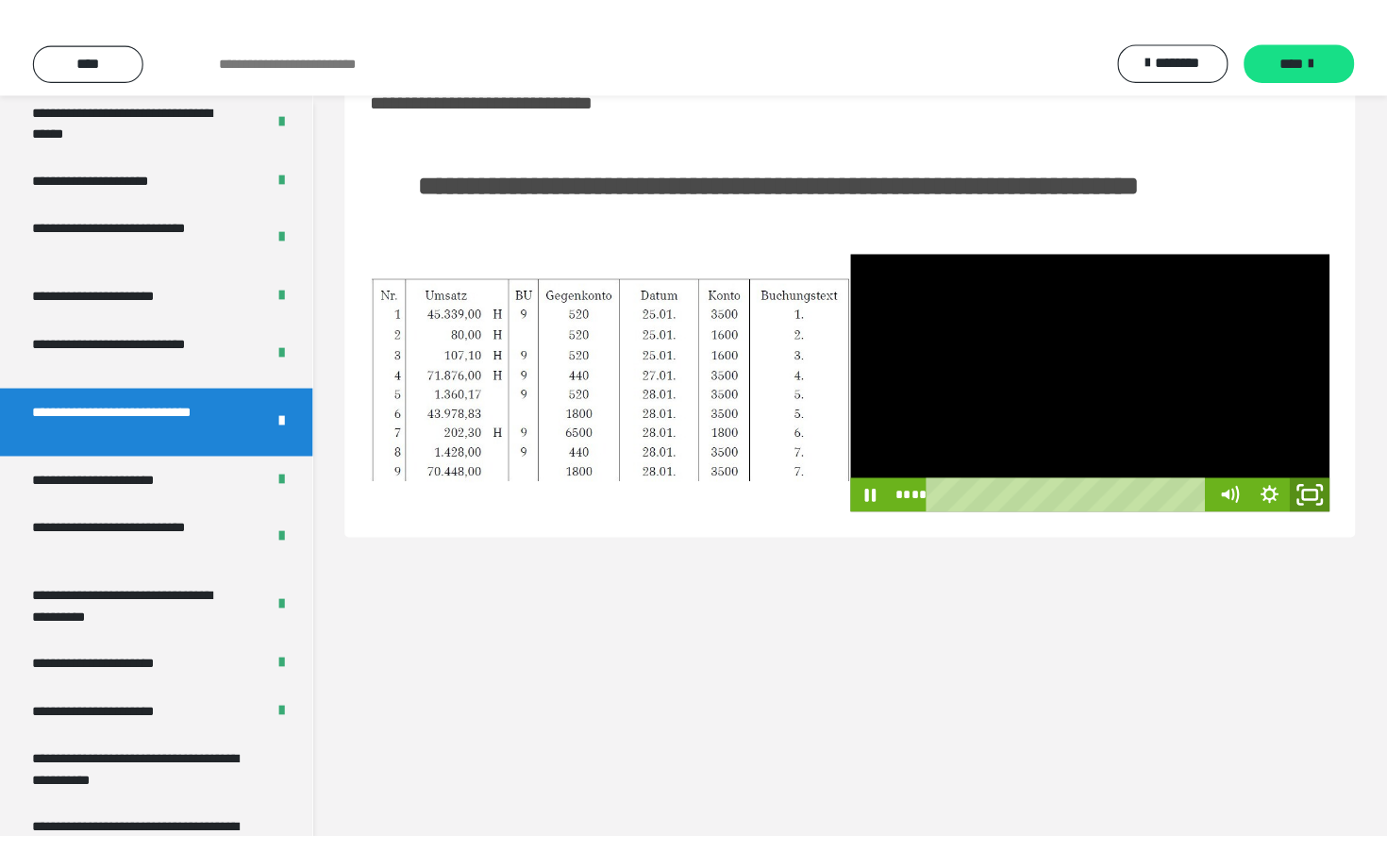 scroll, scrollTop: 0, scrollLeft: 0, axis: both 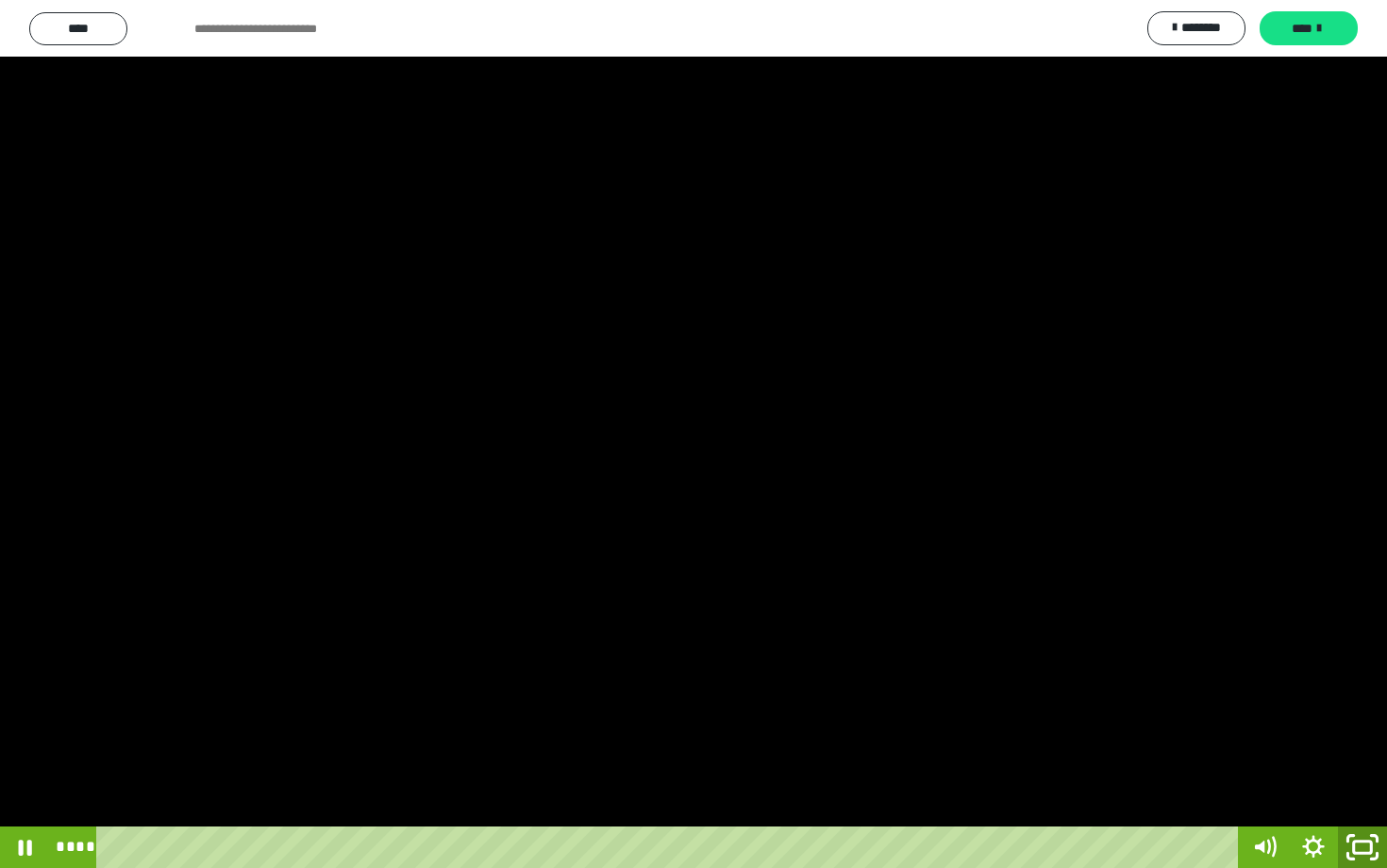 click 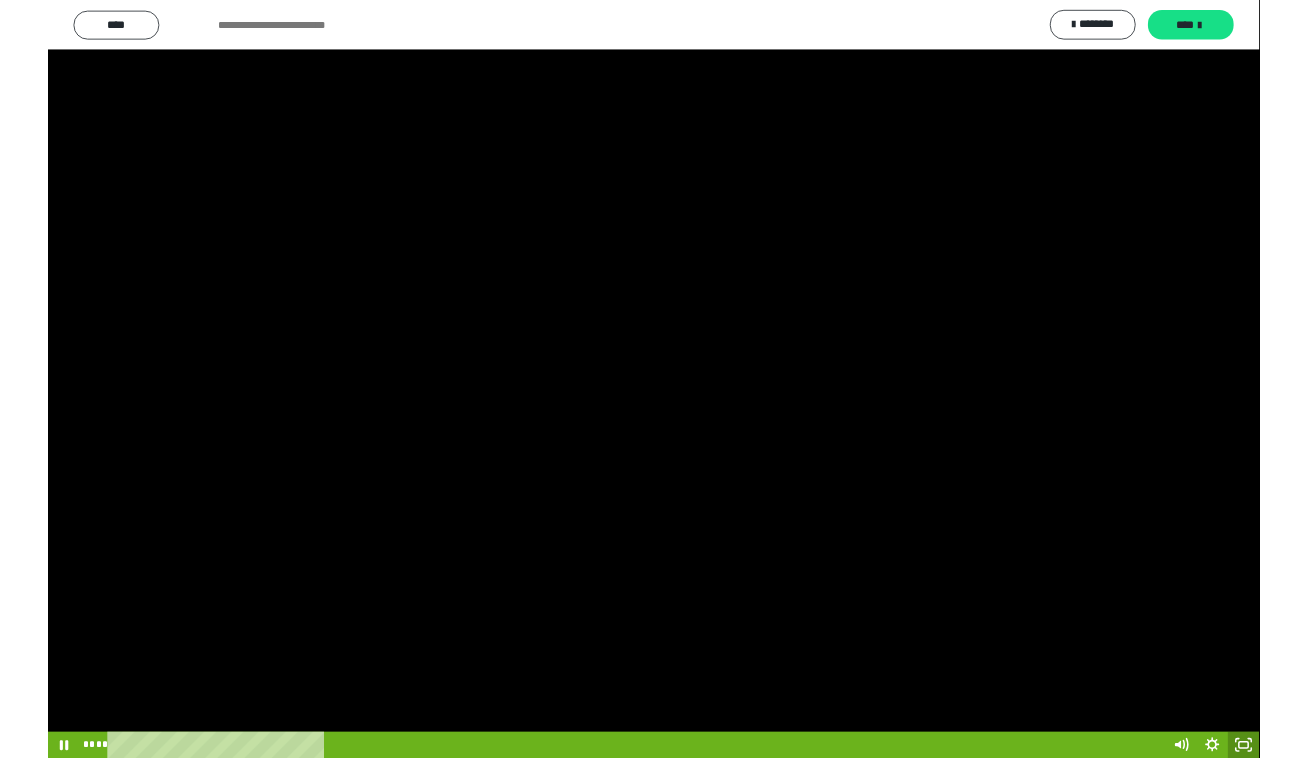 scroll, scrollTop: 60, scrollLeft: 0, axis: vertical 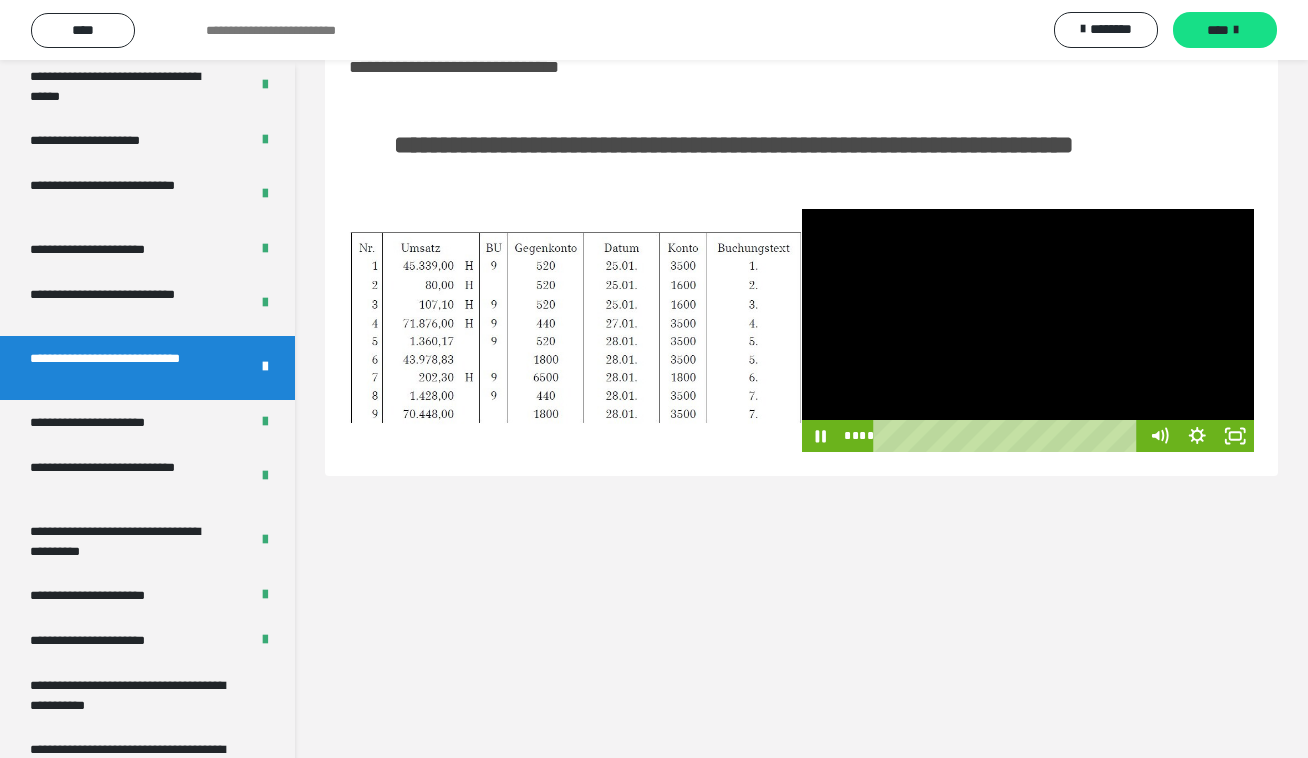 click at bounding box center (1028, 330) 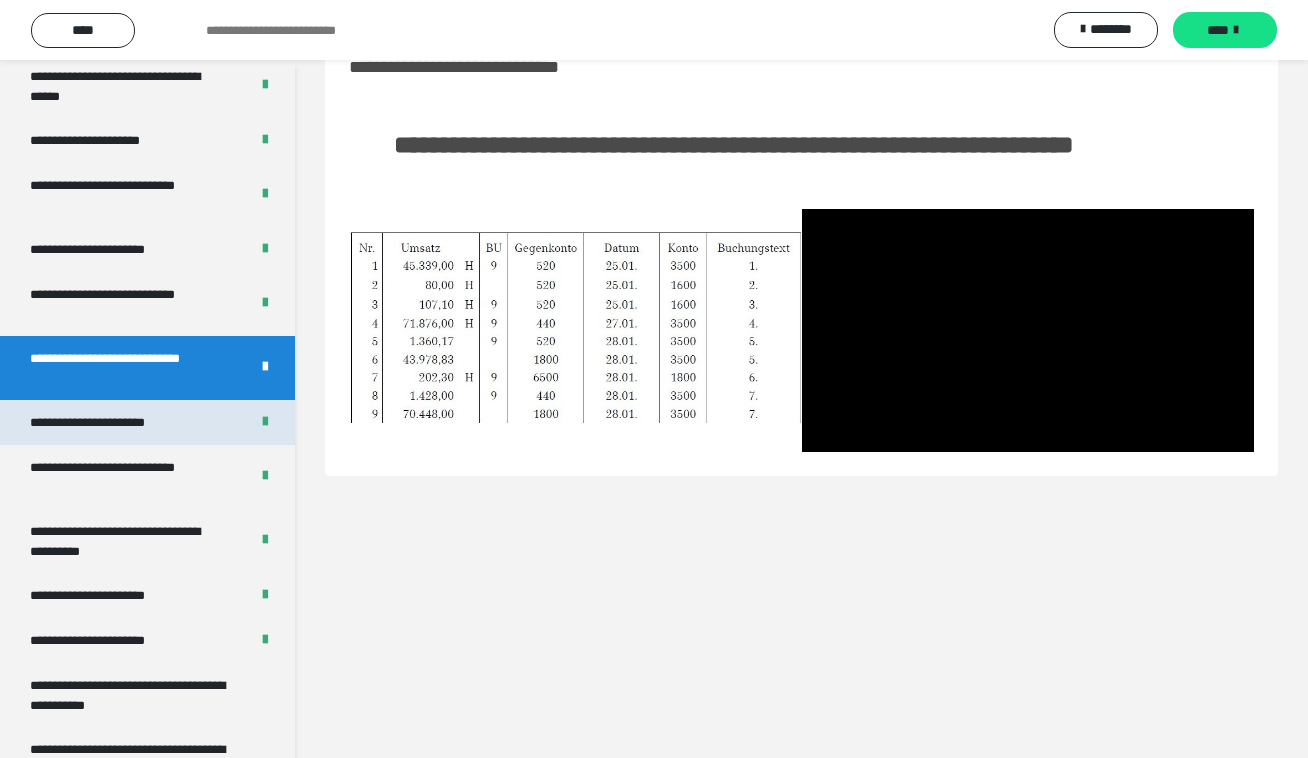 click on "**********" at bounding box center [109, 422] 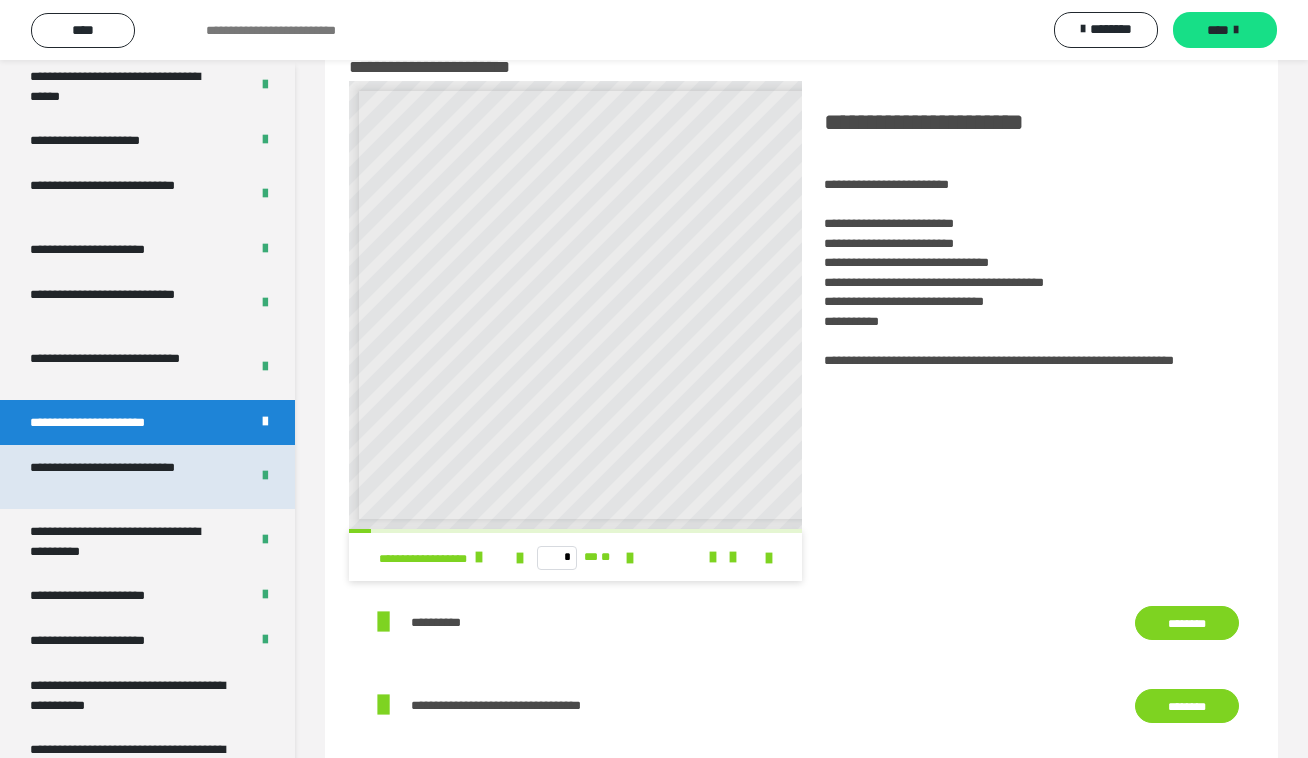 click on "**********" at bounding box center [123, 477] 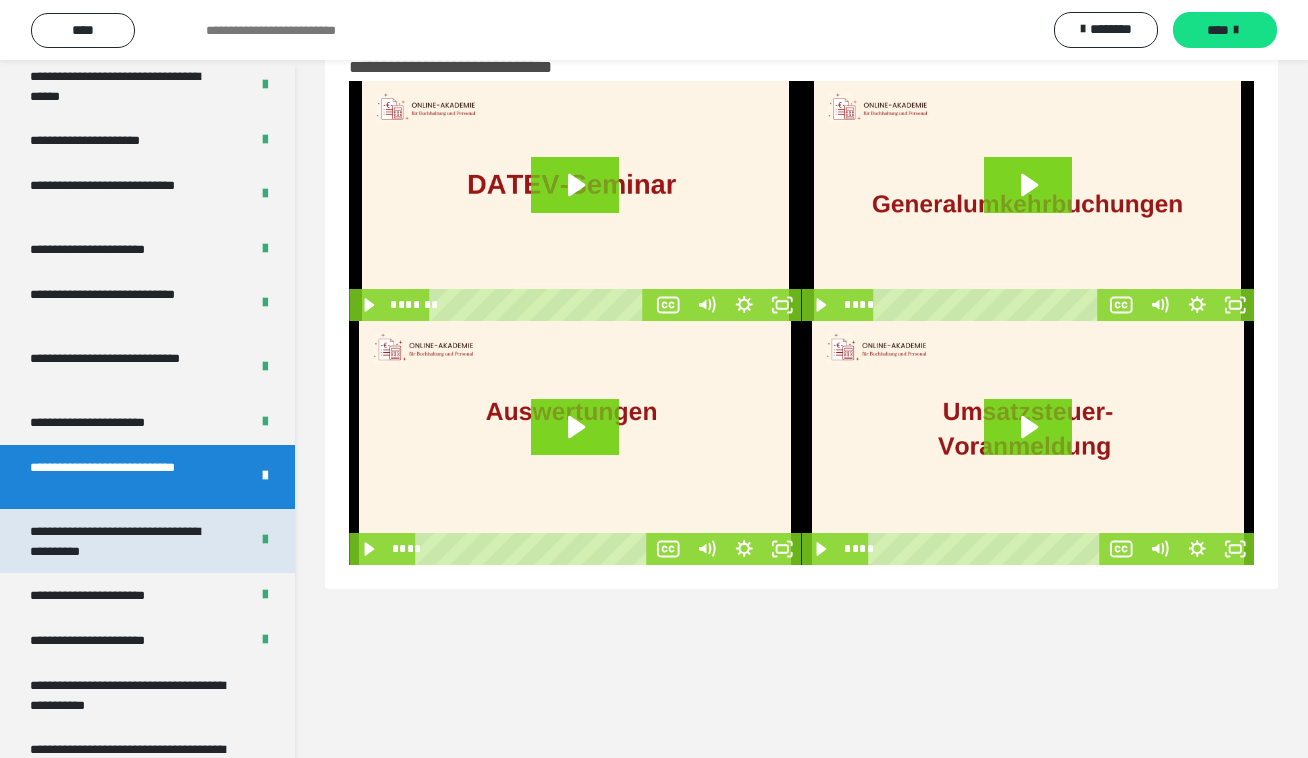 click on "**********" at bounding box center (123, 541) 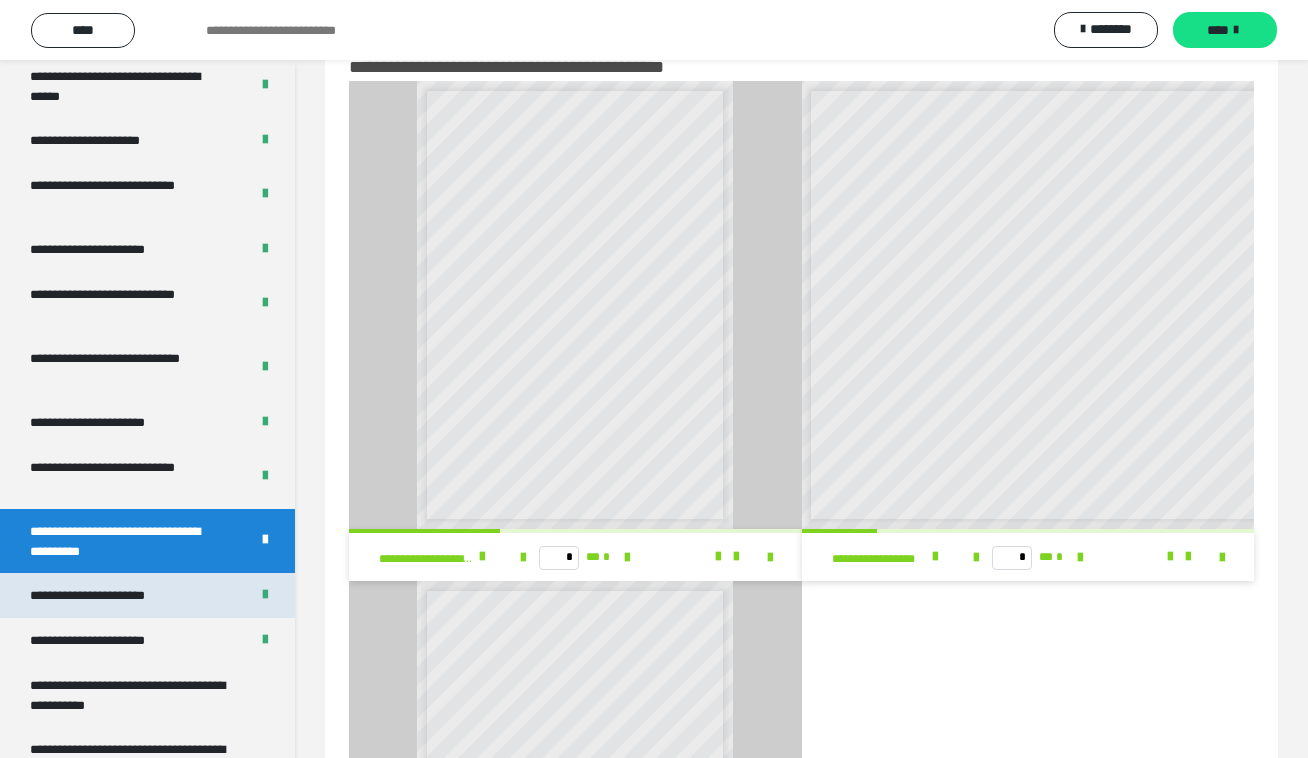 click on "**********" at bounding box center [147, 595] 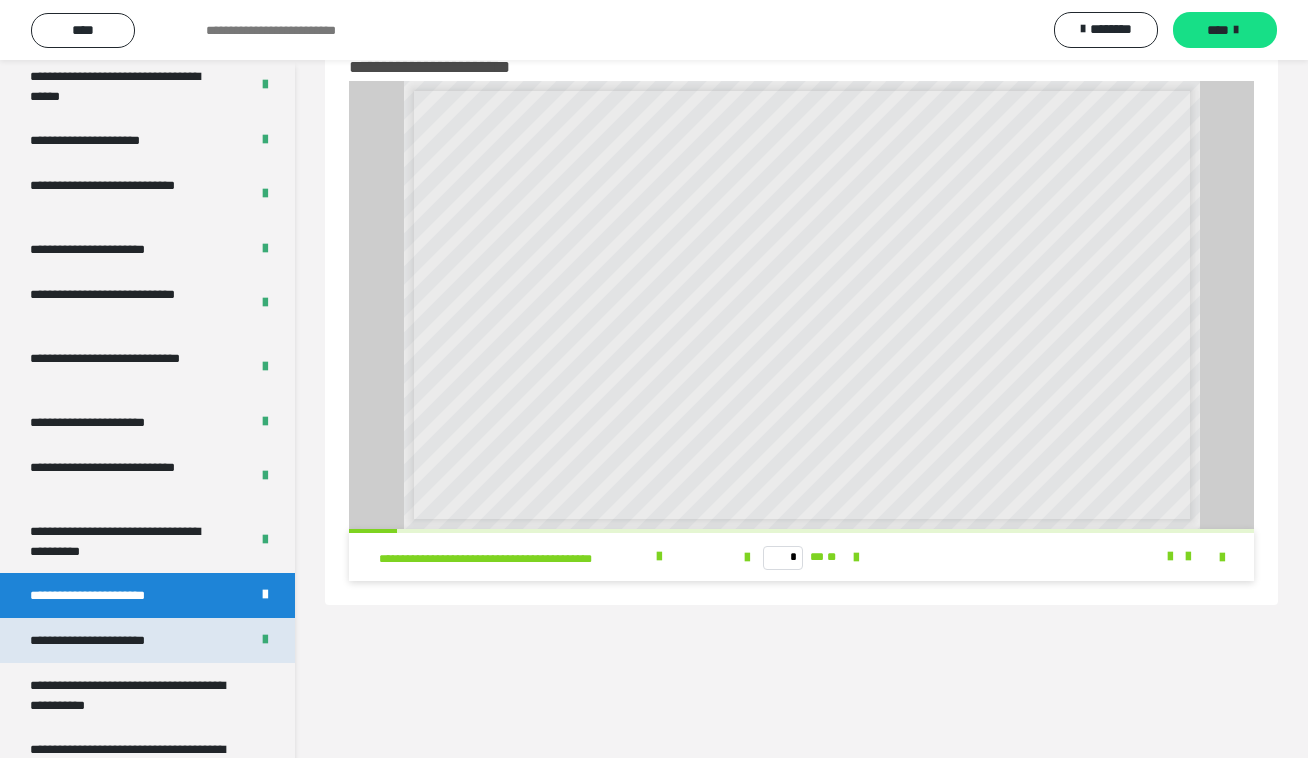click on "**********" at bounding box center [111, 640] 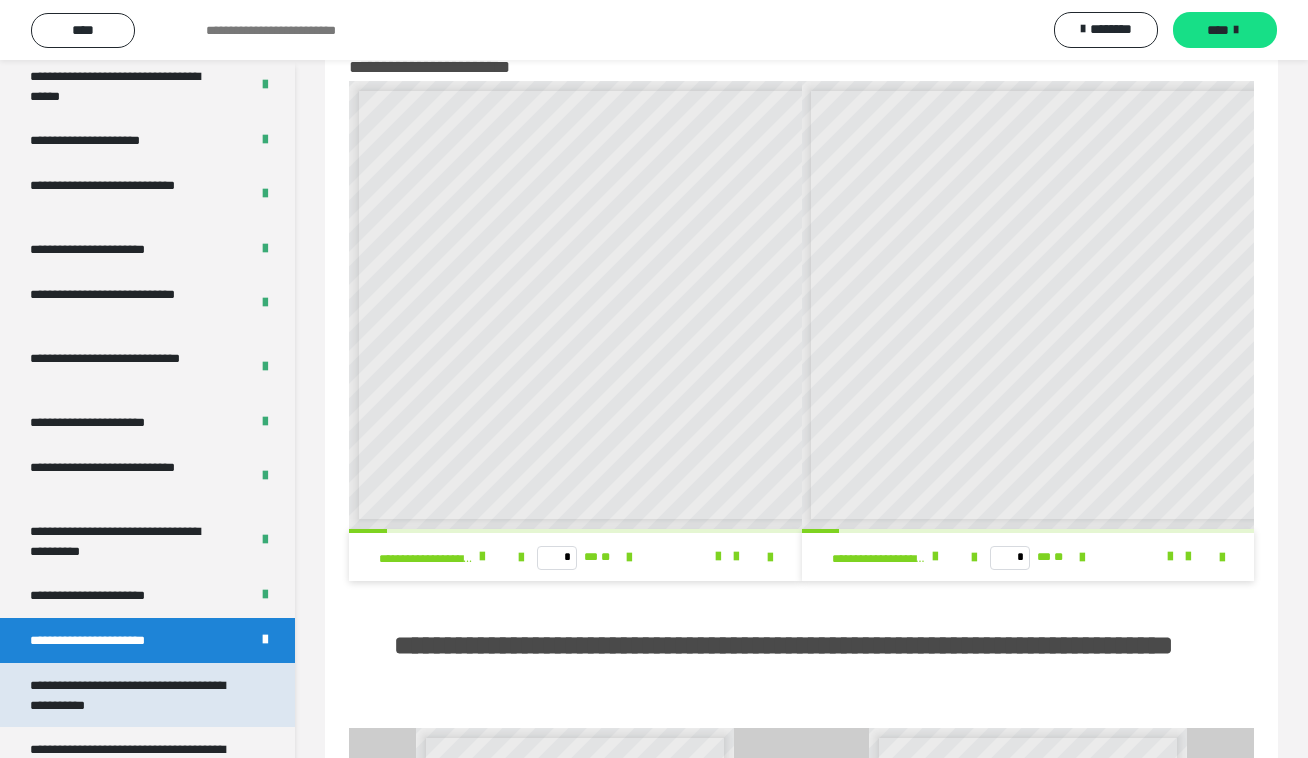 click on "**********" at bounding box center [131, 695] 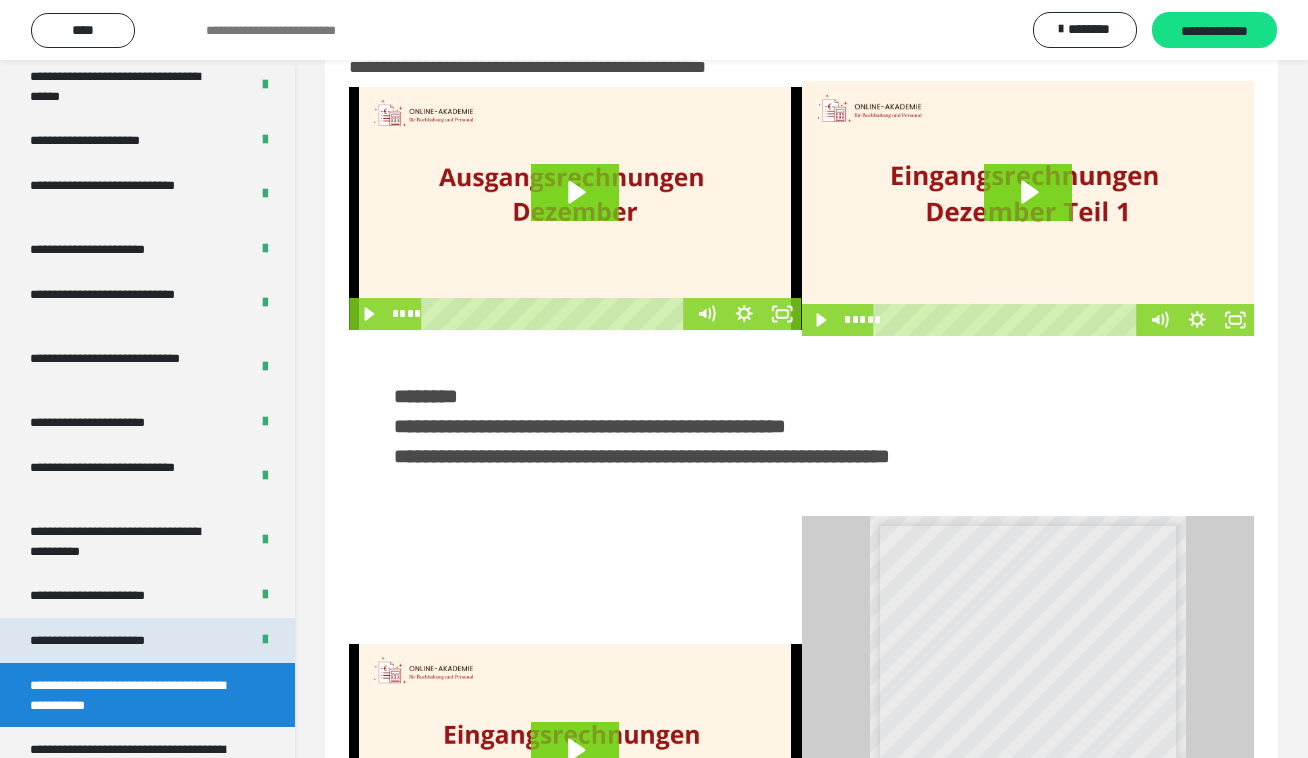 click on "**********" at bounding box center (111, 640) 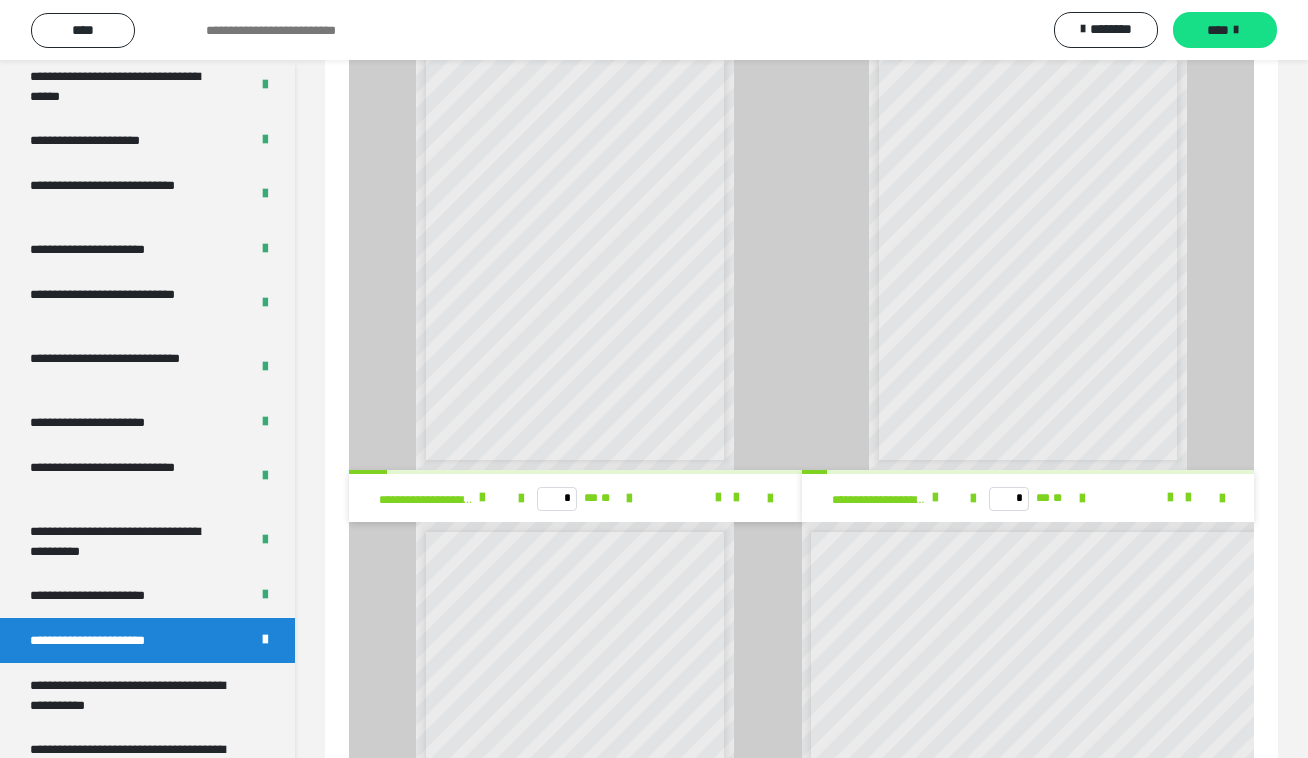 scroll, scrollTop: 97, scrollLeft: 0, axis: vertical 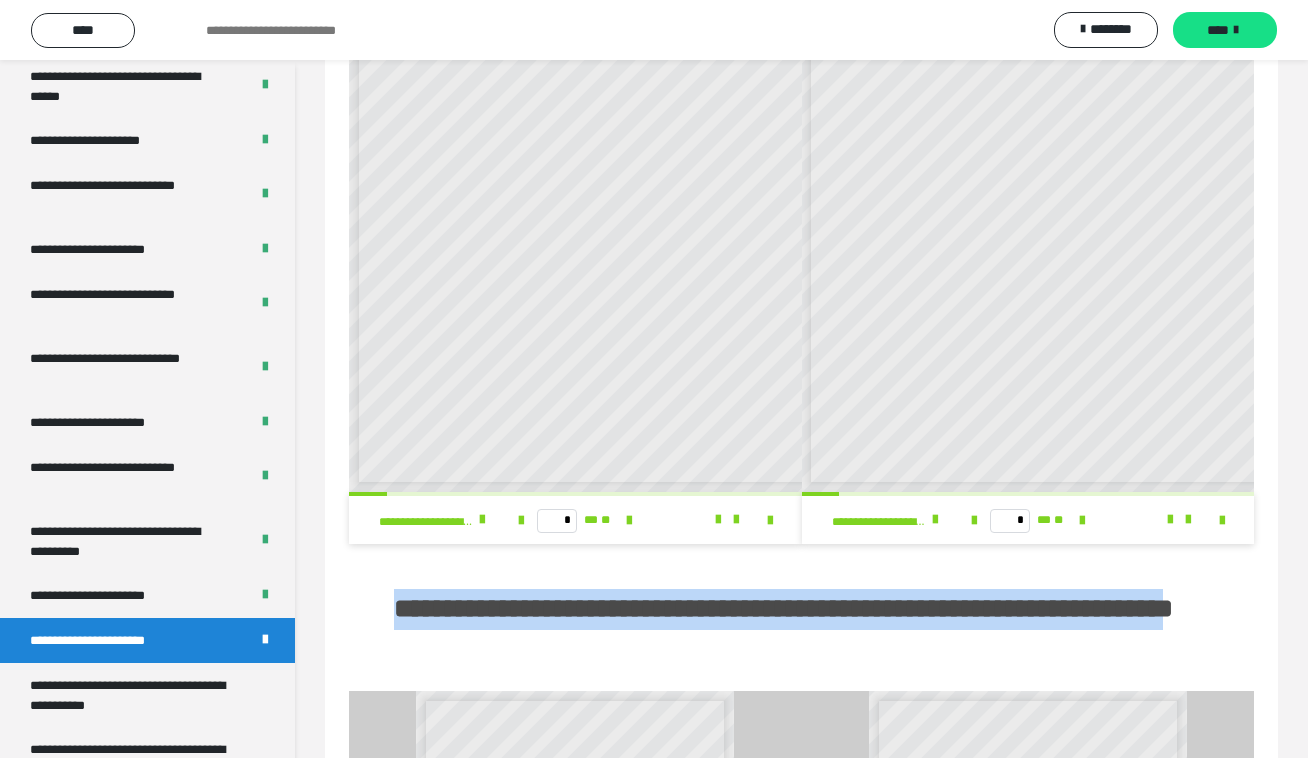 drag, startPoint x: 728, startPoint y: 644, endPoint x: 389, endPoint y: 598, distance: 342.10672 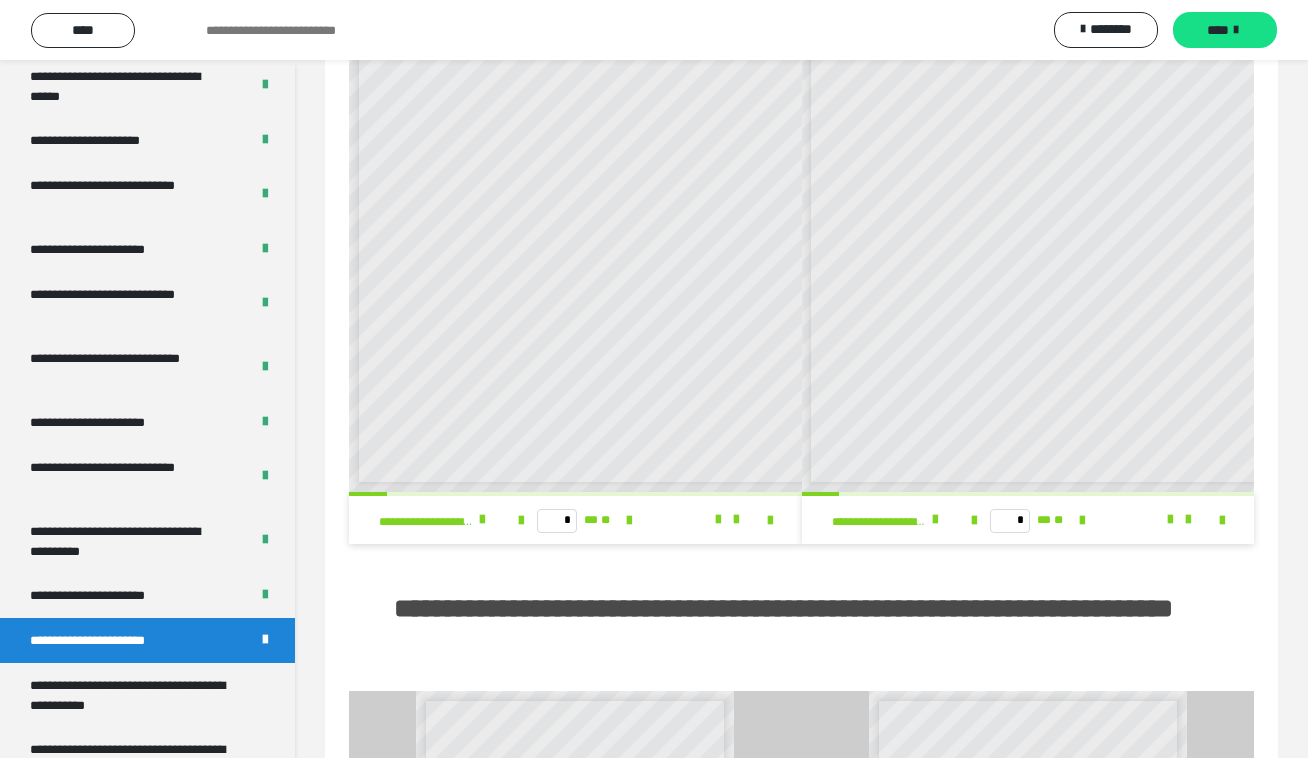 click on "**********" at bounding box center [801, 617] 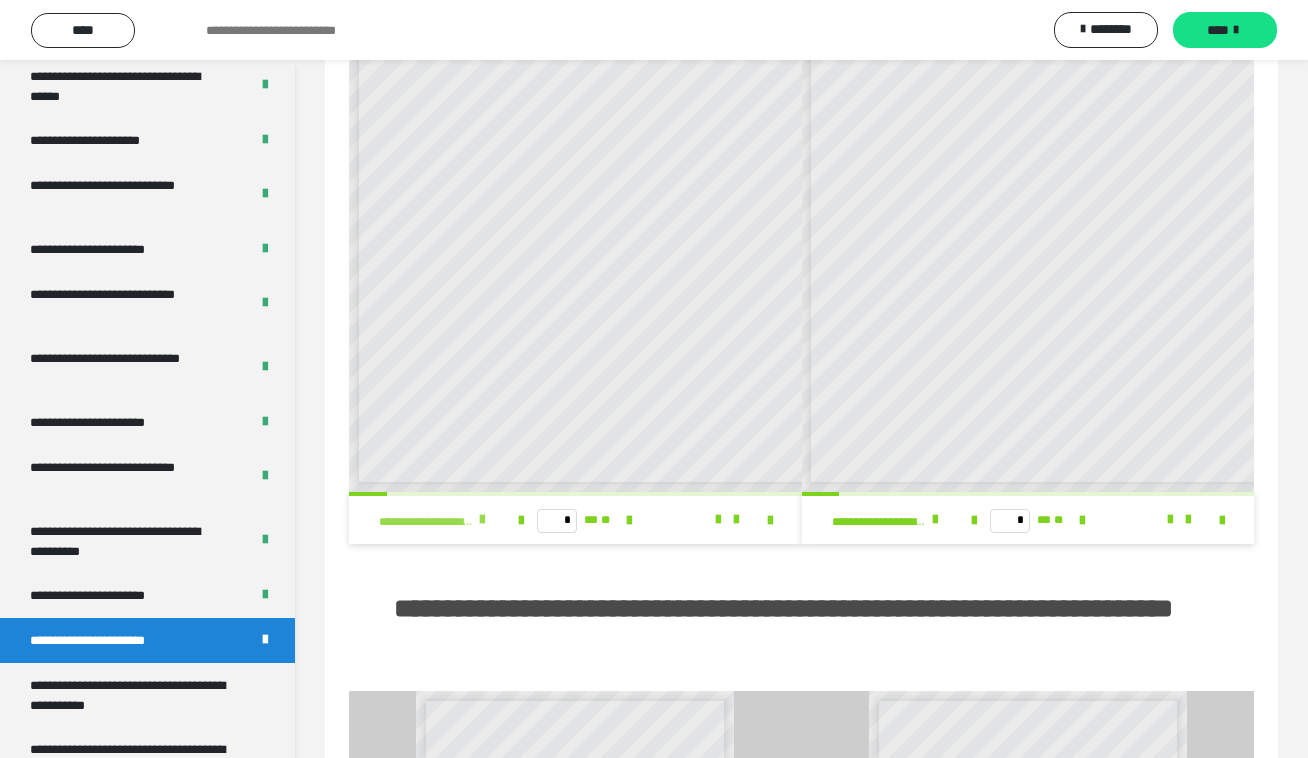 click at bounding box center (482, 520) 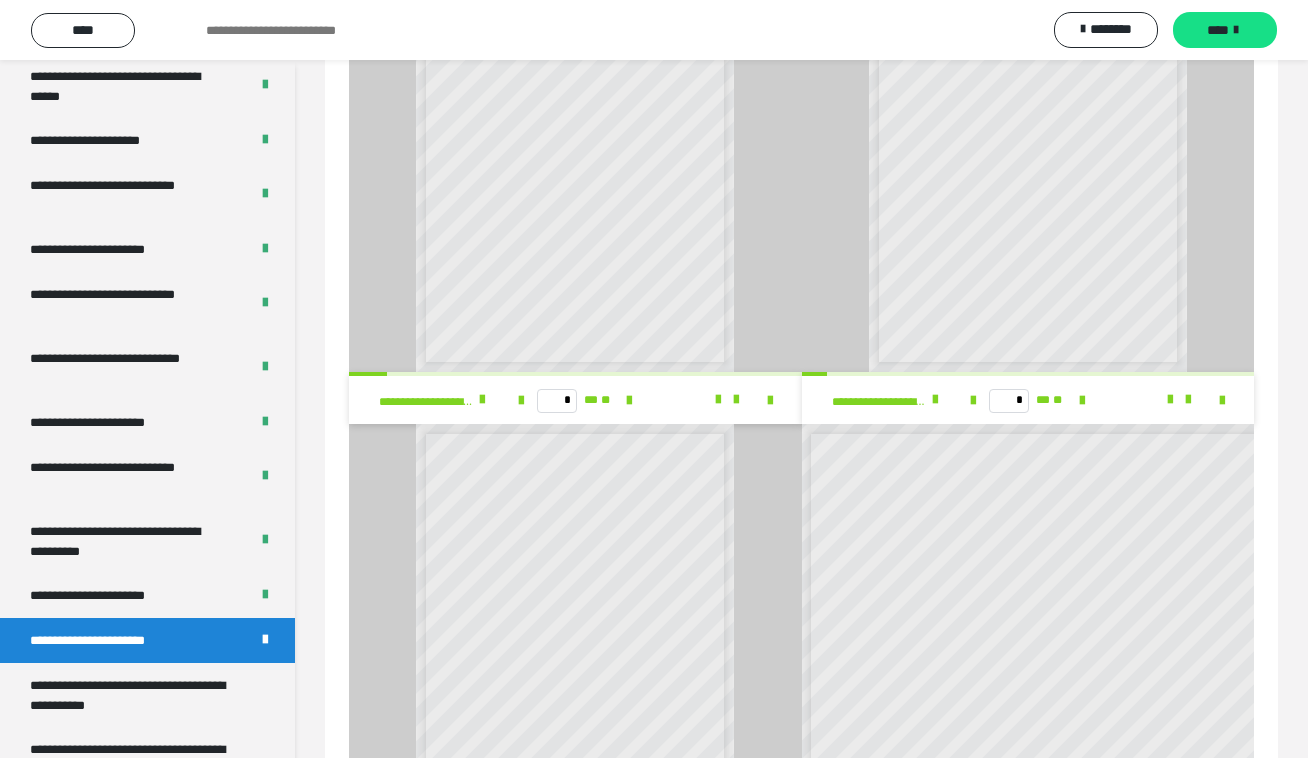 scroll, scrollTop: 831, scrollLeft: 0, axis: vertical 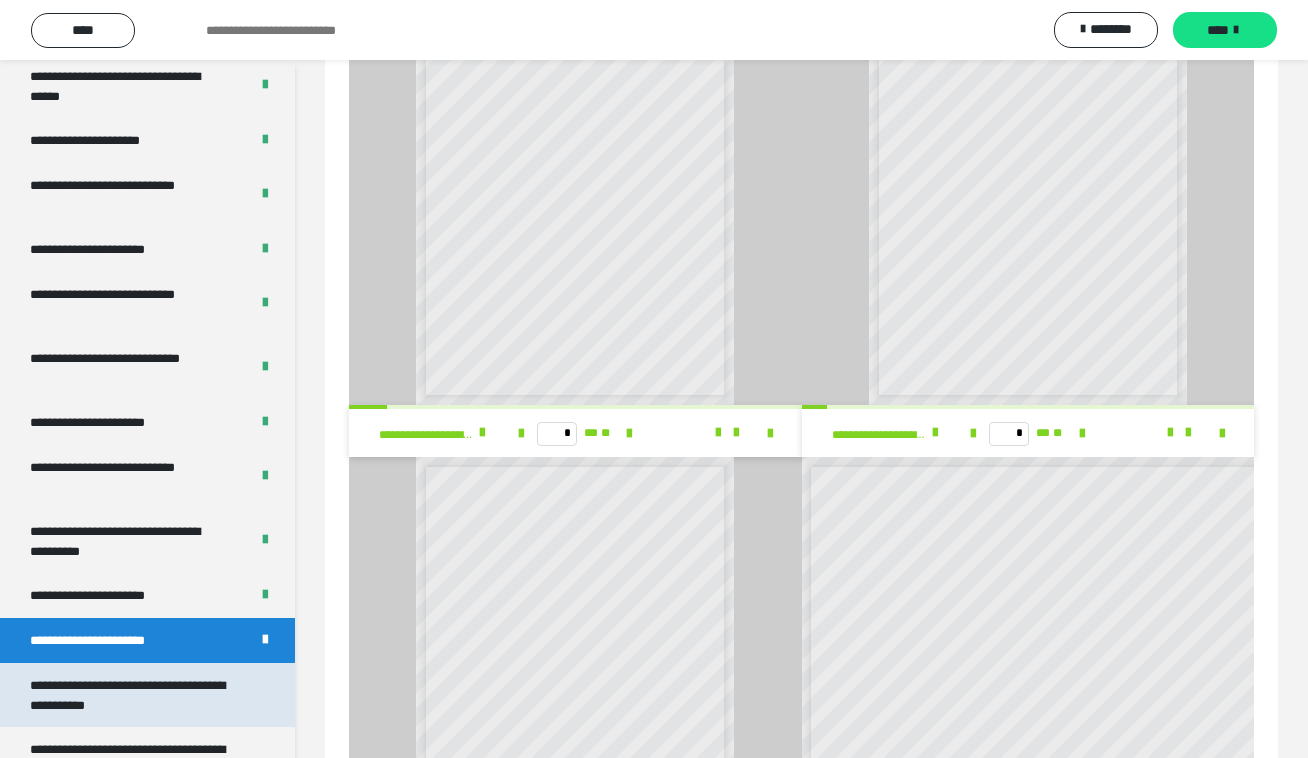 click on "**********" at bounding box center [131, 695] 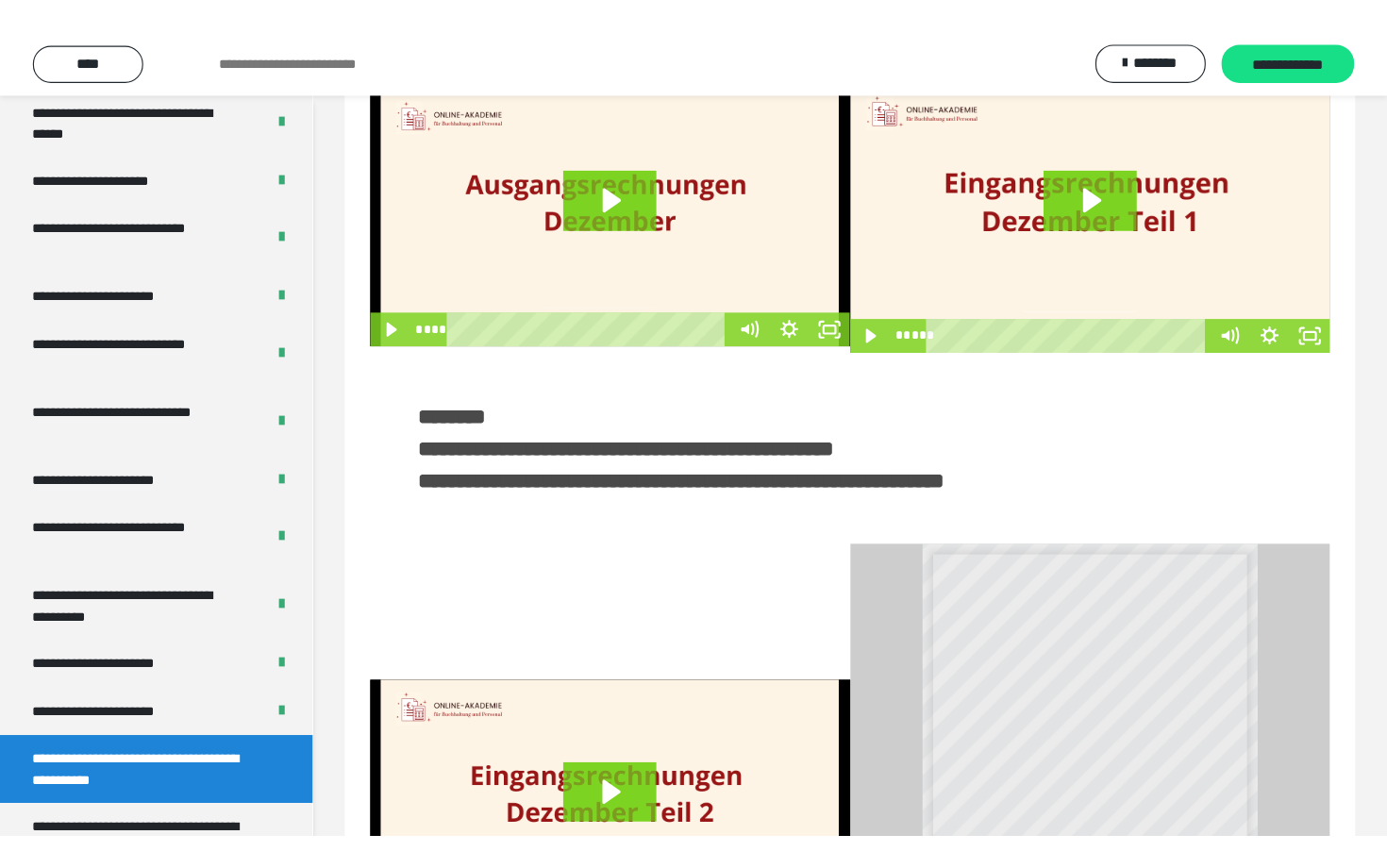 scroll, scrollTop: 0, scrollLeft: 0, axis: both 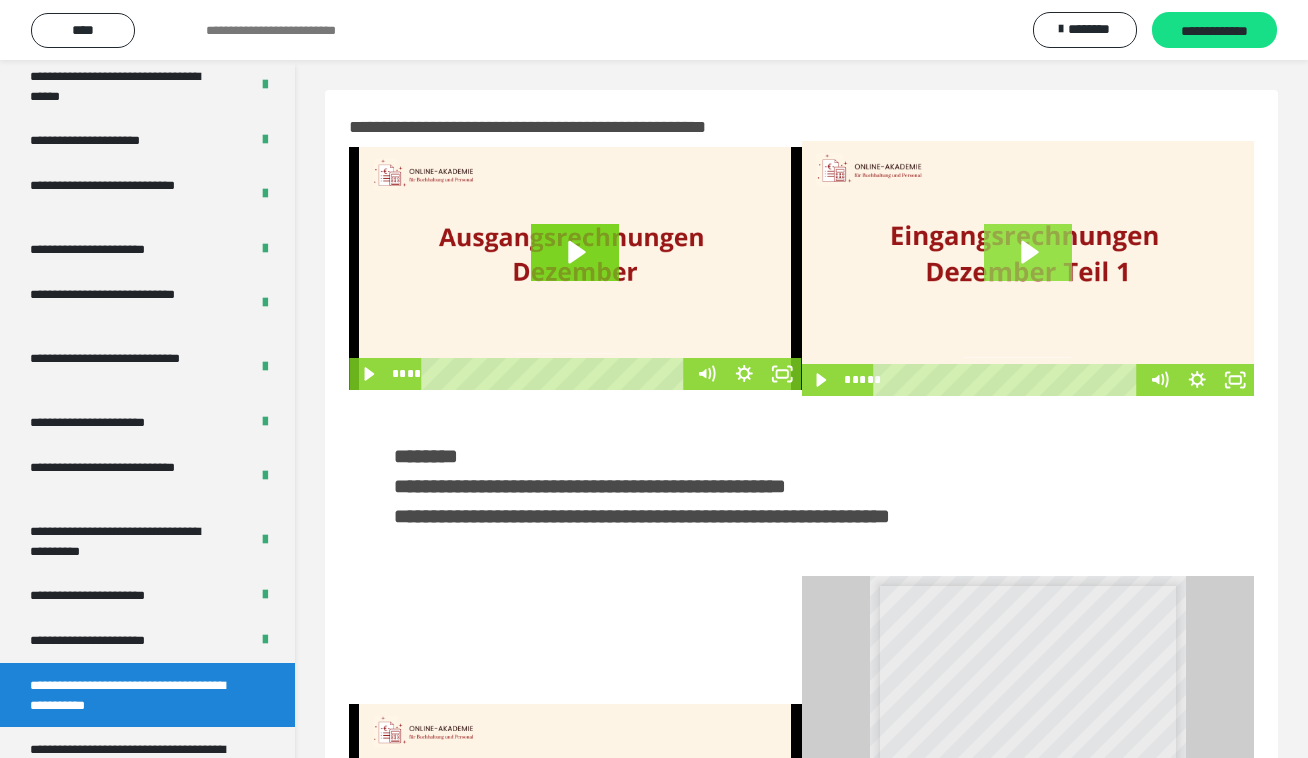 click 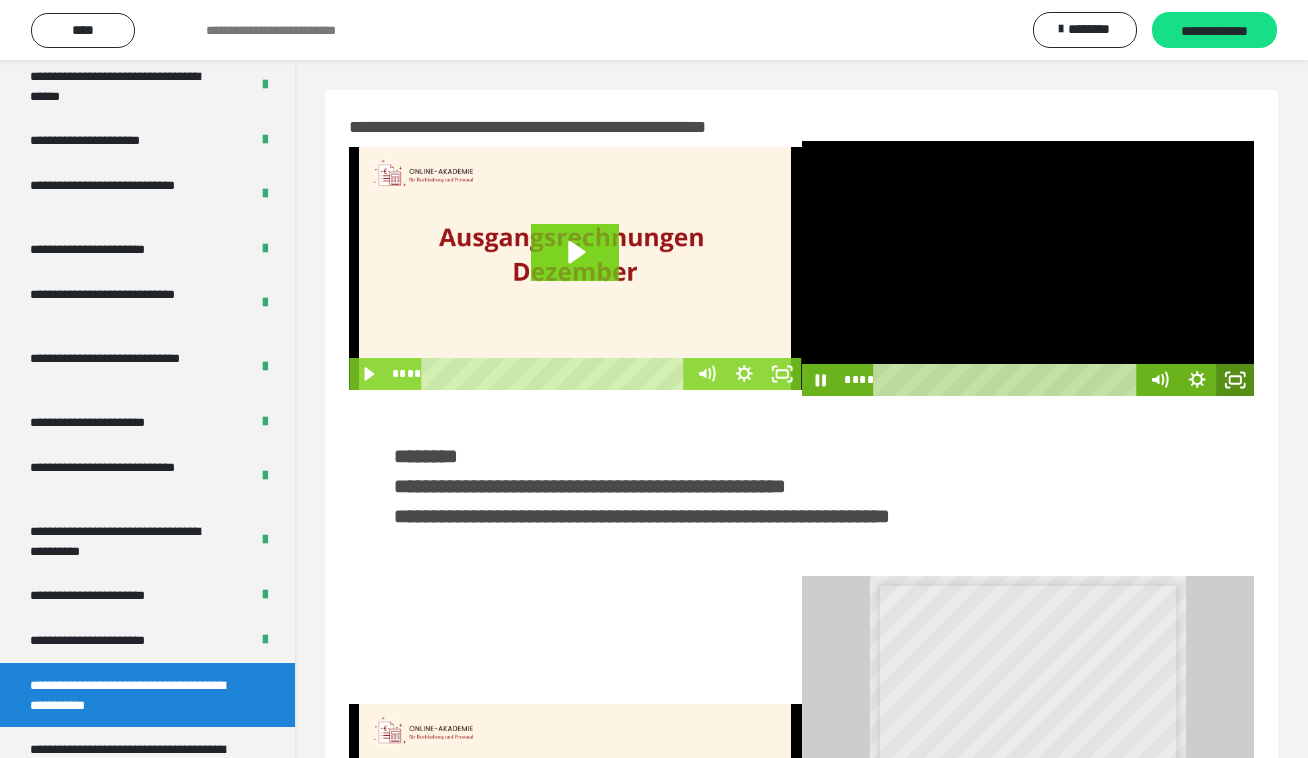 click 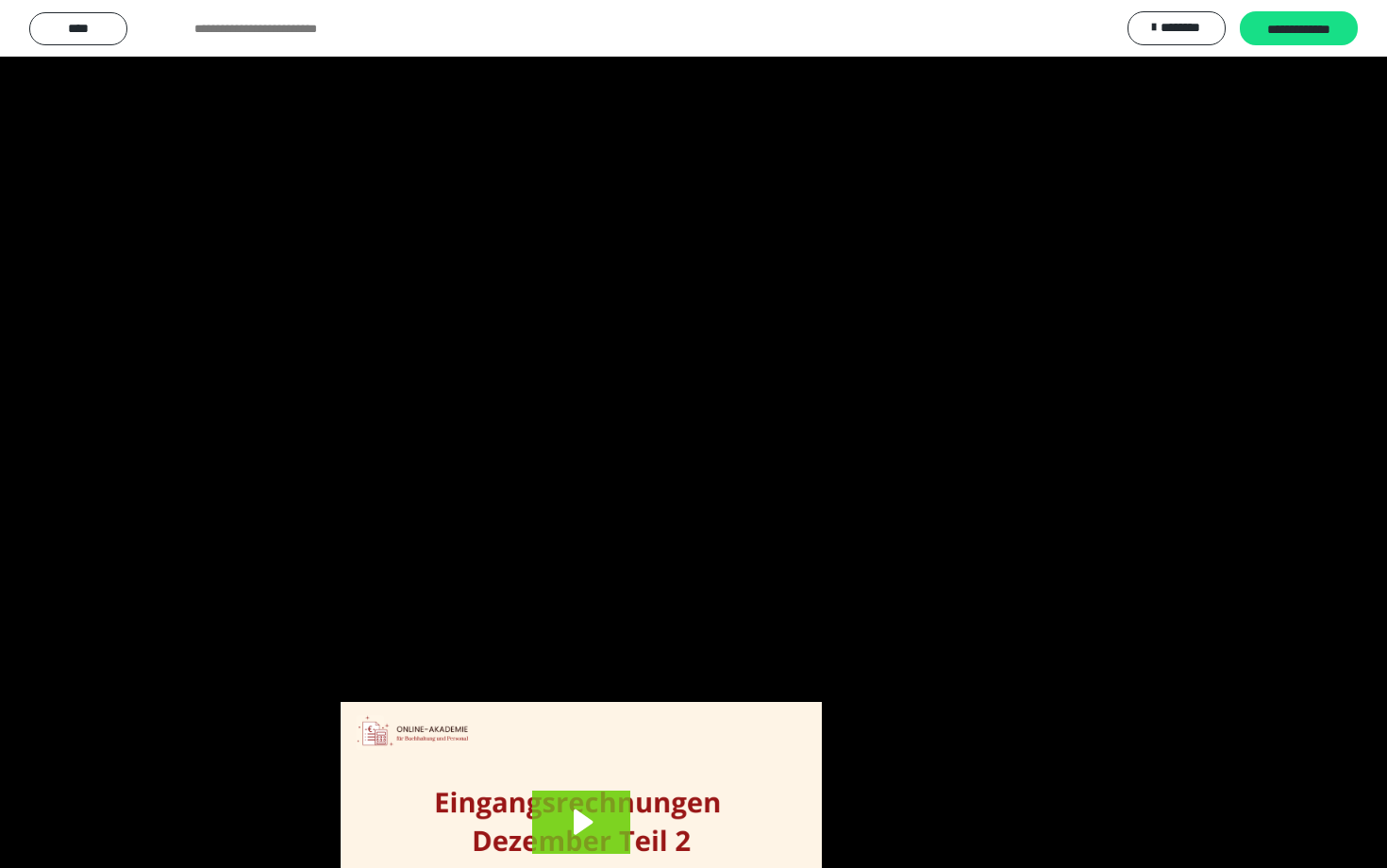 click at bounding box center (694, 434) 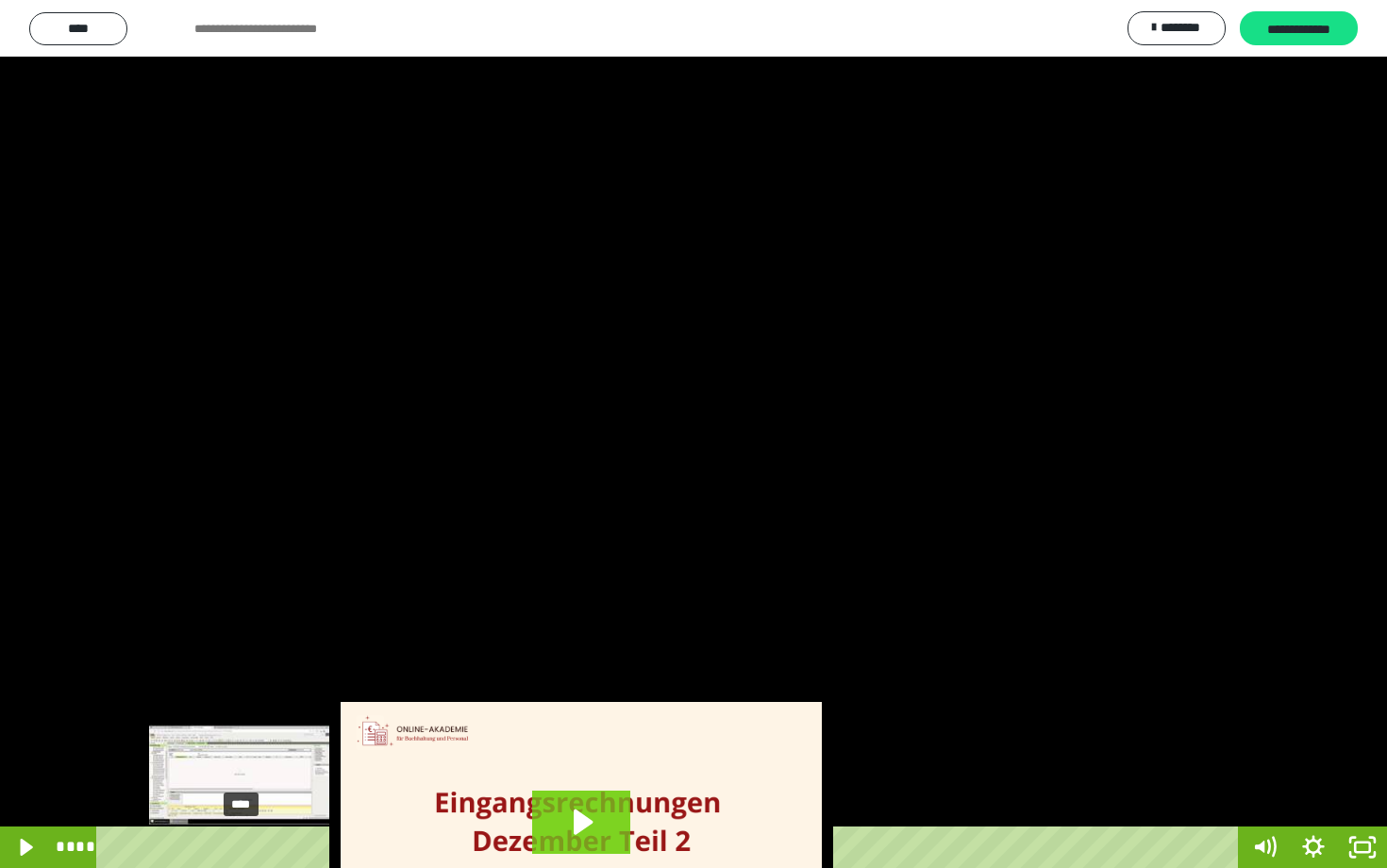 click at bounding box center [242, 847] 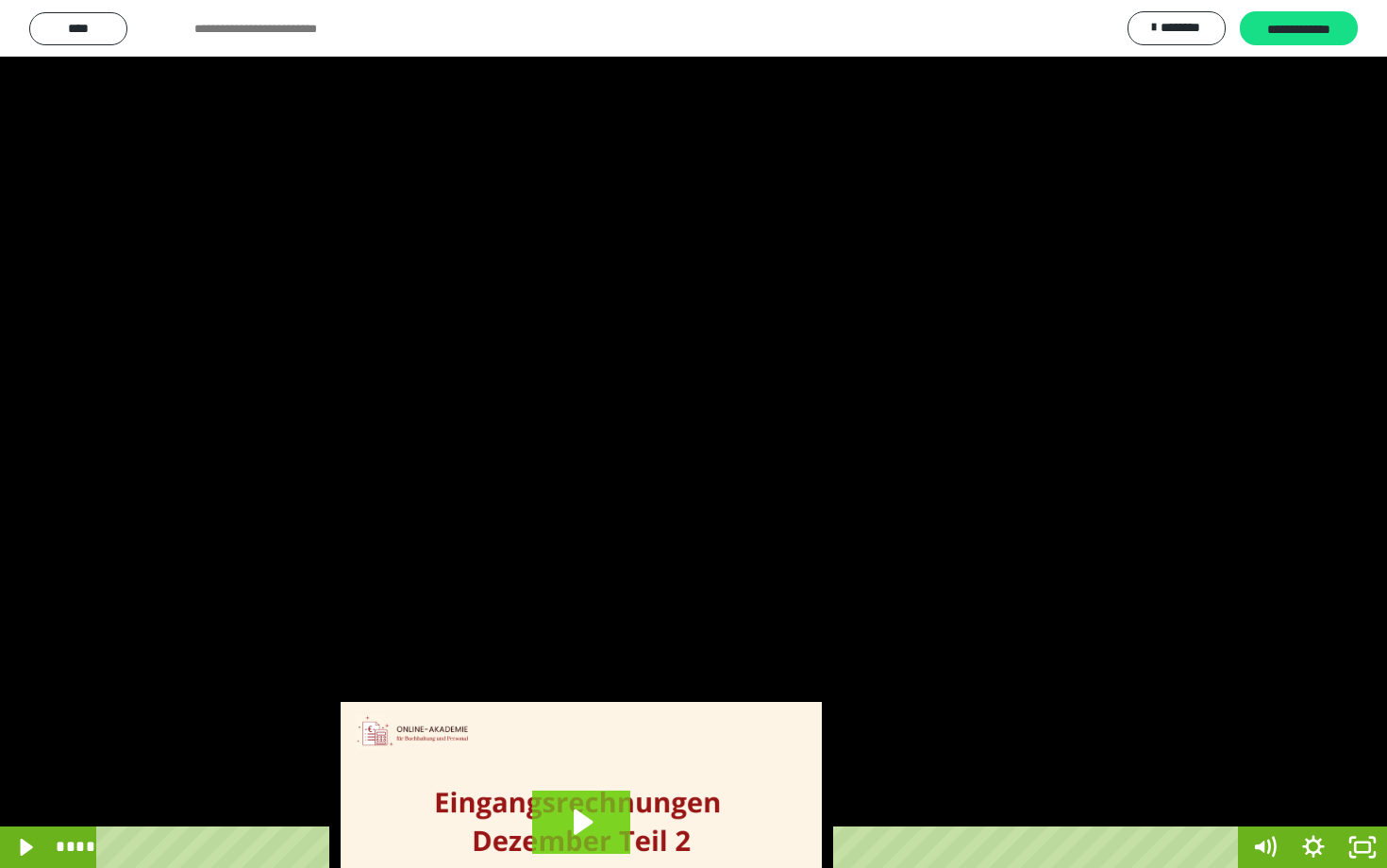 click at bounding box center [694, 434] 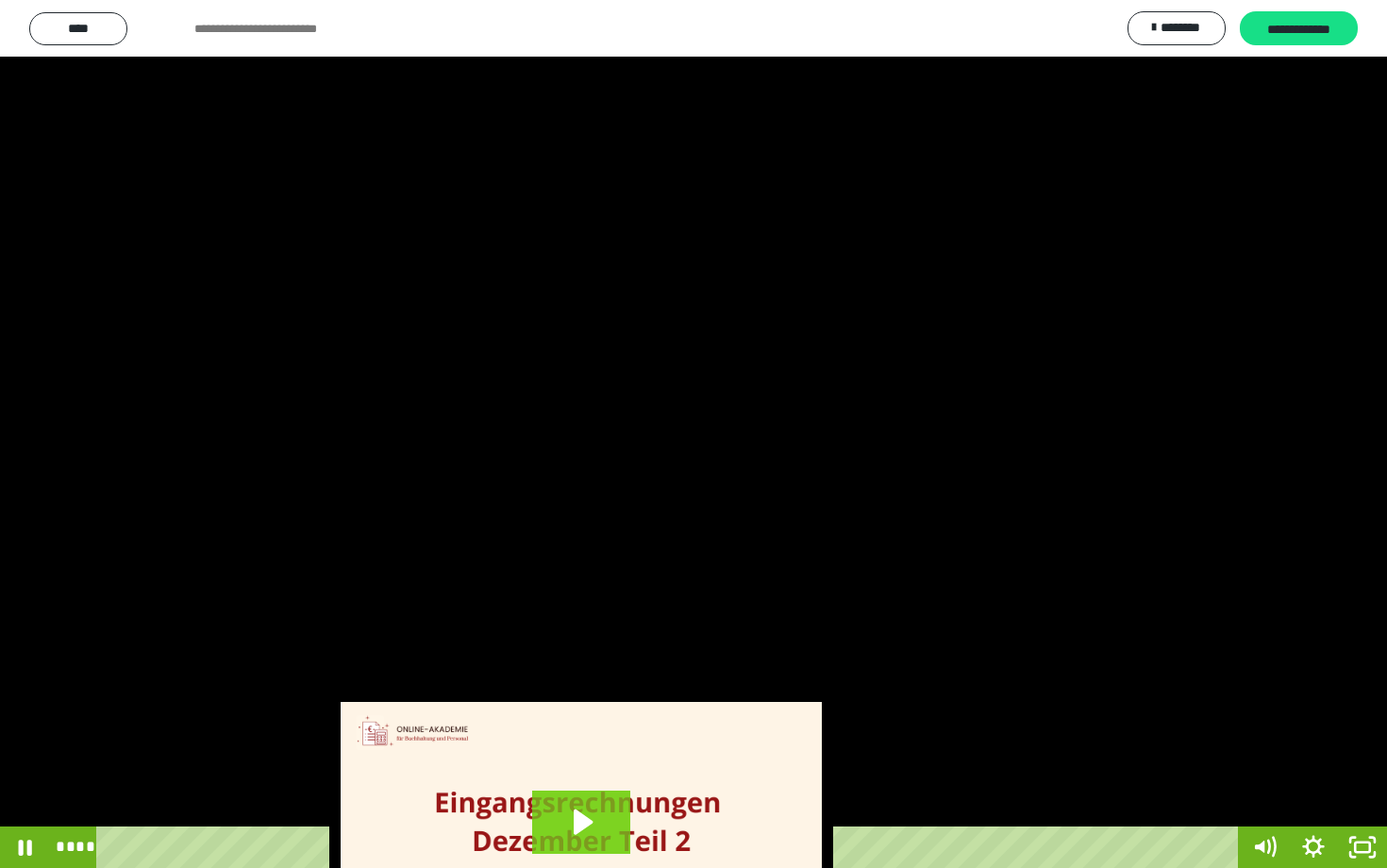 click at bounding box center [694, 434] 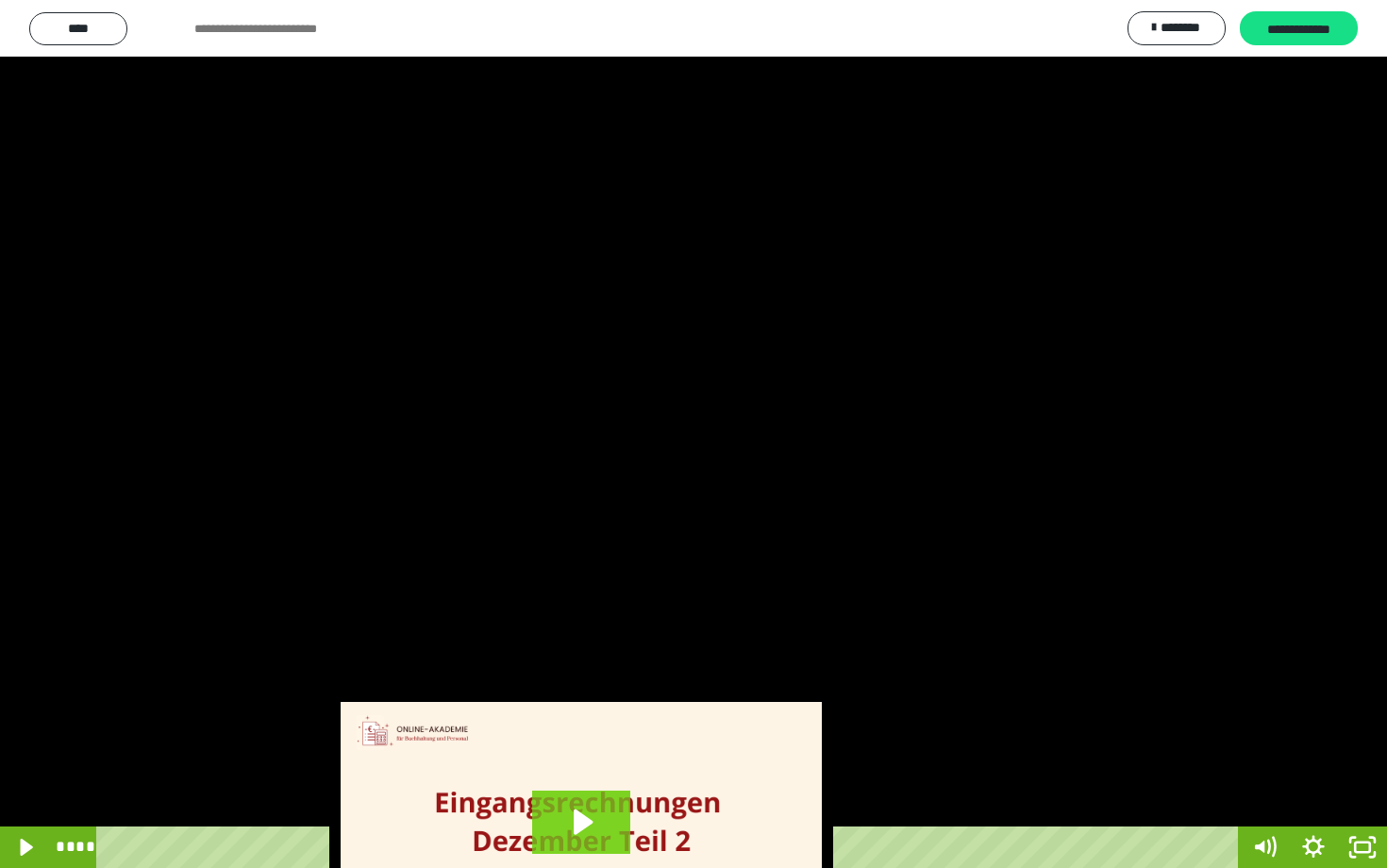 click at bounding box center [694, 434] 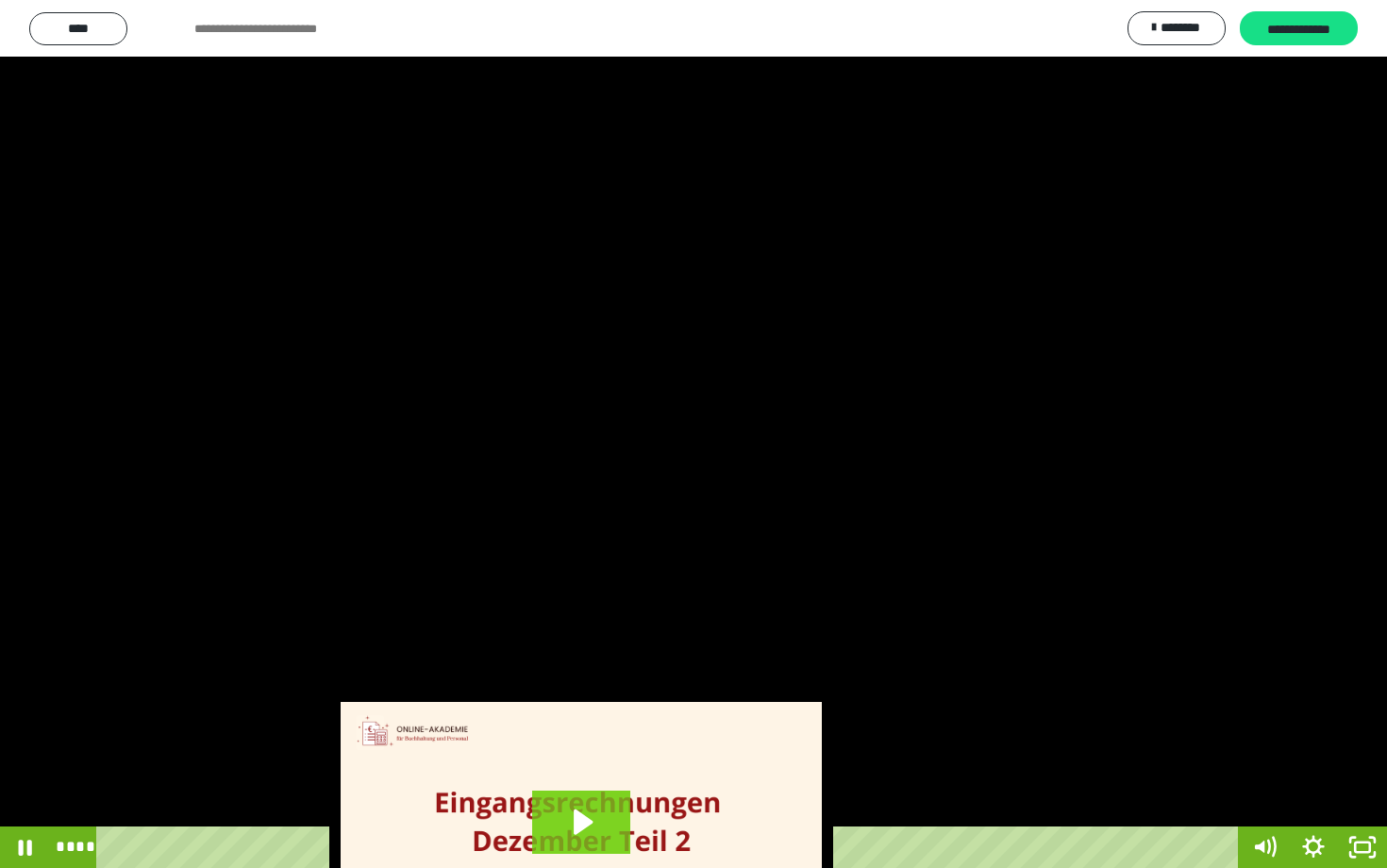 click at bounding box center (694, 434) 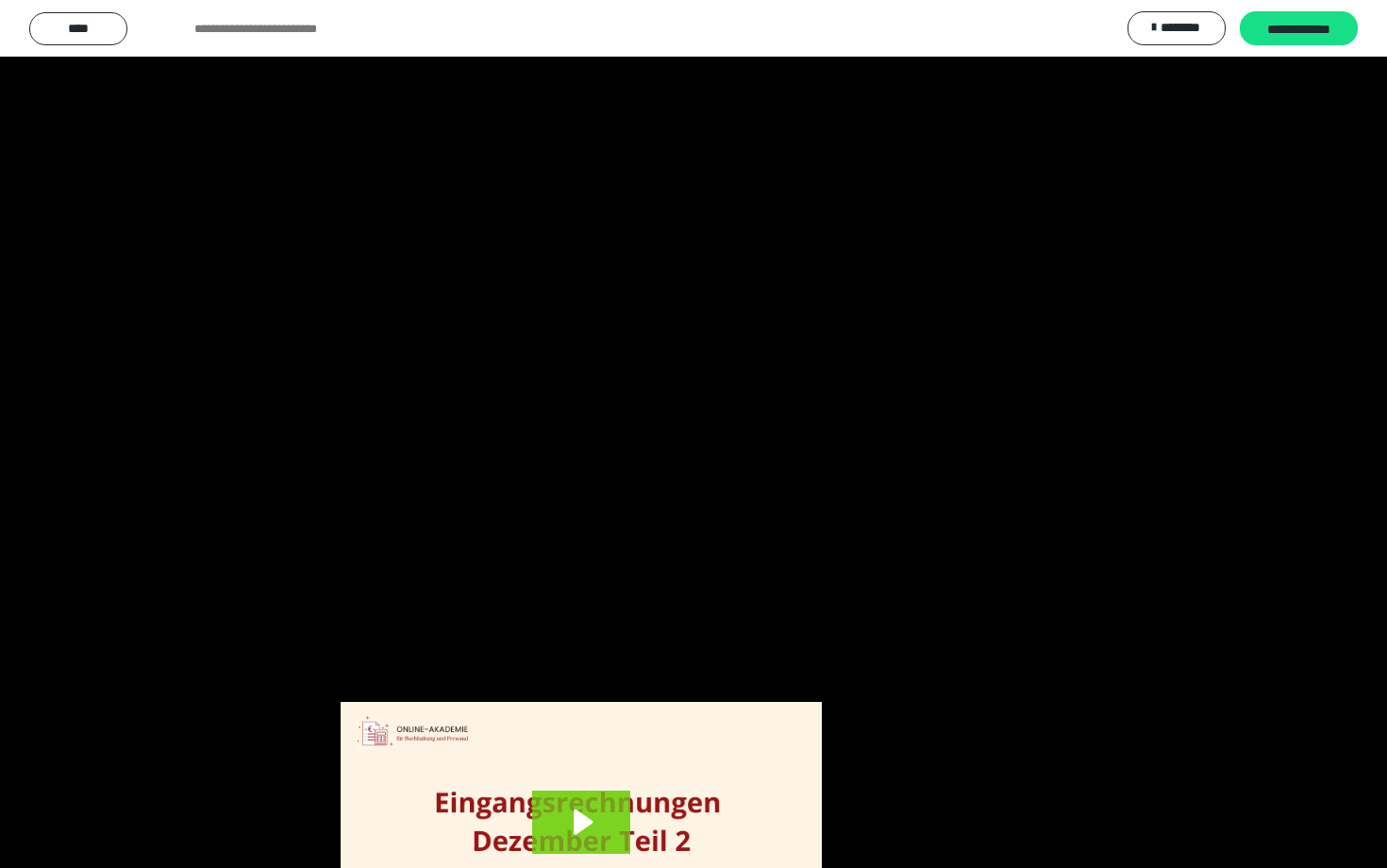 click at bounding box center [694, 434] 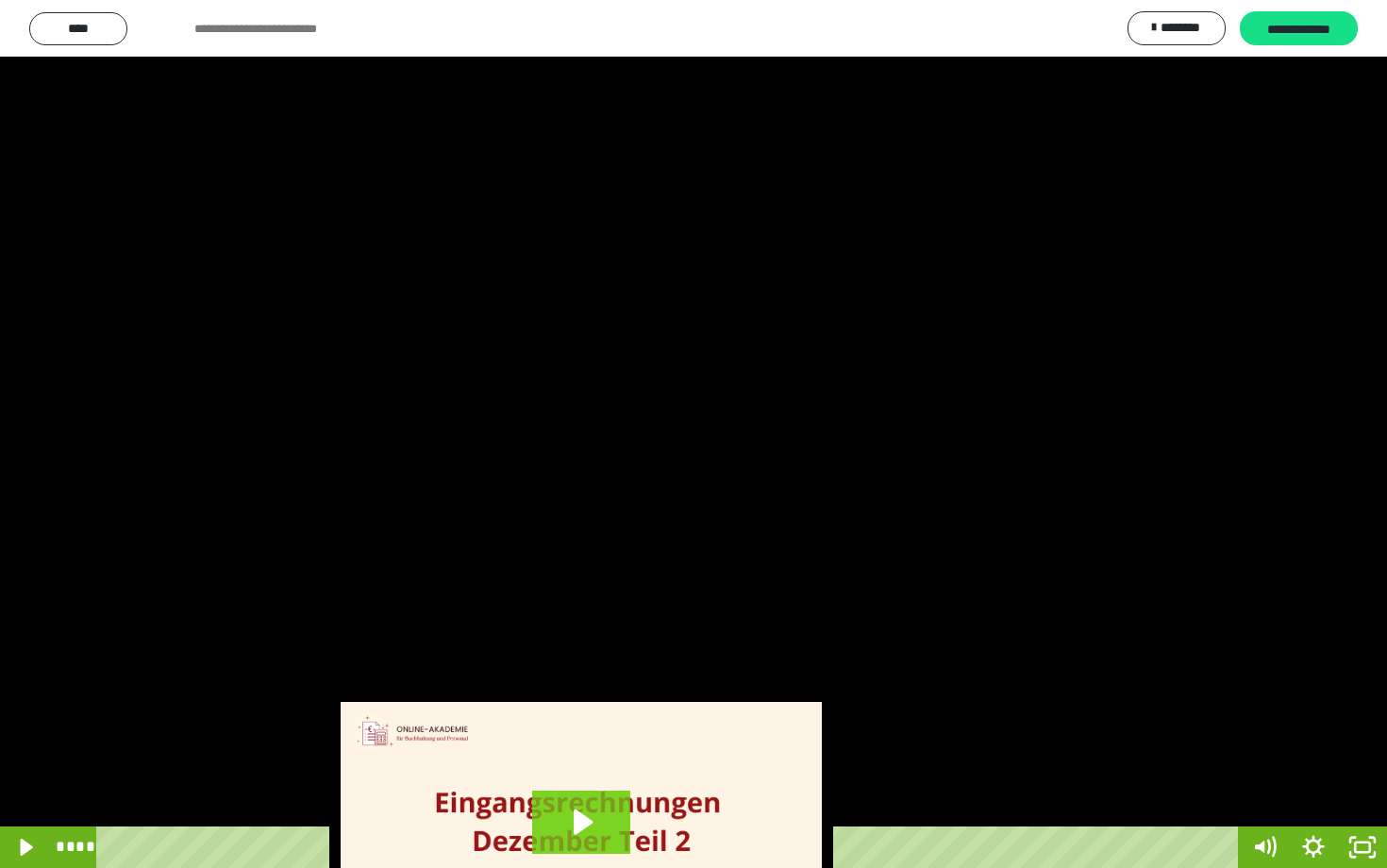 click at bounding box center [694, 434] 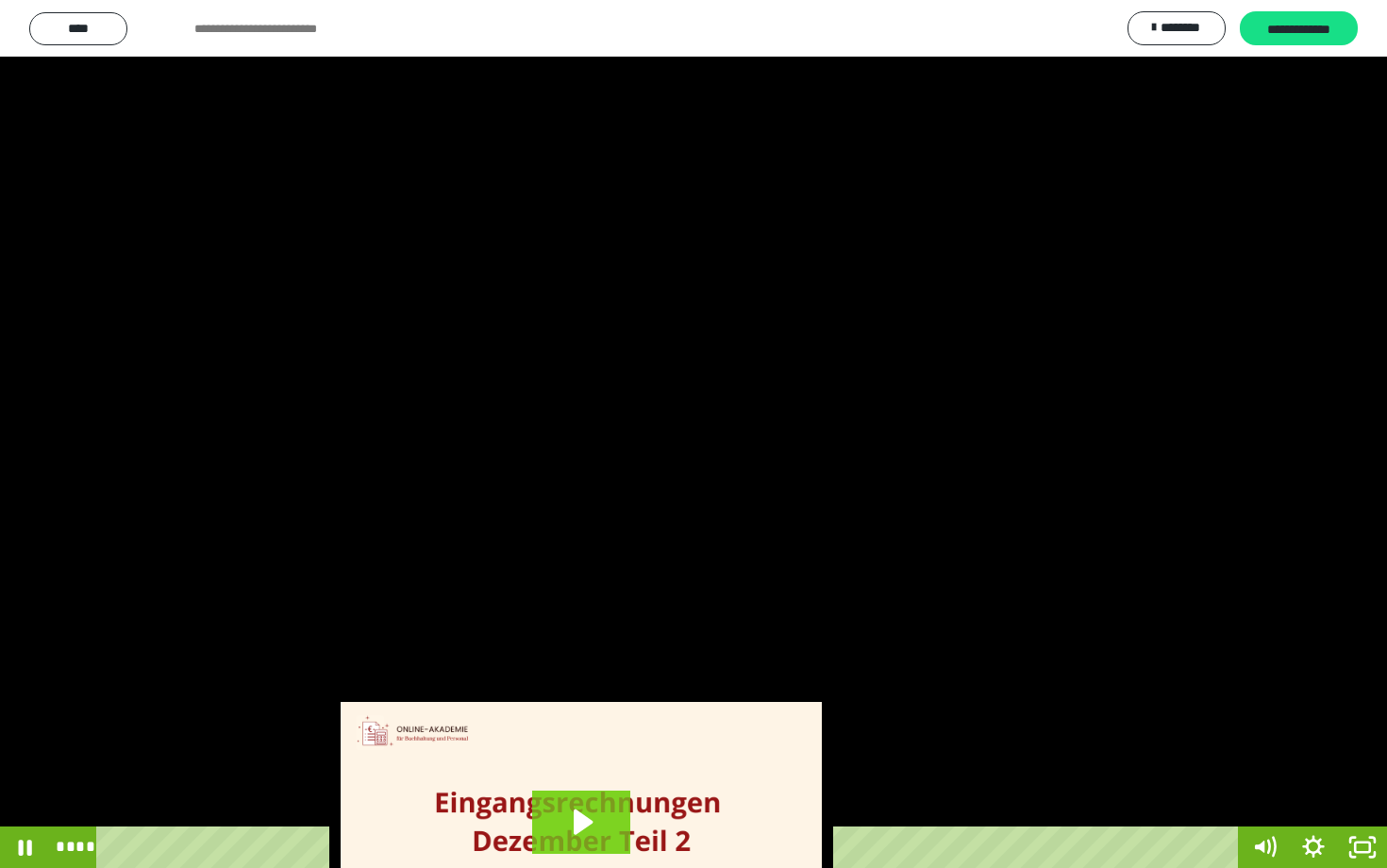 click at bounding box center [694, 434] 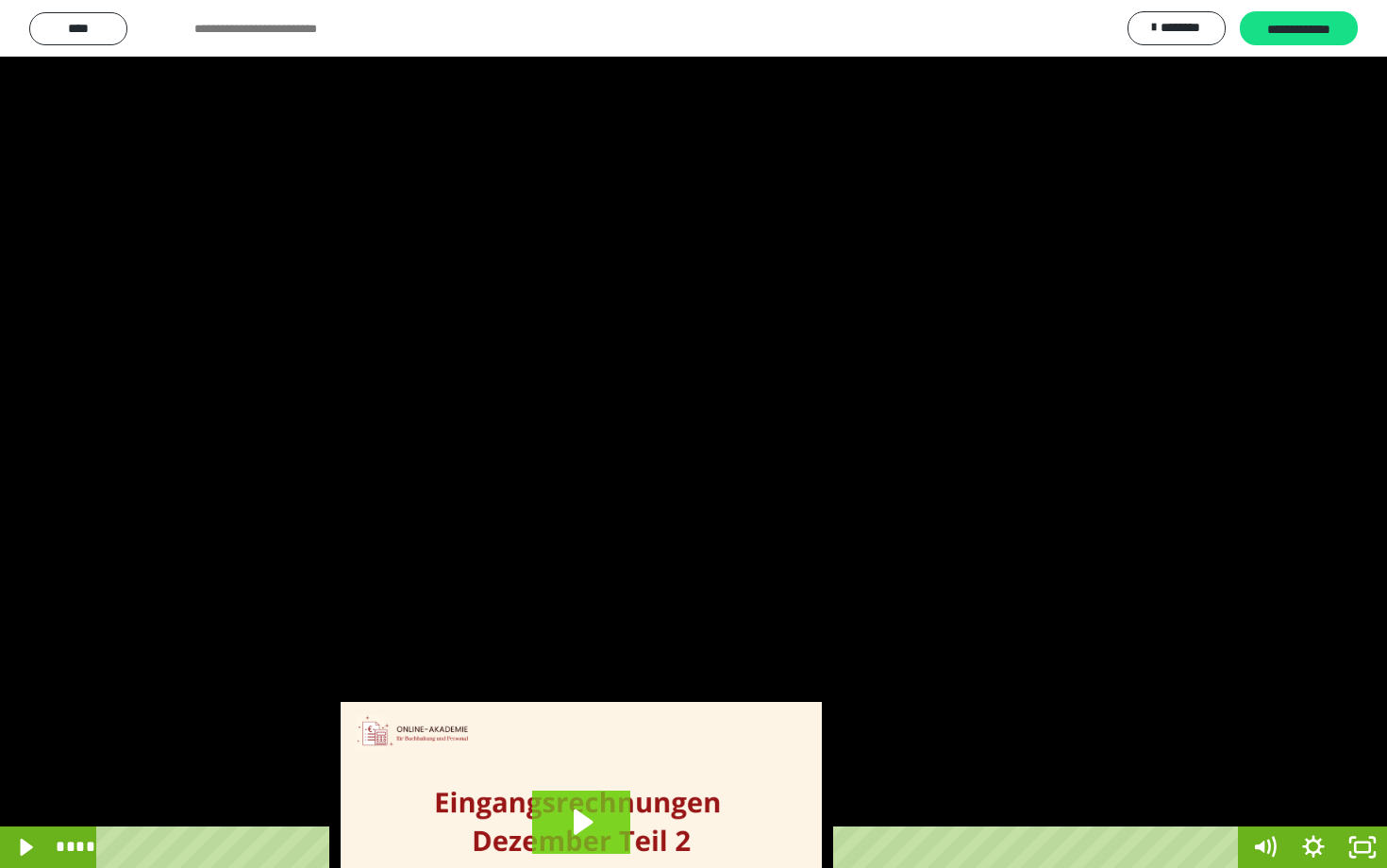 click at bounding box center (694, 434) 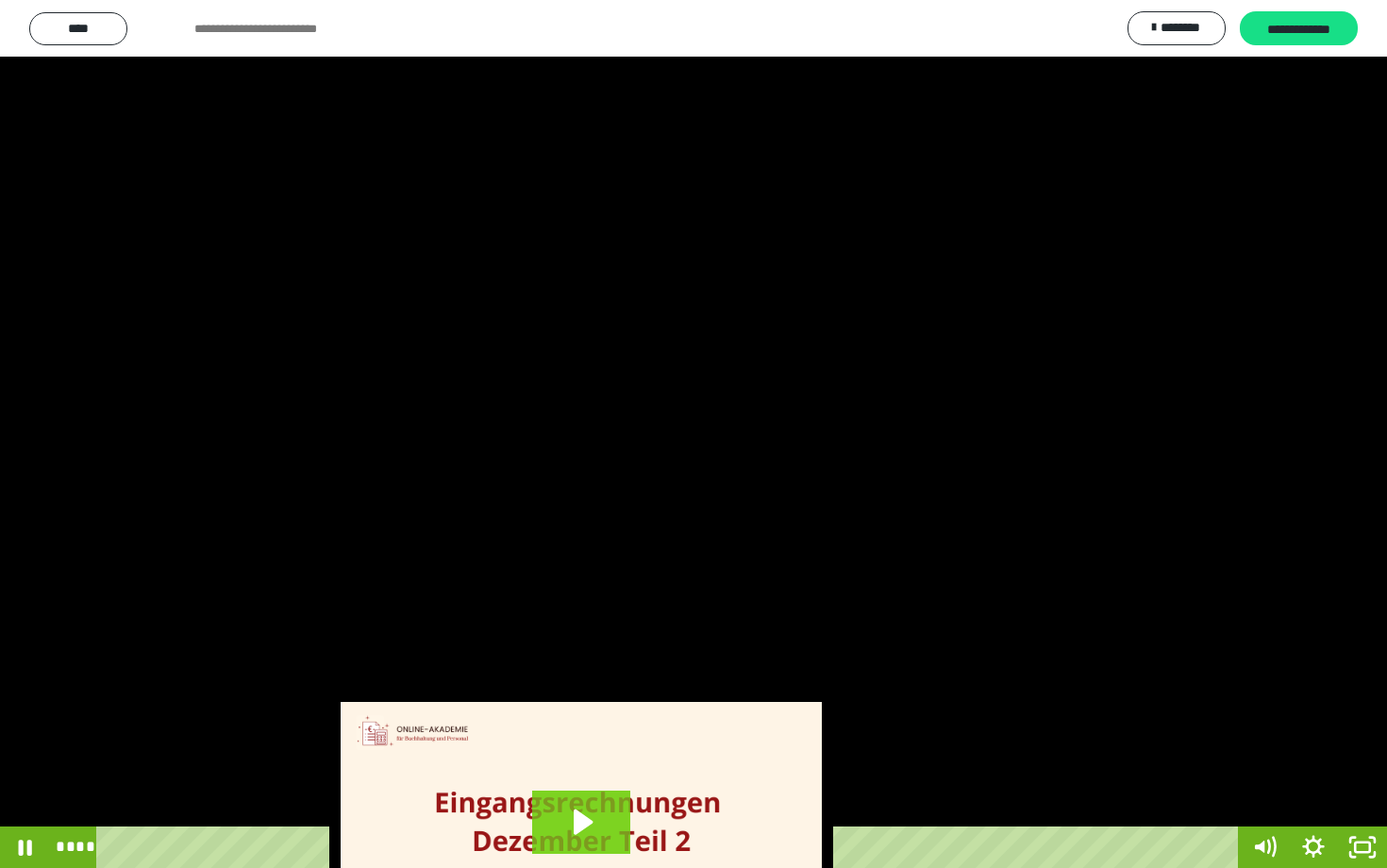 click at bounding box center (694, 434) 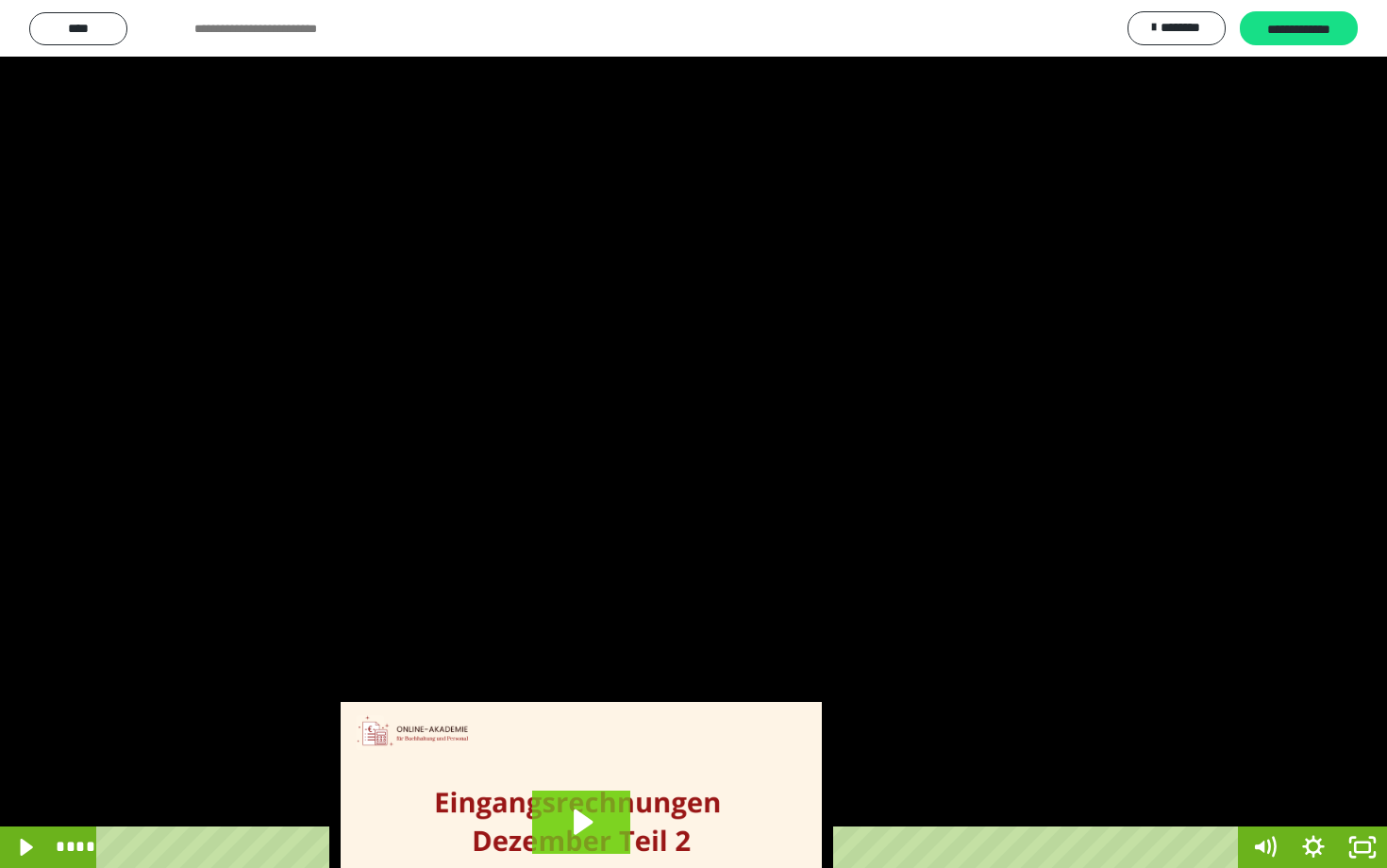 click at bounding box center [694, 434] 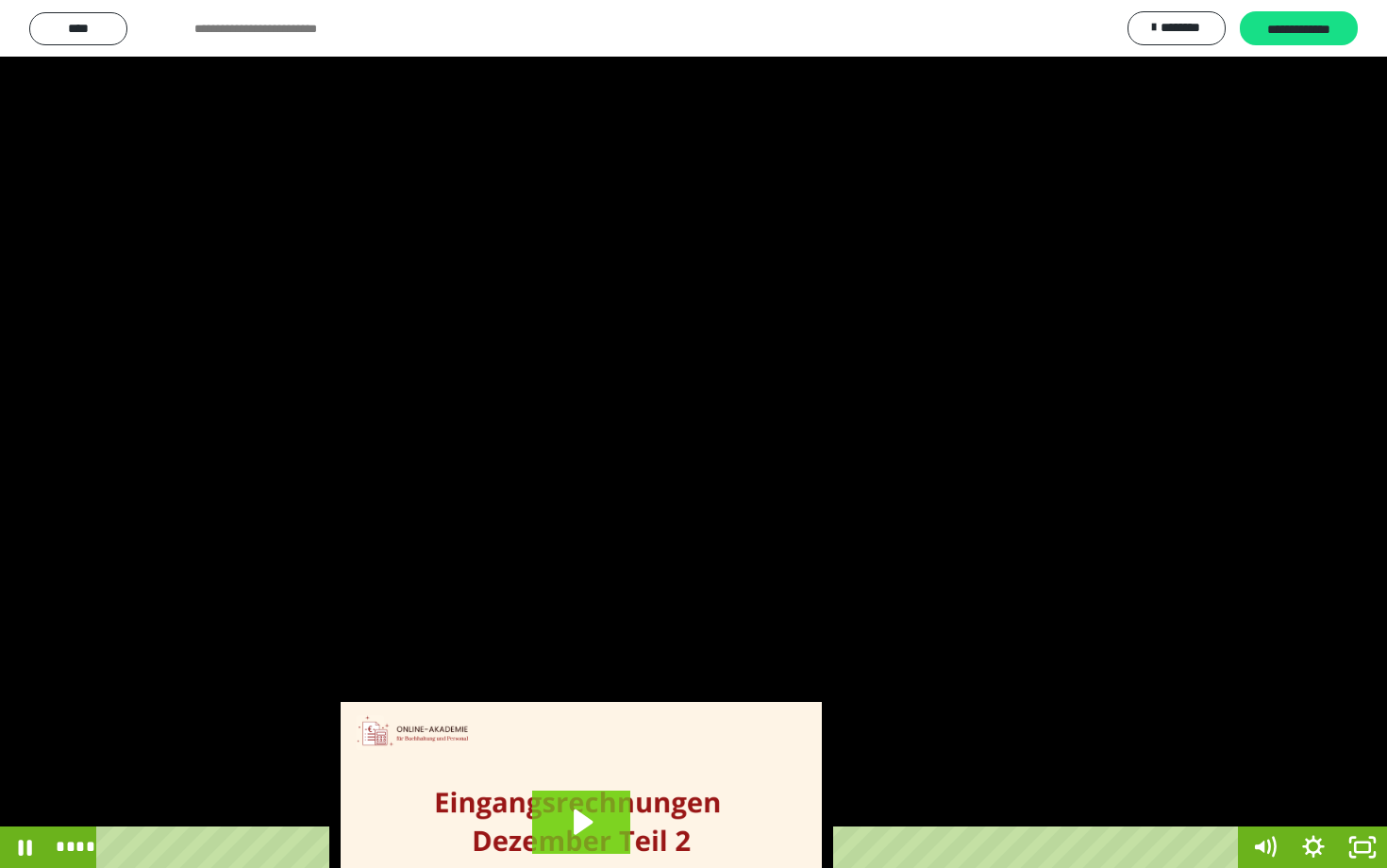 click at bounding box center (694, 434) 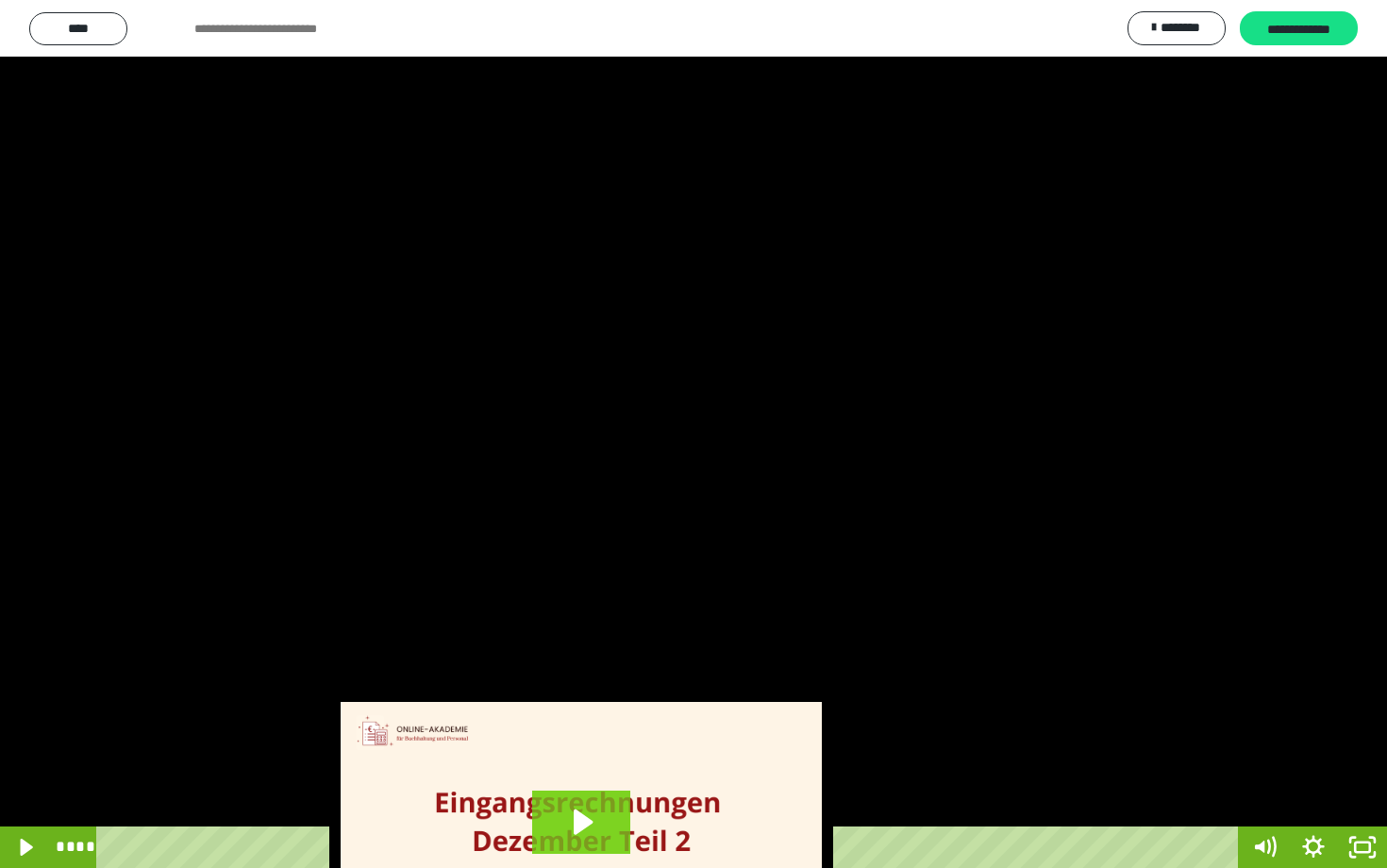 click at bounding box center (694, 434) 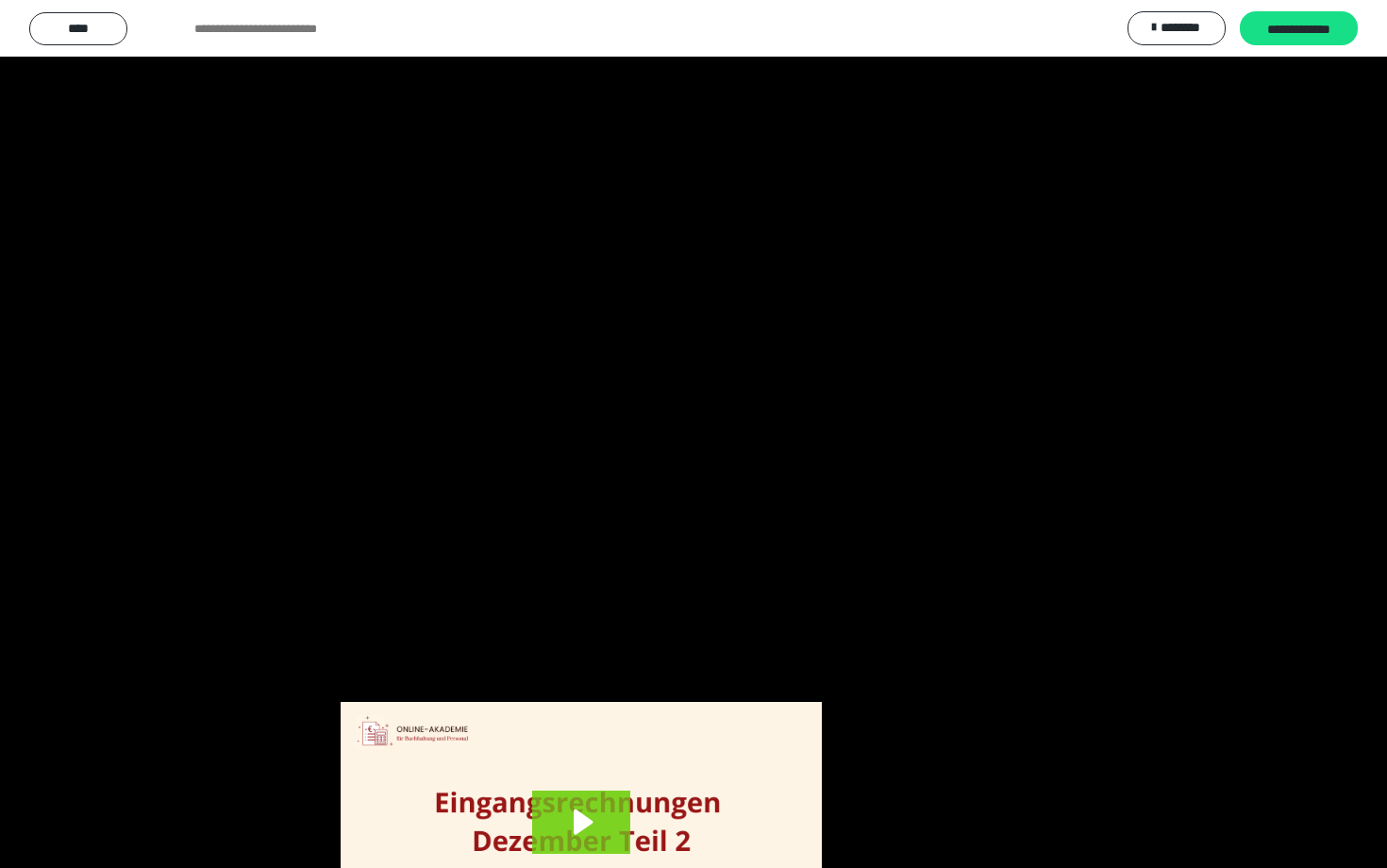 click at bounding box center (694, 434) 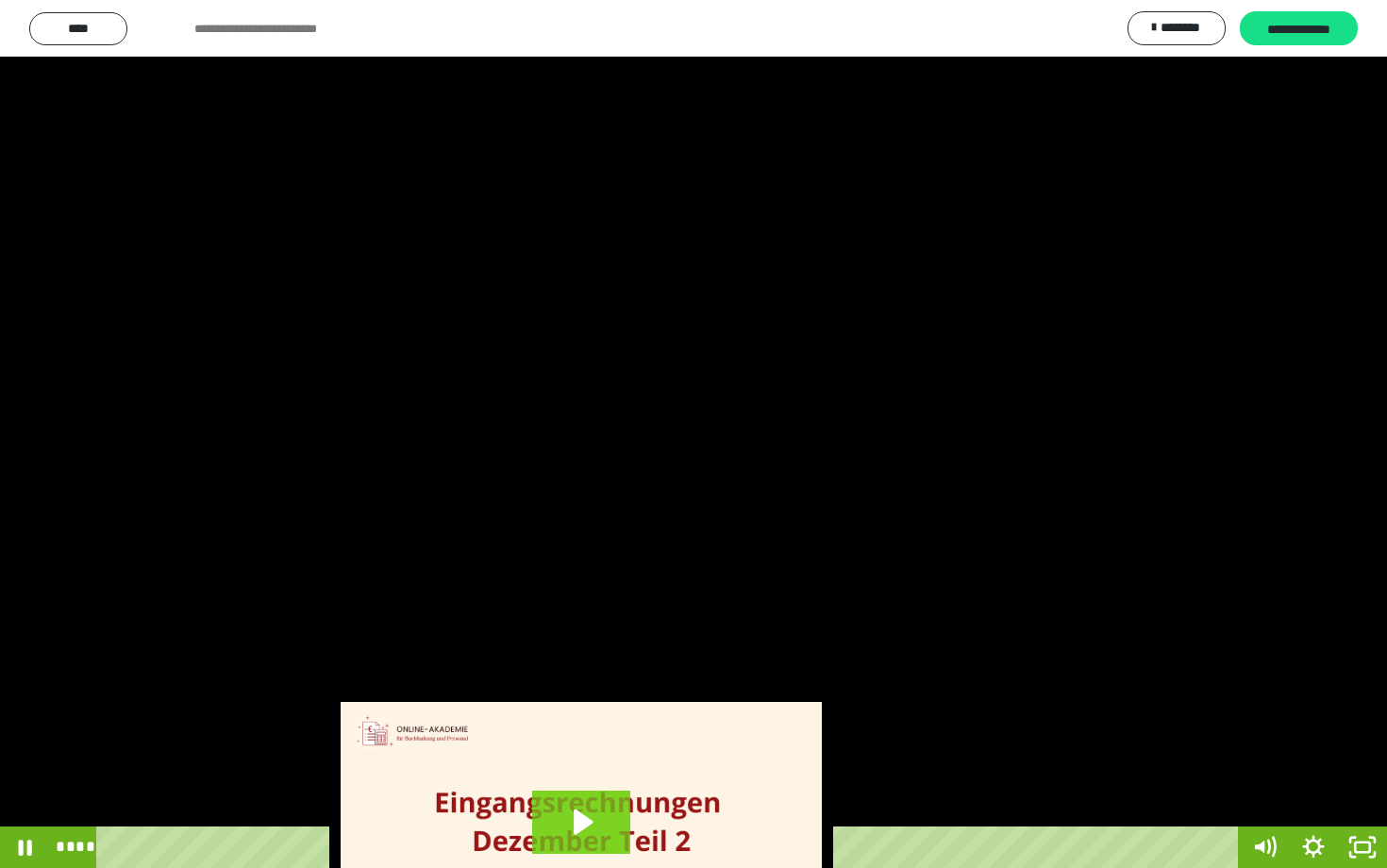 click at bounding box center (694, 434) 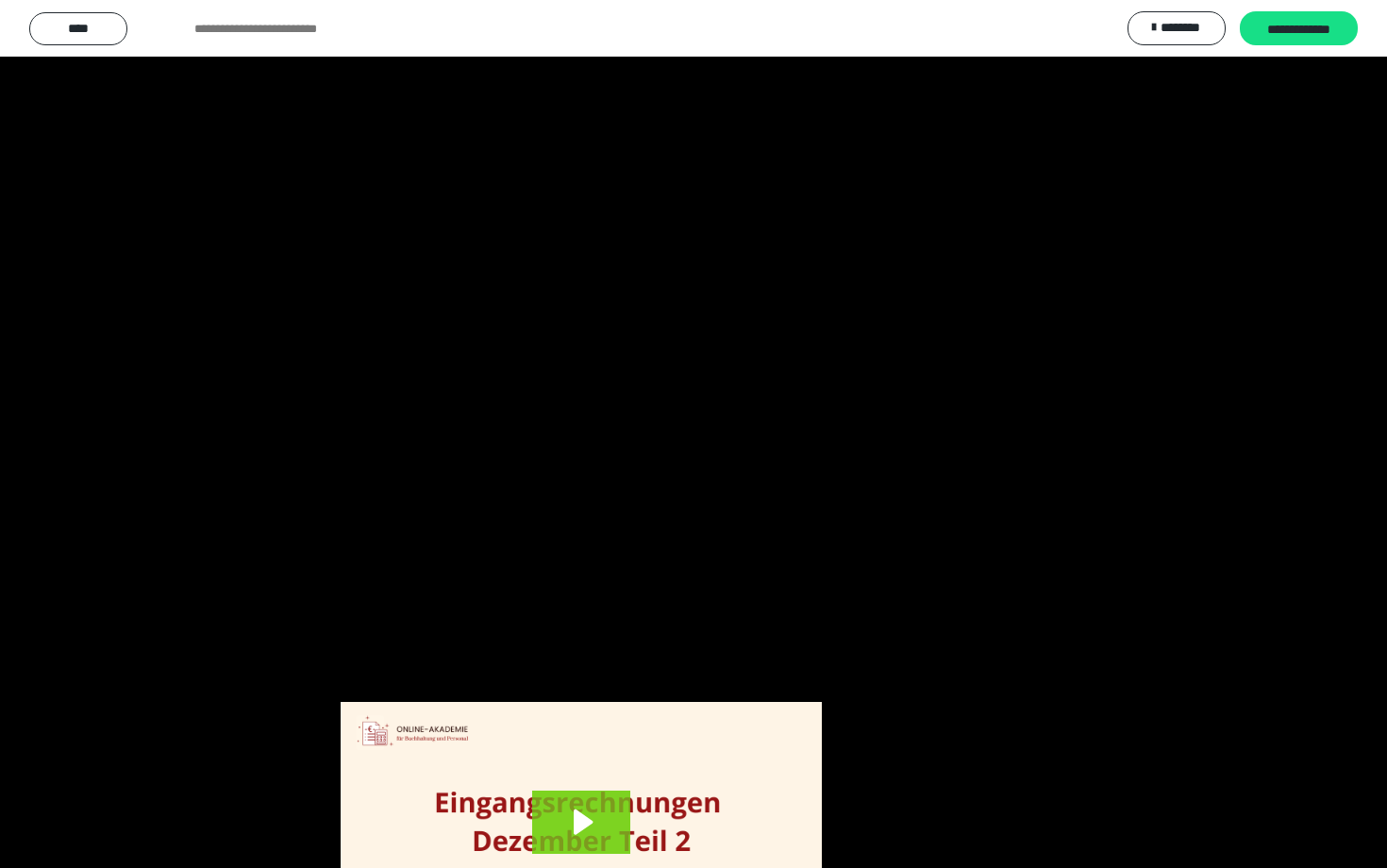 click at bounding box center (694, 434) 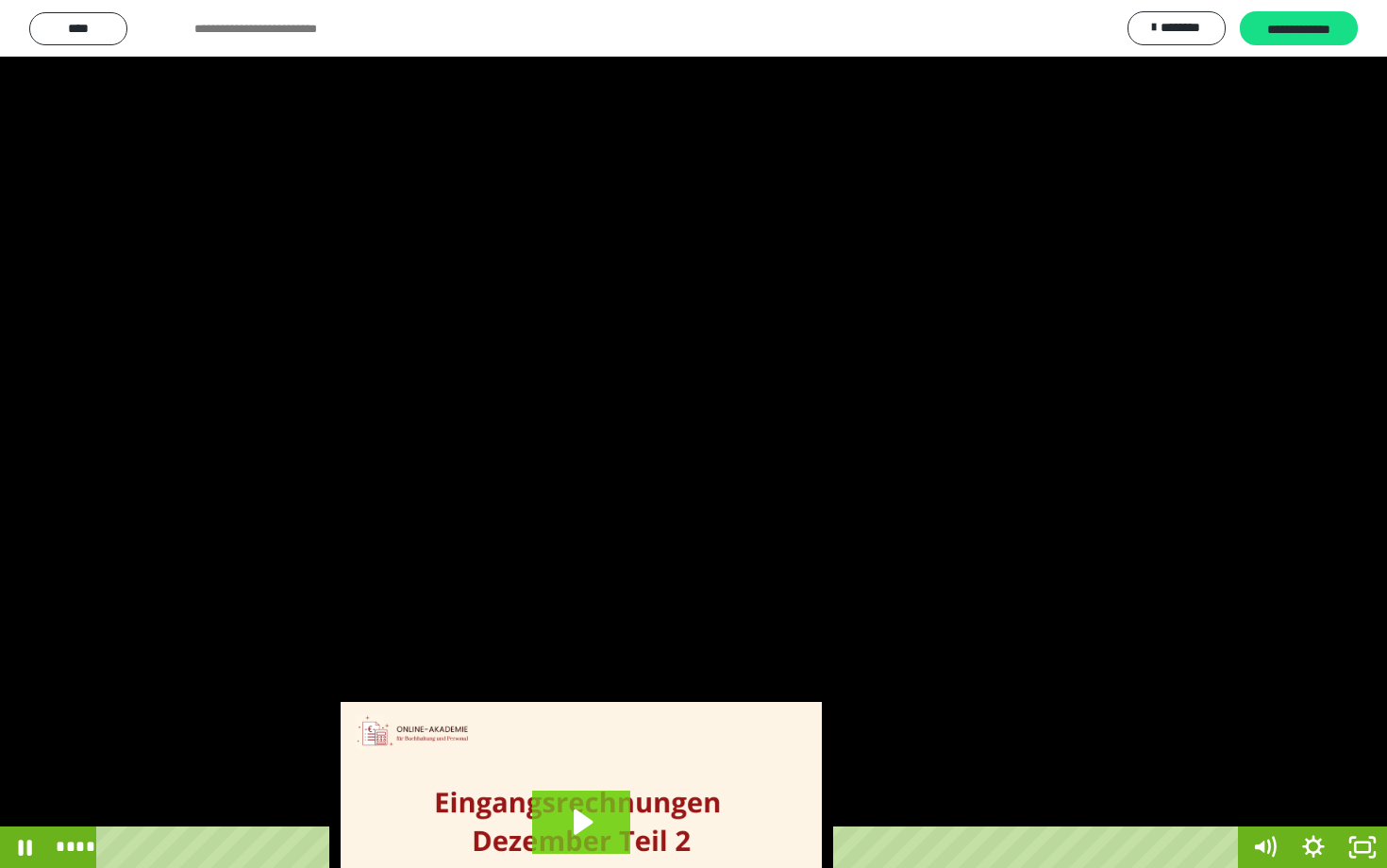 click at bounding box center [694, 434] 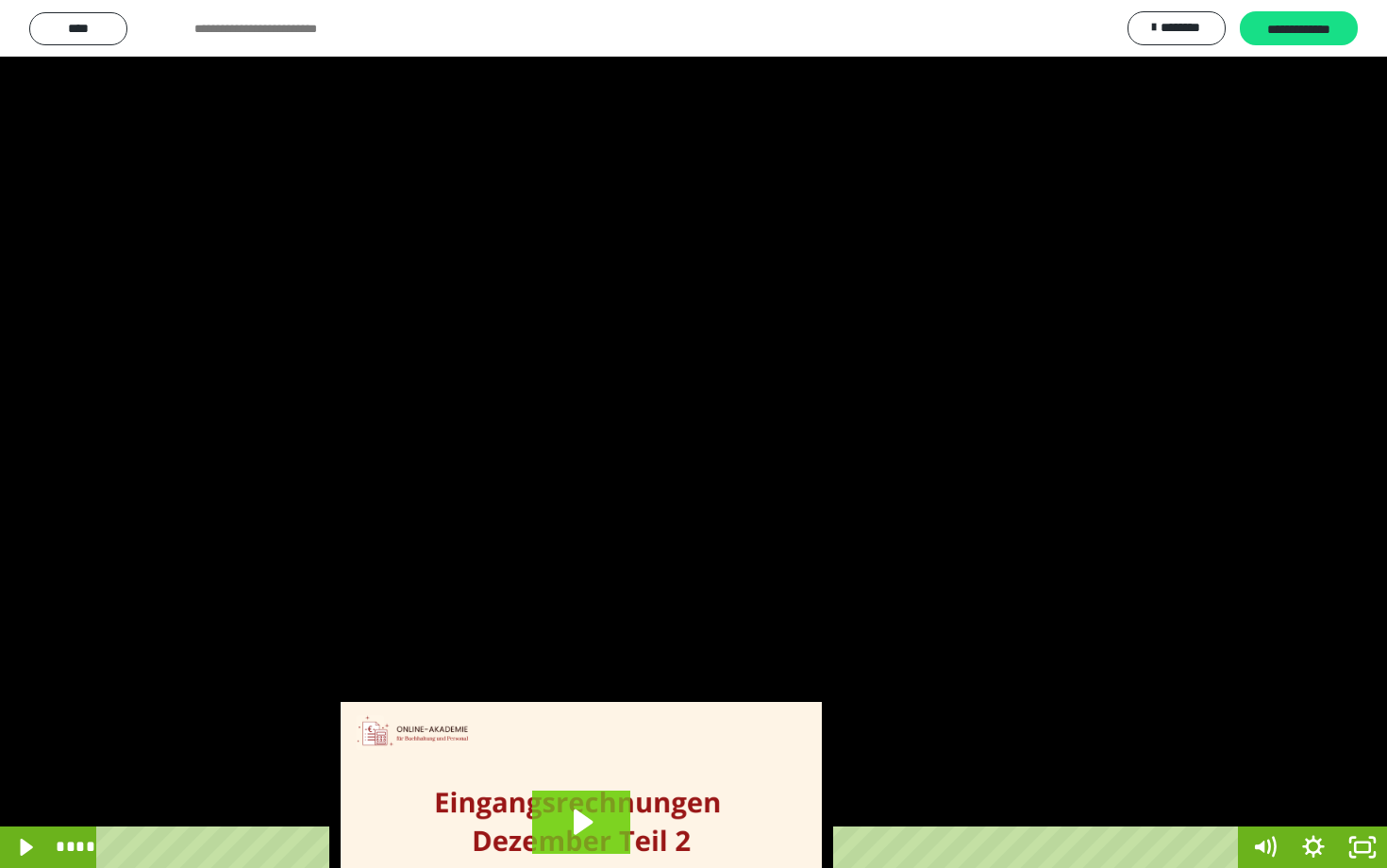 click at bounding box center [694, 434] 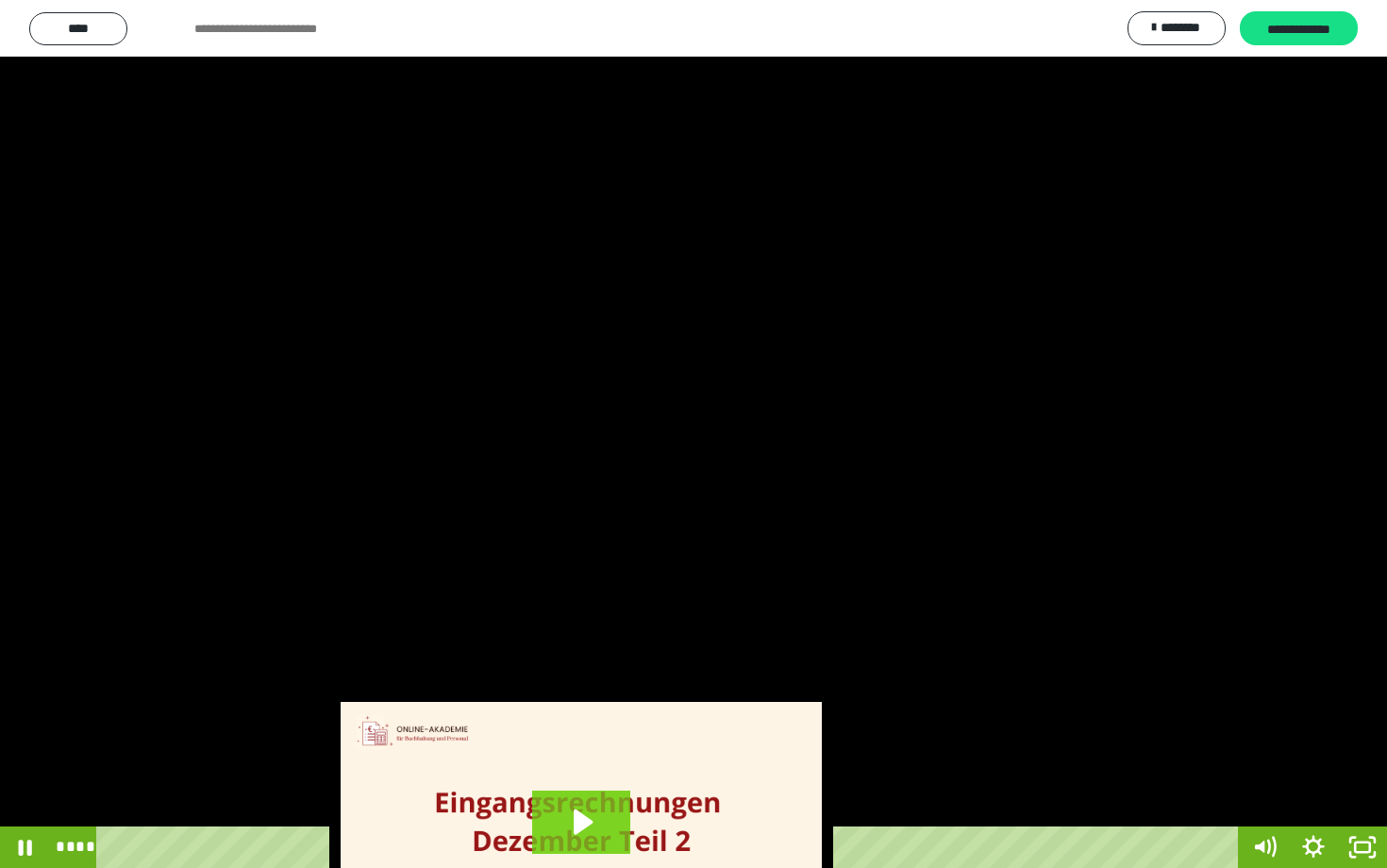 click at bounding box center [694, 434] 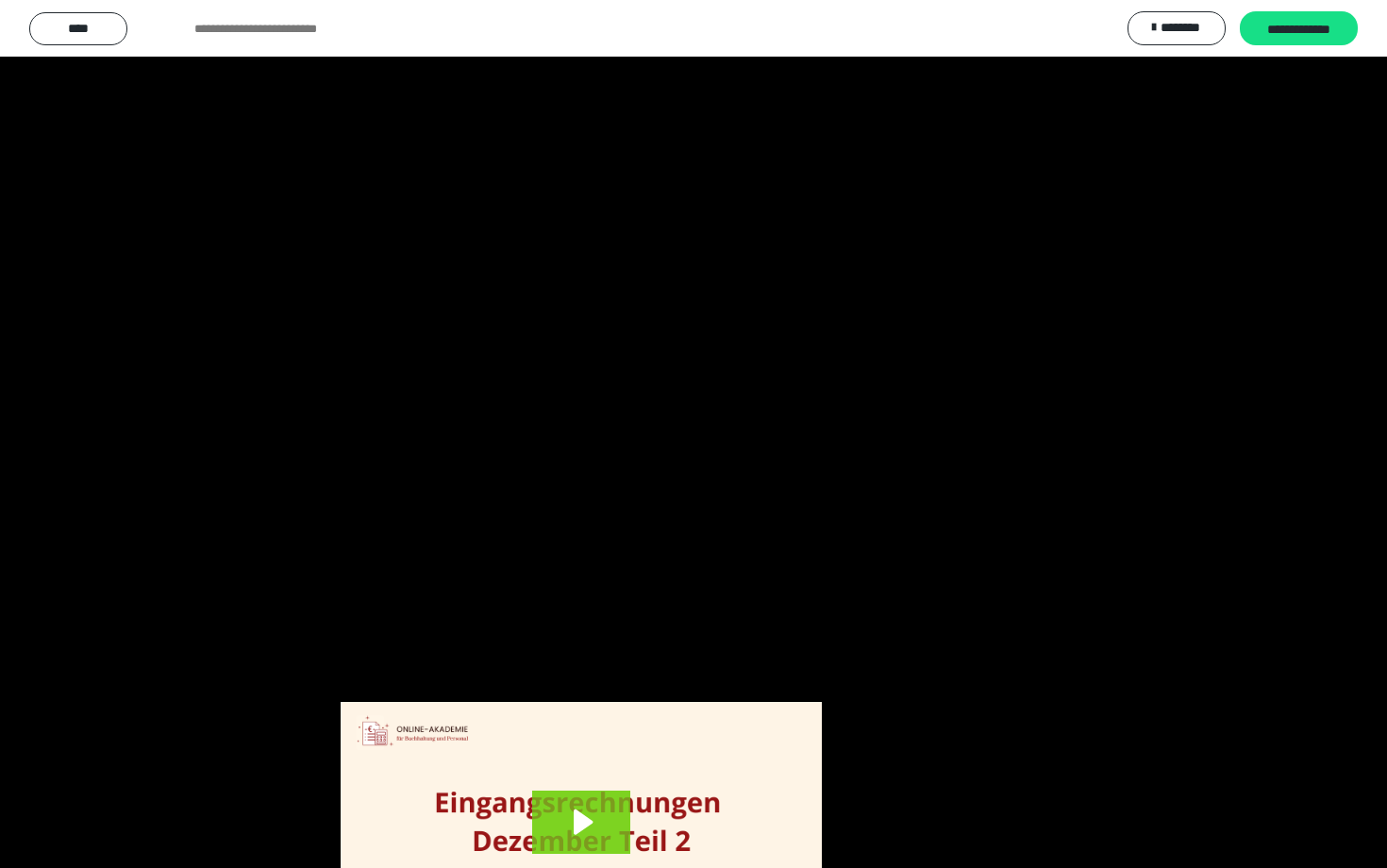 click at bounding box center [694, 434] 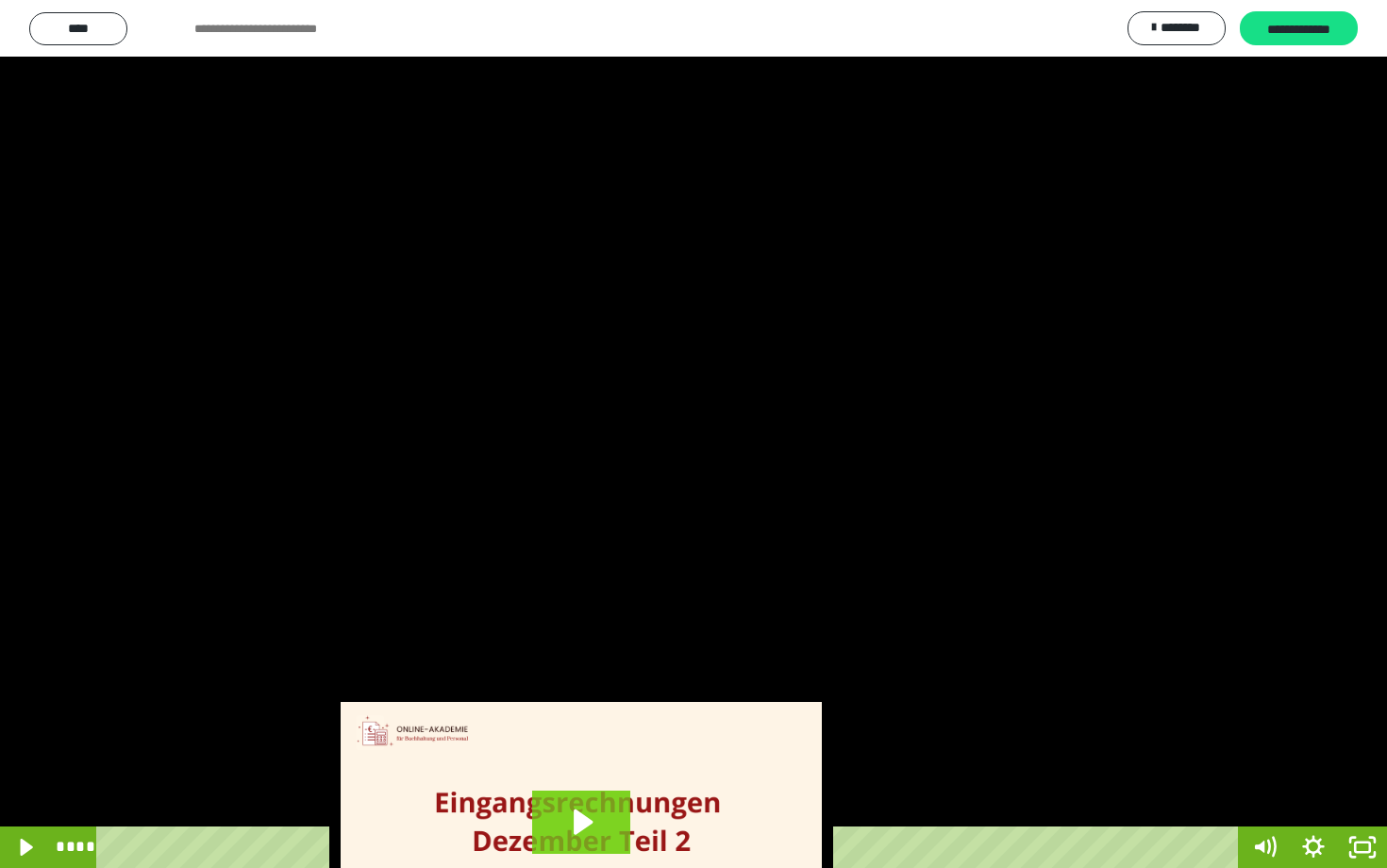 click at bounding box center (694, 434) 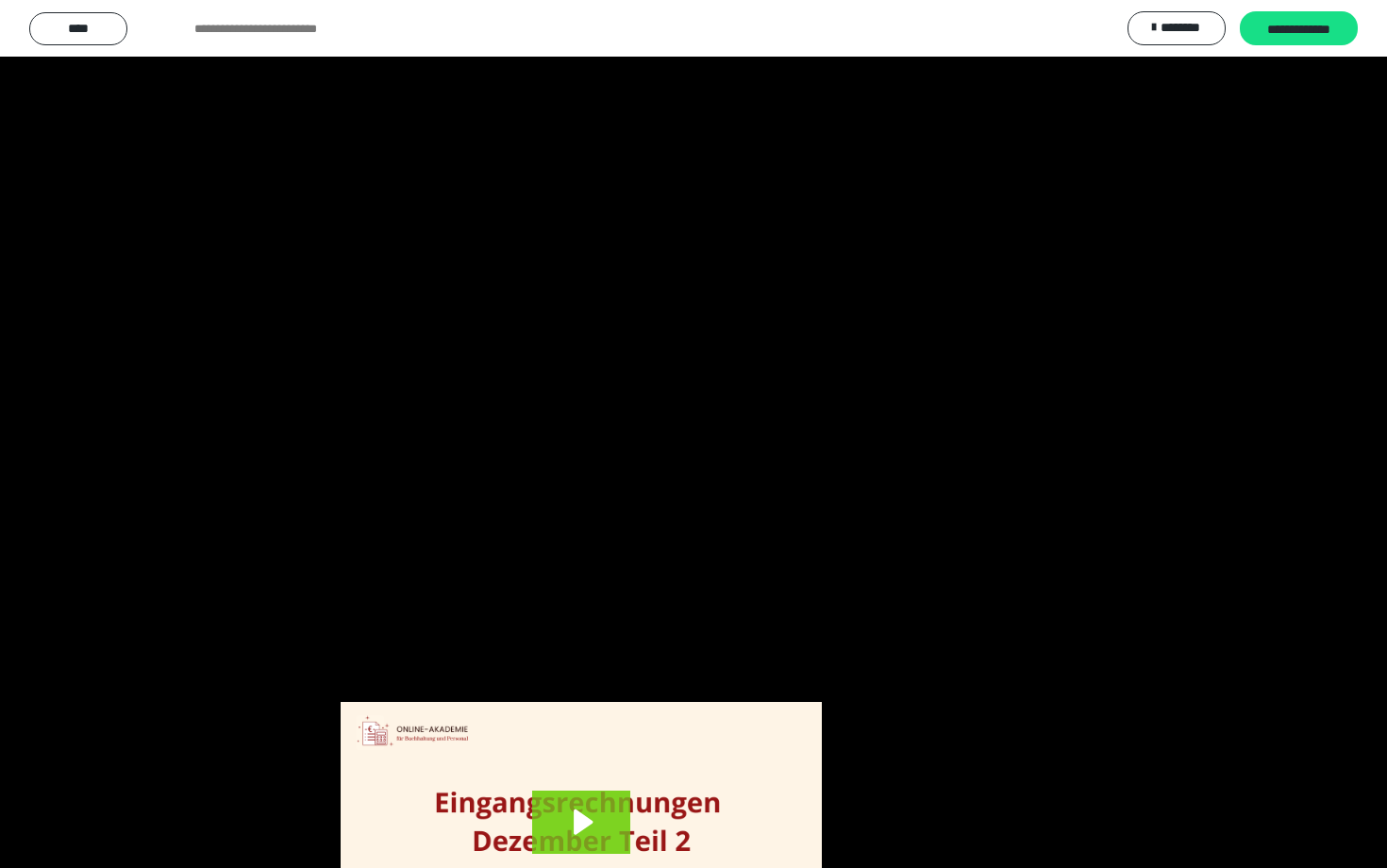 click at bounding box center [694, 434] 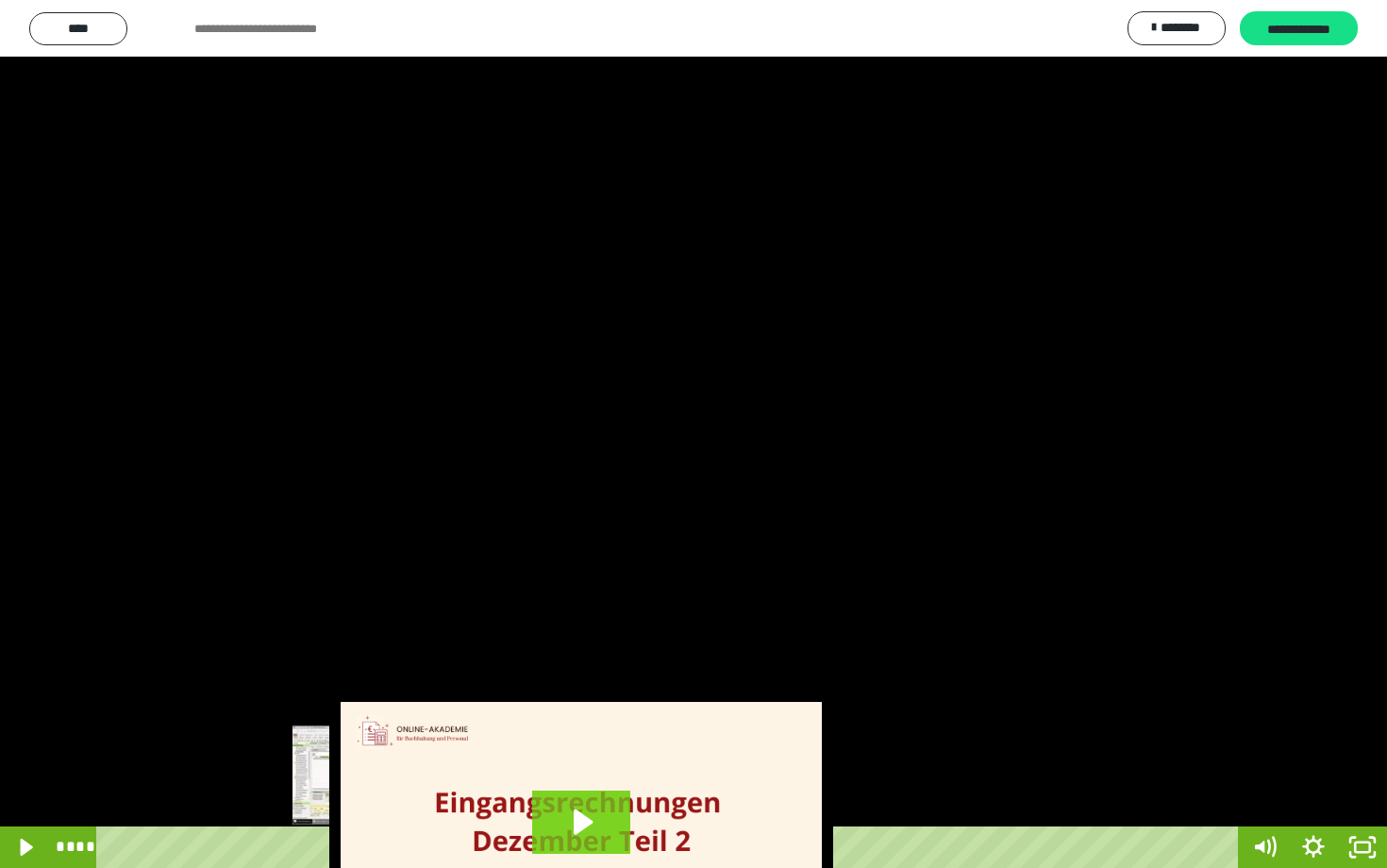 click at bounding box center [384, 847] 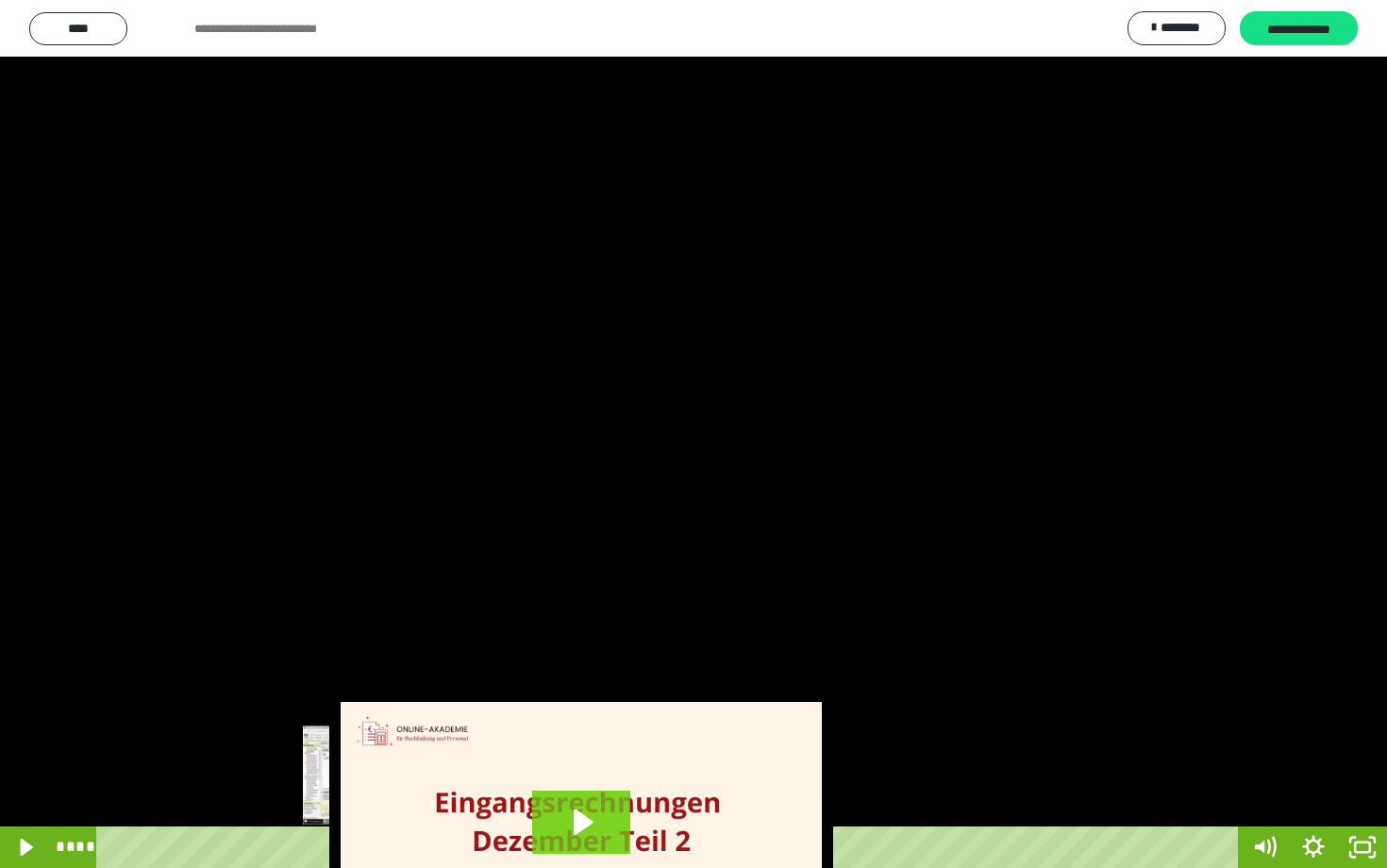 click at bounding box center (394, 847) 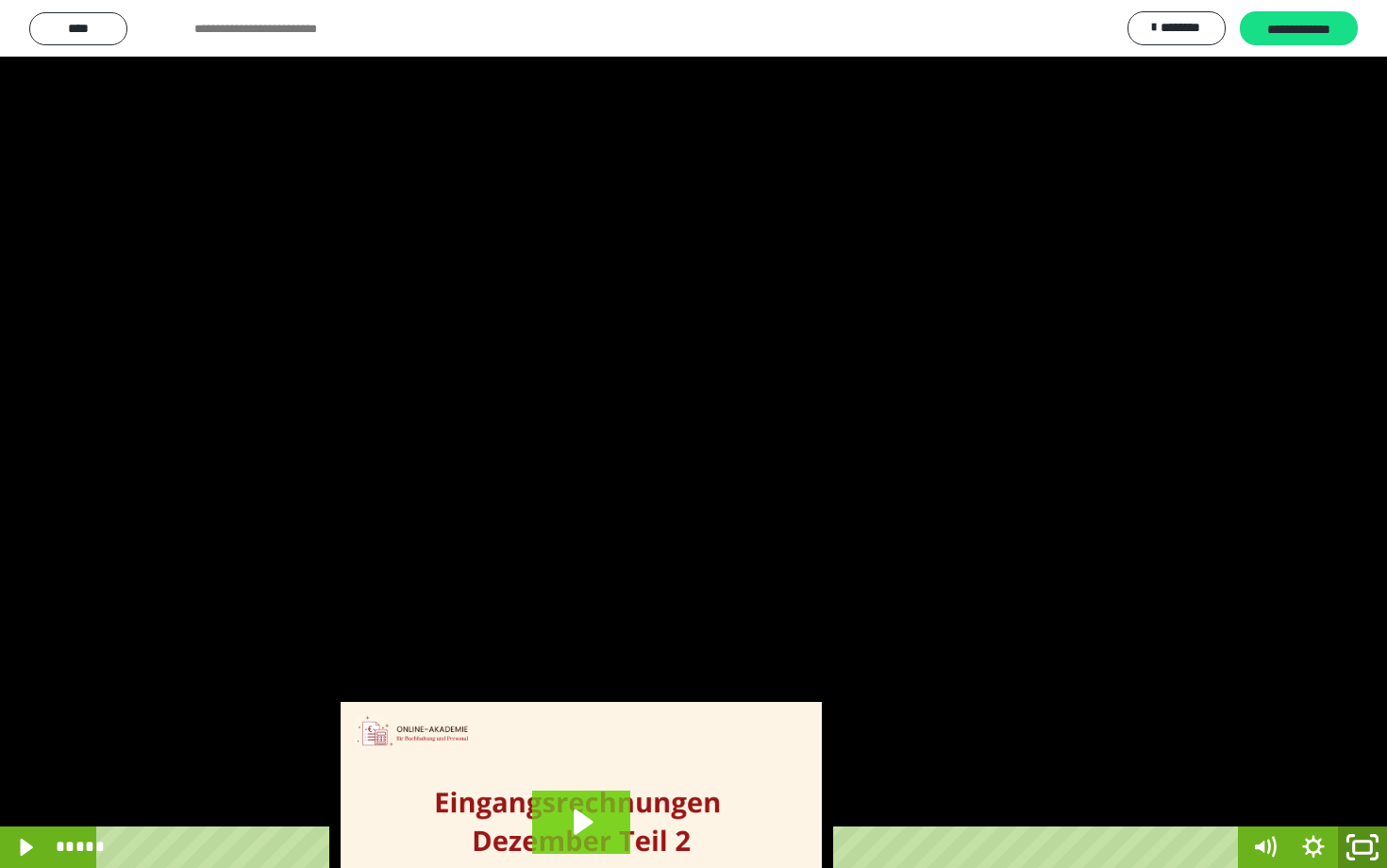 click 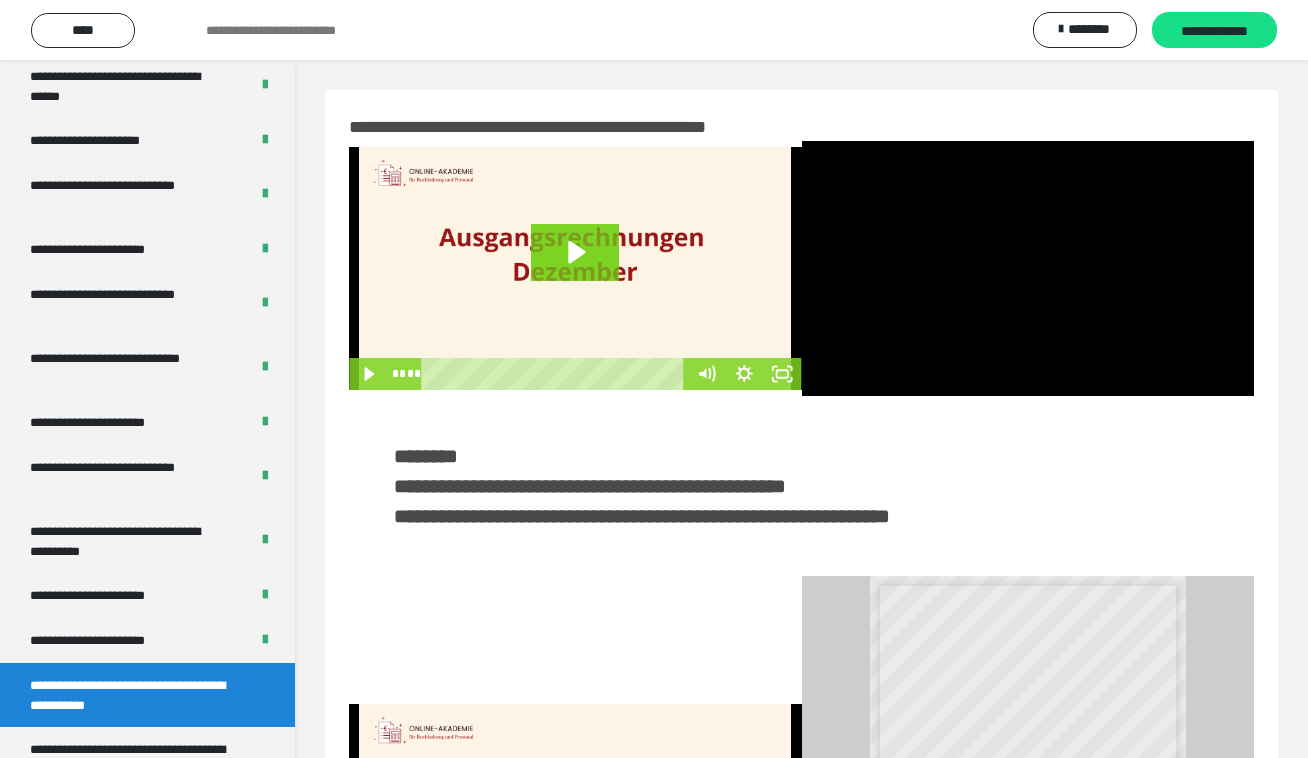 click at bounding box center [575, 268] 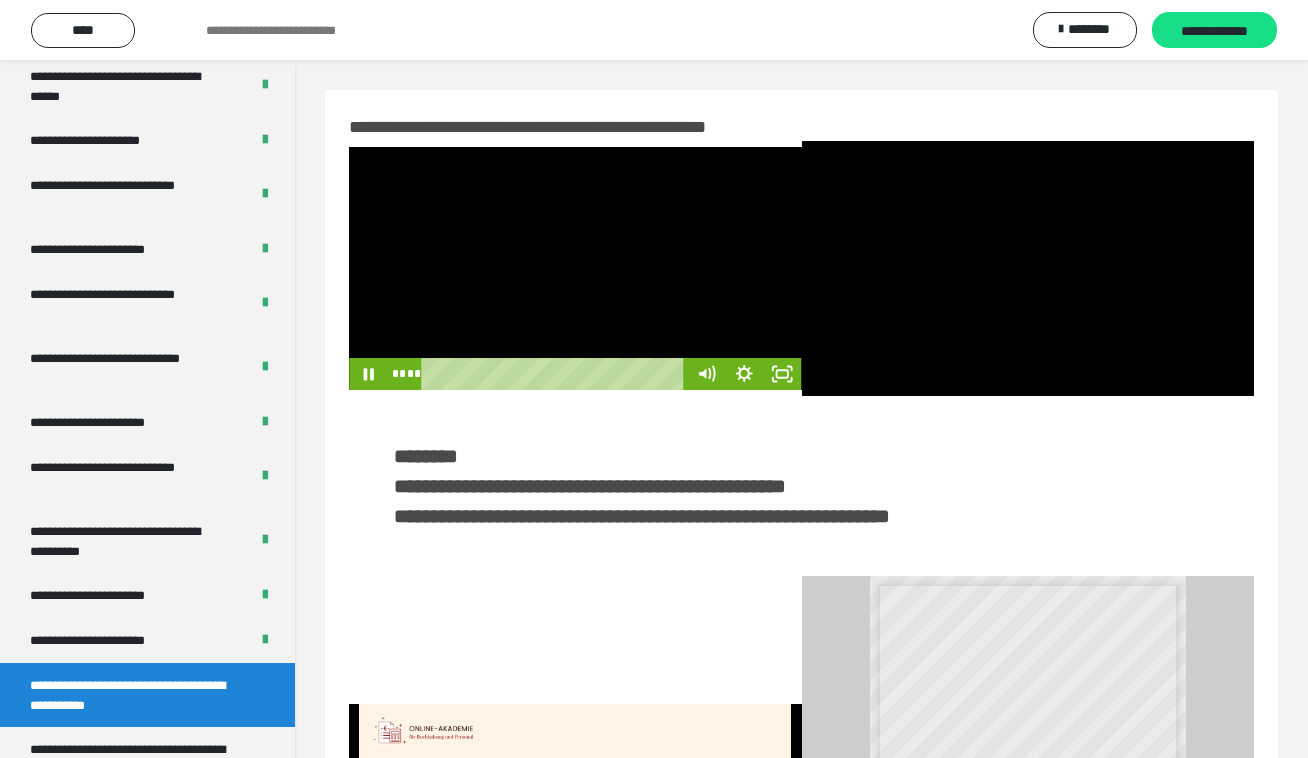 click at bounding box center [575, 268] 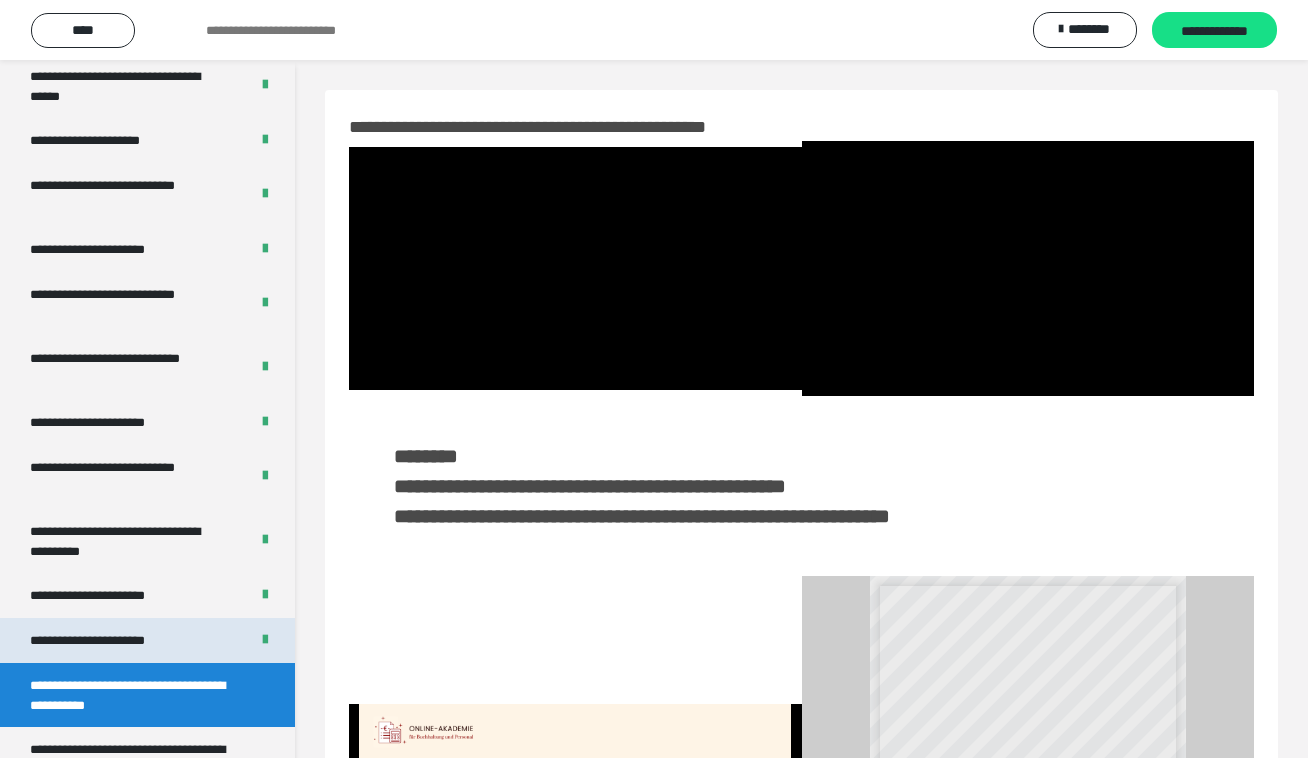 click on "**********" at bounding box center [111, 640] 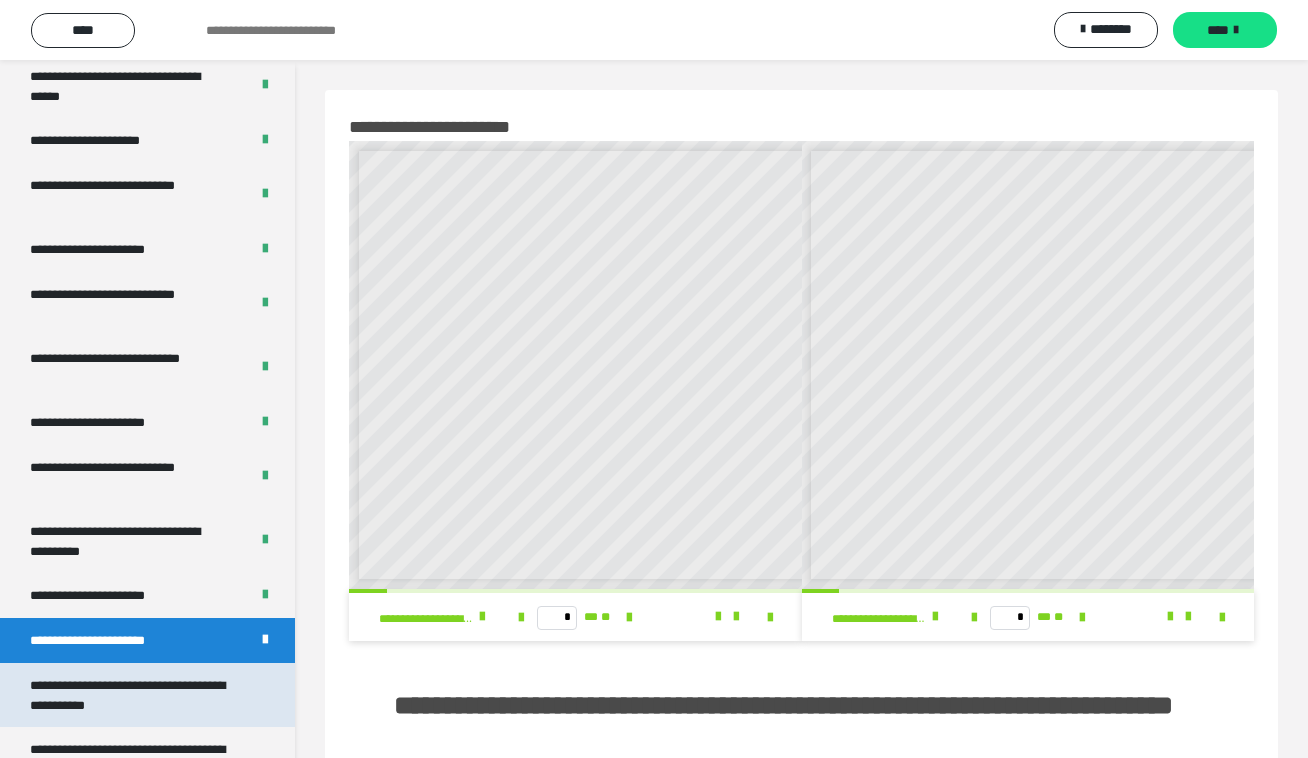 click on "**********" at bounding box center (131, 695) 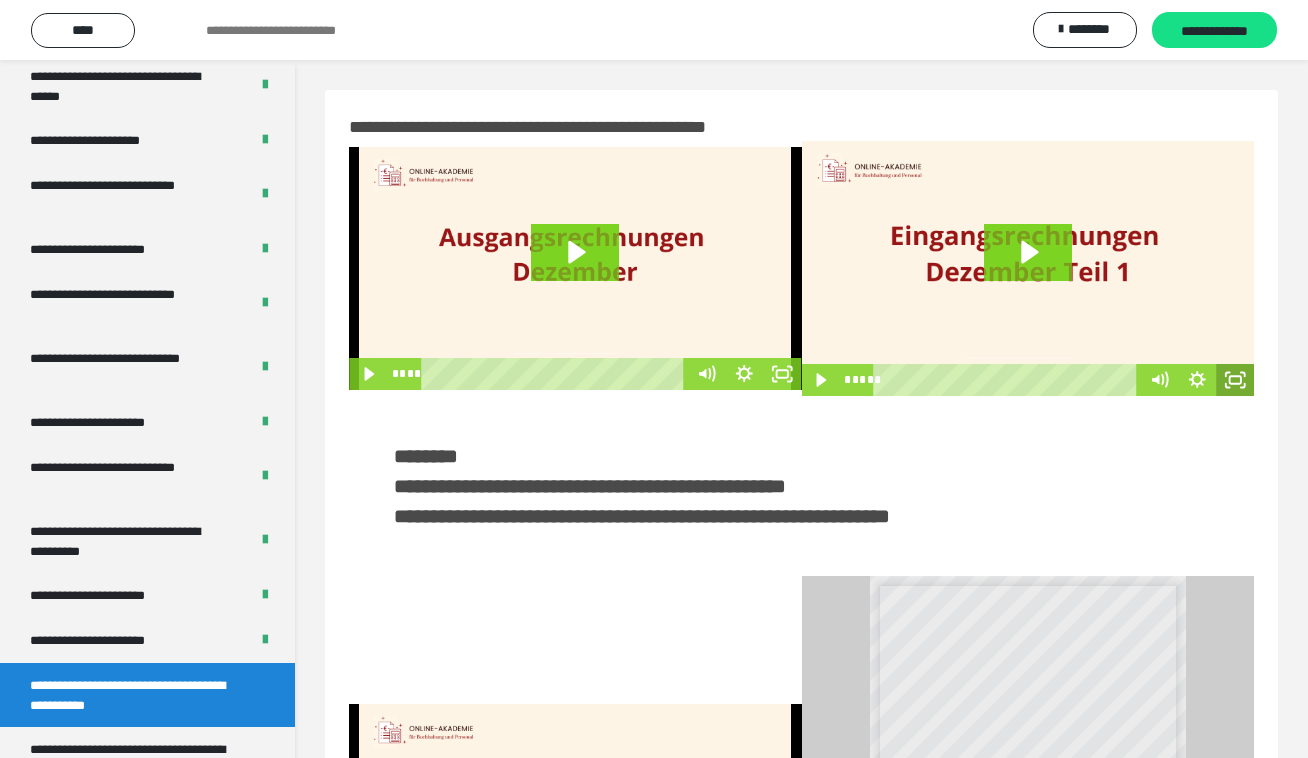 click 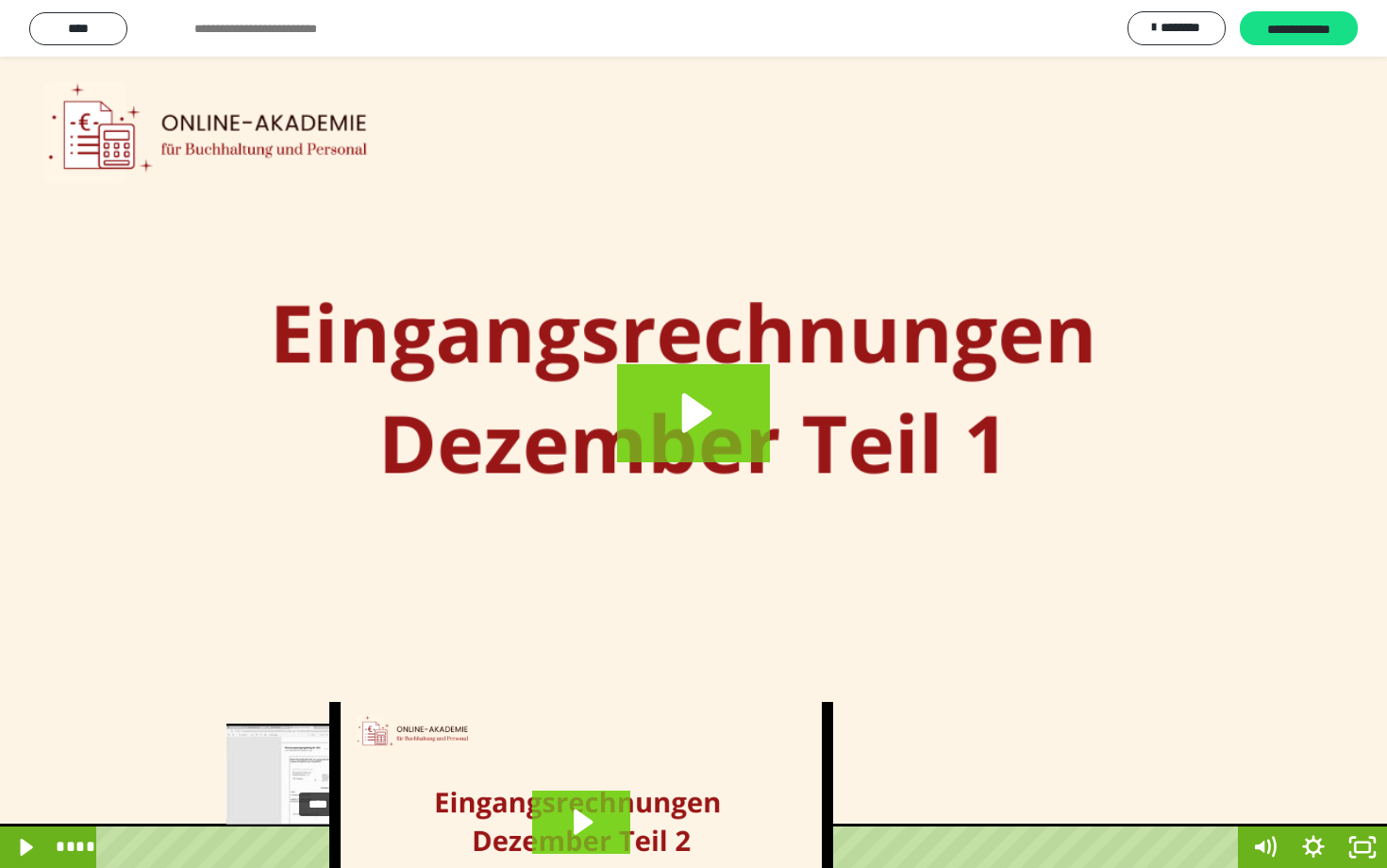 click on "****" at bounding box center (671, 847) 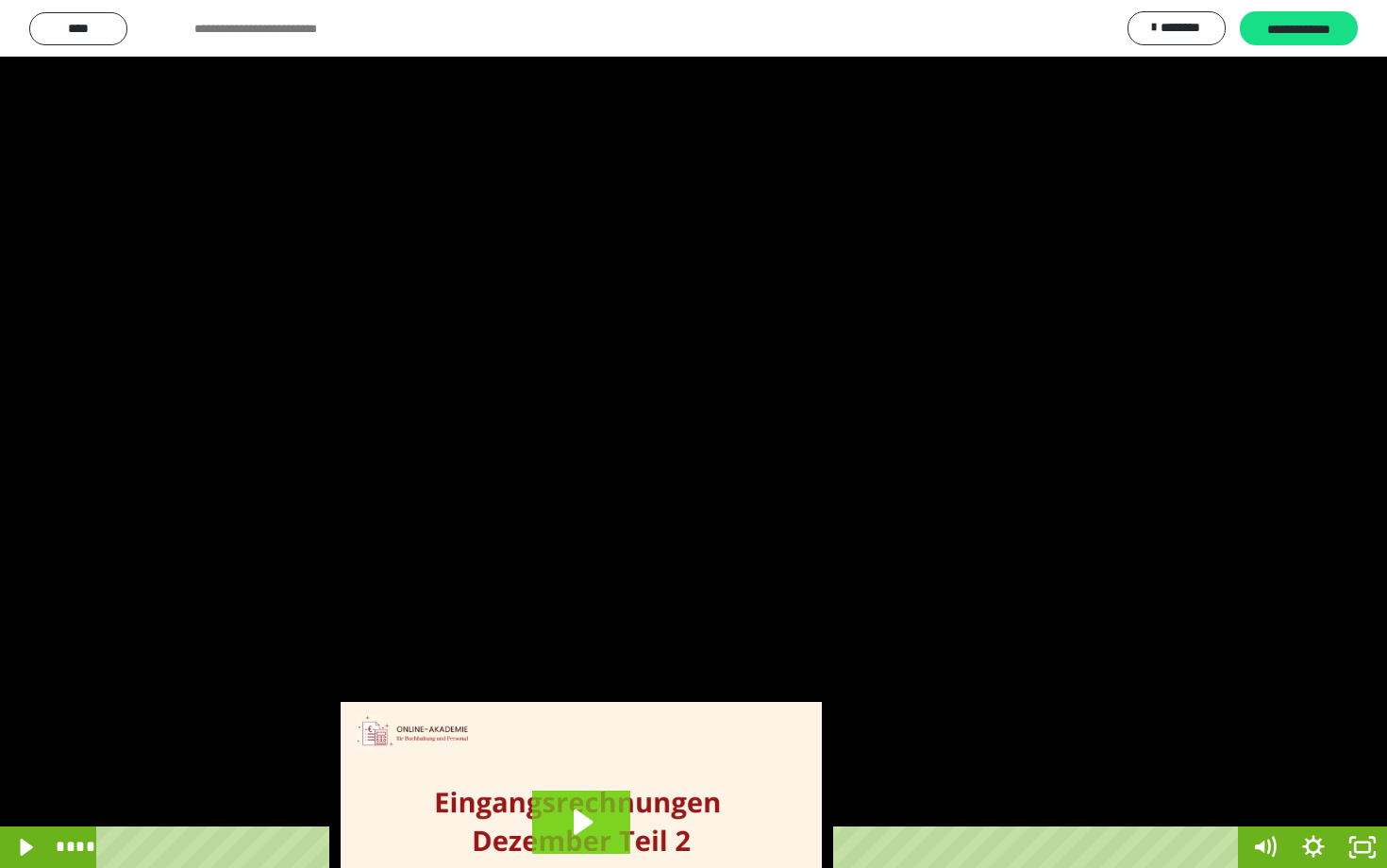 click at bounding box center [694, 434] 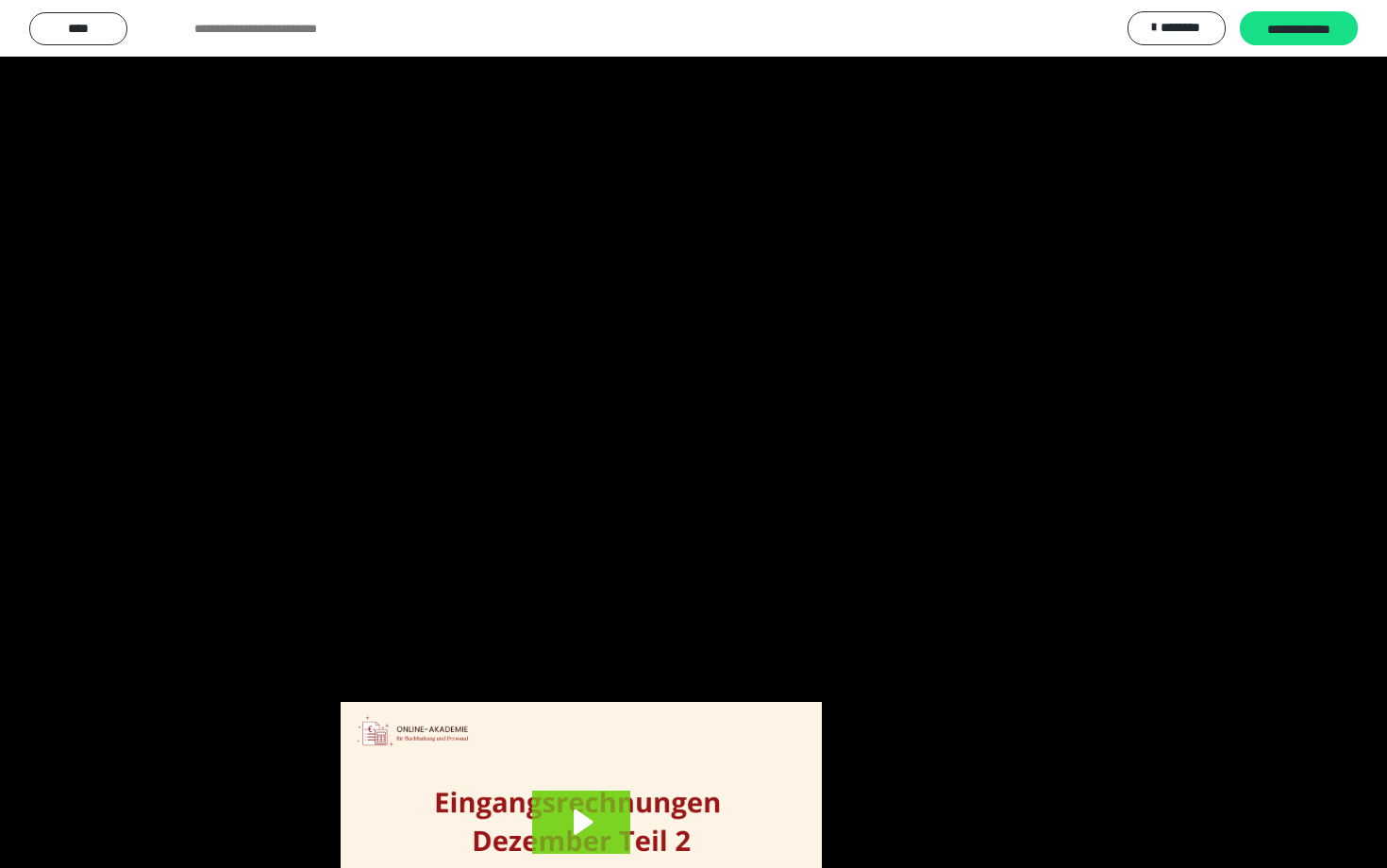 click at bounding box center [694, 434] 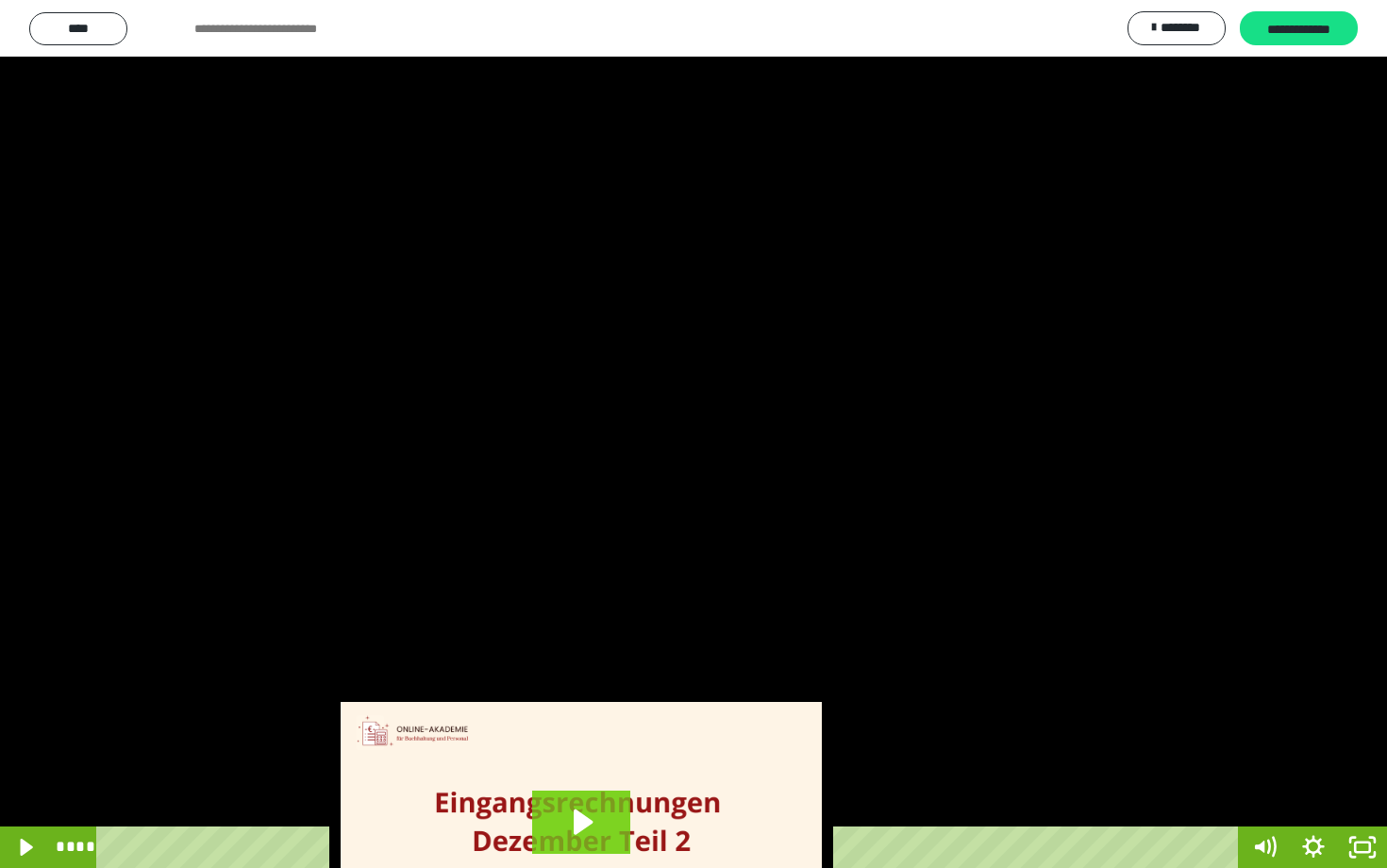 click at bounding box center (694, 434) 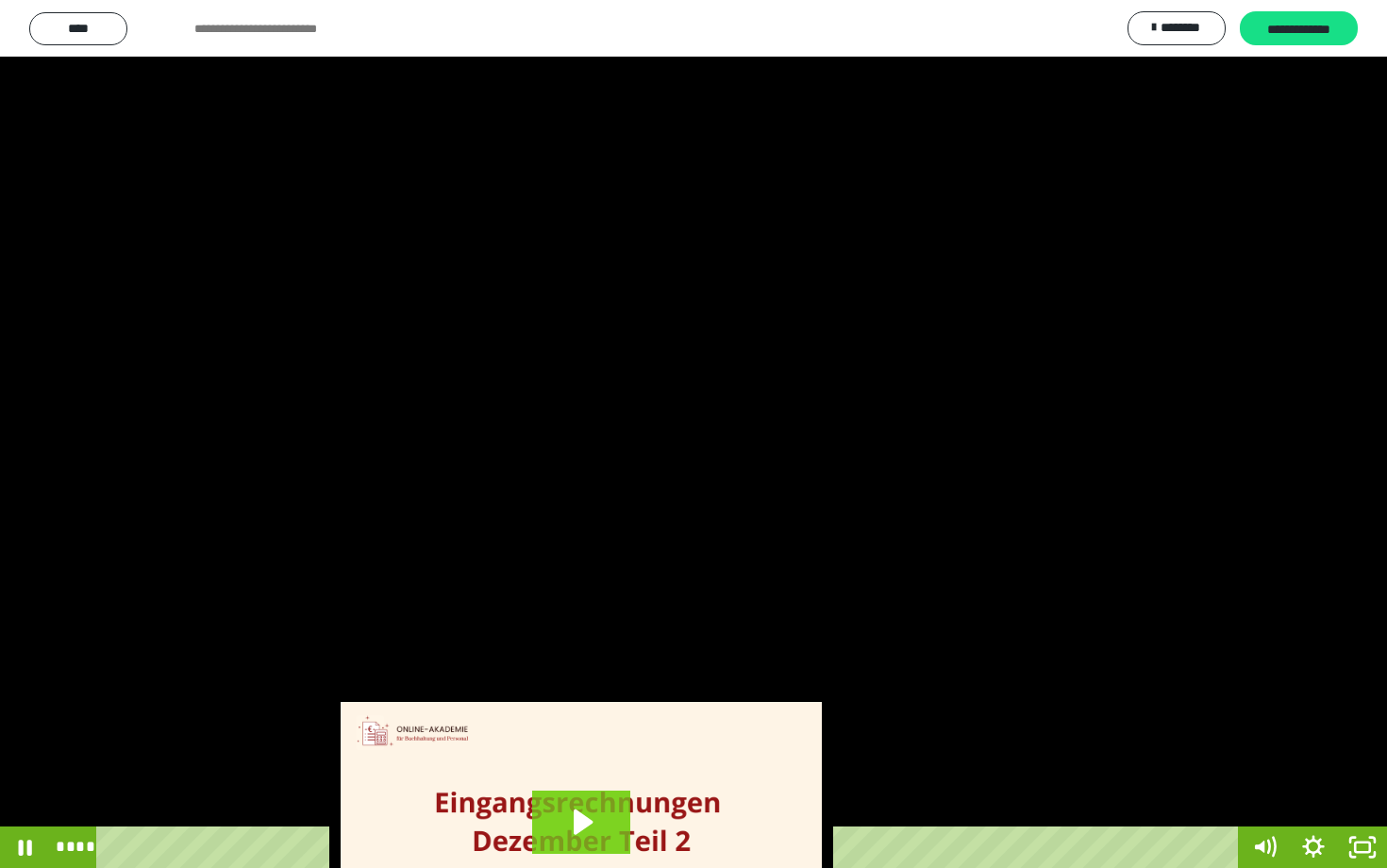 click at bounding box center [694, 434] 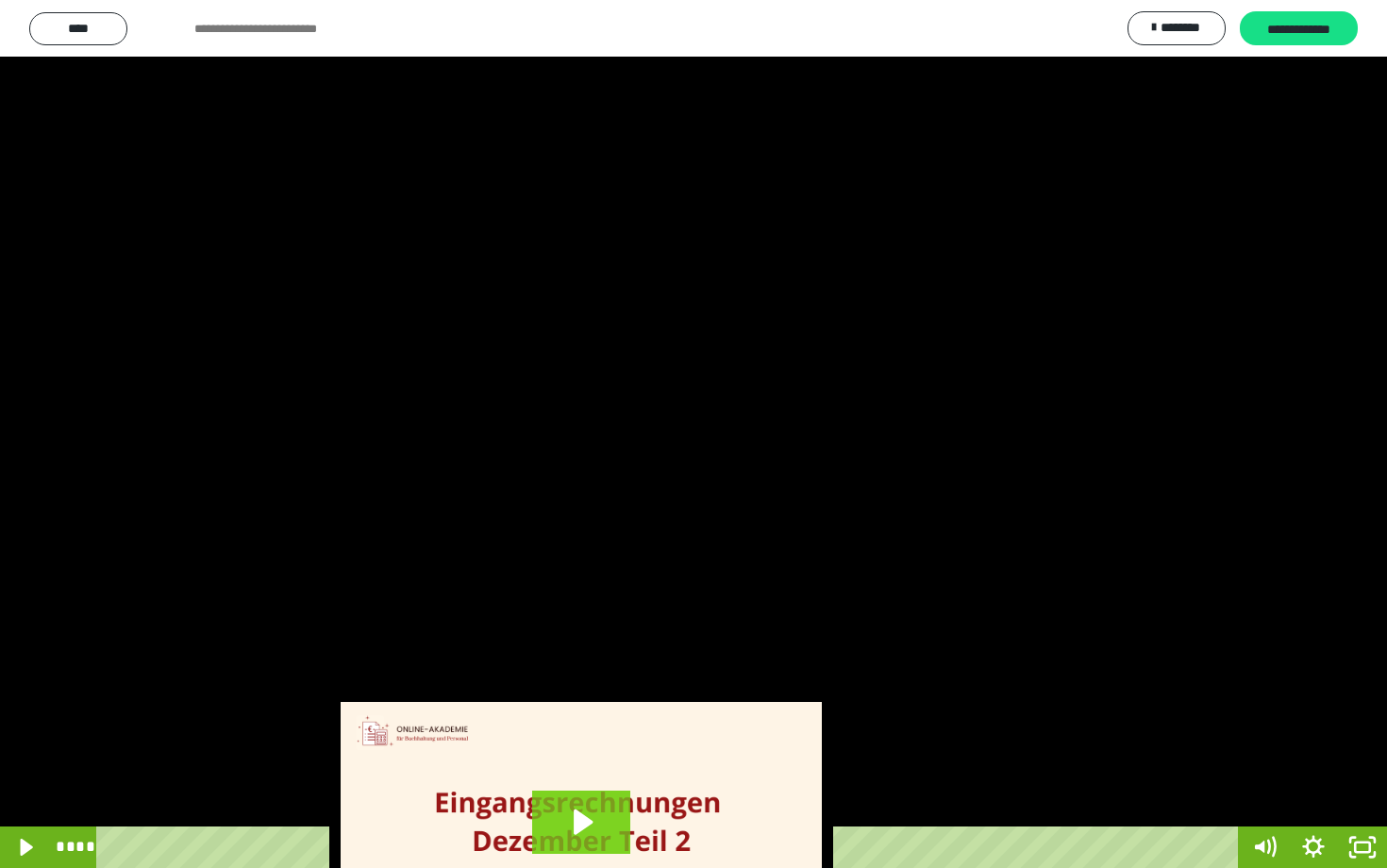 click at bounding box center (694, 434) 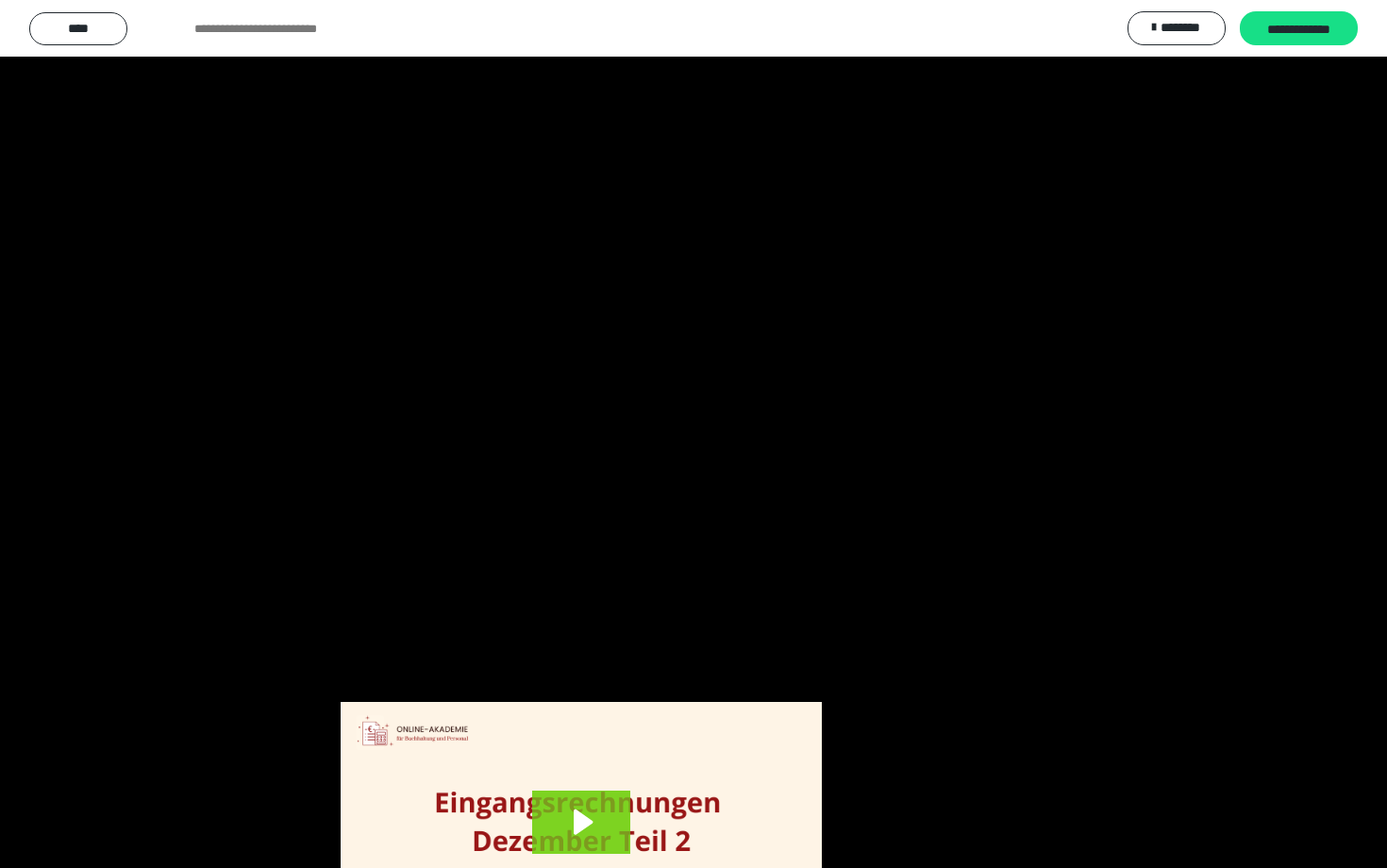 click at bounding box center (694, 434) 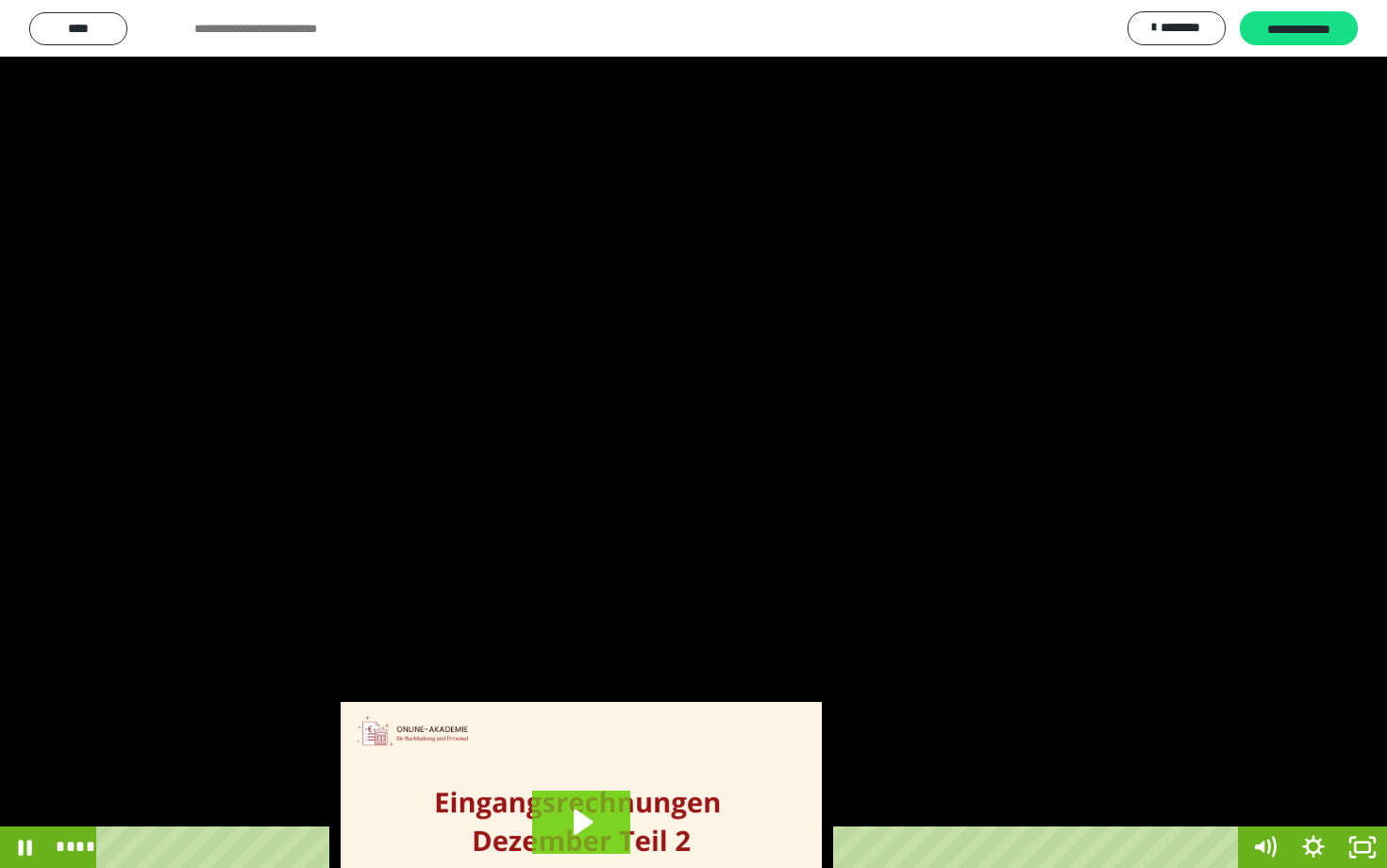 click at bounding box center (694, 434) 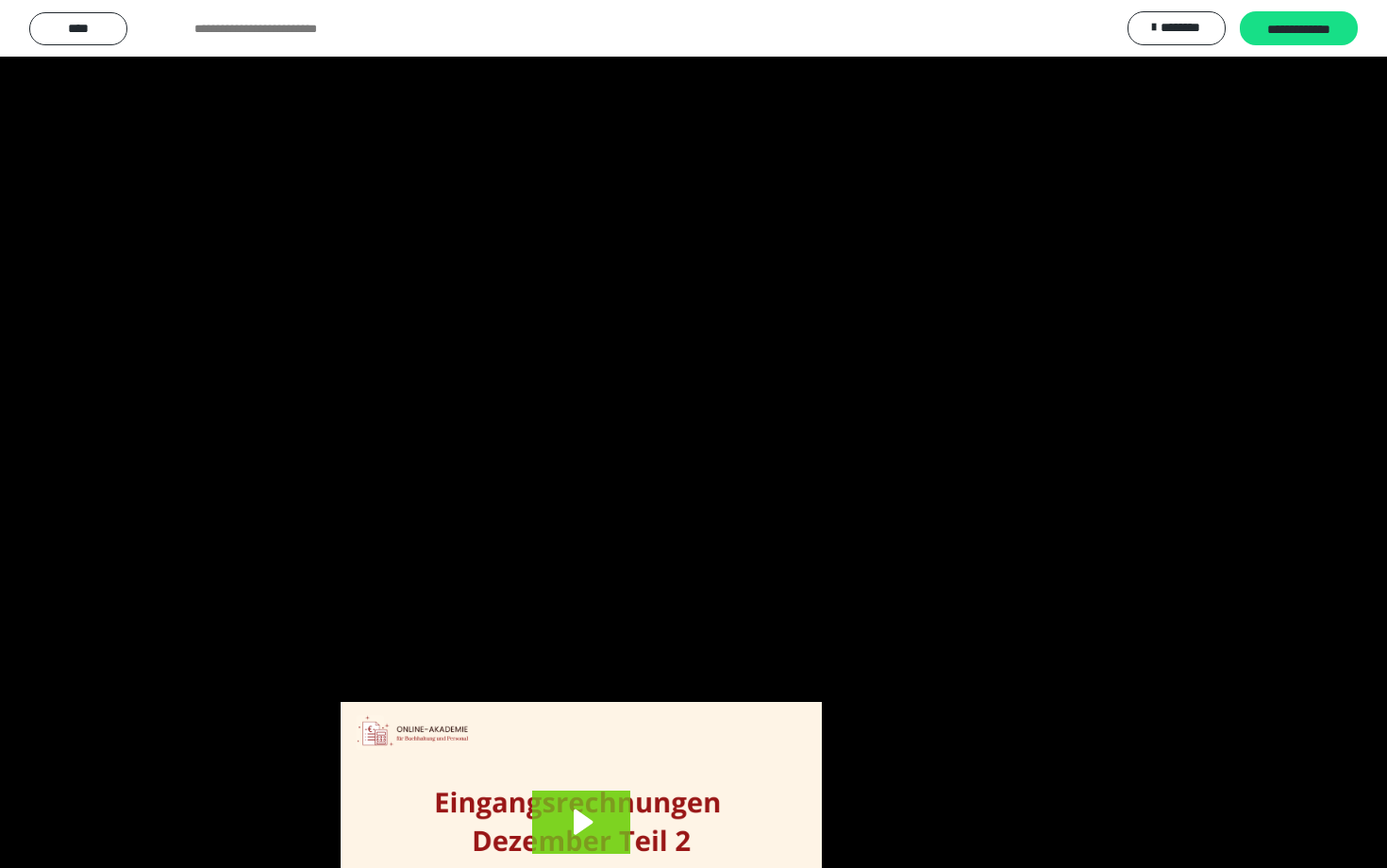 click at bounding box center (694, 434) 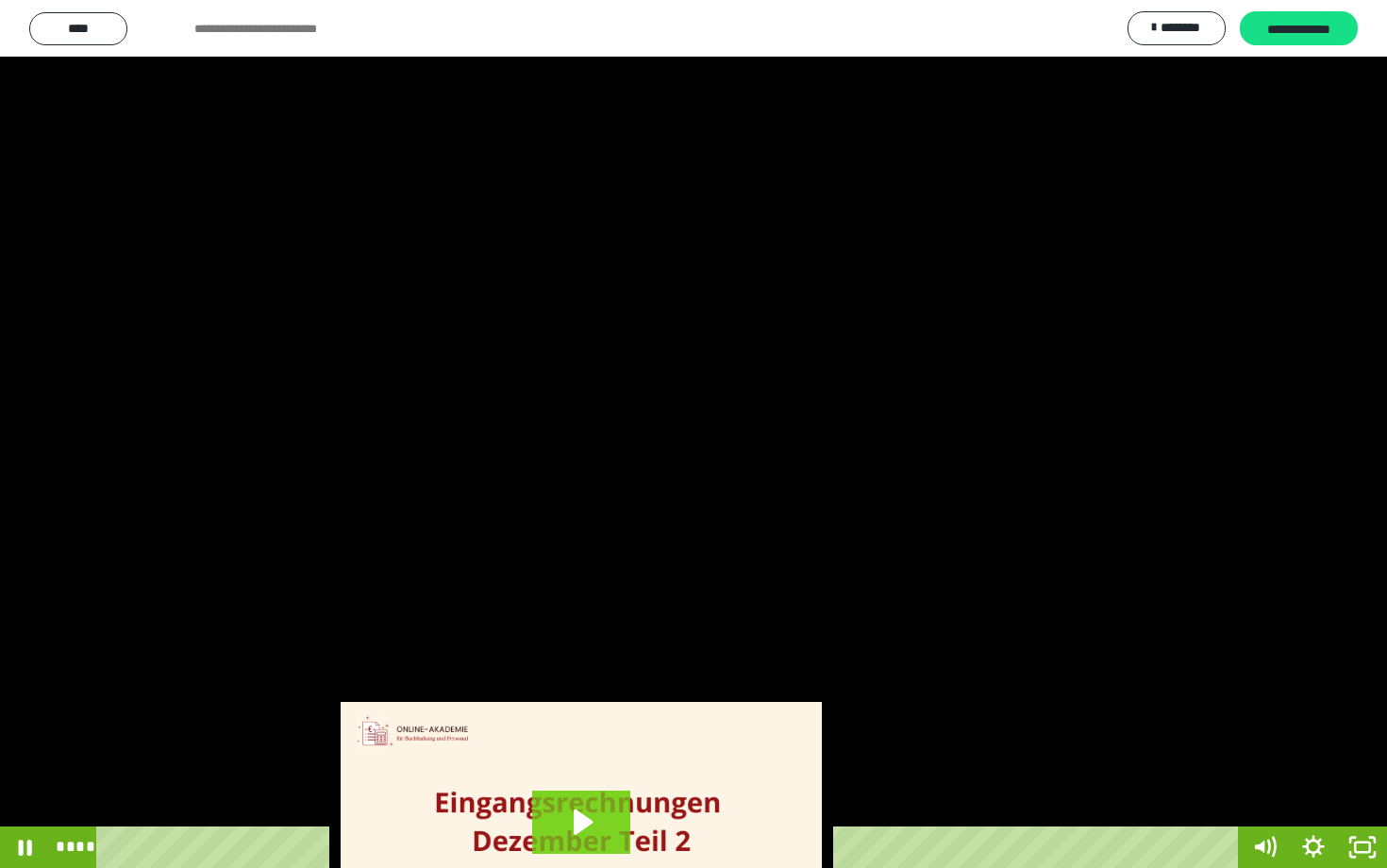 click at bounding box center (694, 434) 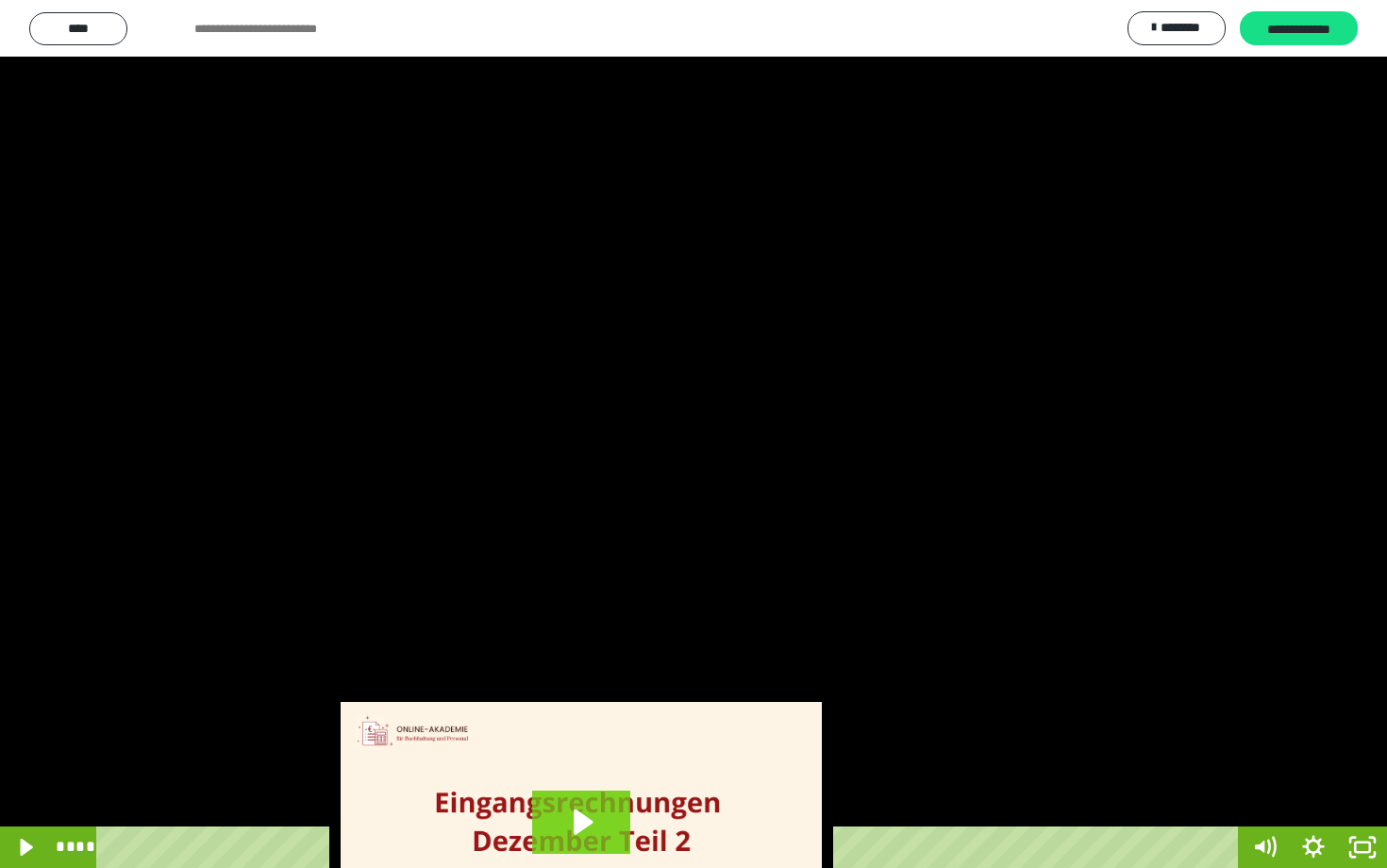 click at bounding box center (694, 434) 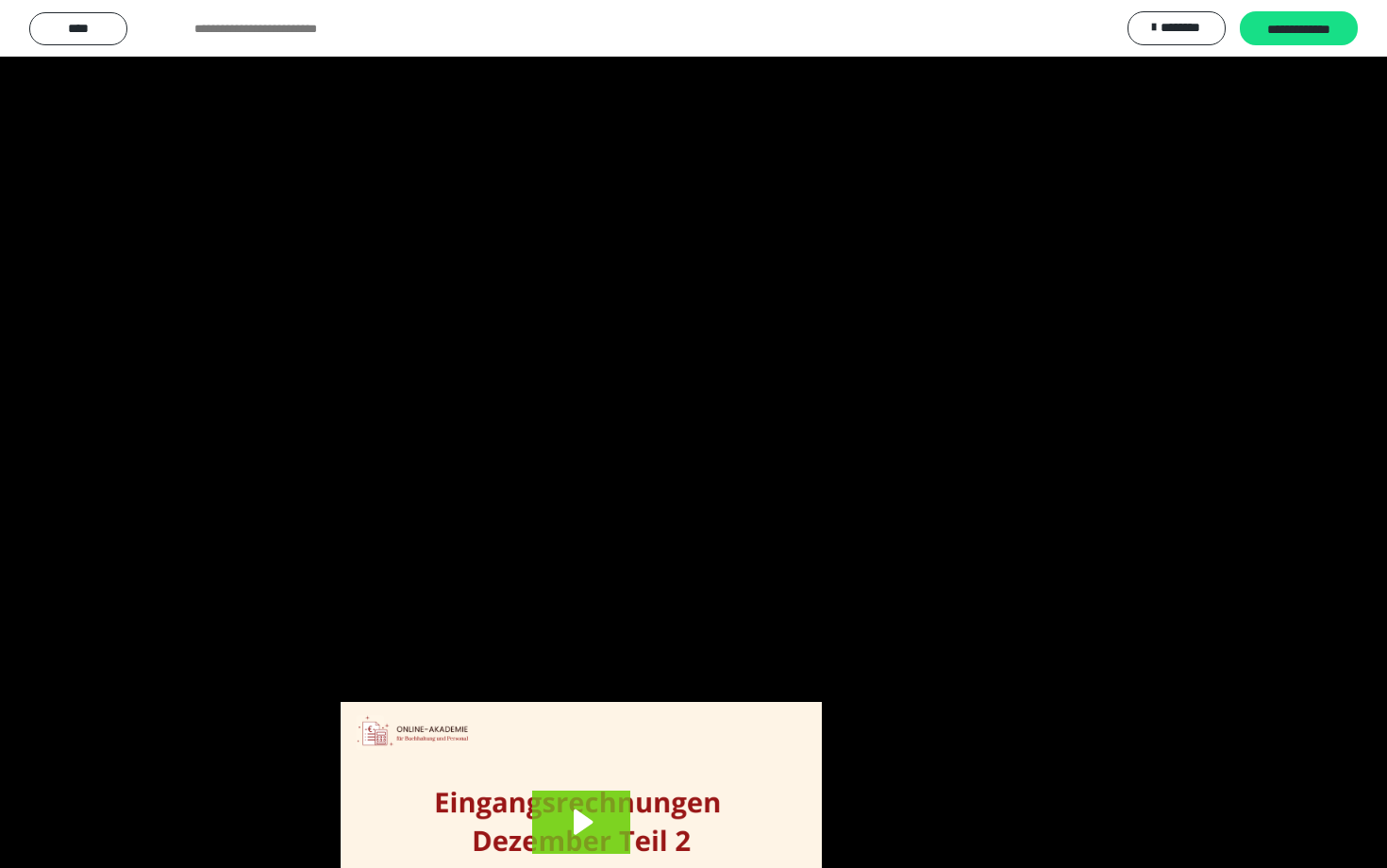 click at bounding box center [694, 434] 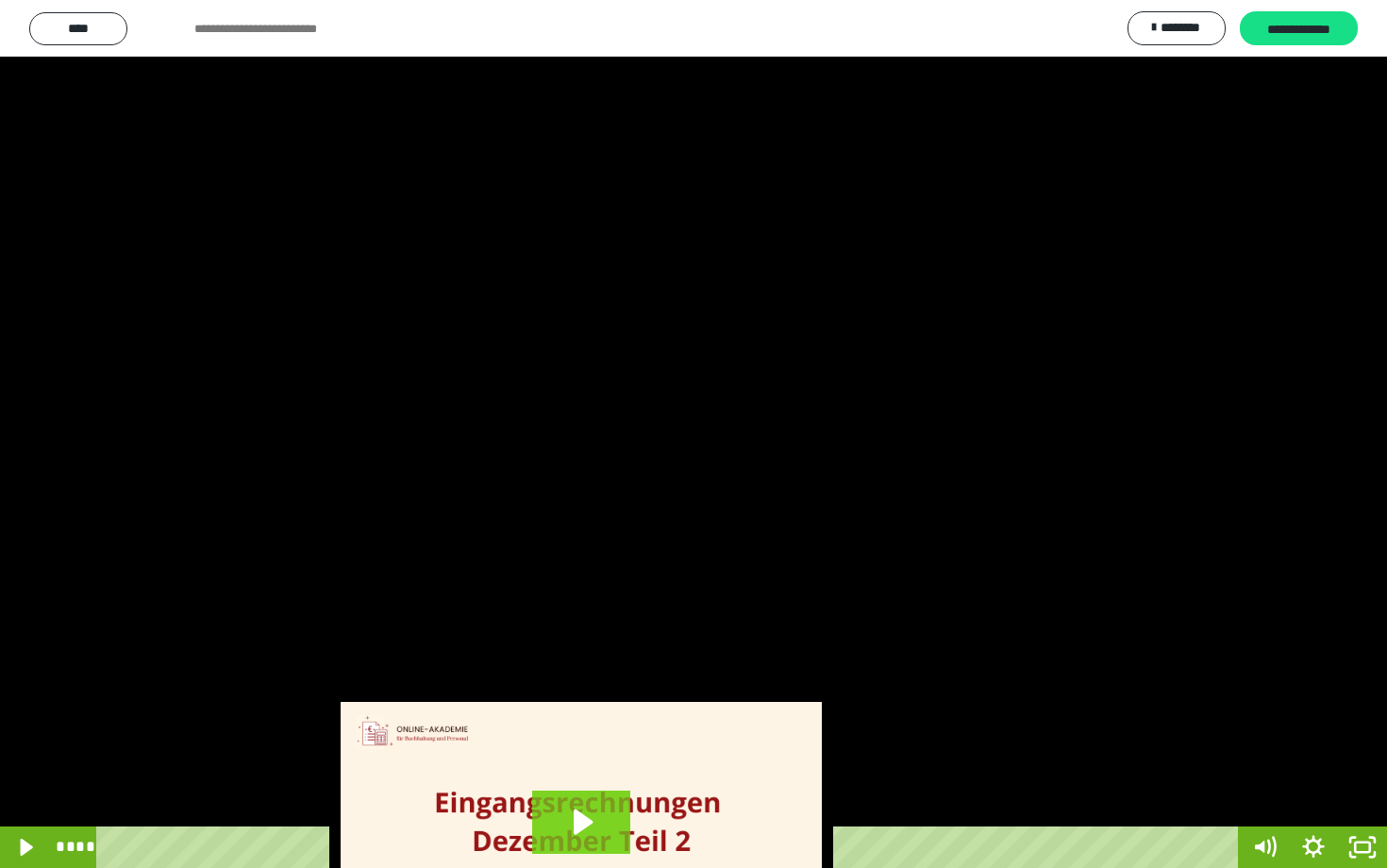 click at bounding box center (694, 434) 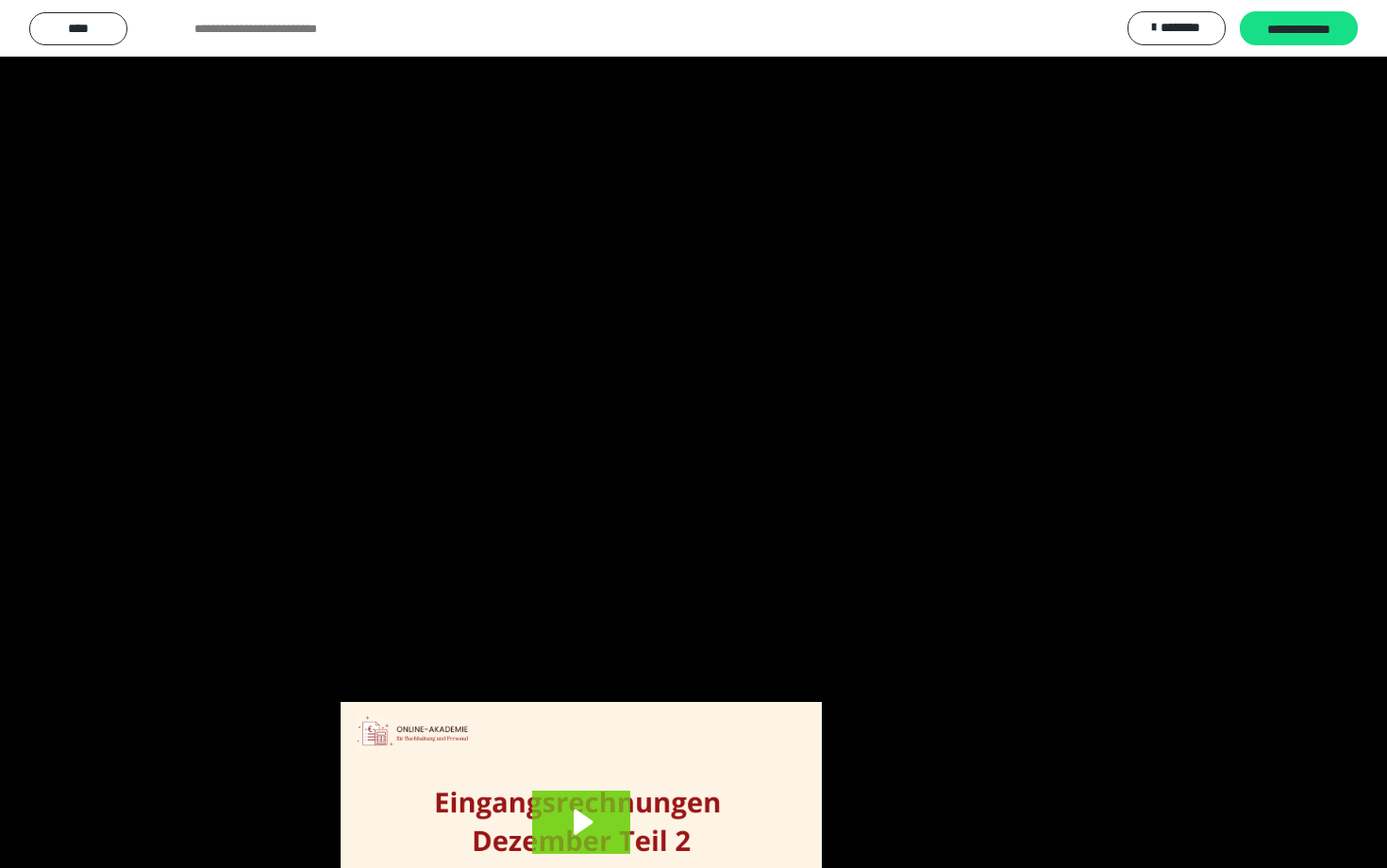 click at bounding box center [694, 434] 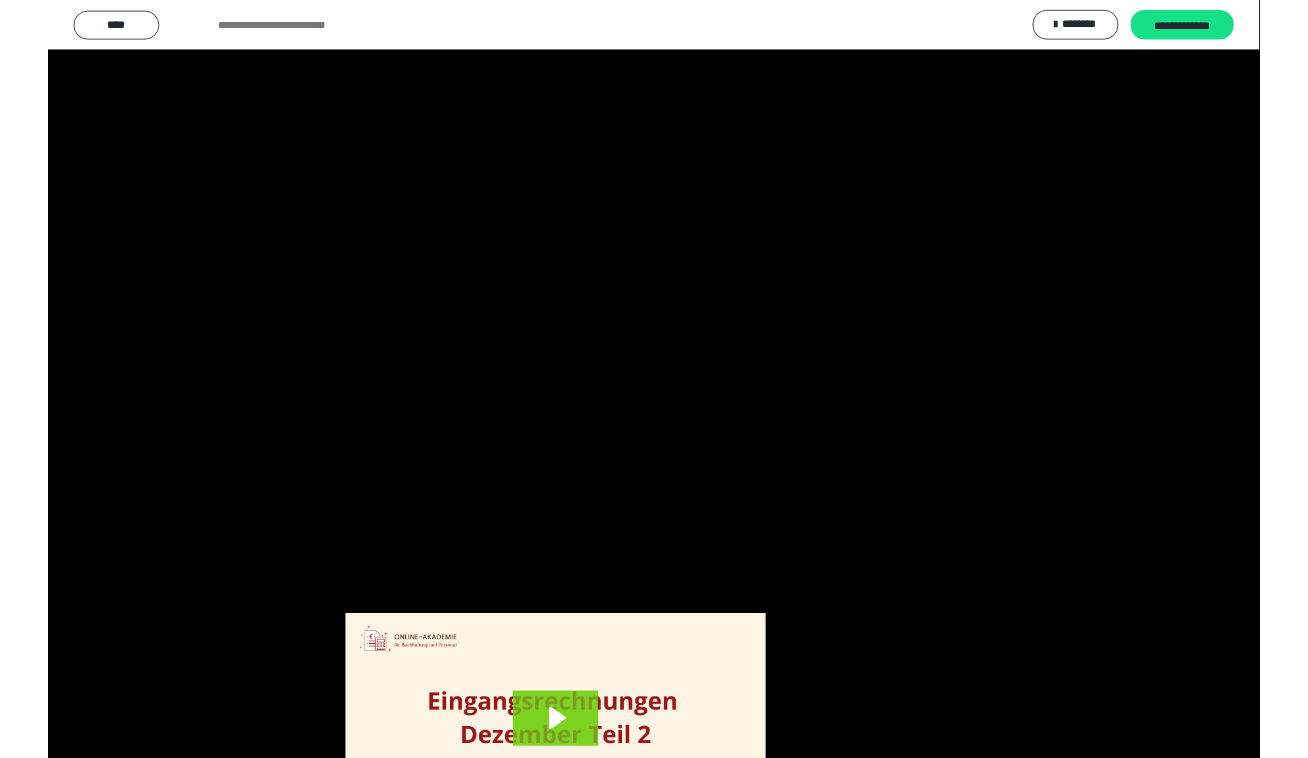 scroll, scrollTop: 3523, scrollLeft: 0, axis: vertical 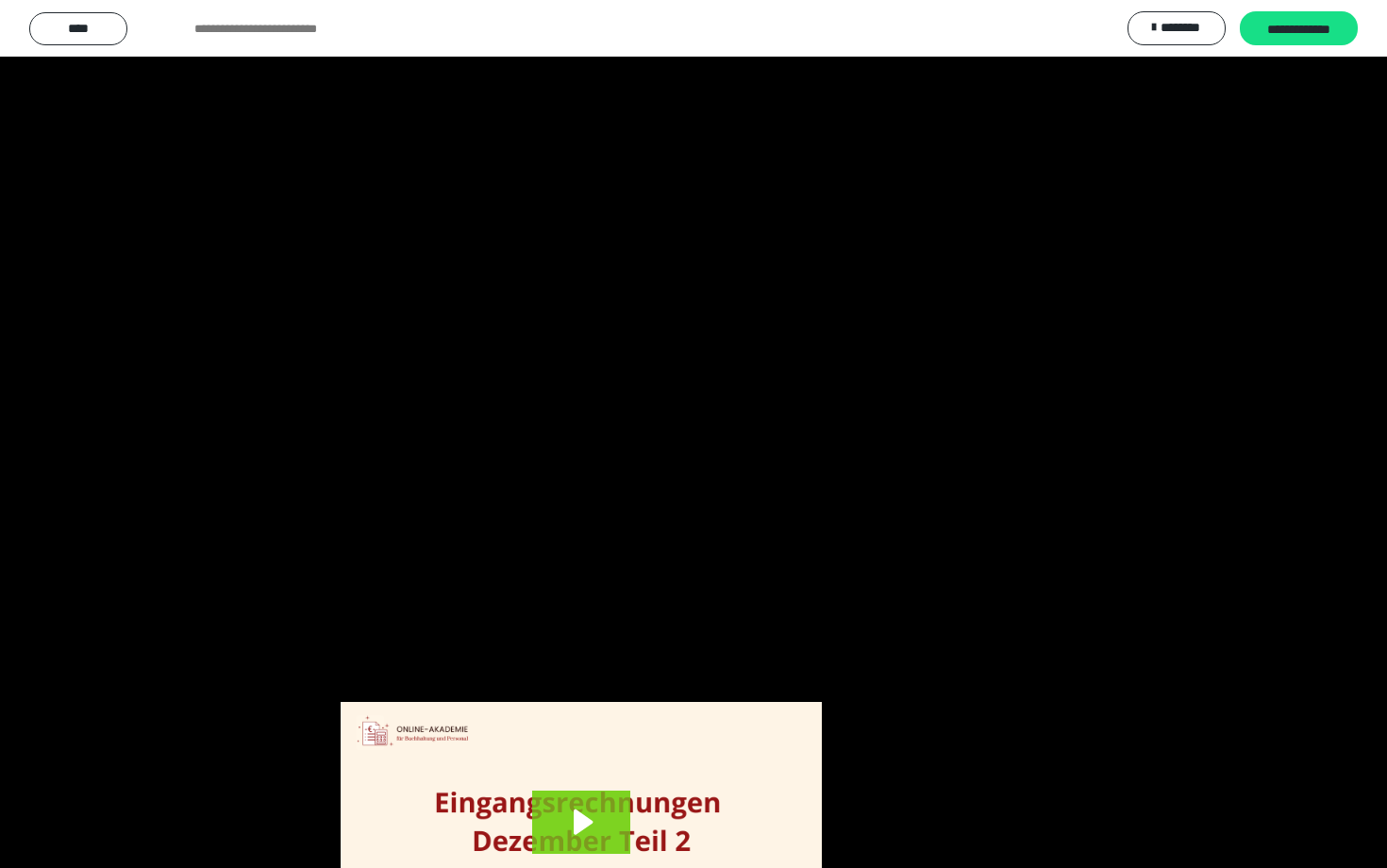 click at bounding box center (694, 434) 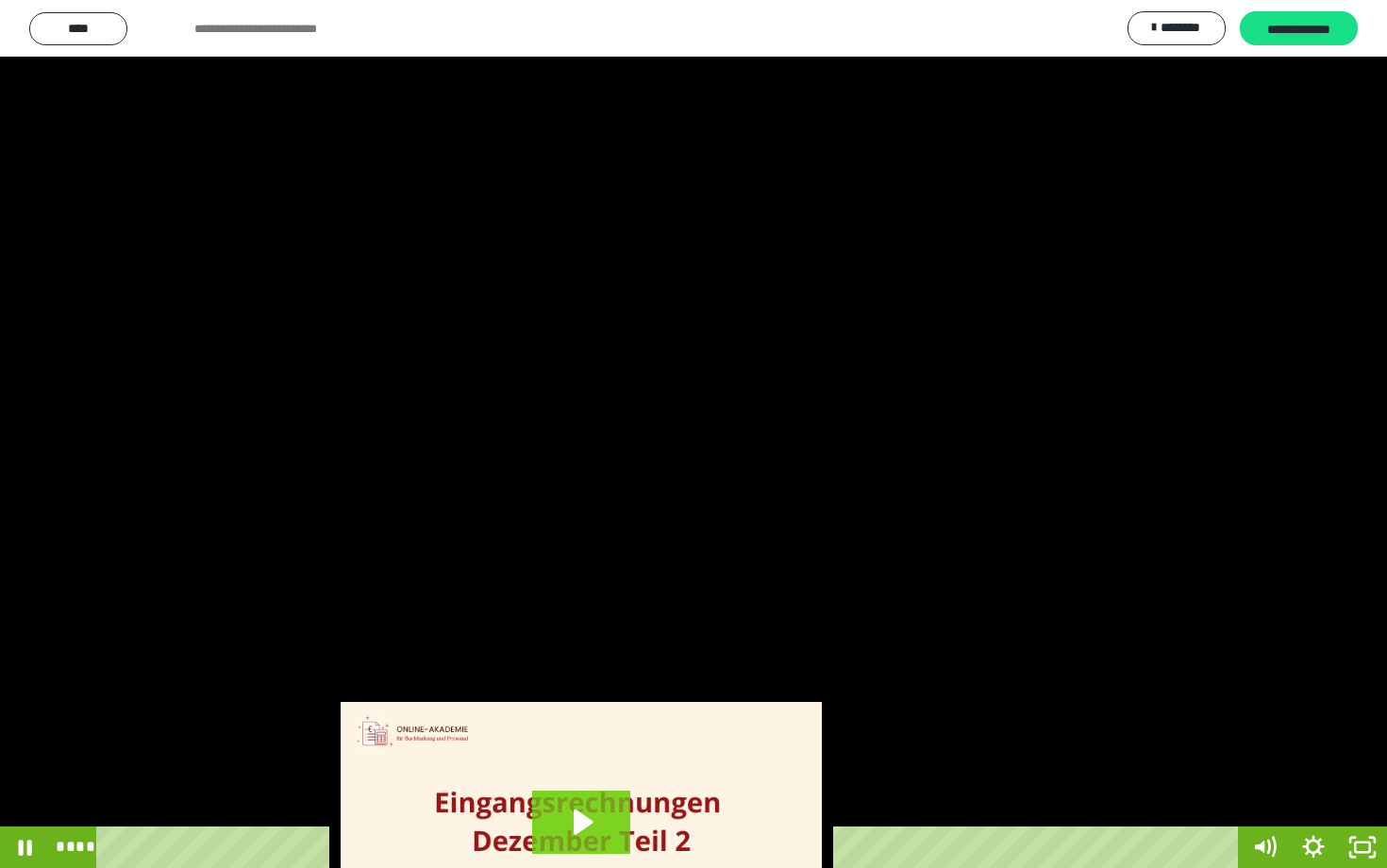click at bounding box center (694, 434) 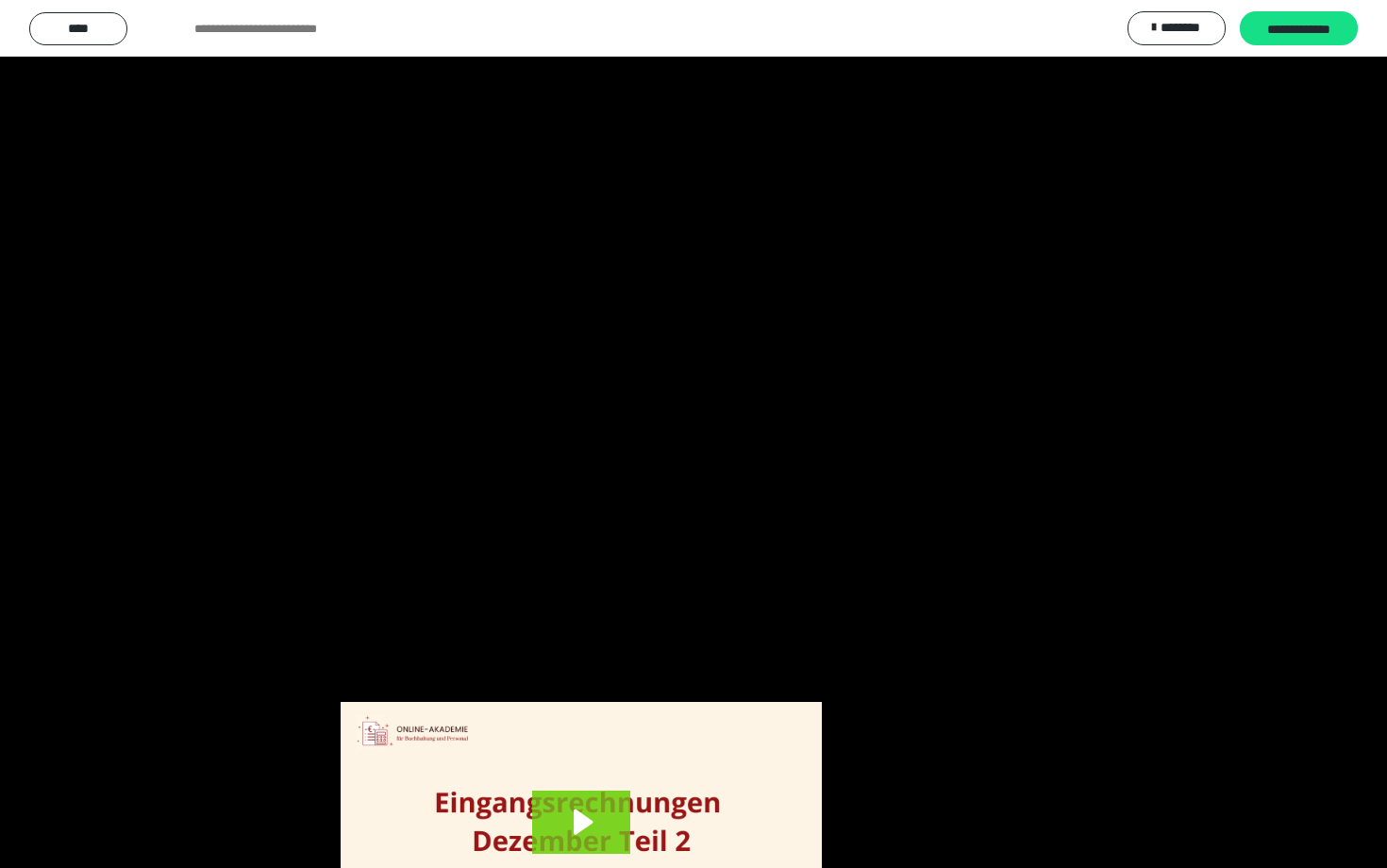 click at bounding box center [694, 434] 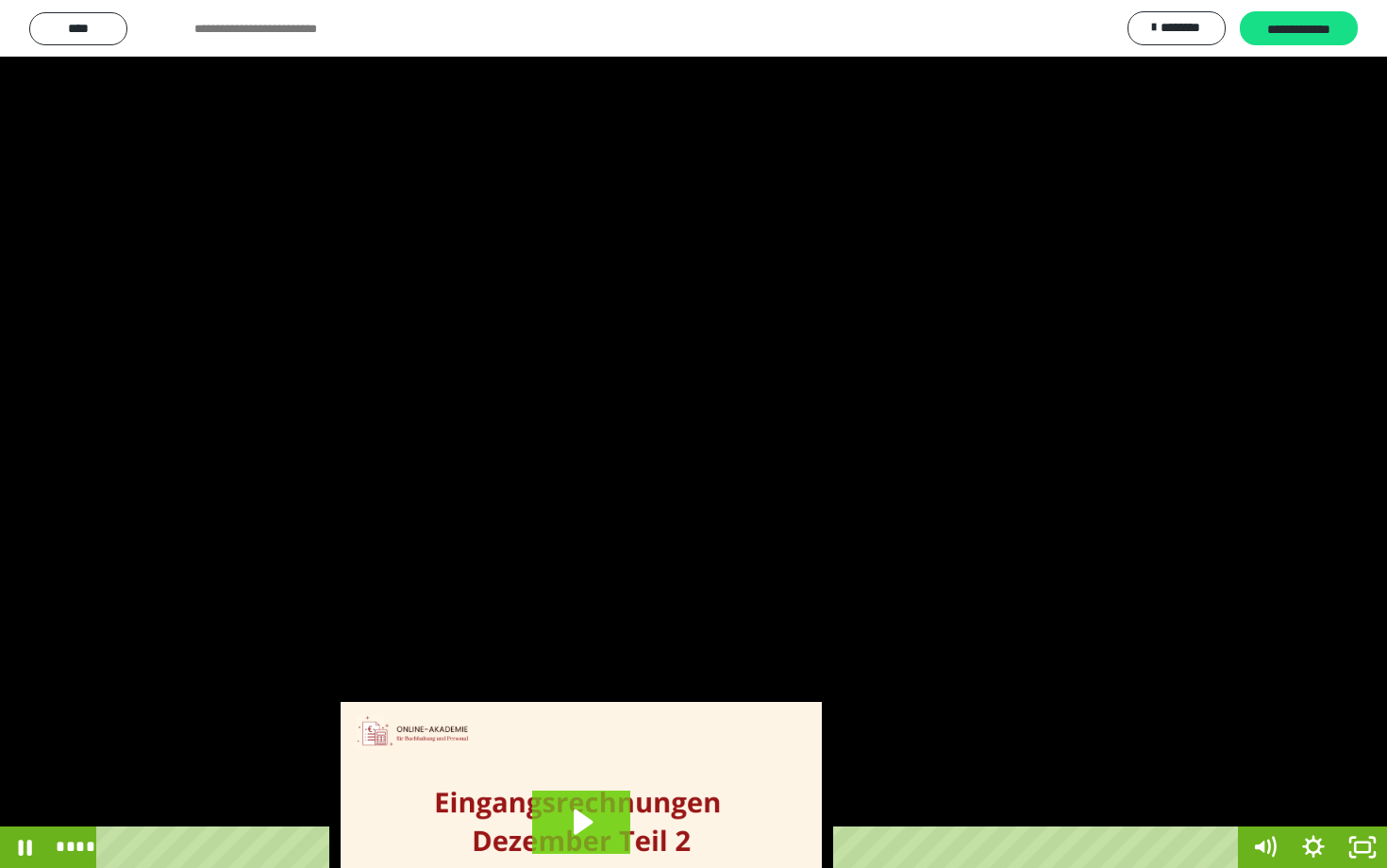 click at bounding box center [694, 434] 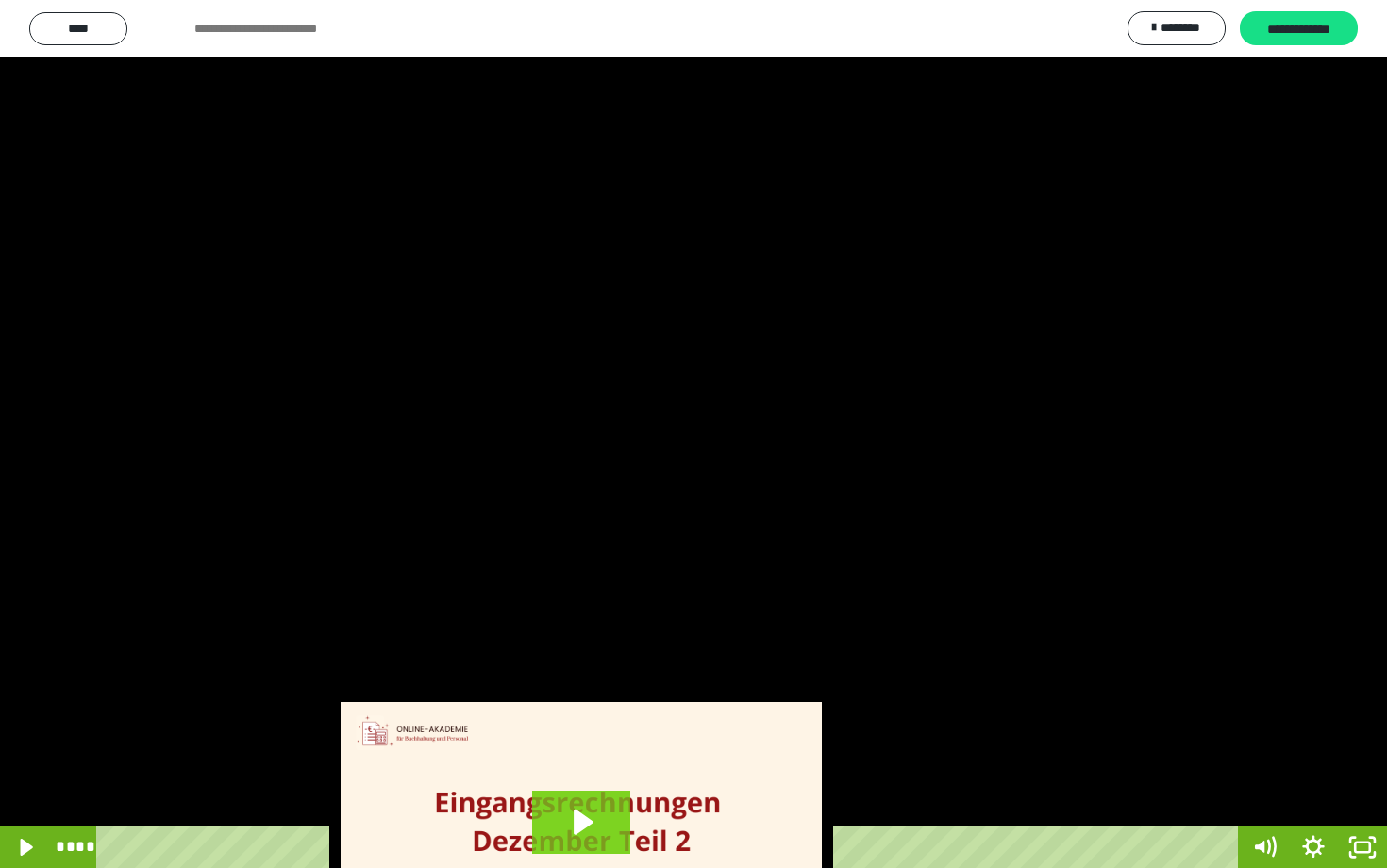 click at bounding box center [694, 434] 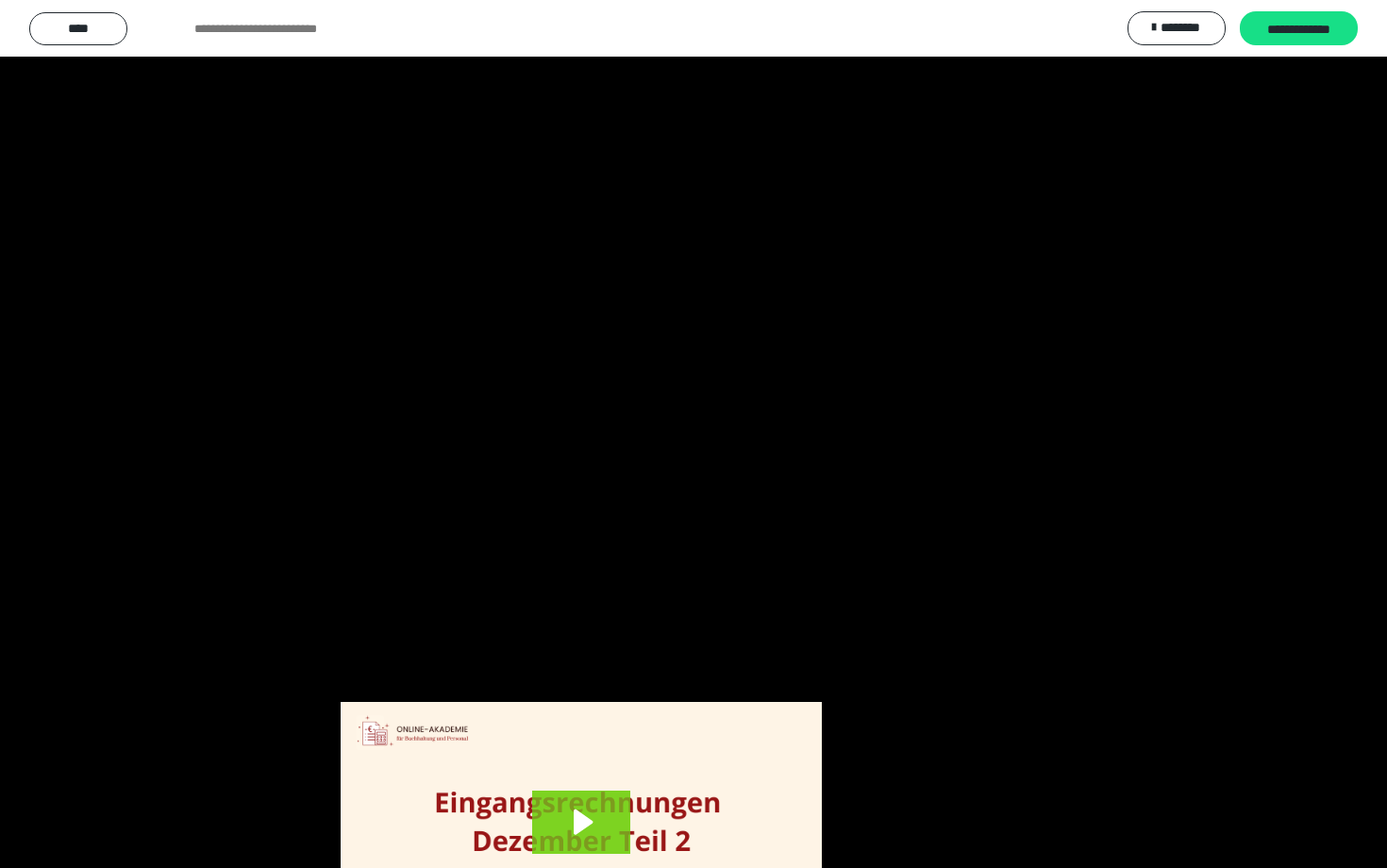 click at bounding box center [694, 434] 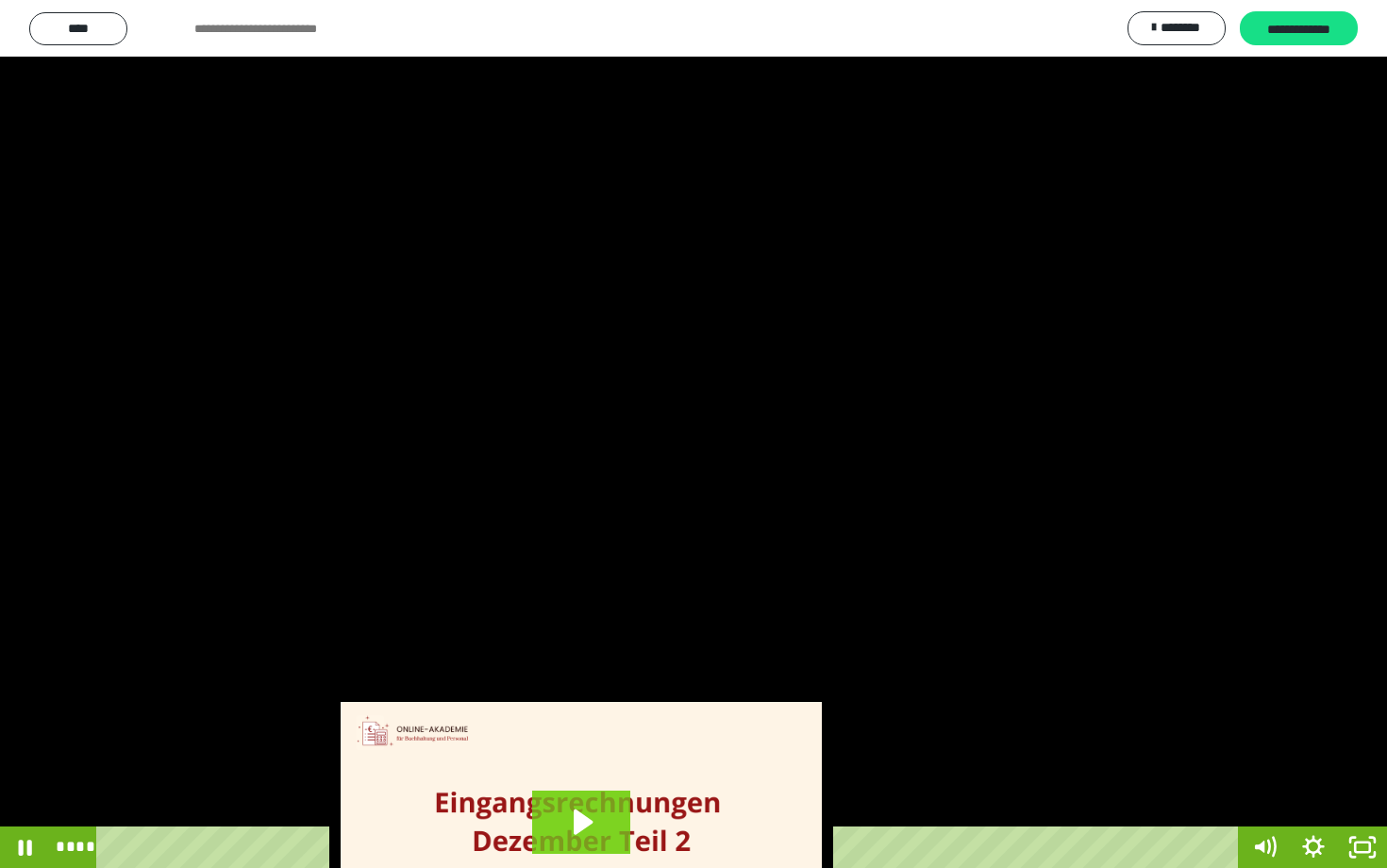 click at bounding box center (694, 434) 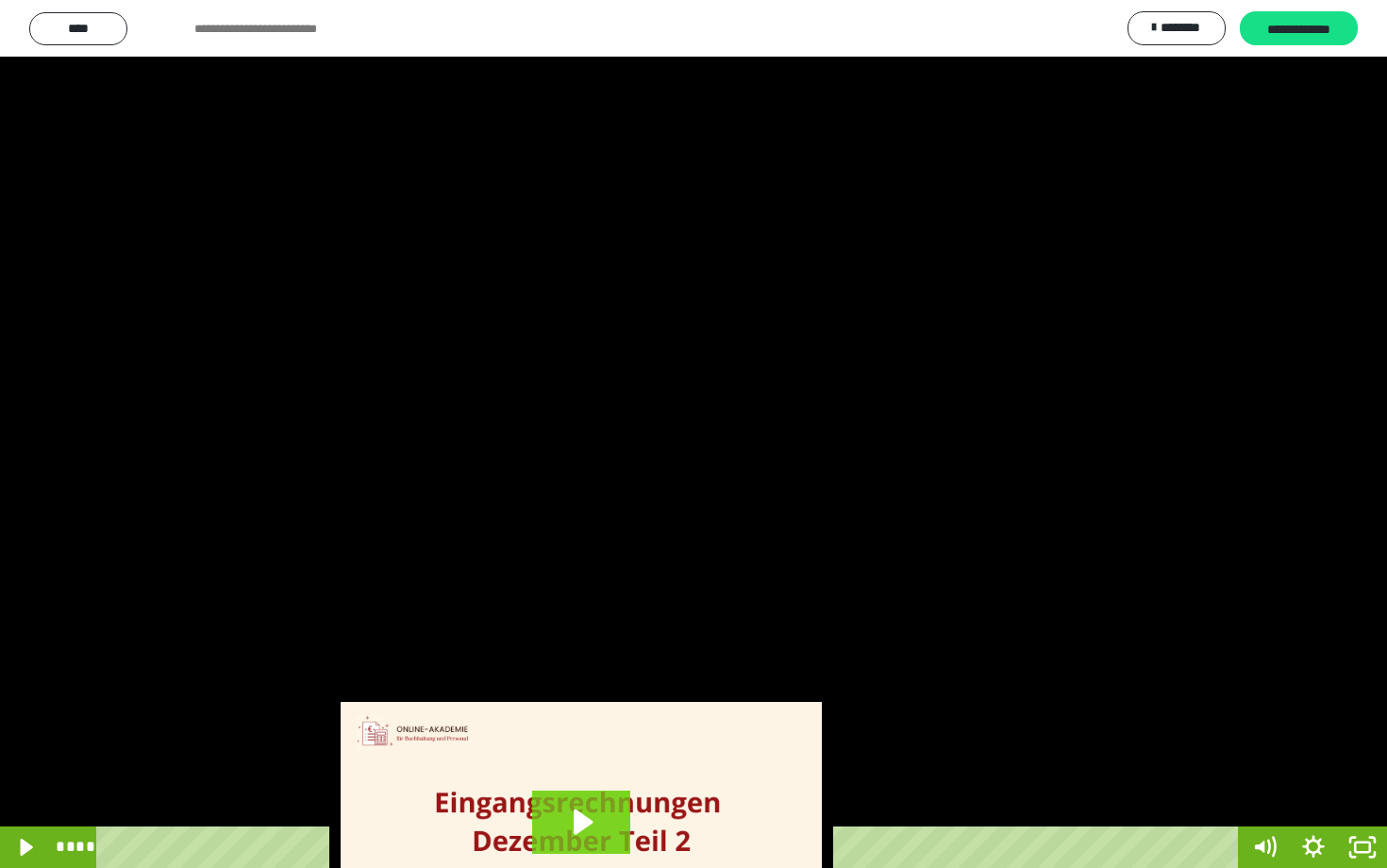click at bounding box center (694, 434) 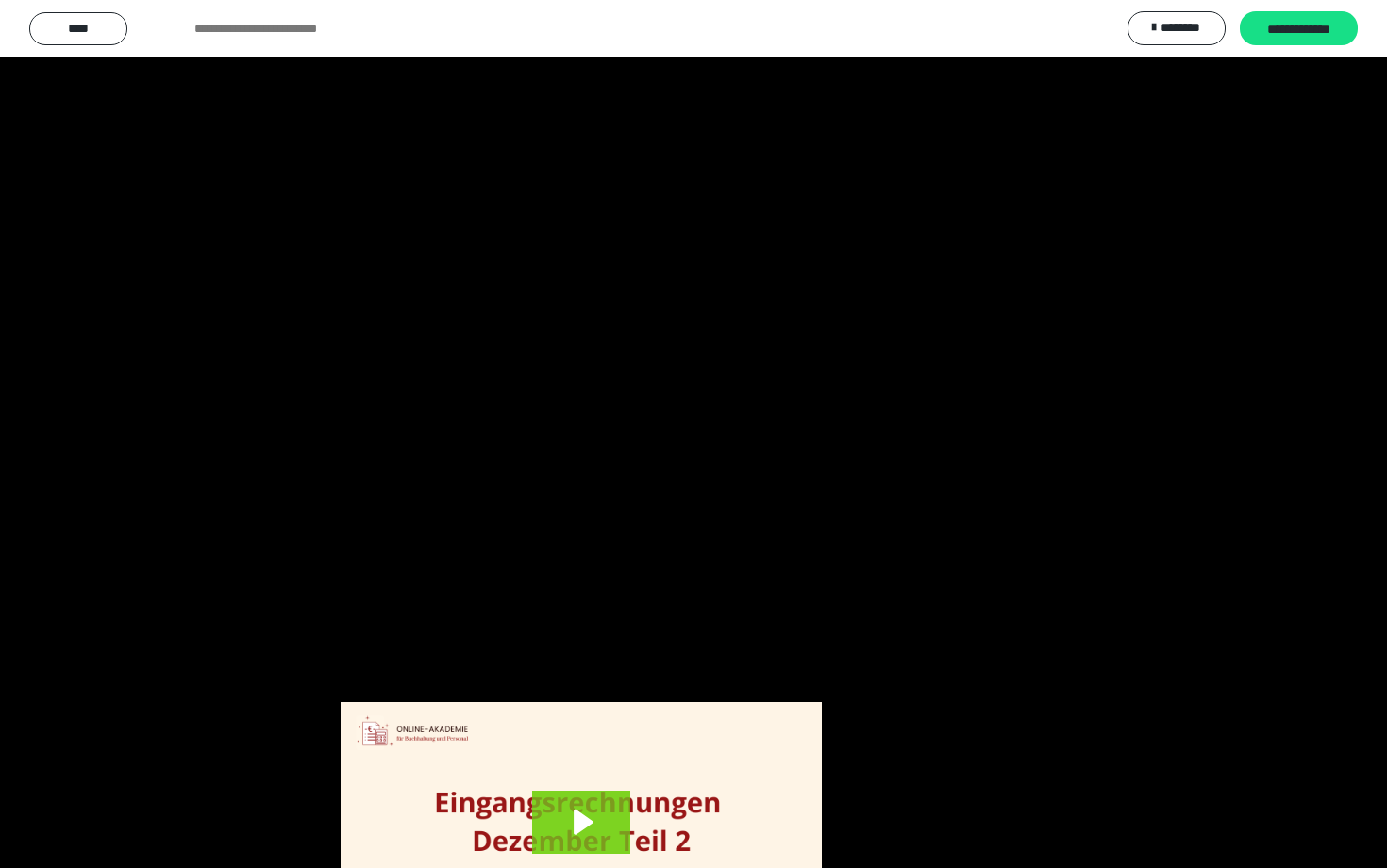 click at bounding box center (694, 434) 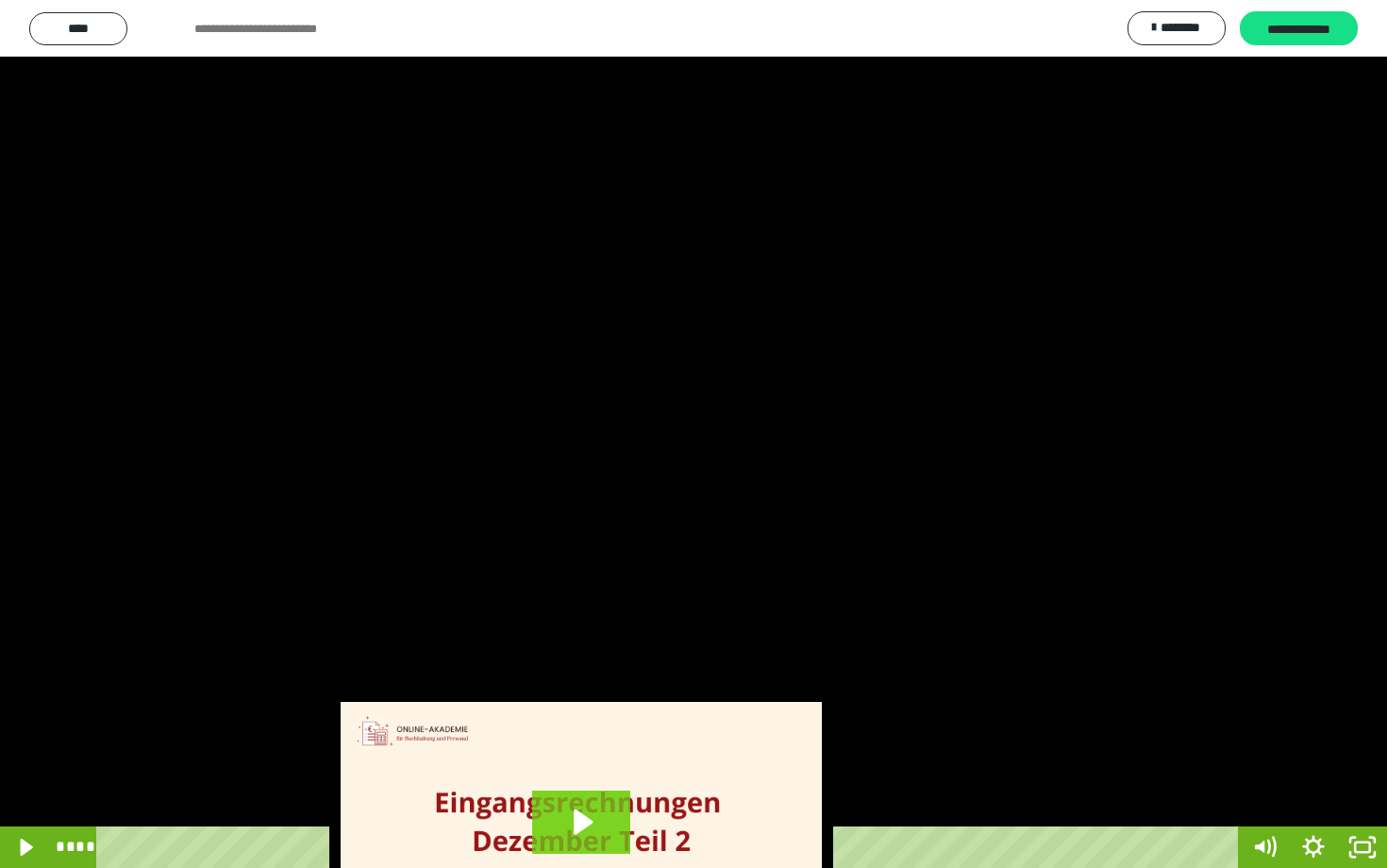 click at bounding box center [694, 434] 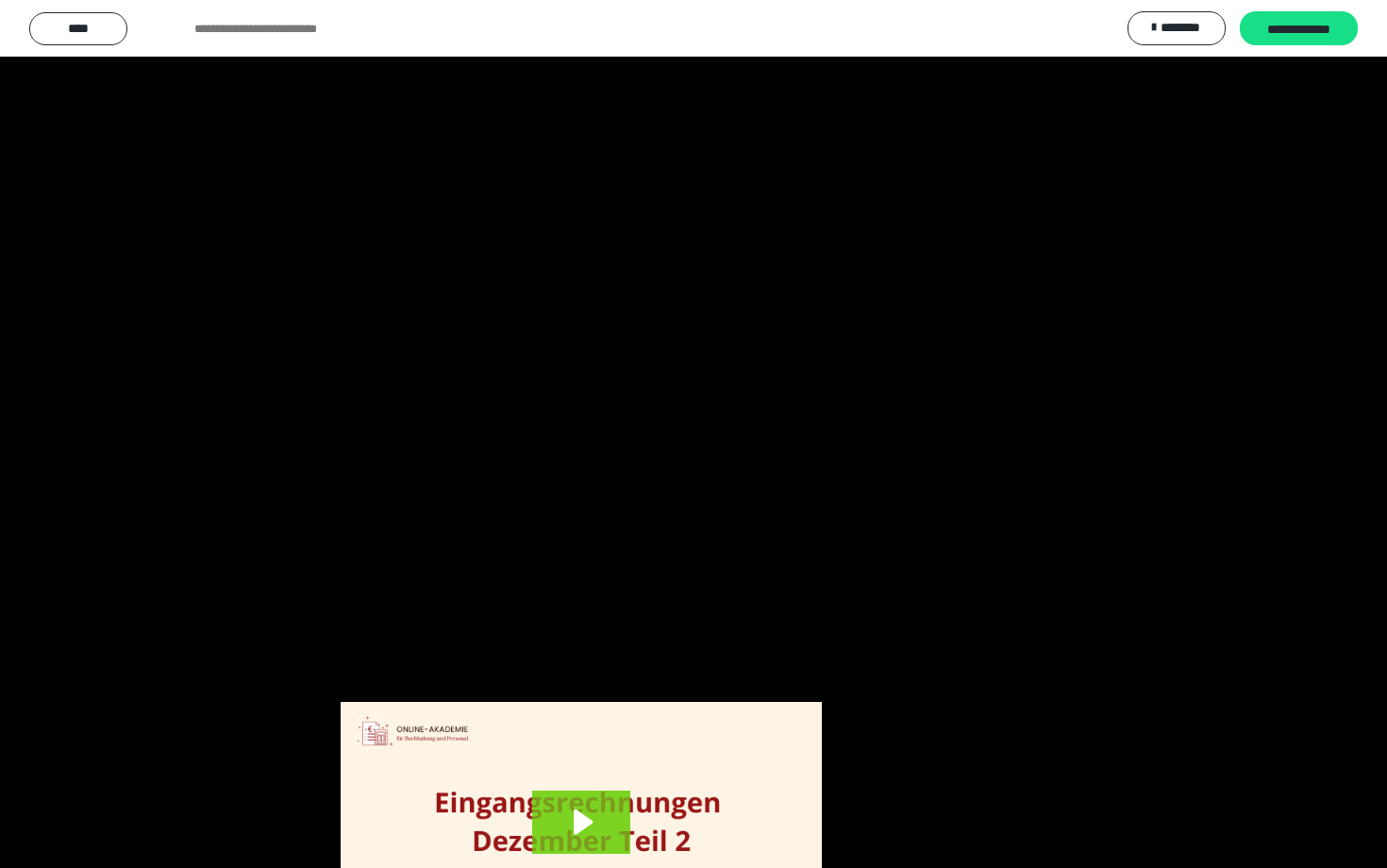 click at bounding box center (694, 434) 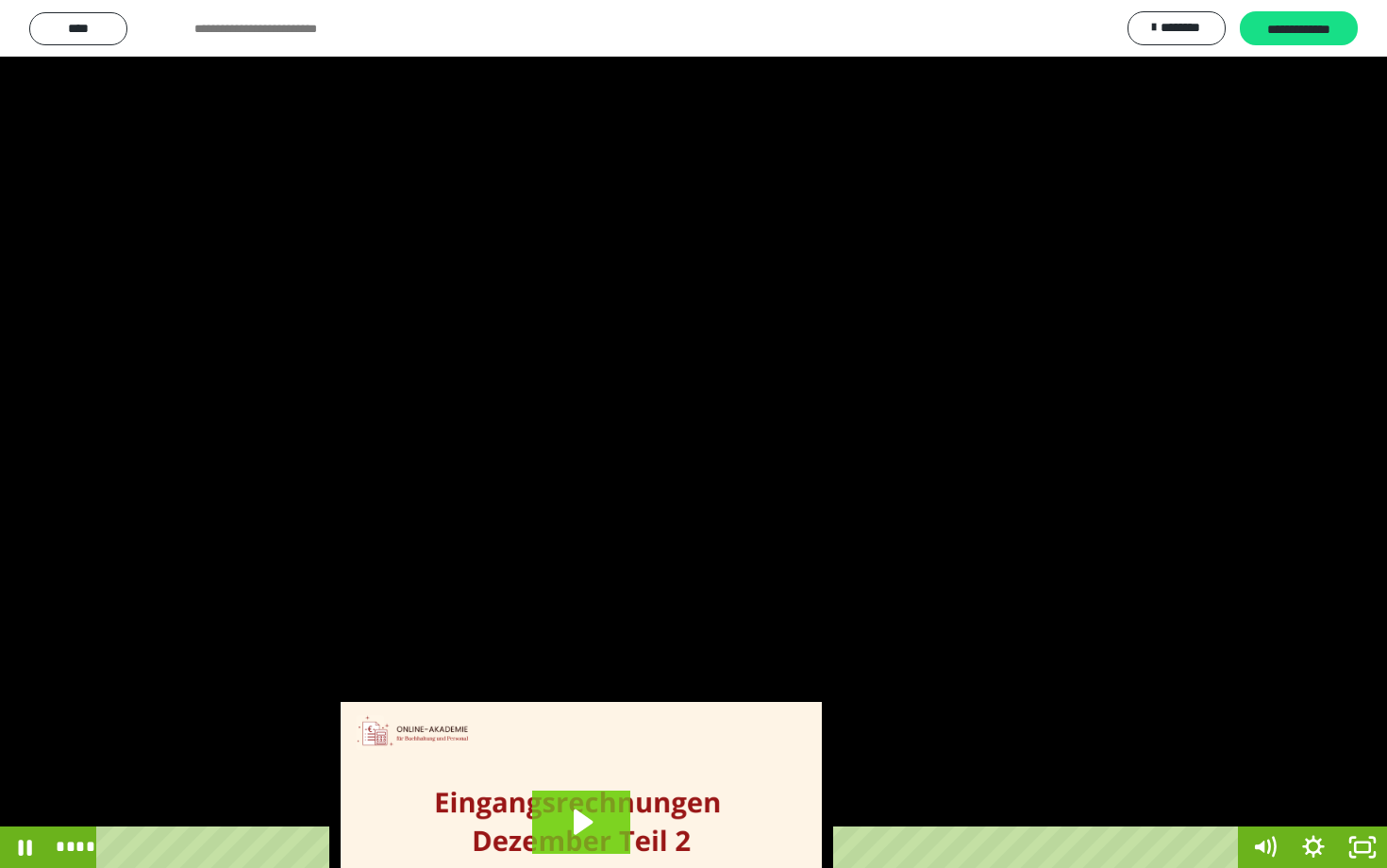click at bounding box center (694, 434) 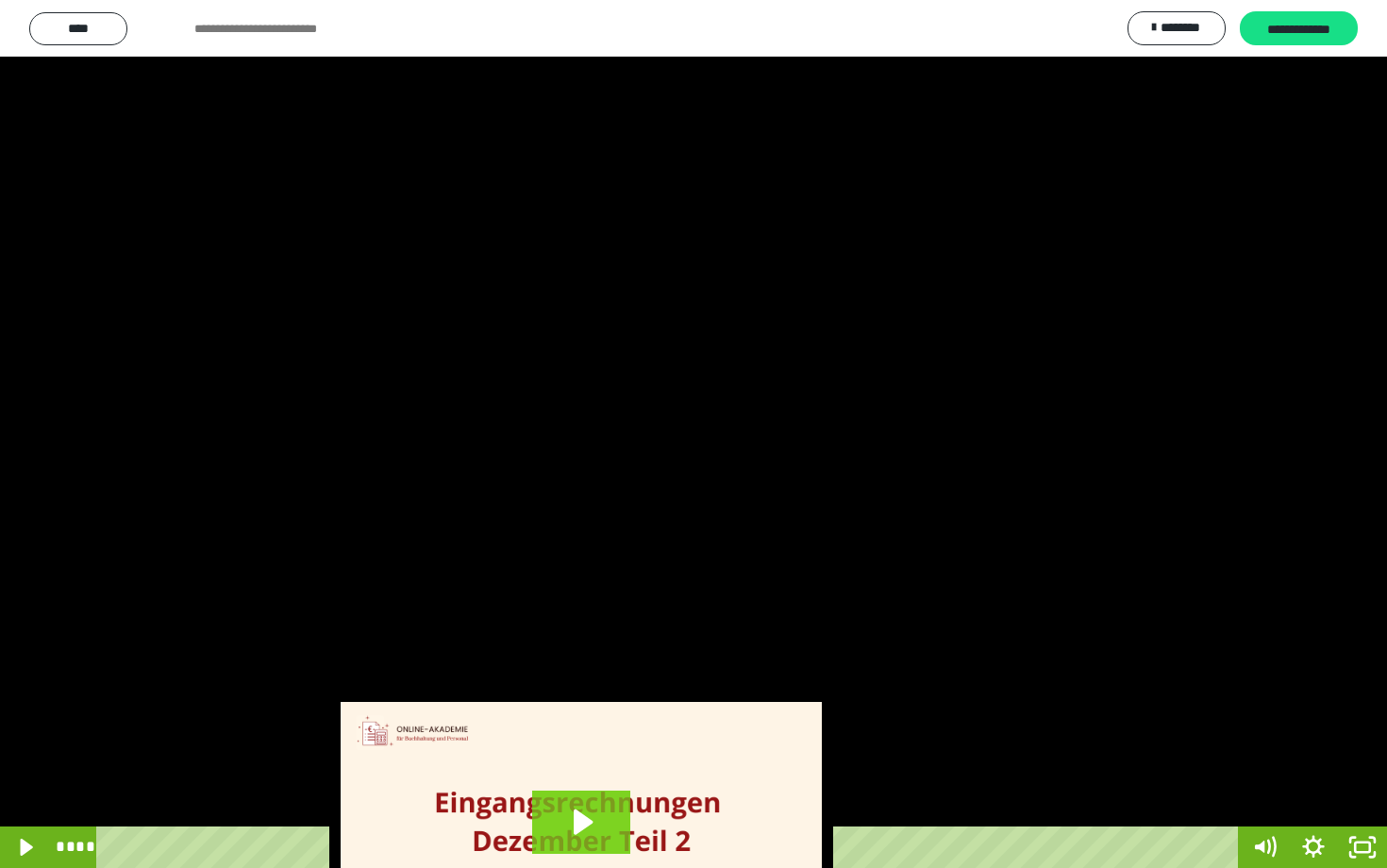click at bounding box center (694, 434) 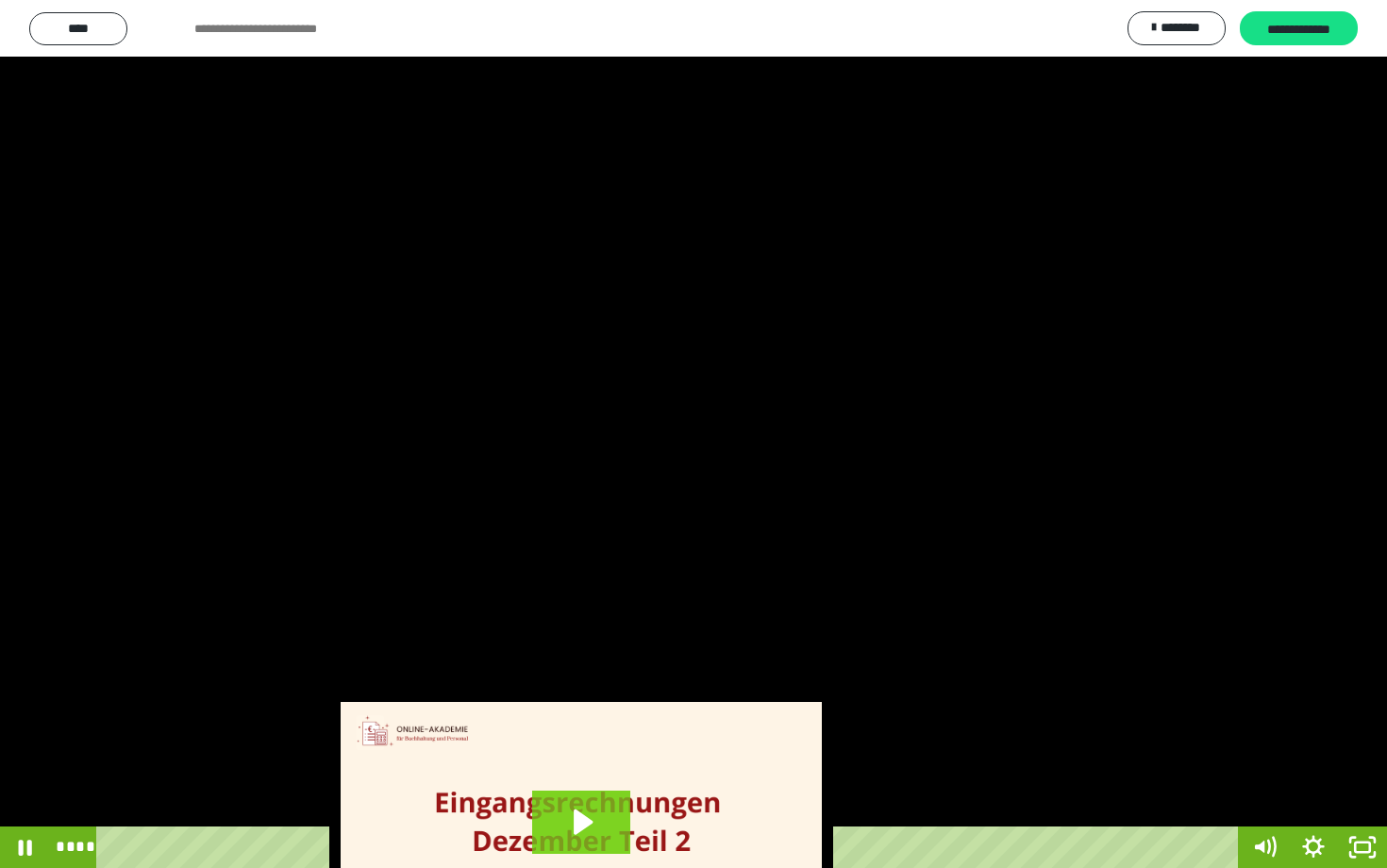 click at bounding box center [694, 434] 